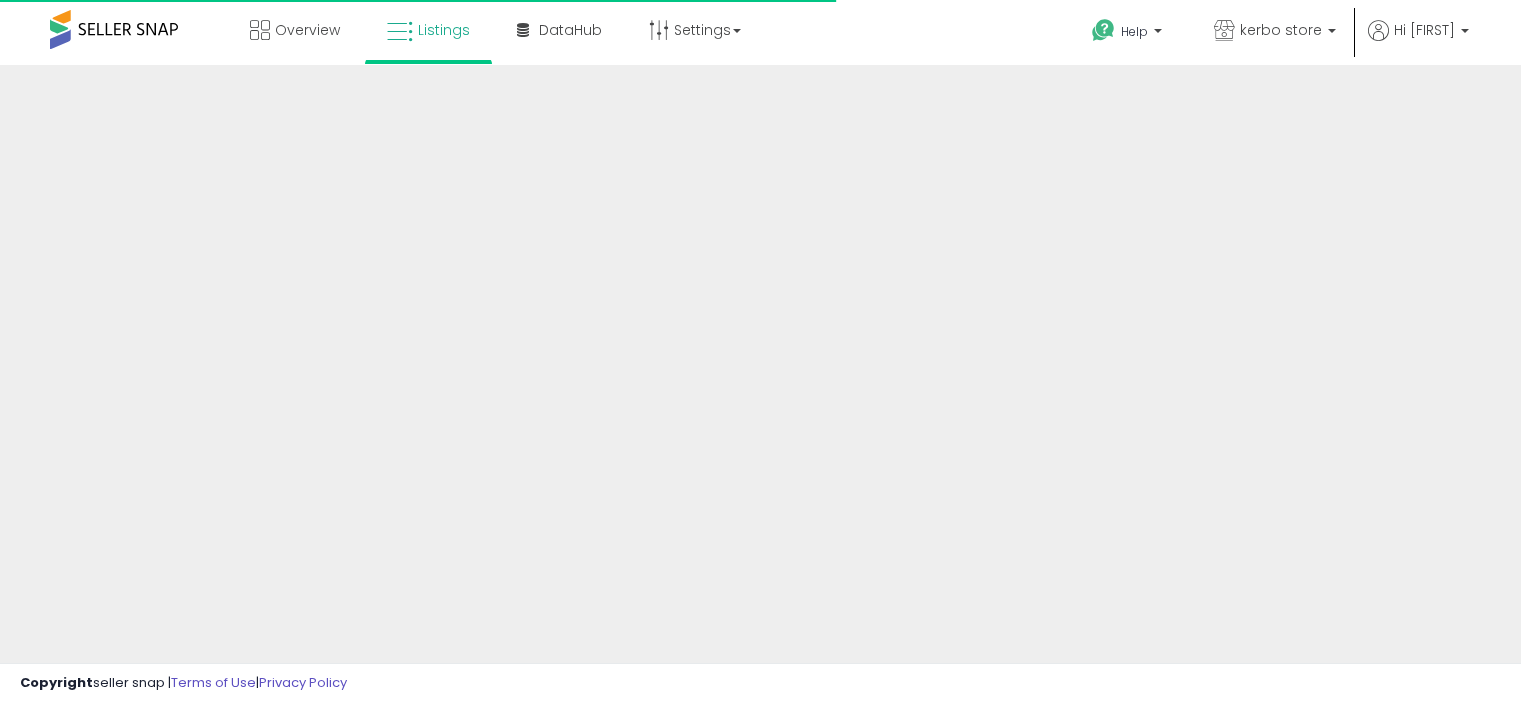 scroll, scrollTop: 0, scrollLeft: 0, axis: both 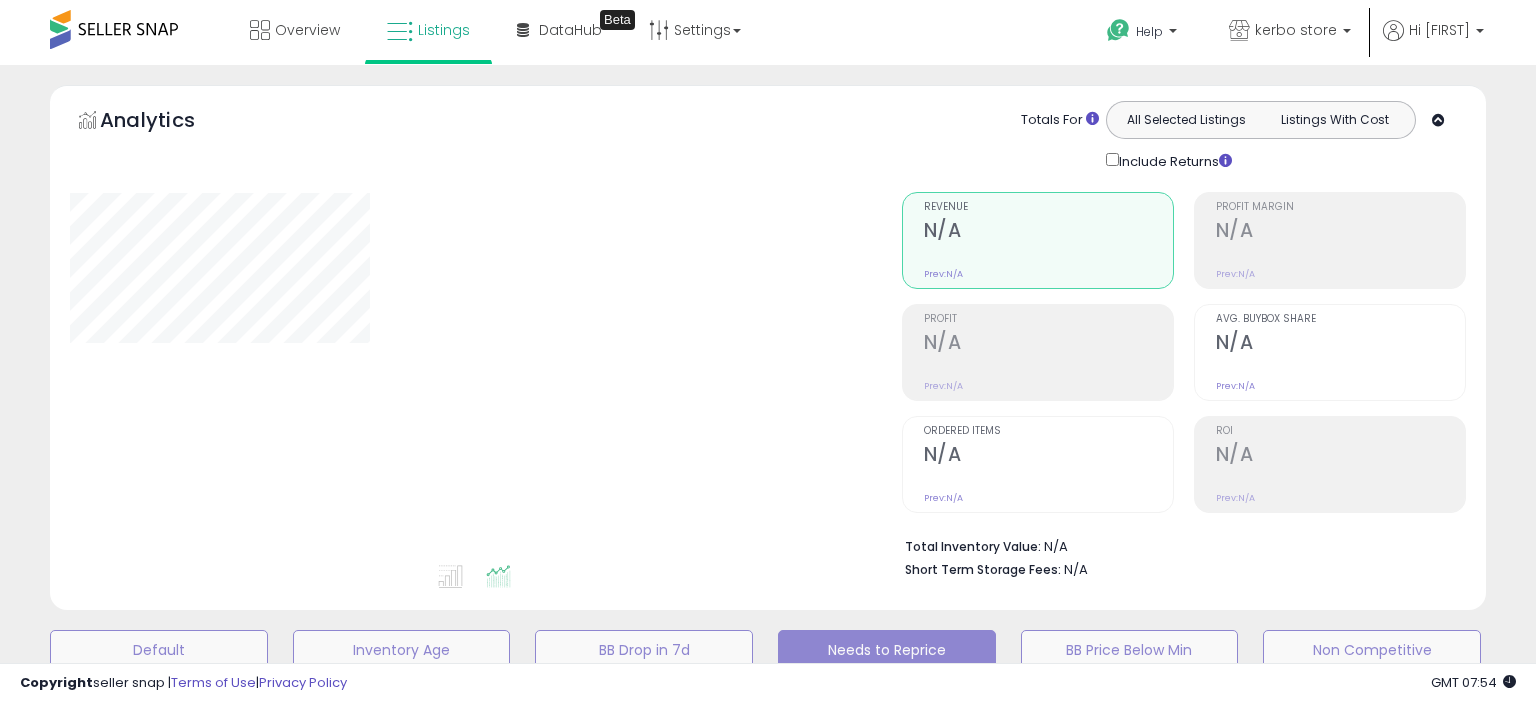 select on "**" 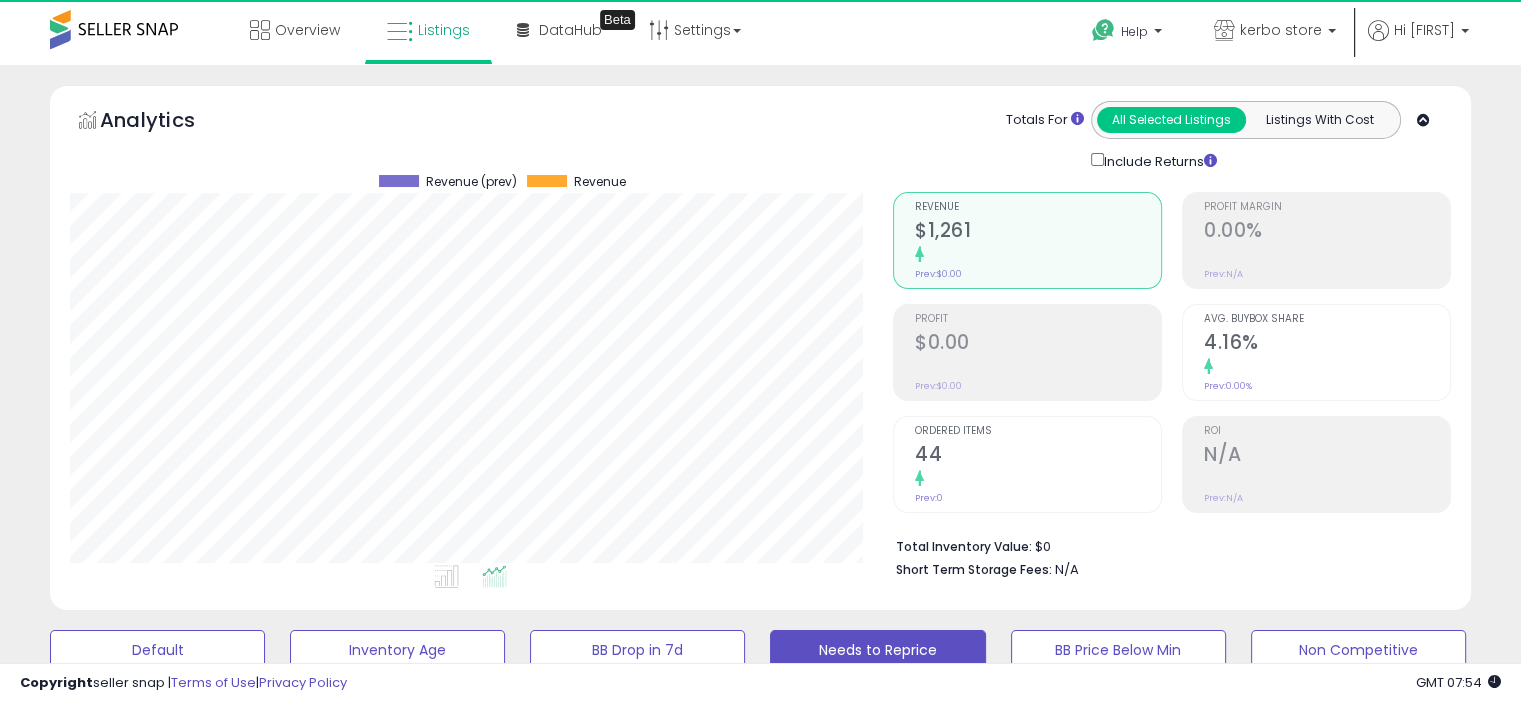 scroll, scrollTop: 999589, scrollLeft: 999176, axis: both 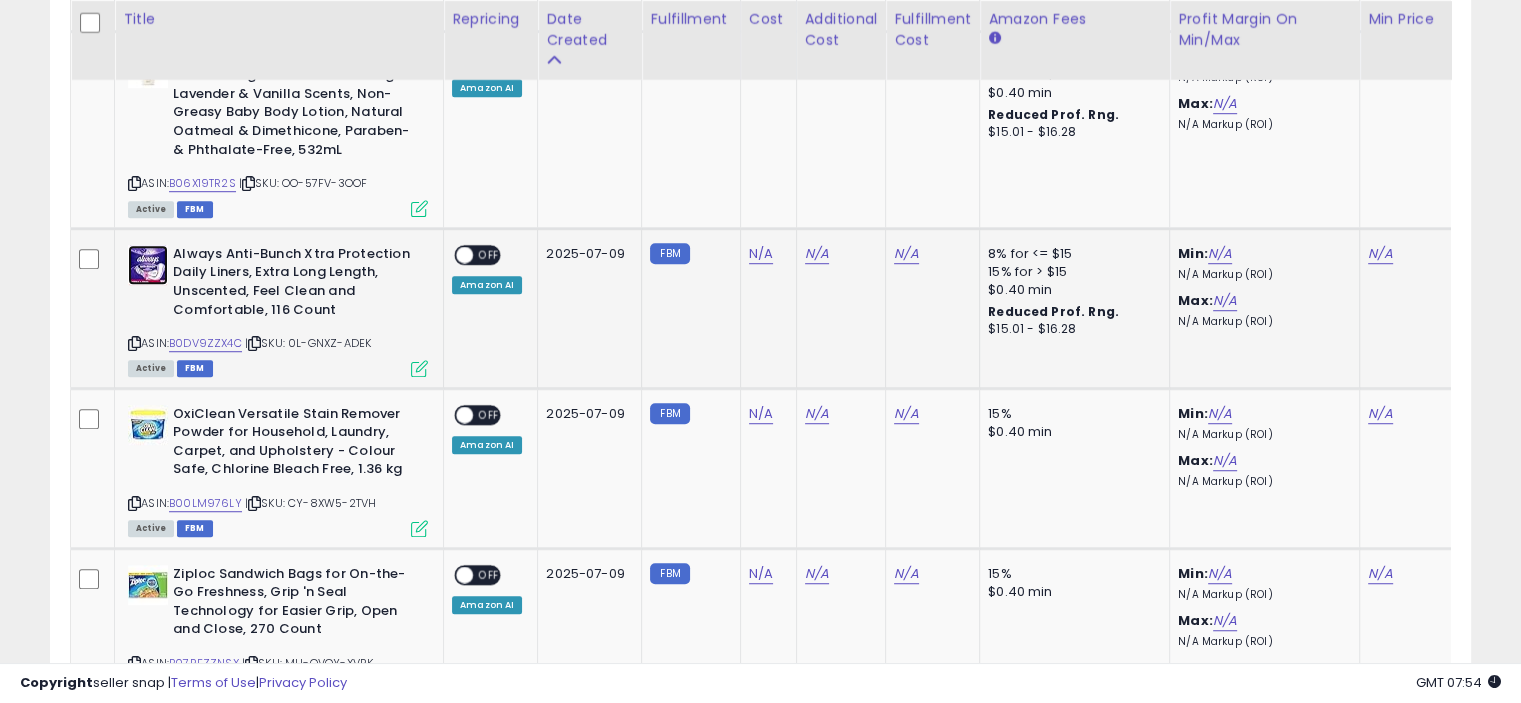 click at bounding box center (148, 265) 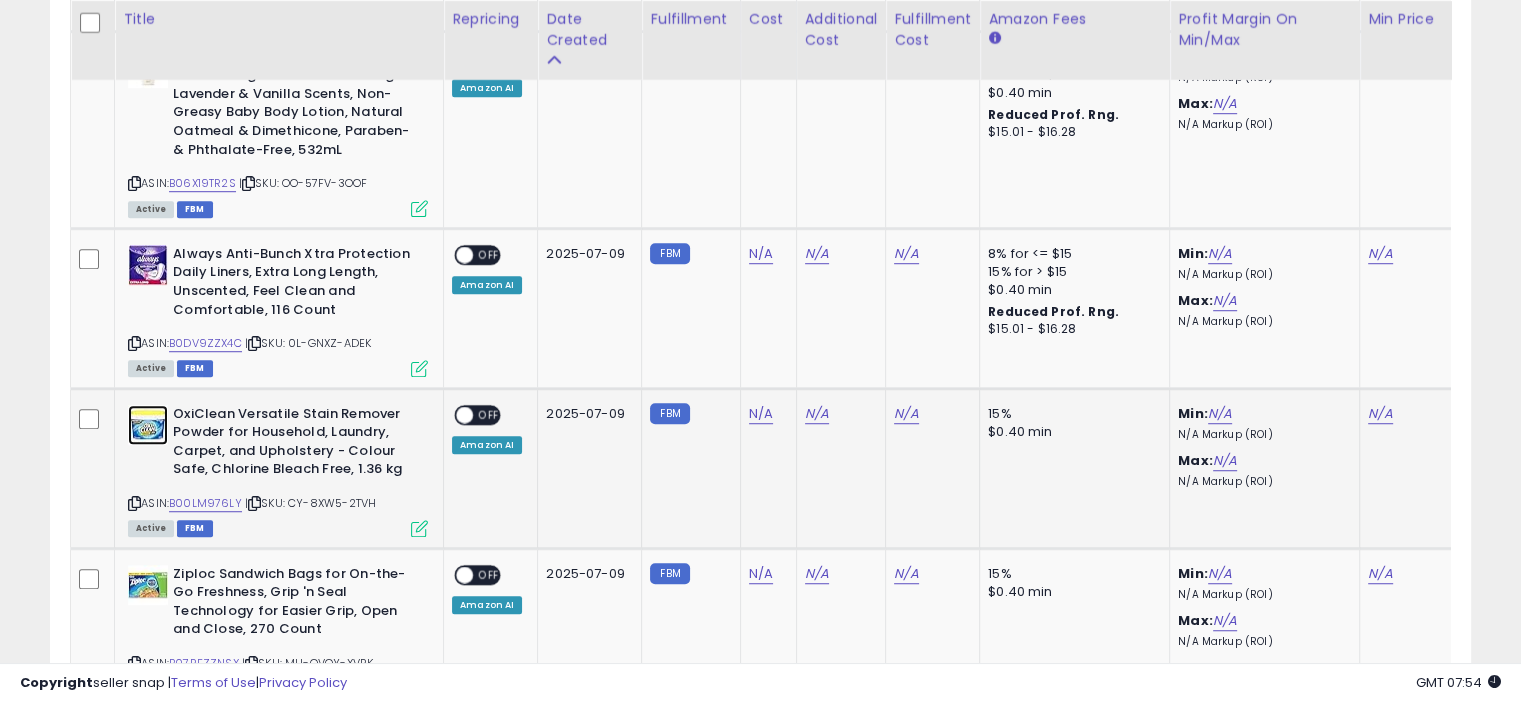 click at bounding box center [148, 425] 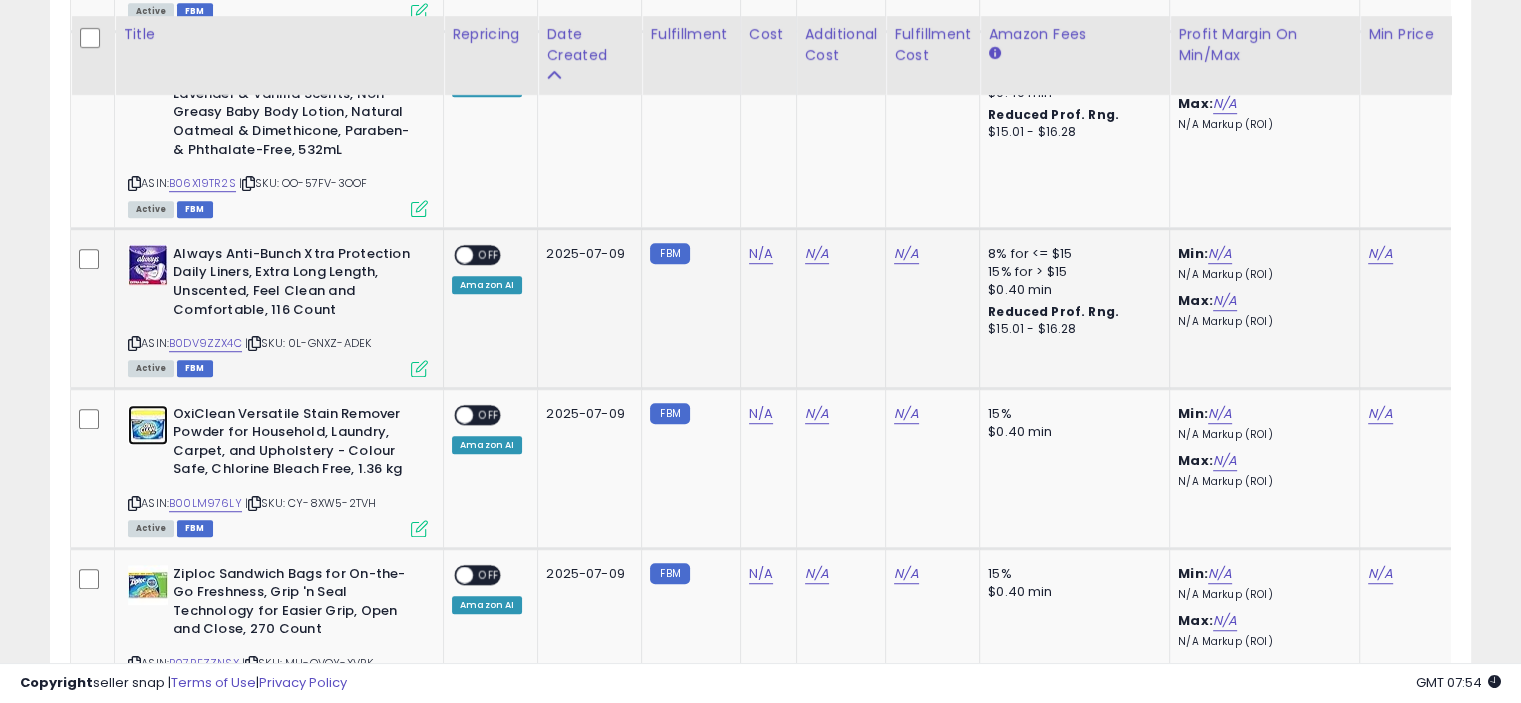 scroll, scrollTop: 1600, scrollLeft: 0, axis: vertical 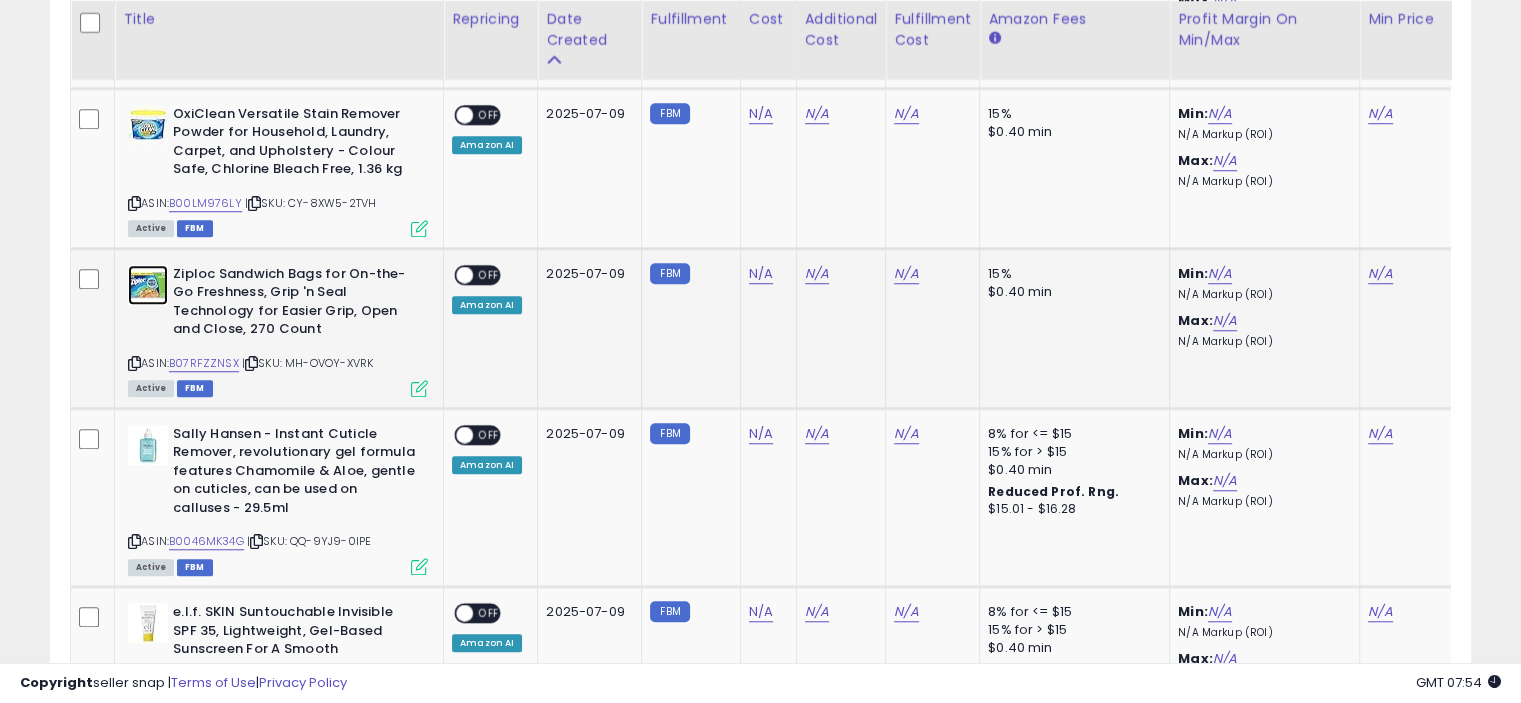 click at bounding box center (148, 285) 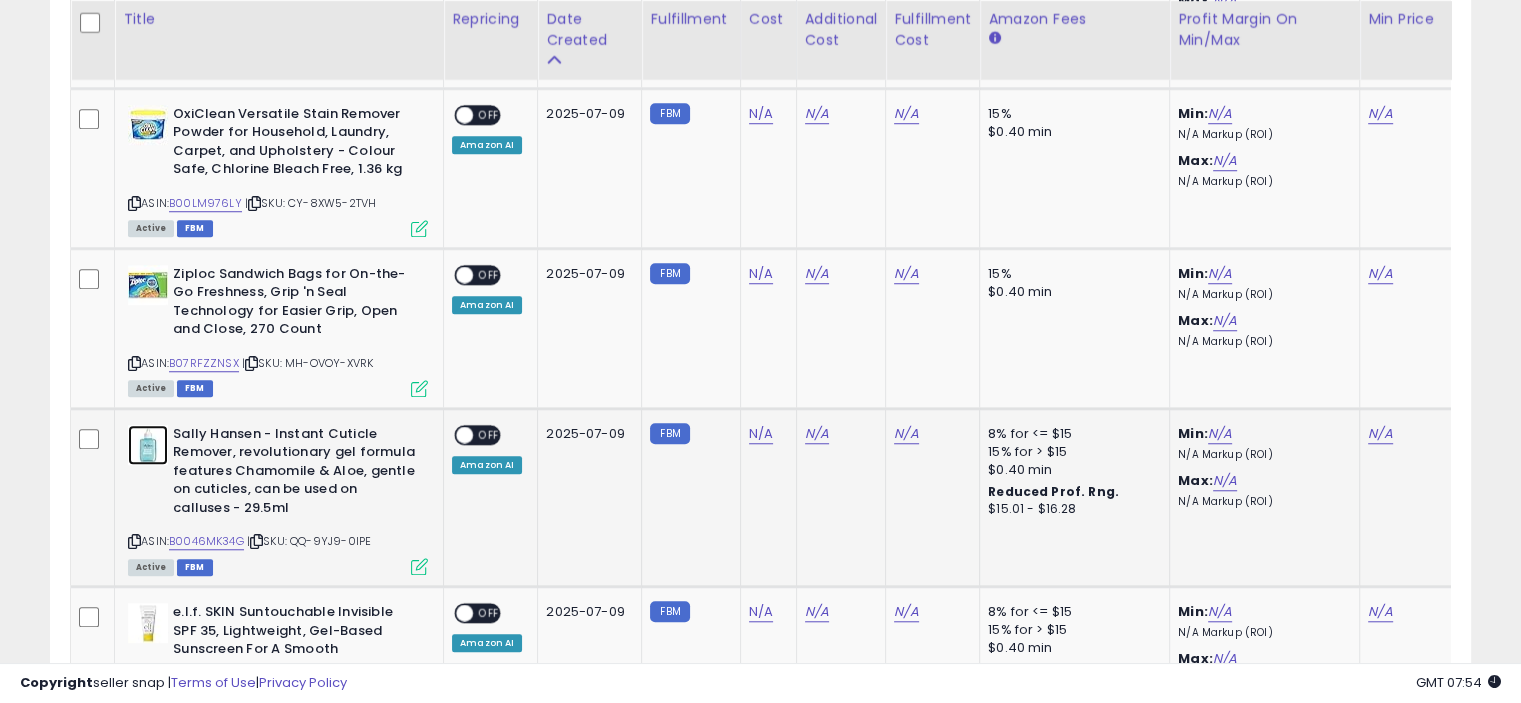 click at bounding box center [148, 445] 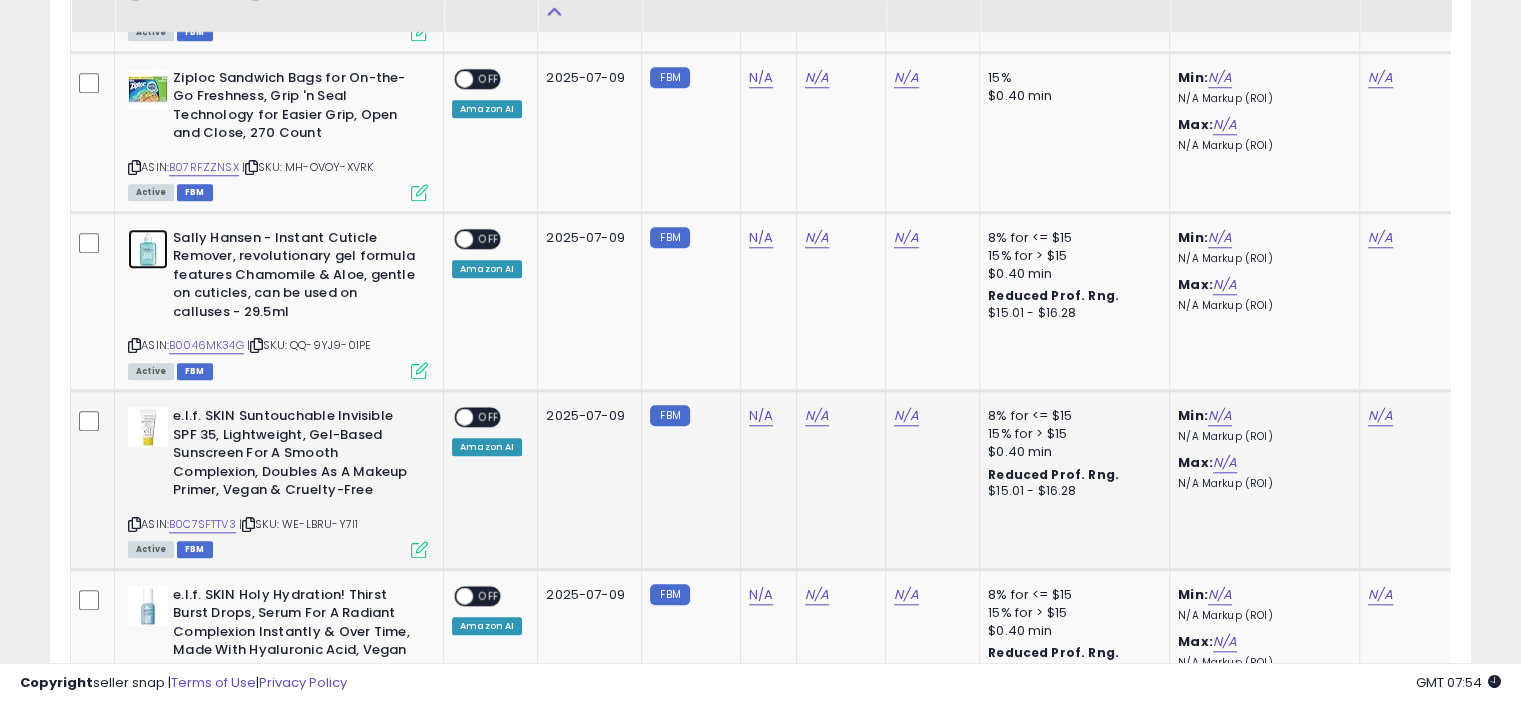 scroll, scrollTop: 1800, scrollLeft: 0, axis: vertical 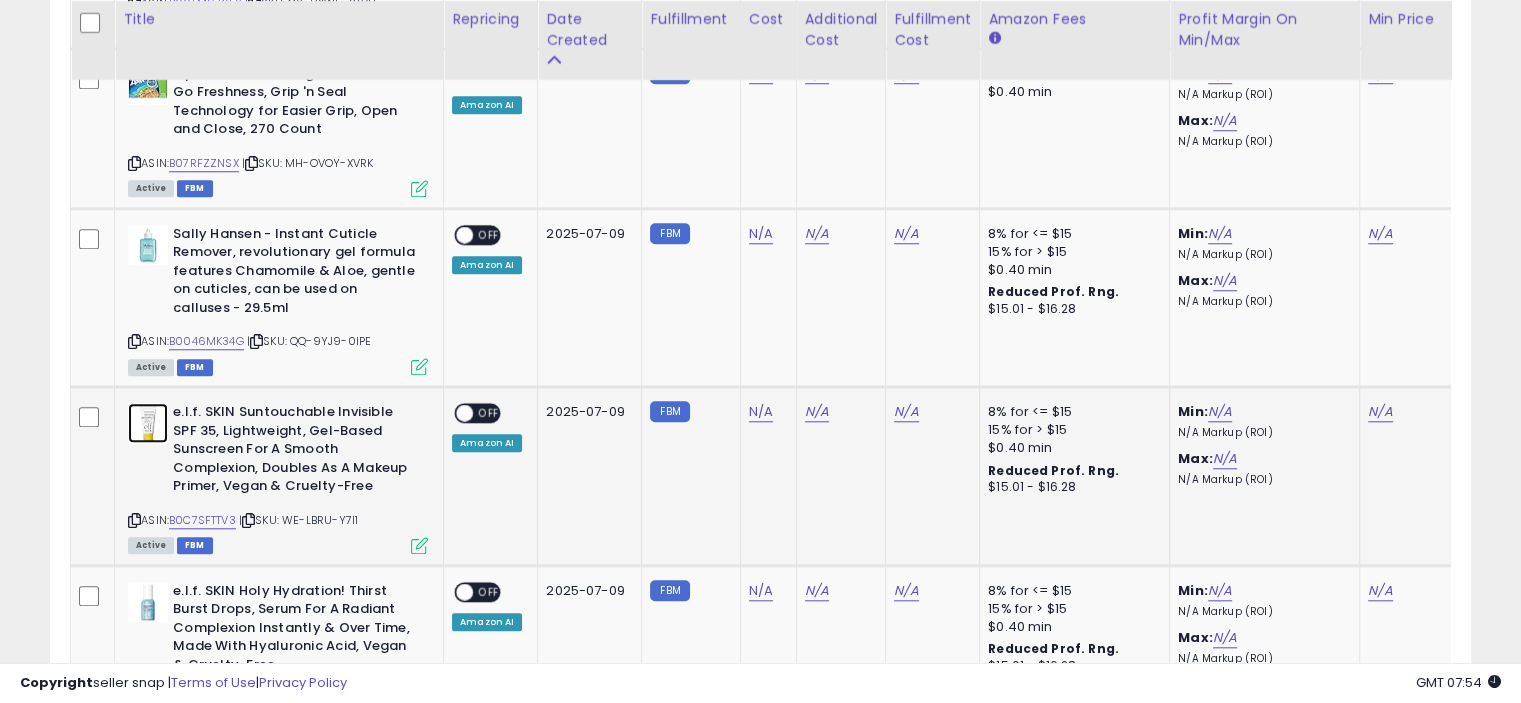 click at bounding box center [148, 423] 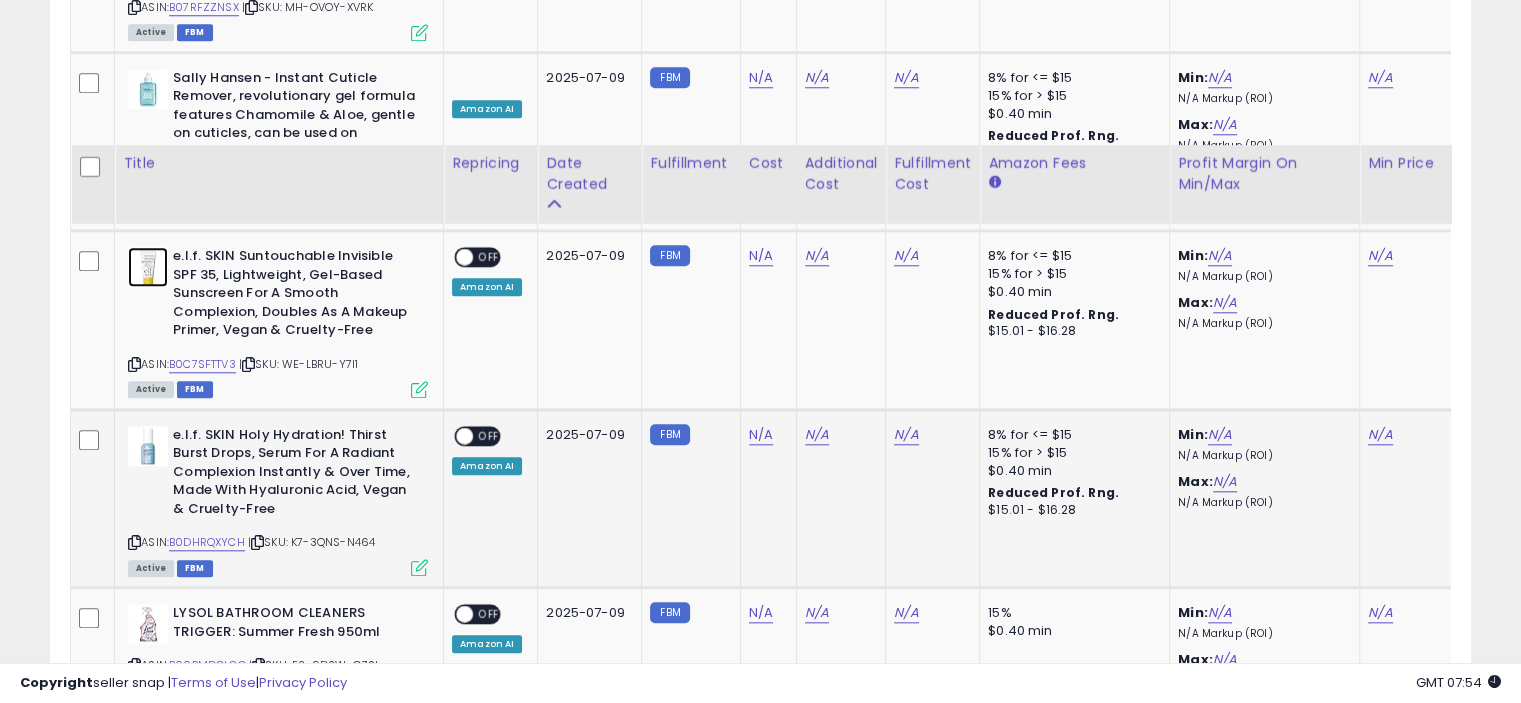 scroll, scrollTop: 2100, scrollLeft: 0, axis: vertical 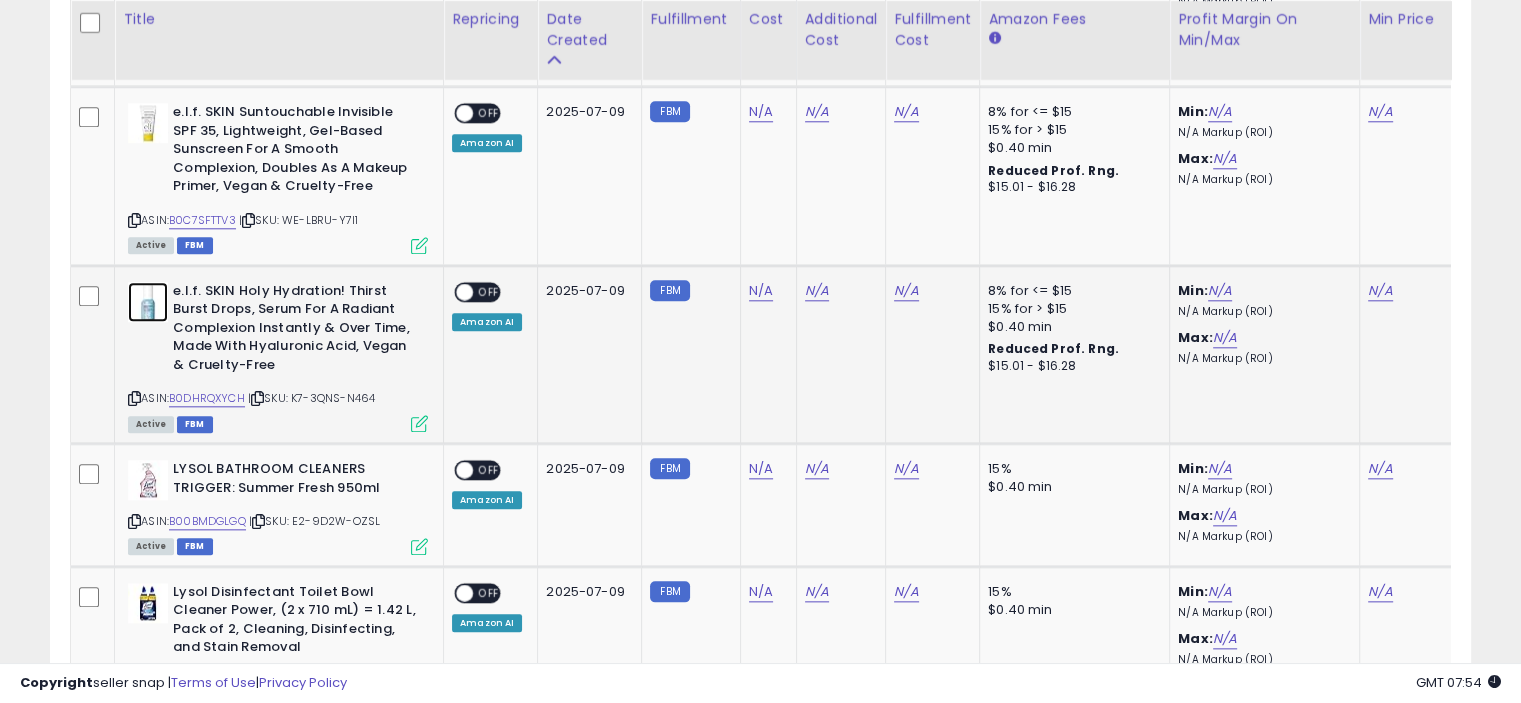 click at bounding box center [148, 302] 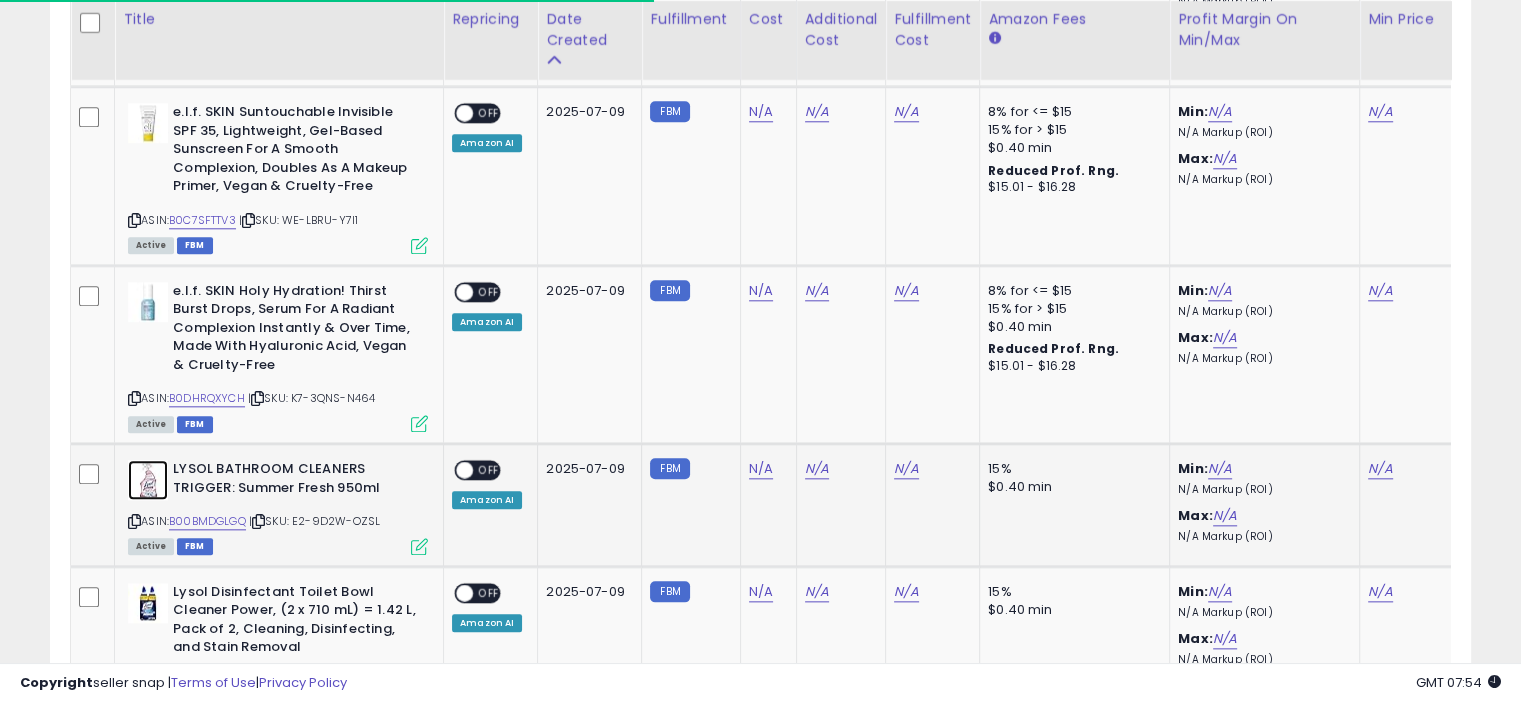 click at bounding box center (148, 480) 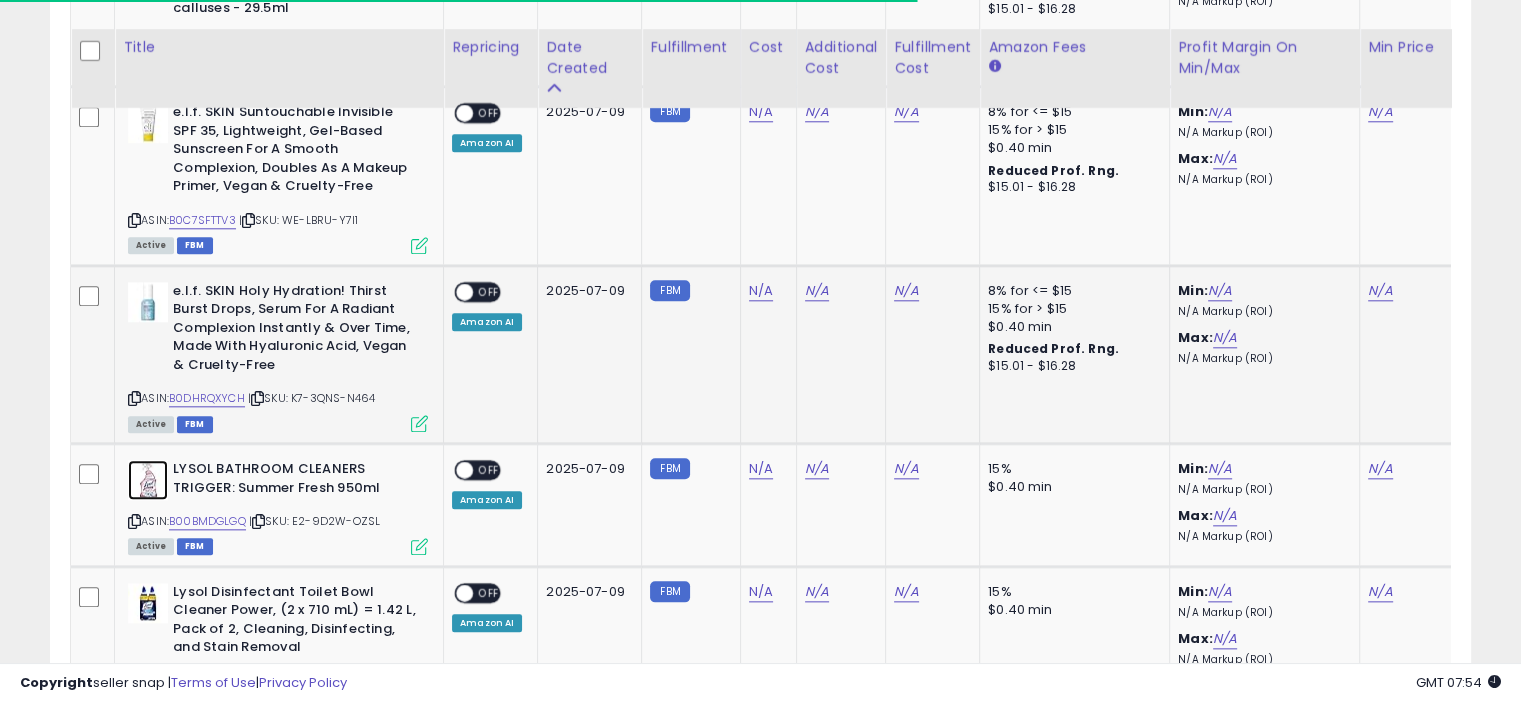 scroll, scrollTop: 2300, scrollLeft: 0, axis: vertical 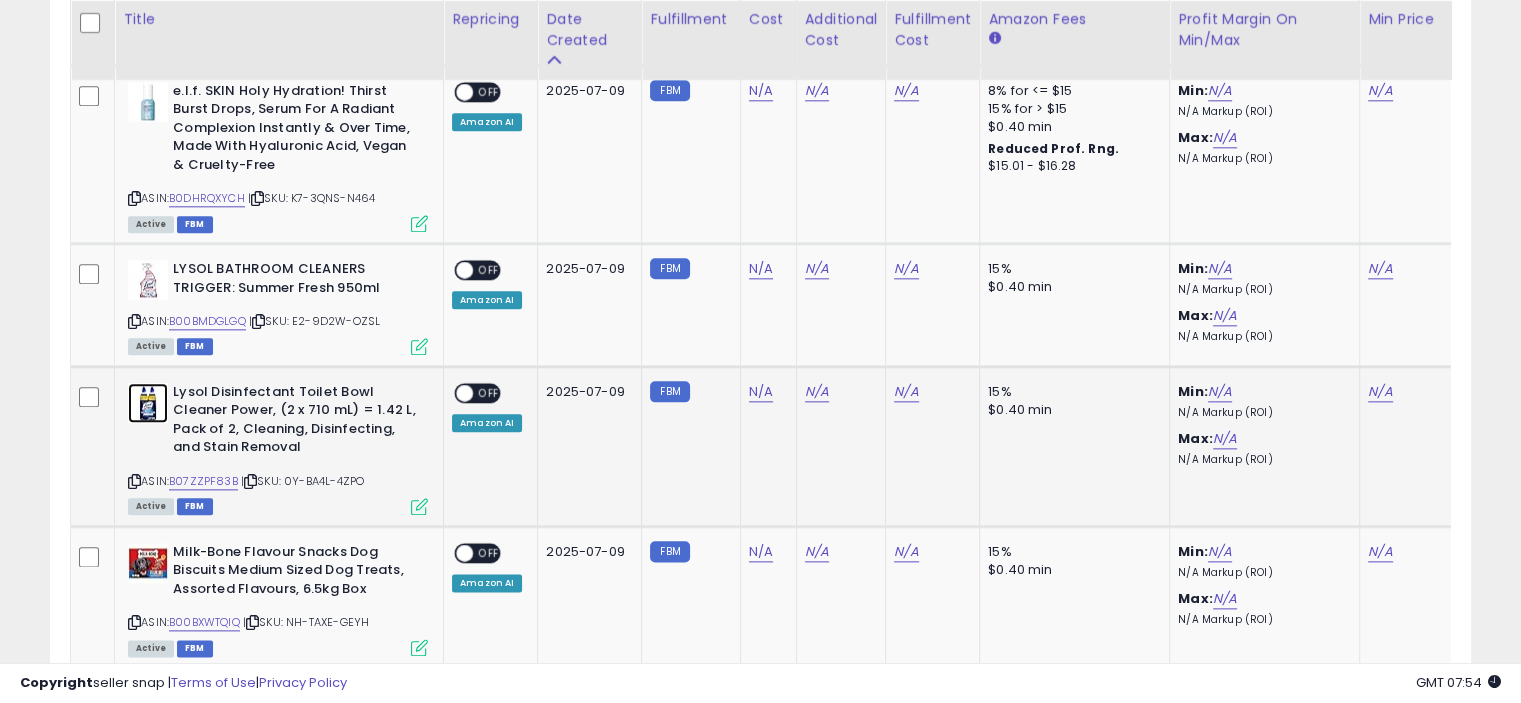 click at bounding box center [148, 403] 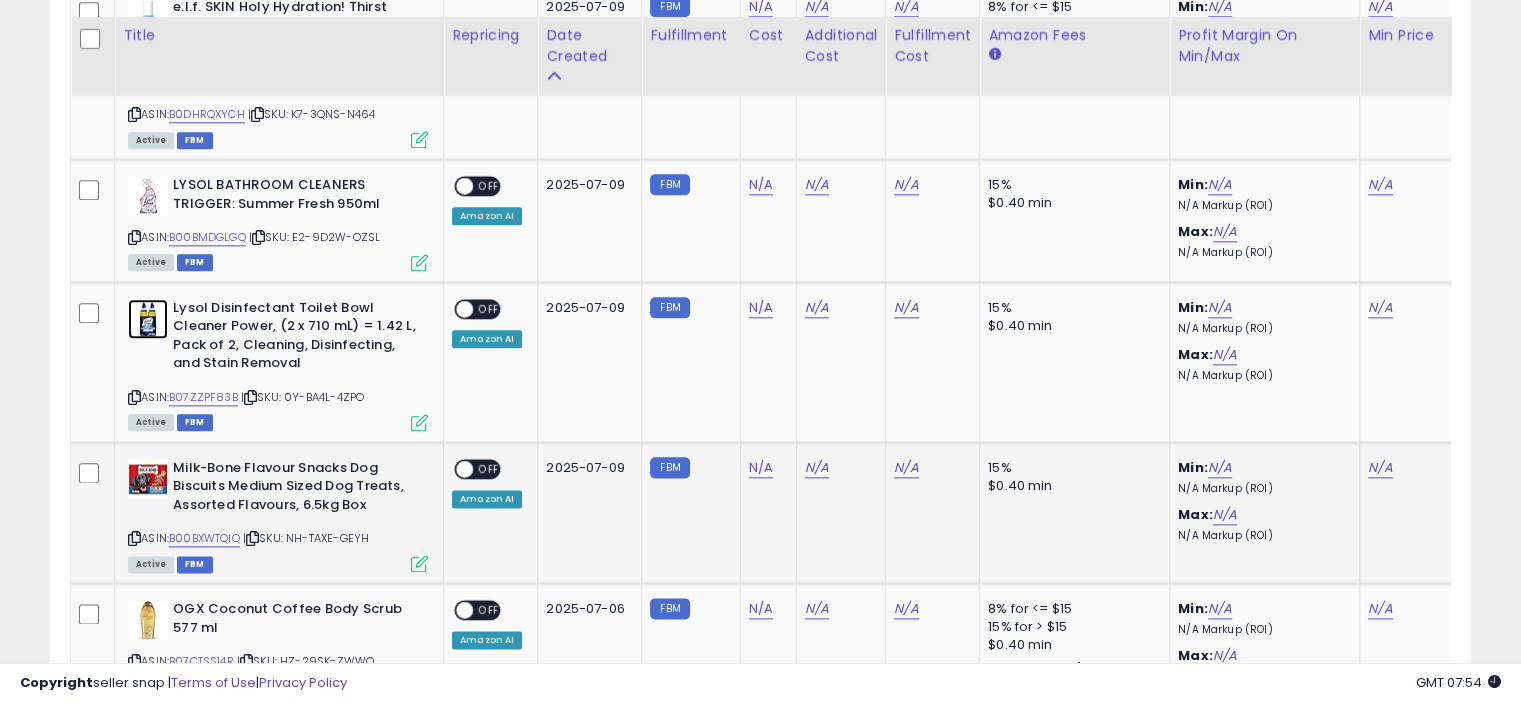 scroll, scrollTop: 2400, scrollLeft: 0, axis: vertical 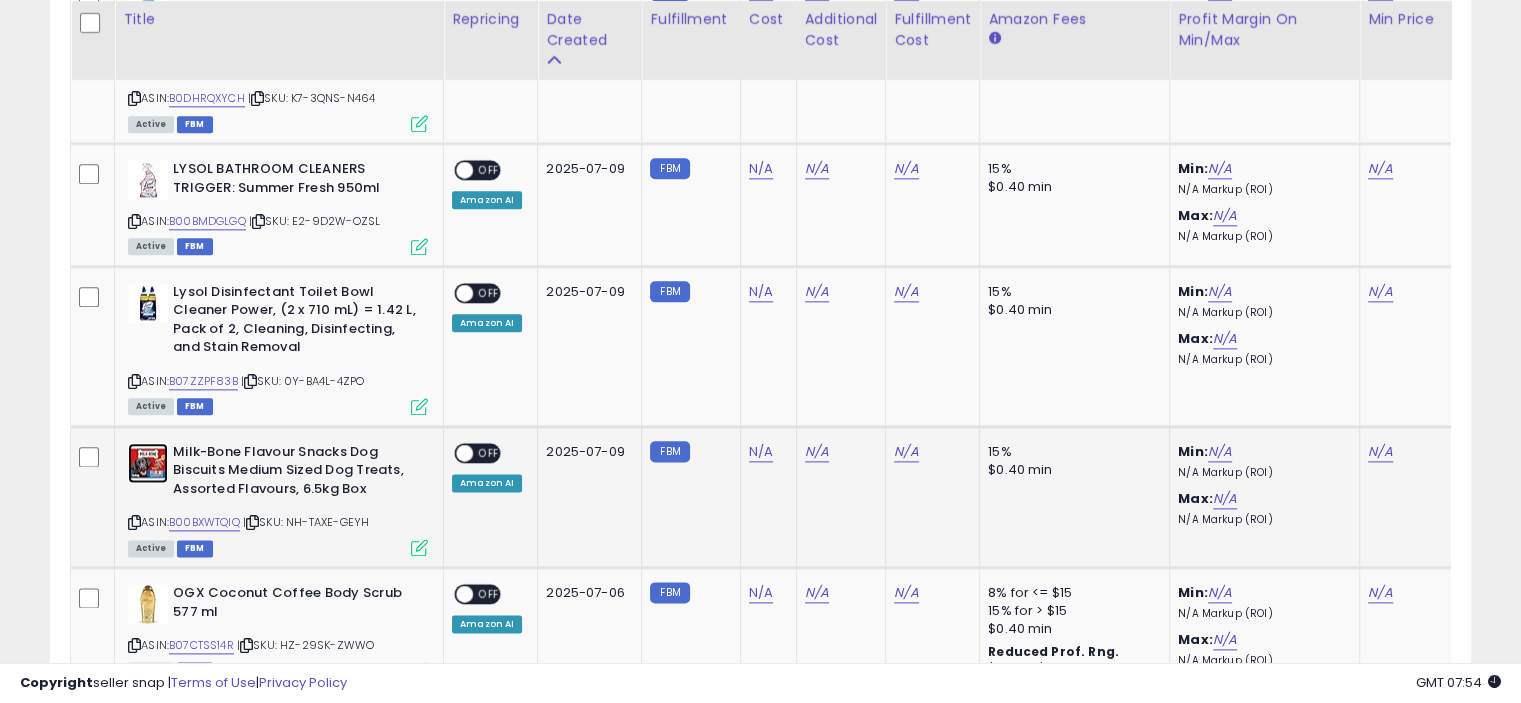 click at bounding box center [148, 463] 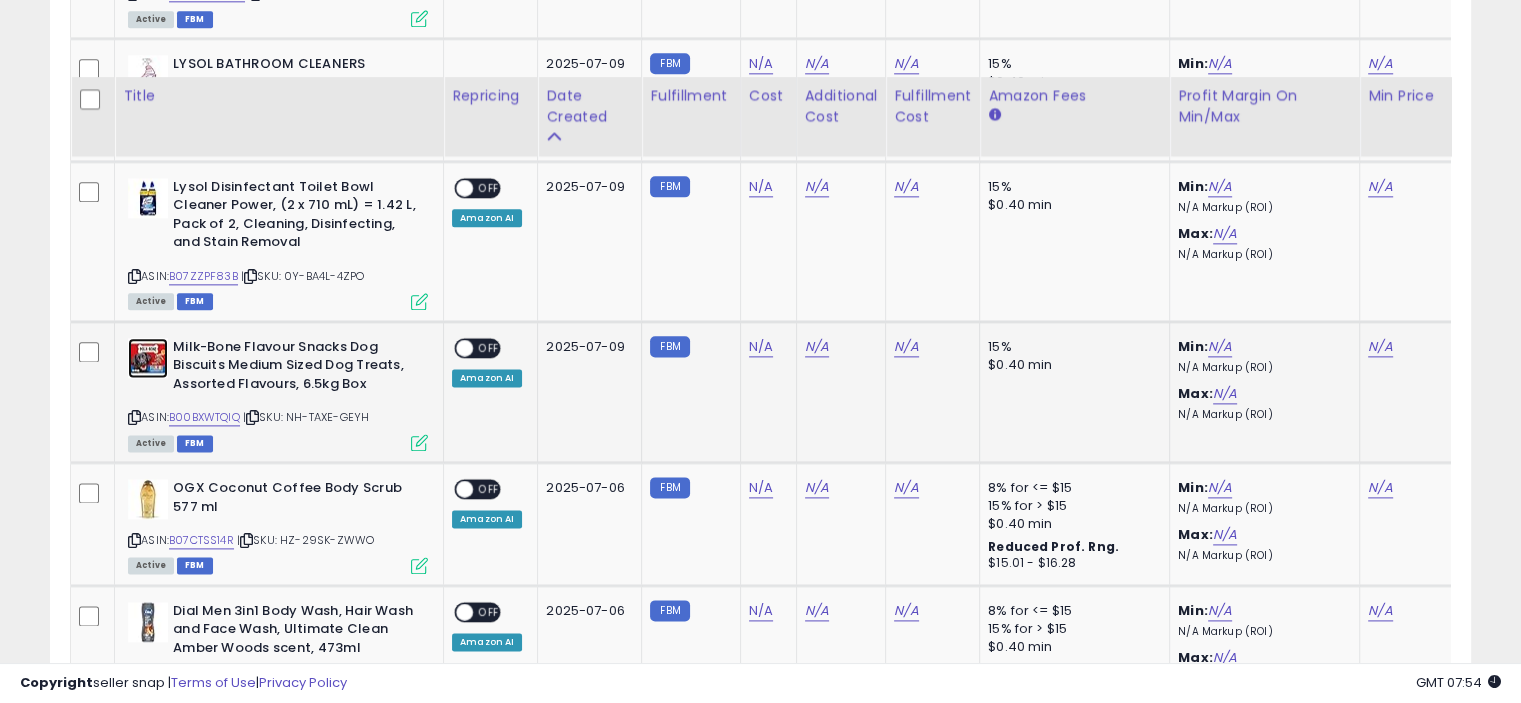 scroll, scrollTop: 2600, scrollLeft: 0, axis: vertical 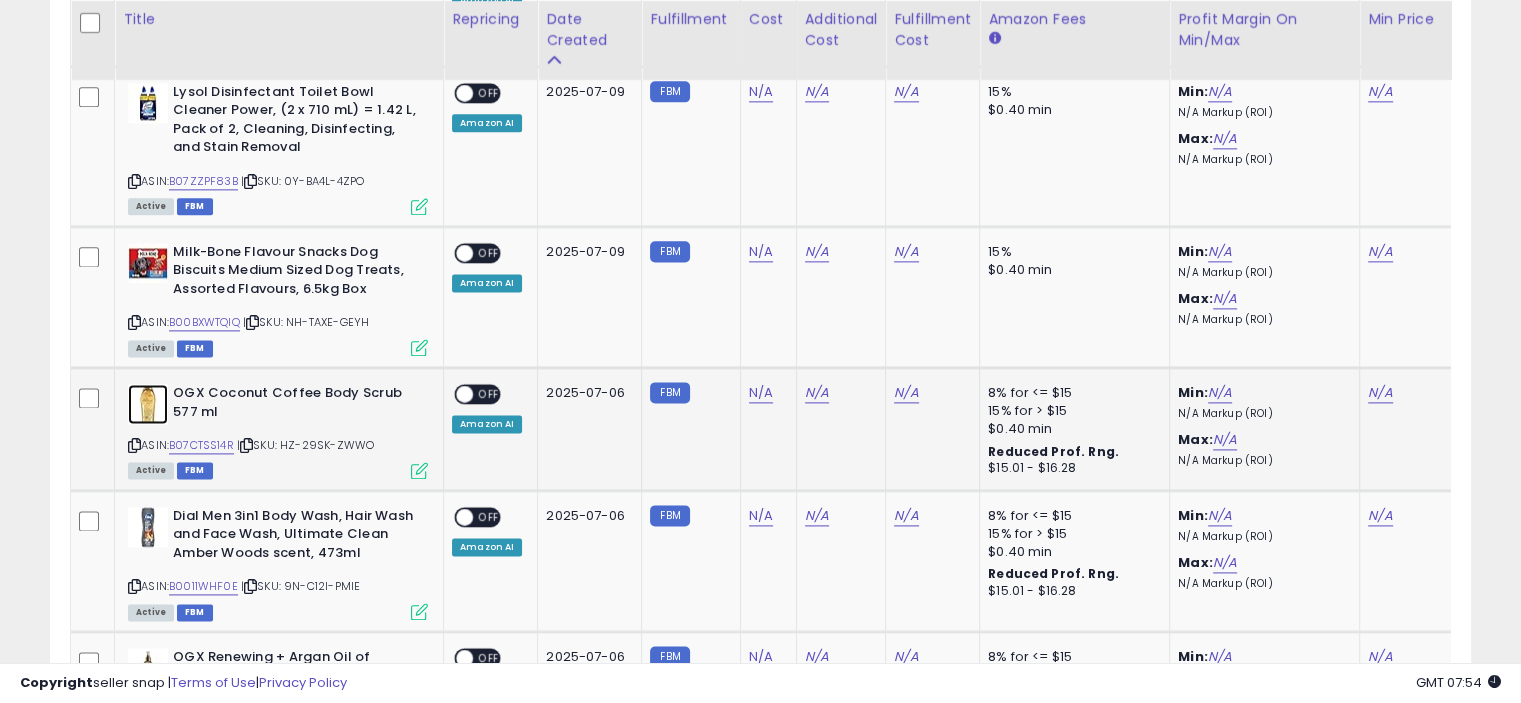 click at bounding box center [148, 404] 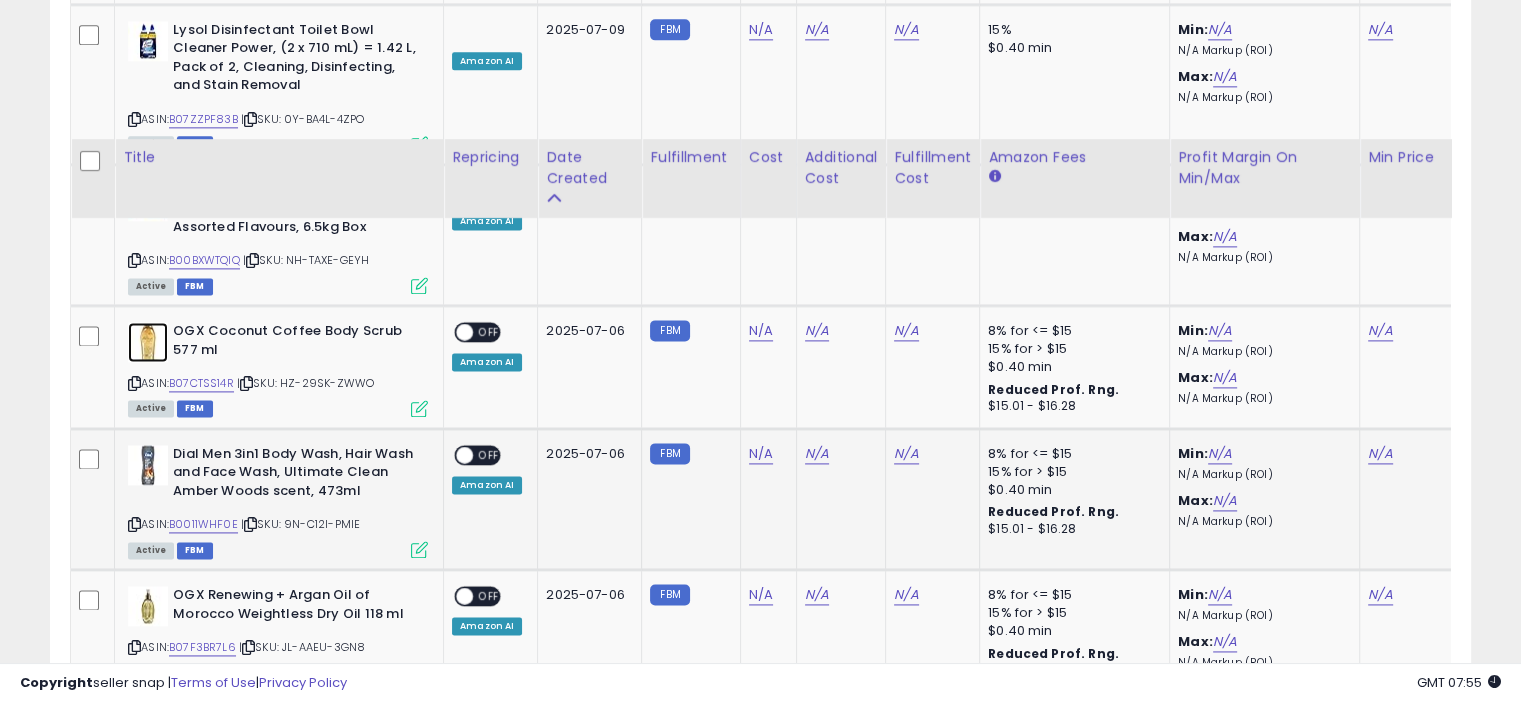 scroll, scrollTop: 2800, scrollLeft: 0, axis: vertical 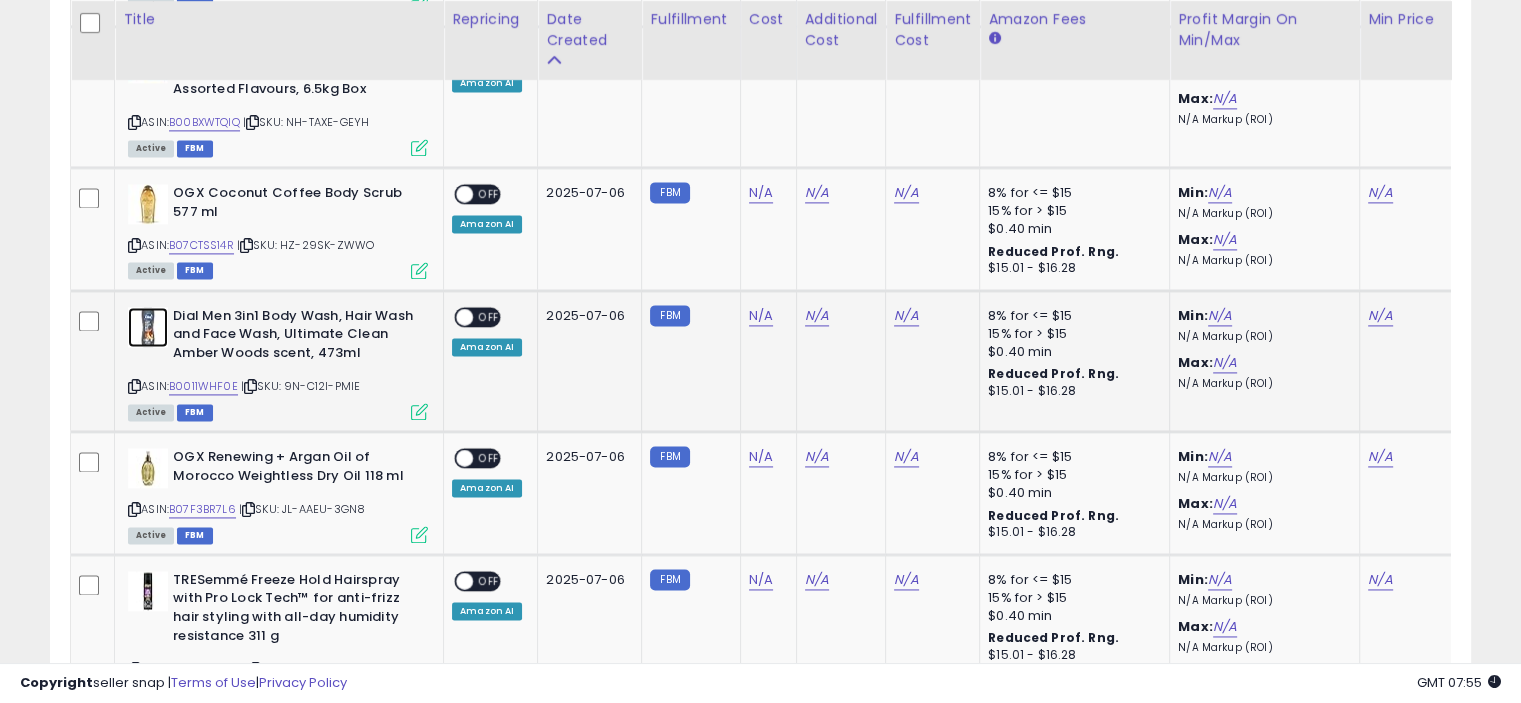 click at bounding box center (148, 327) 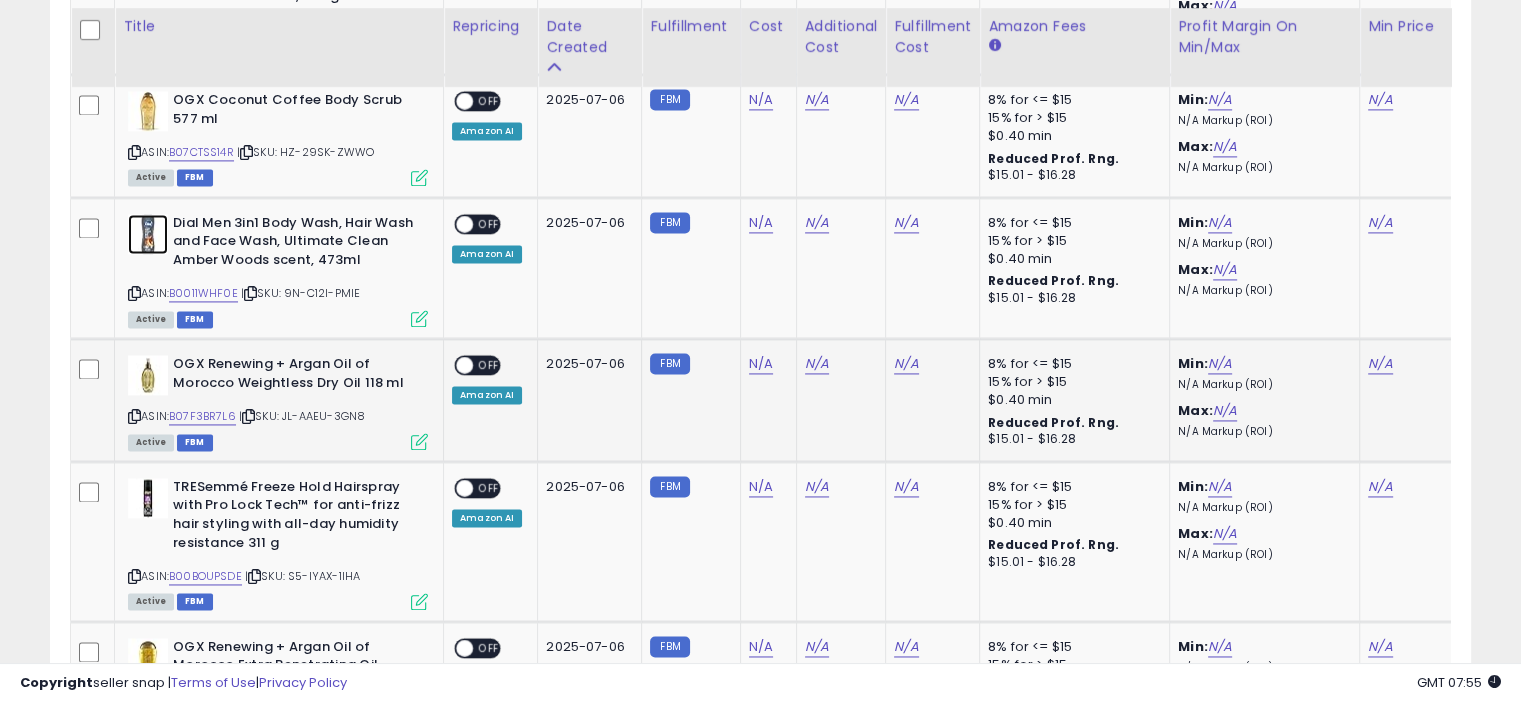 scroll, scrollTop: 2900, scrollLeft: 0, axis: vertical 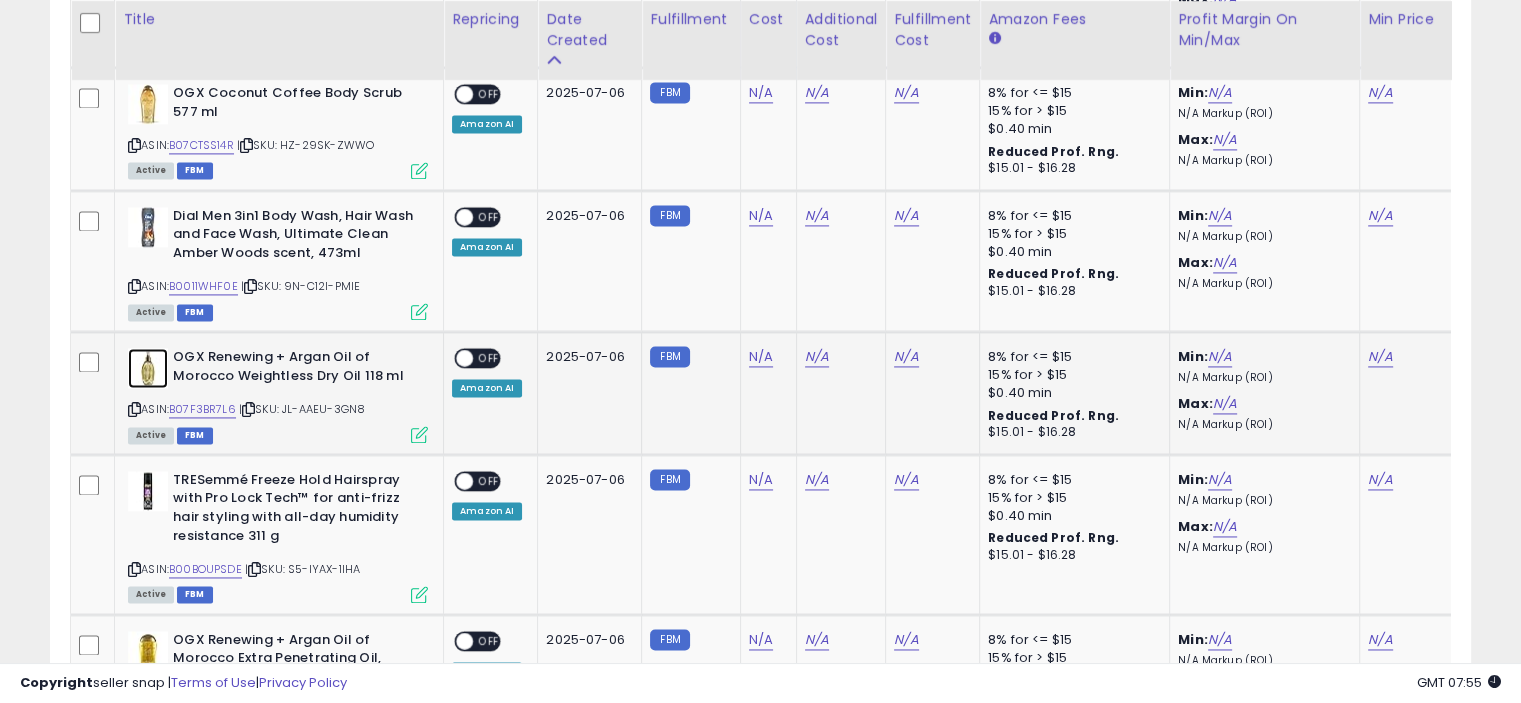 click at bounding box center [148, 368] 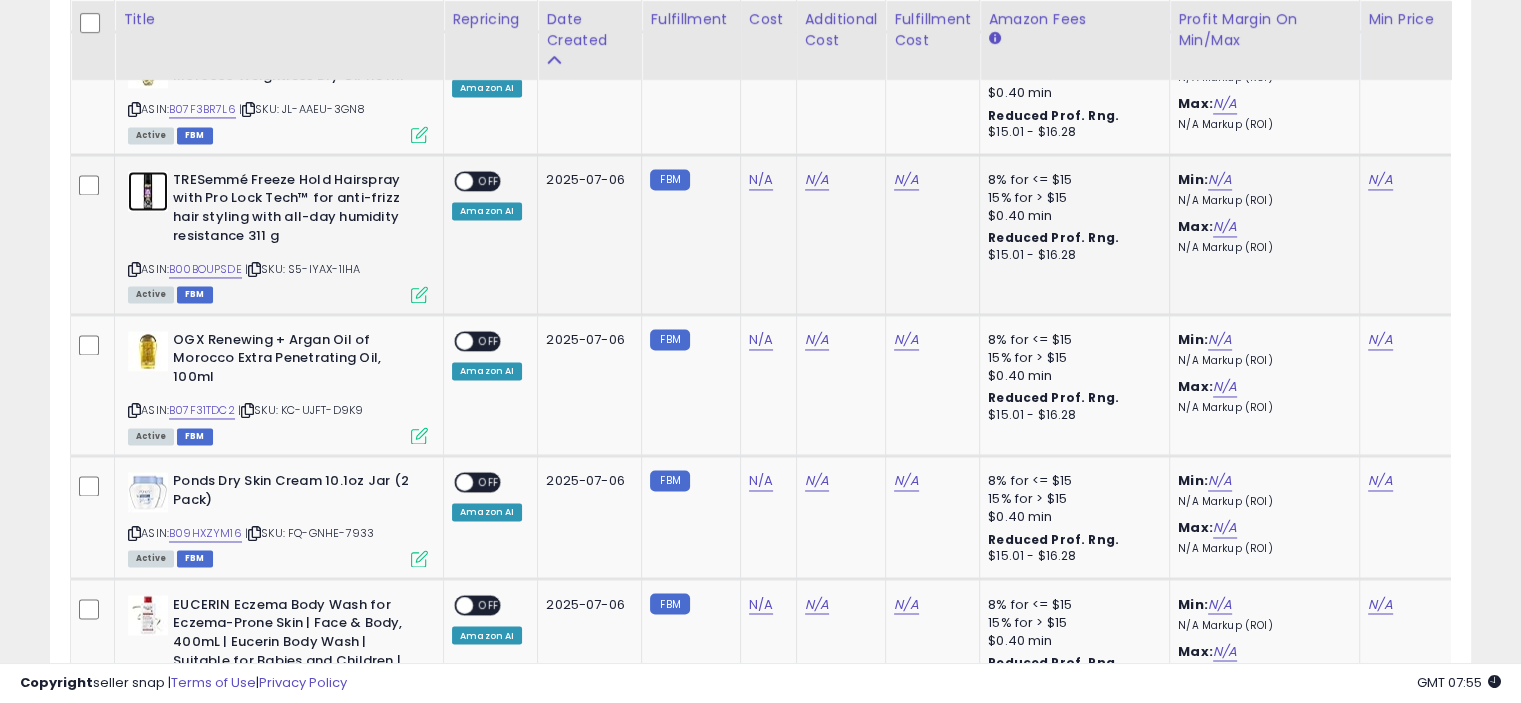 click at bounding box center [148, 191] 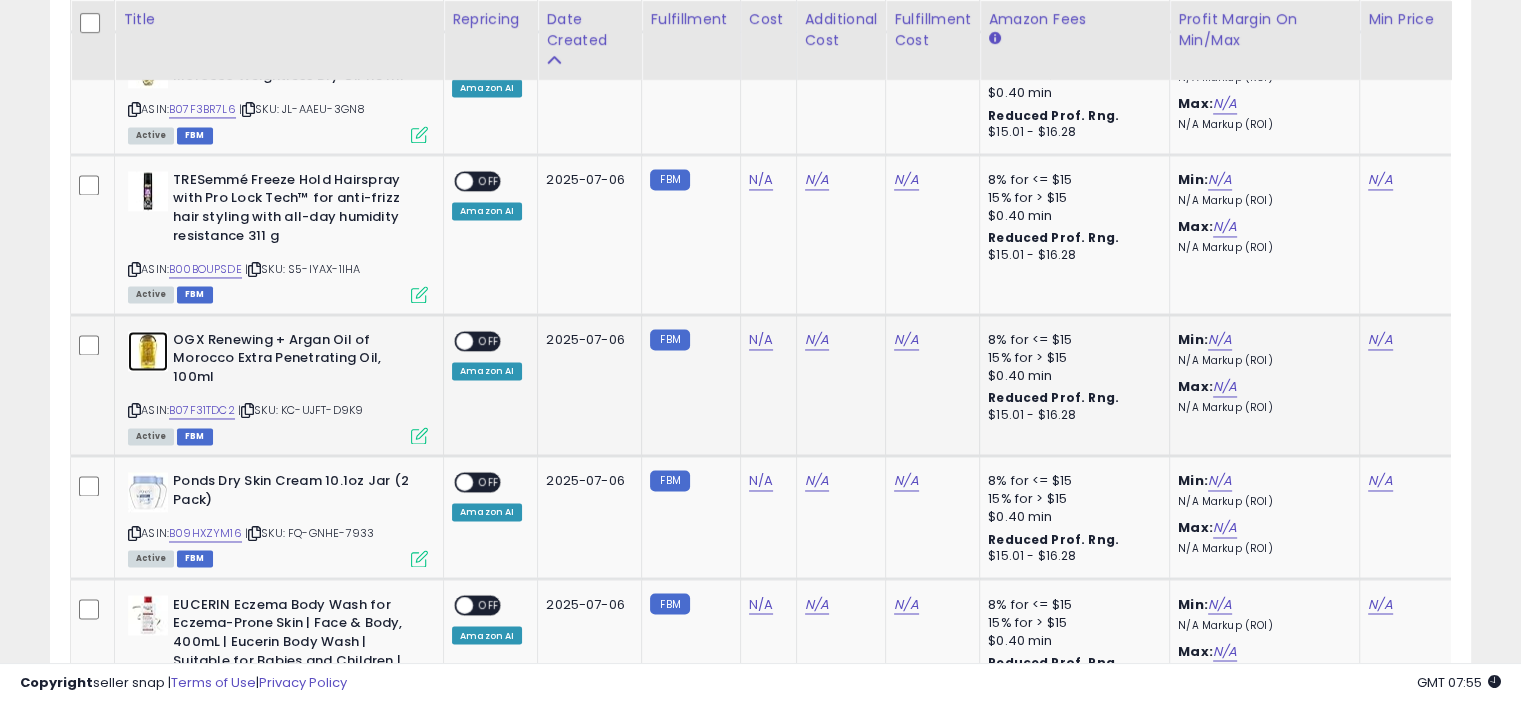 click at bounding box center (148, 351) 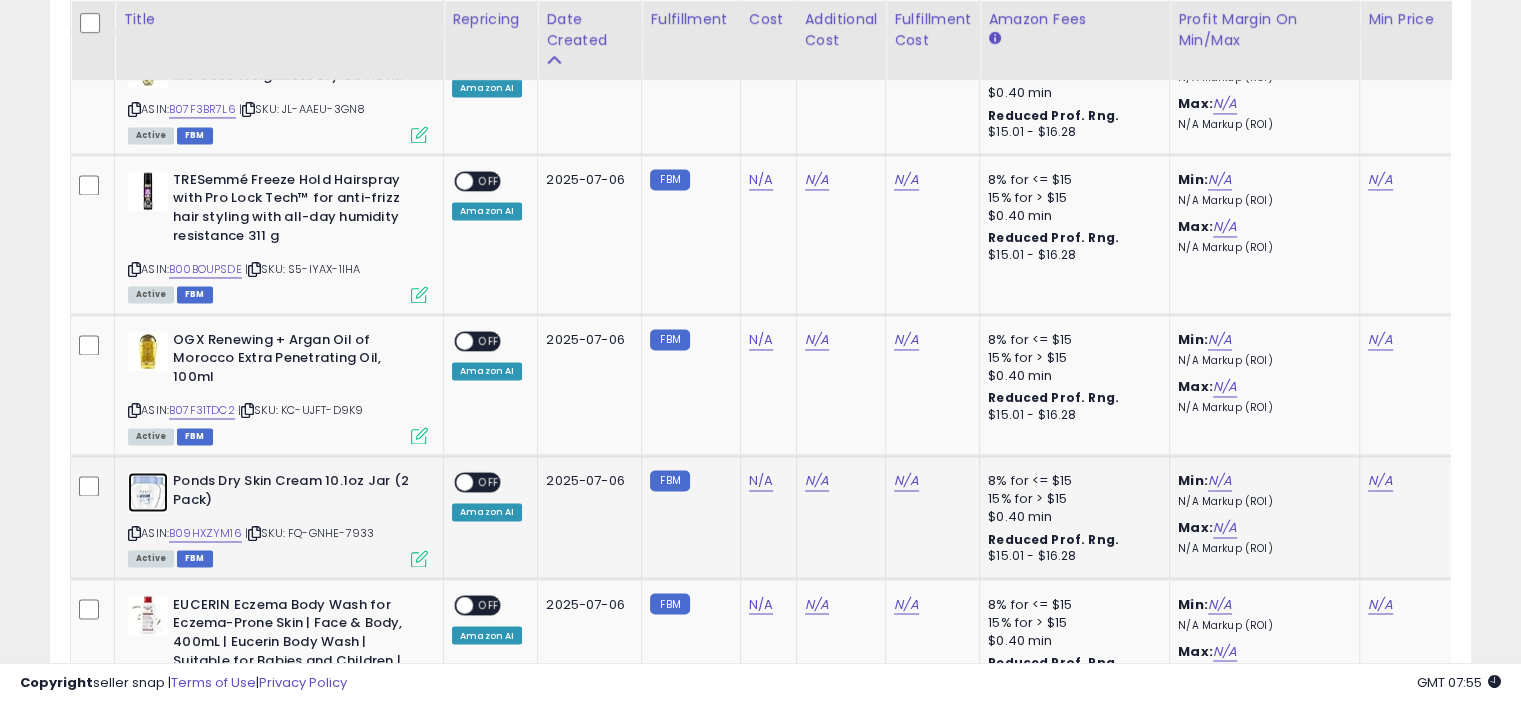 click at bounding box center [148, 492] 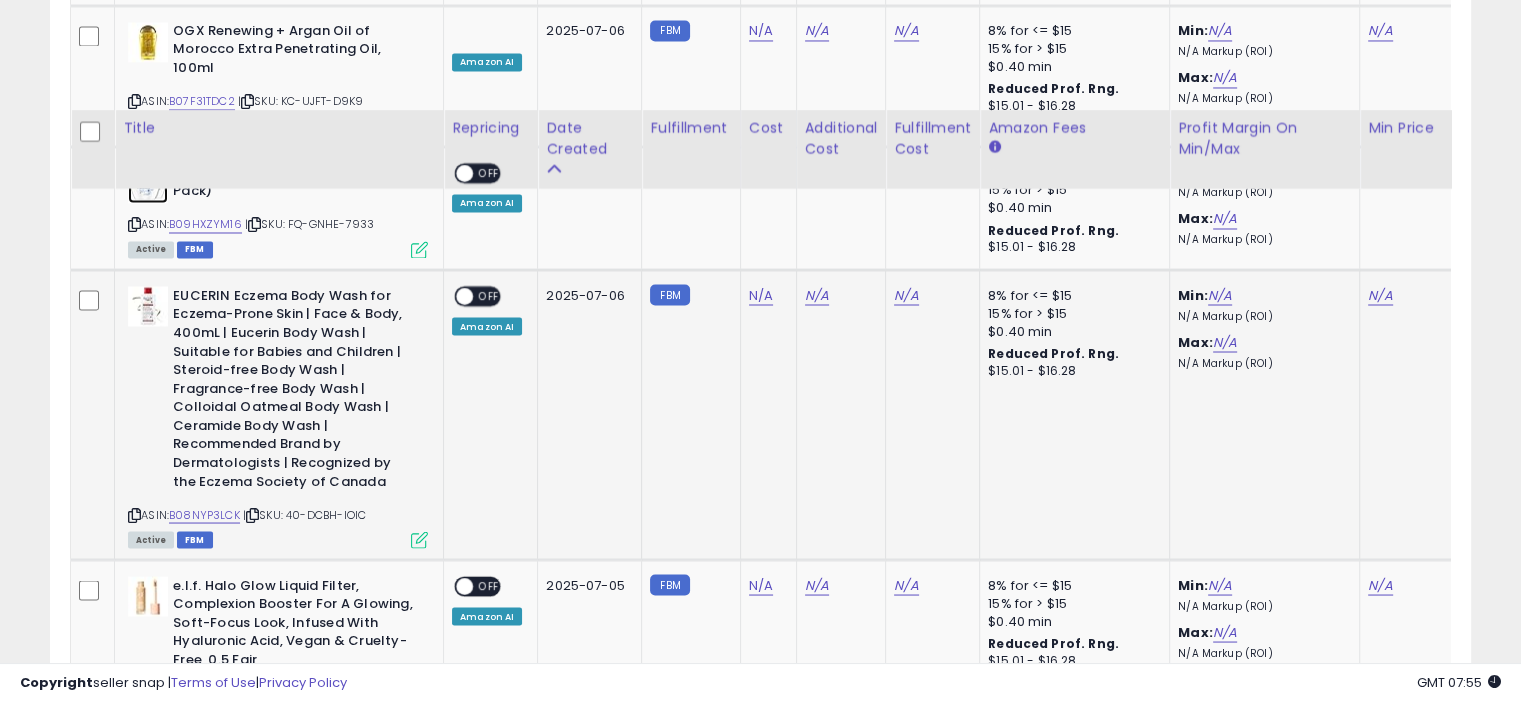 scroll, scrollTop: 3700, scrollLeft: 0, axis: vertical 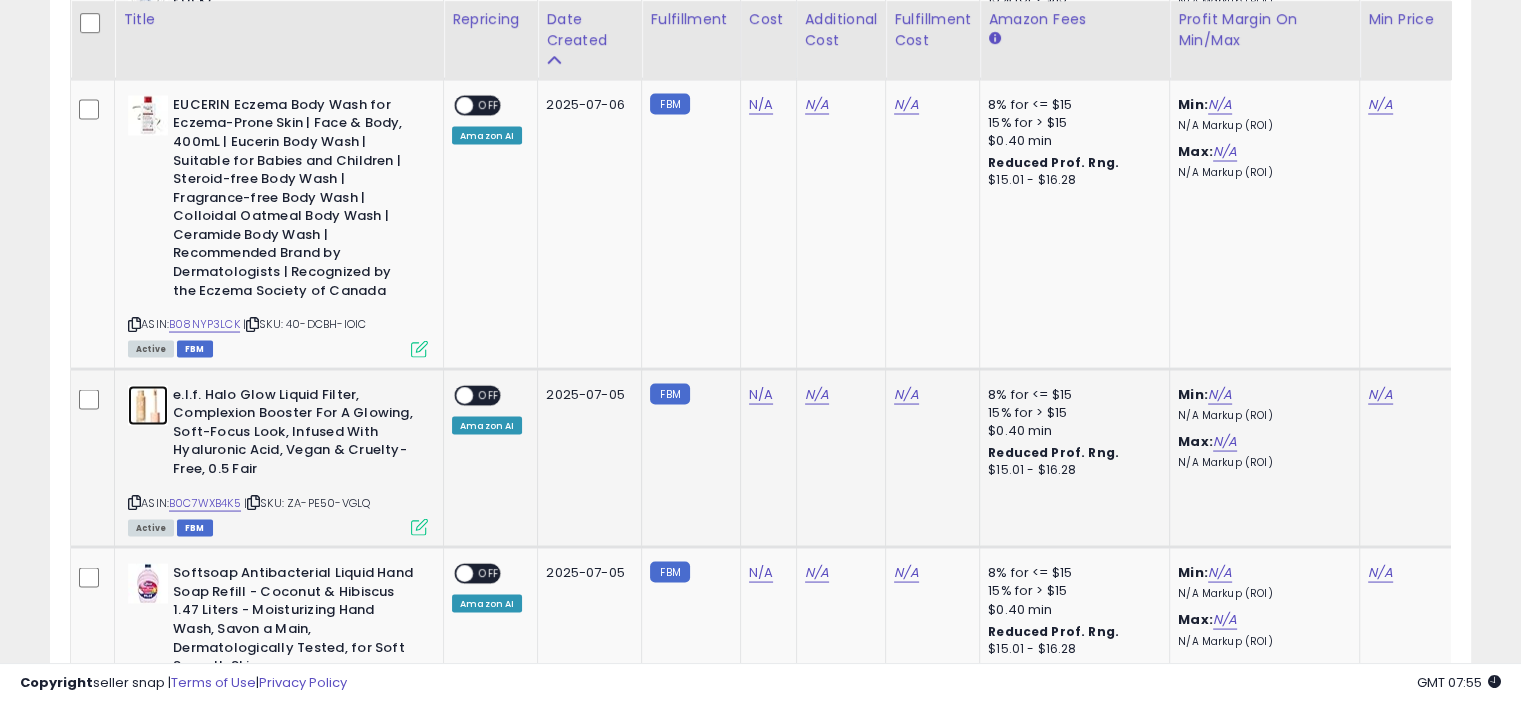 click at bounding box center [148, 405] 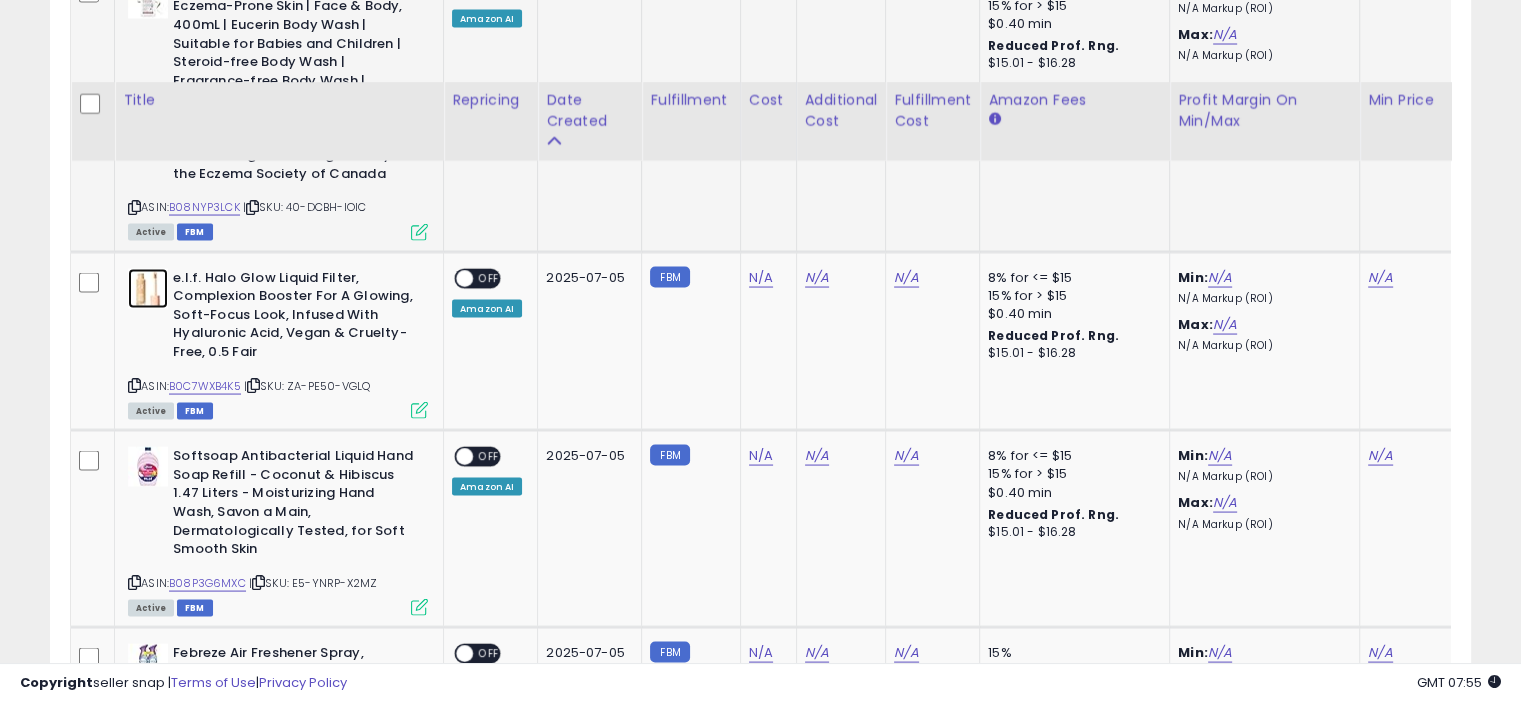 scroll, scrollTop: 3900, scrollLeft: 0, axis: vertical 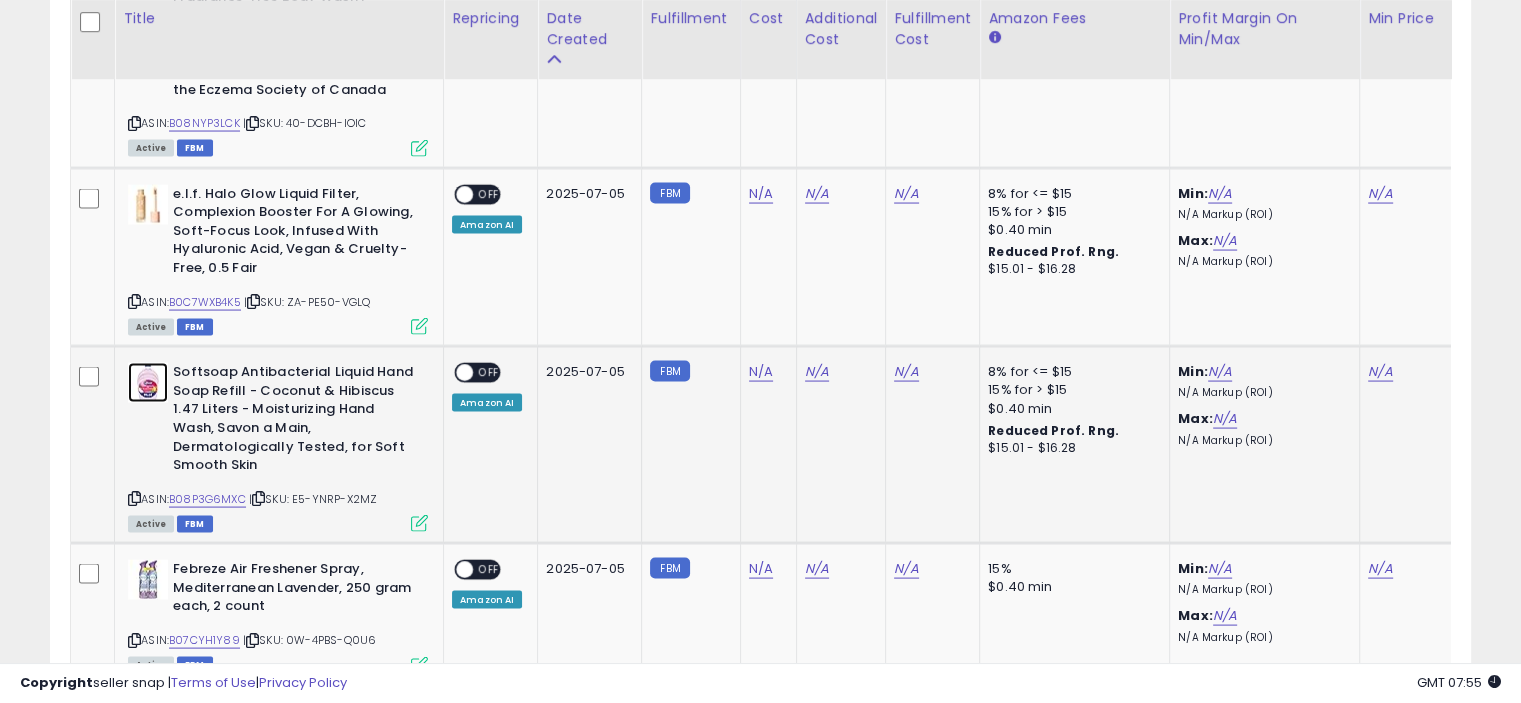 click at bounding box center [148, 383] 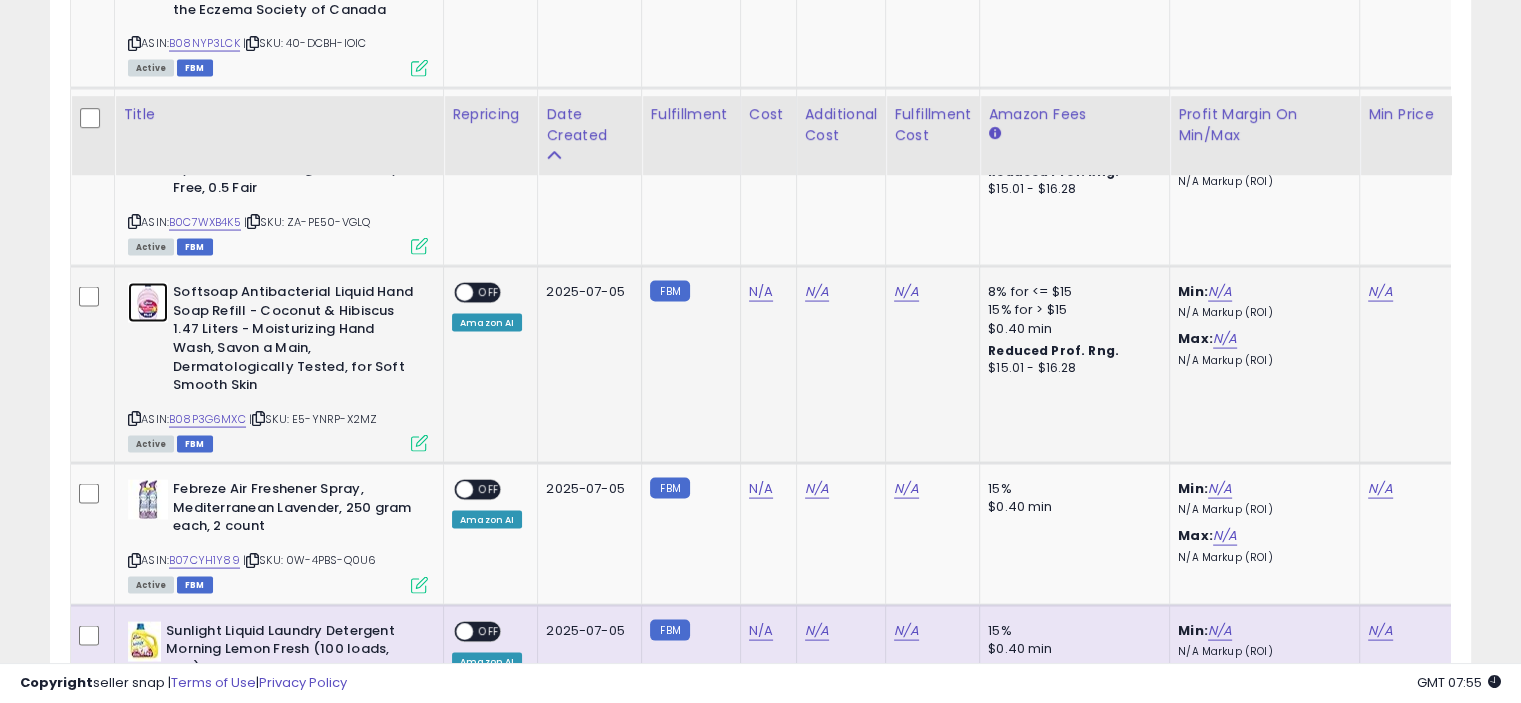 scroll, scrollTop: 4100, scrollLeft: 0, axis: vertical 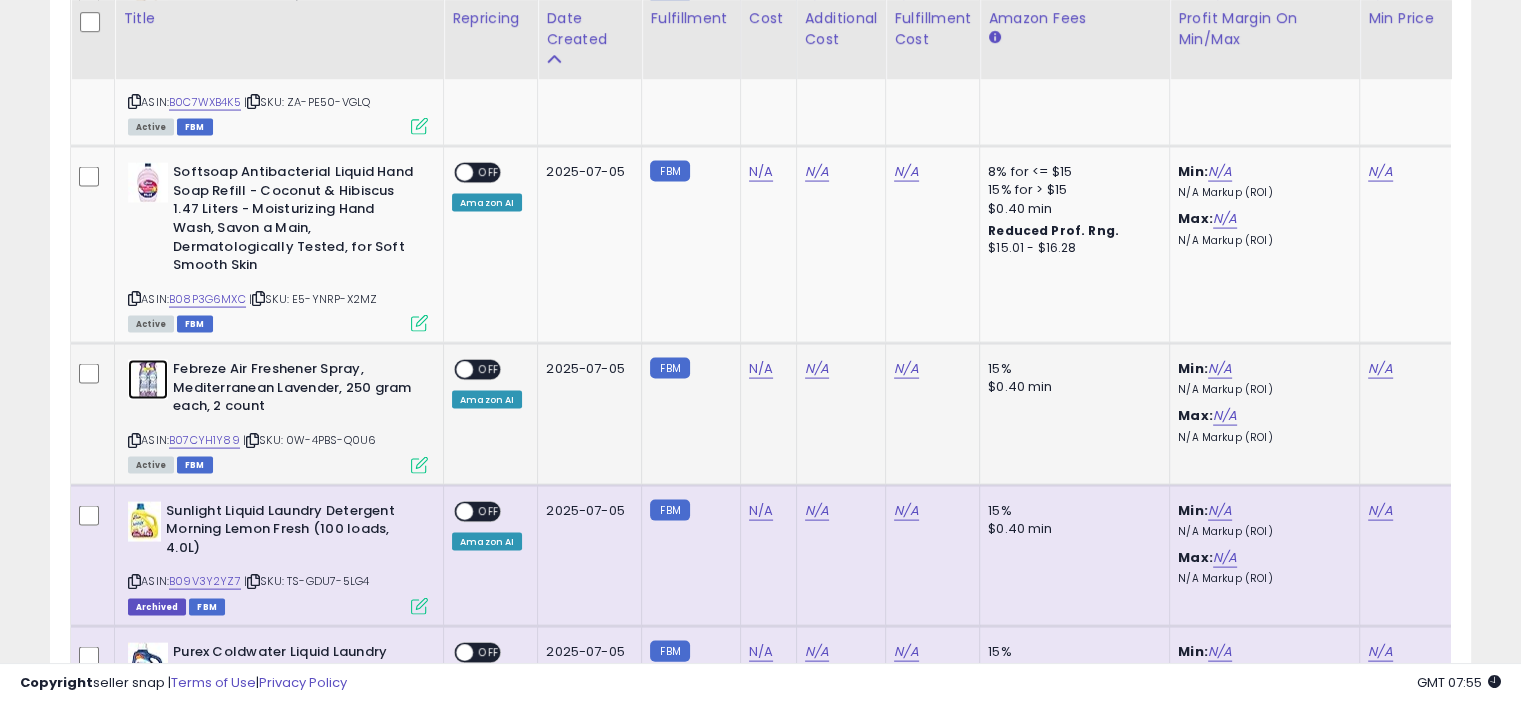 click at bounding box center [148, 380] 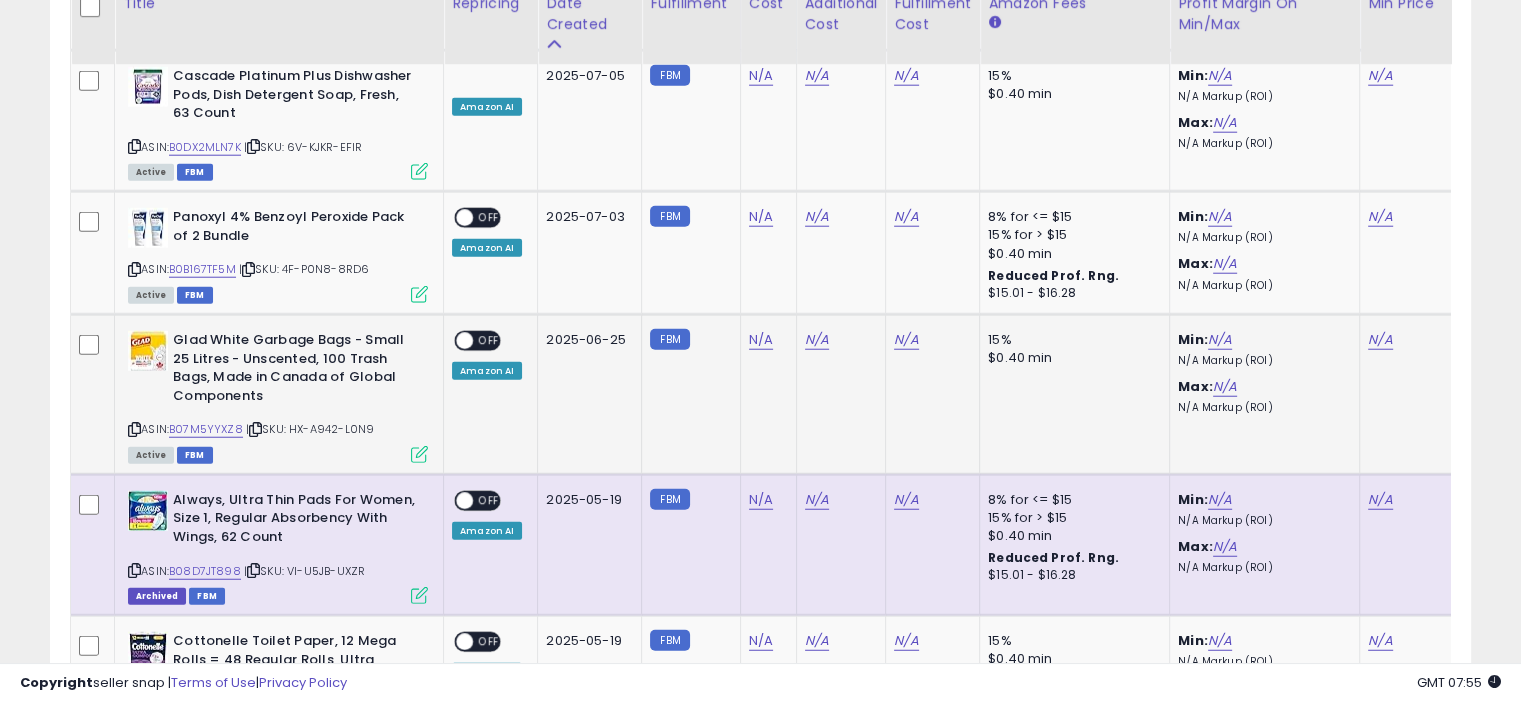 scroll, scrollTop: 5000, scrollLeft: 0, axis: vertical 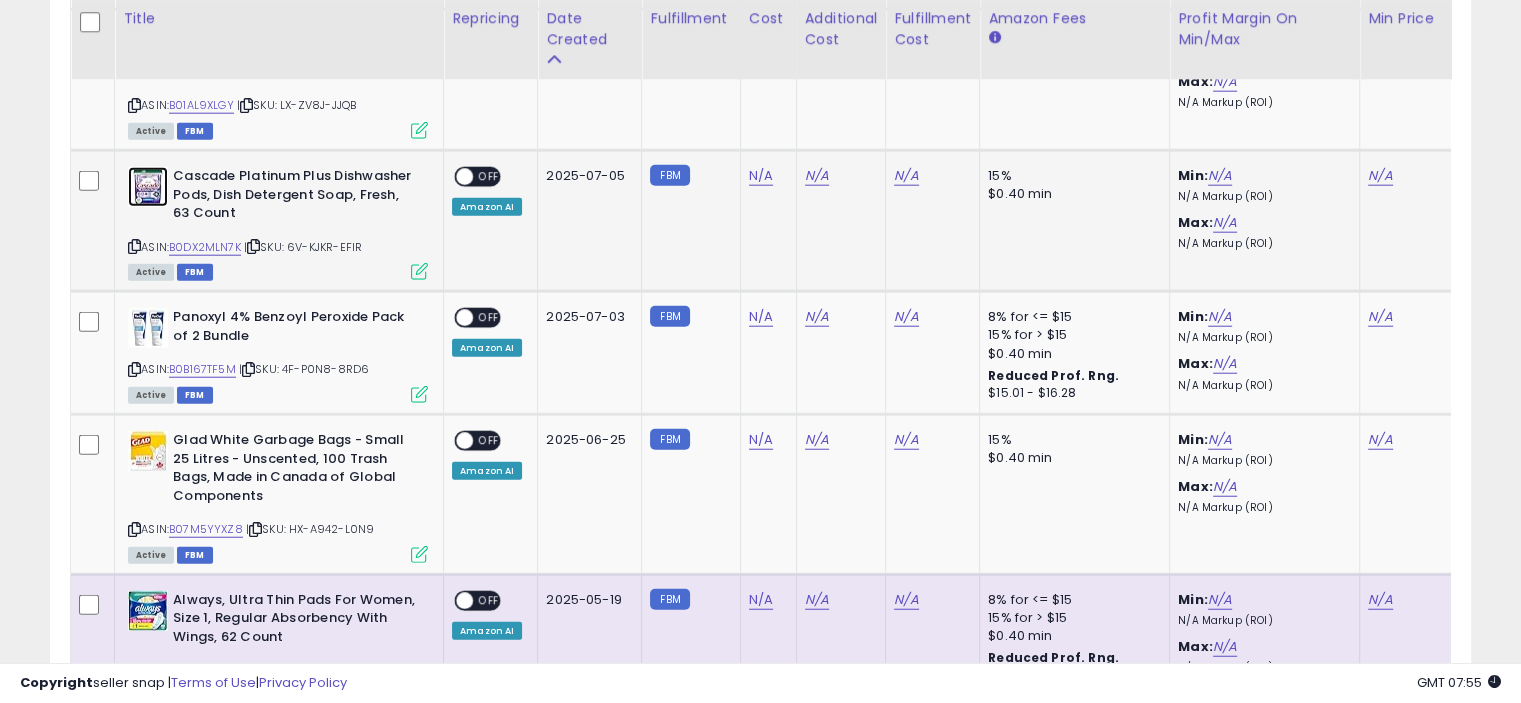 click at bounding box center (148, 187) 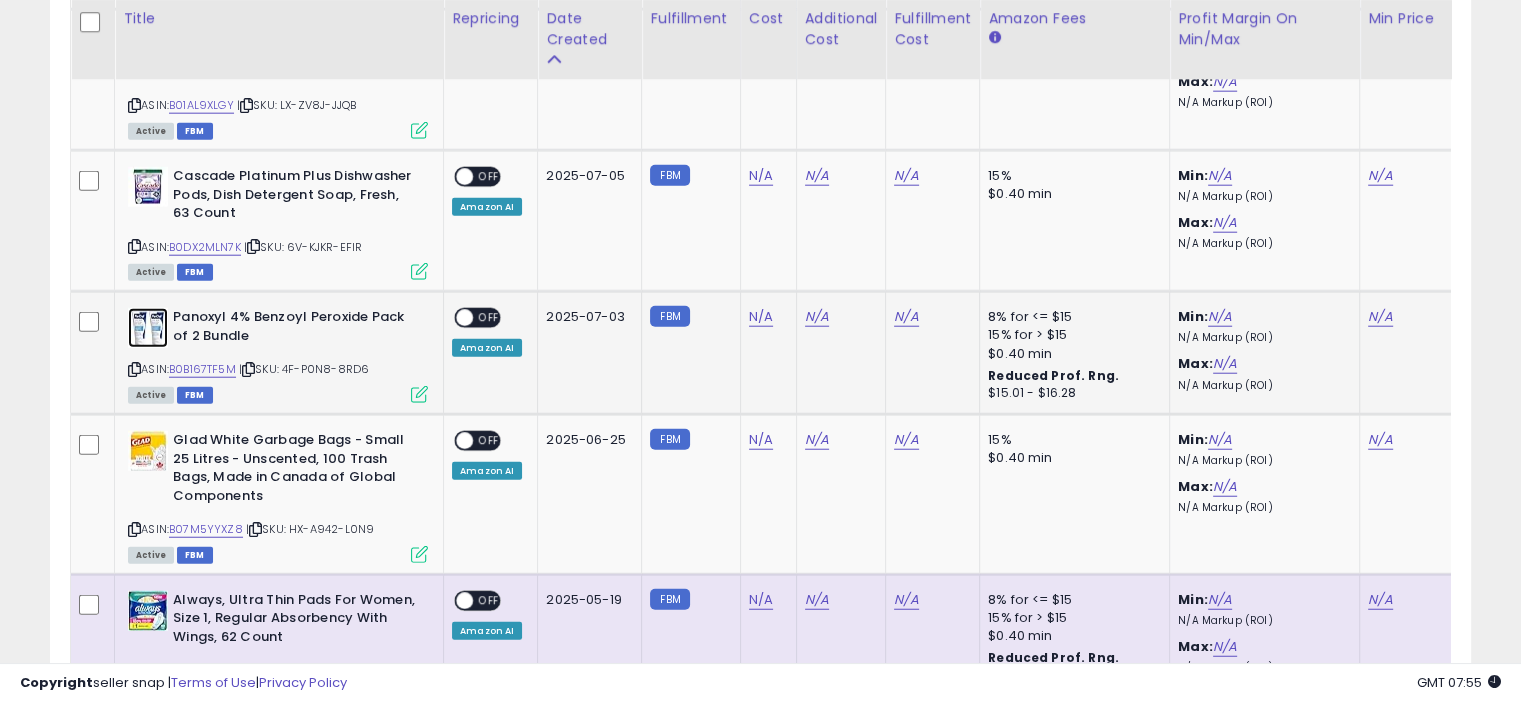 click at bounding box center (148, 328) 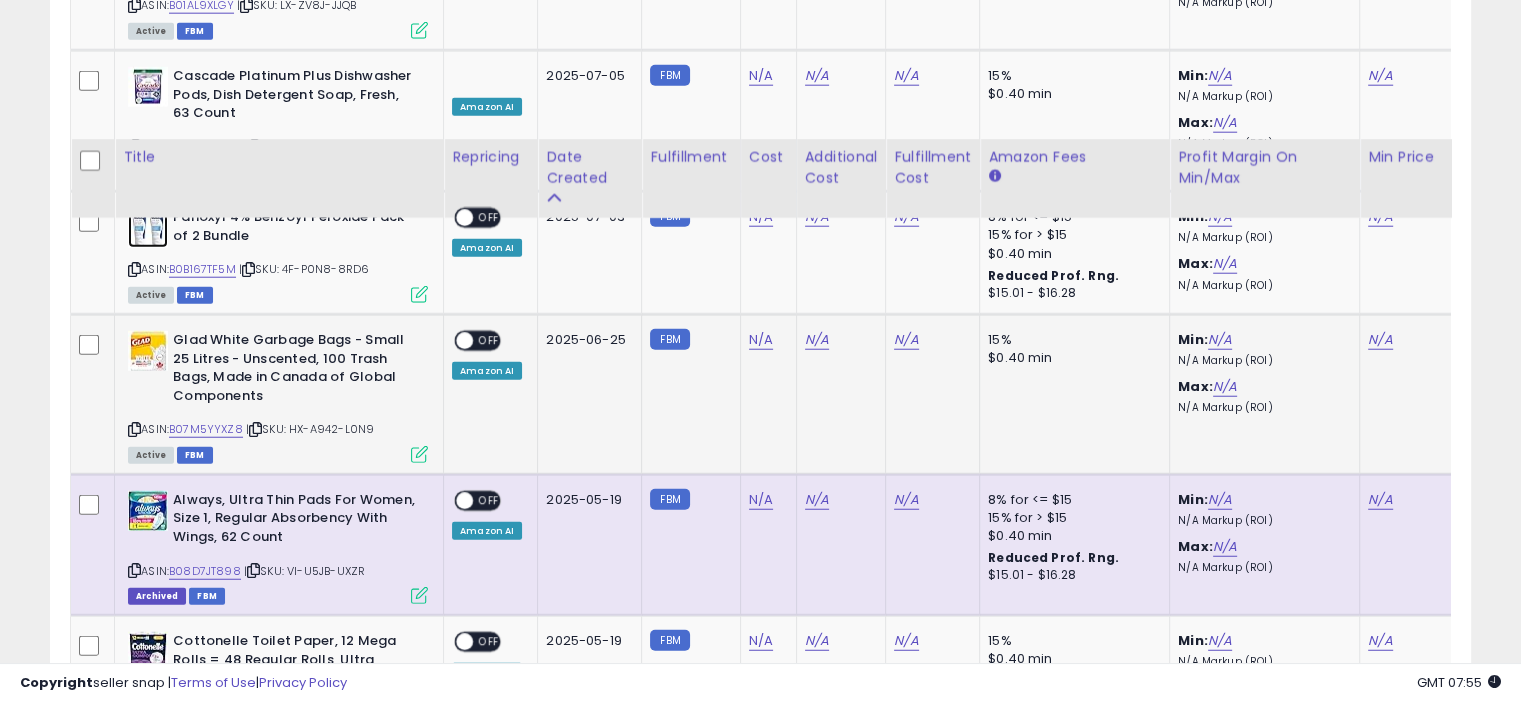 scroll, scrollTop: 5500, scrollLeft: 0, axis: vertical 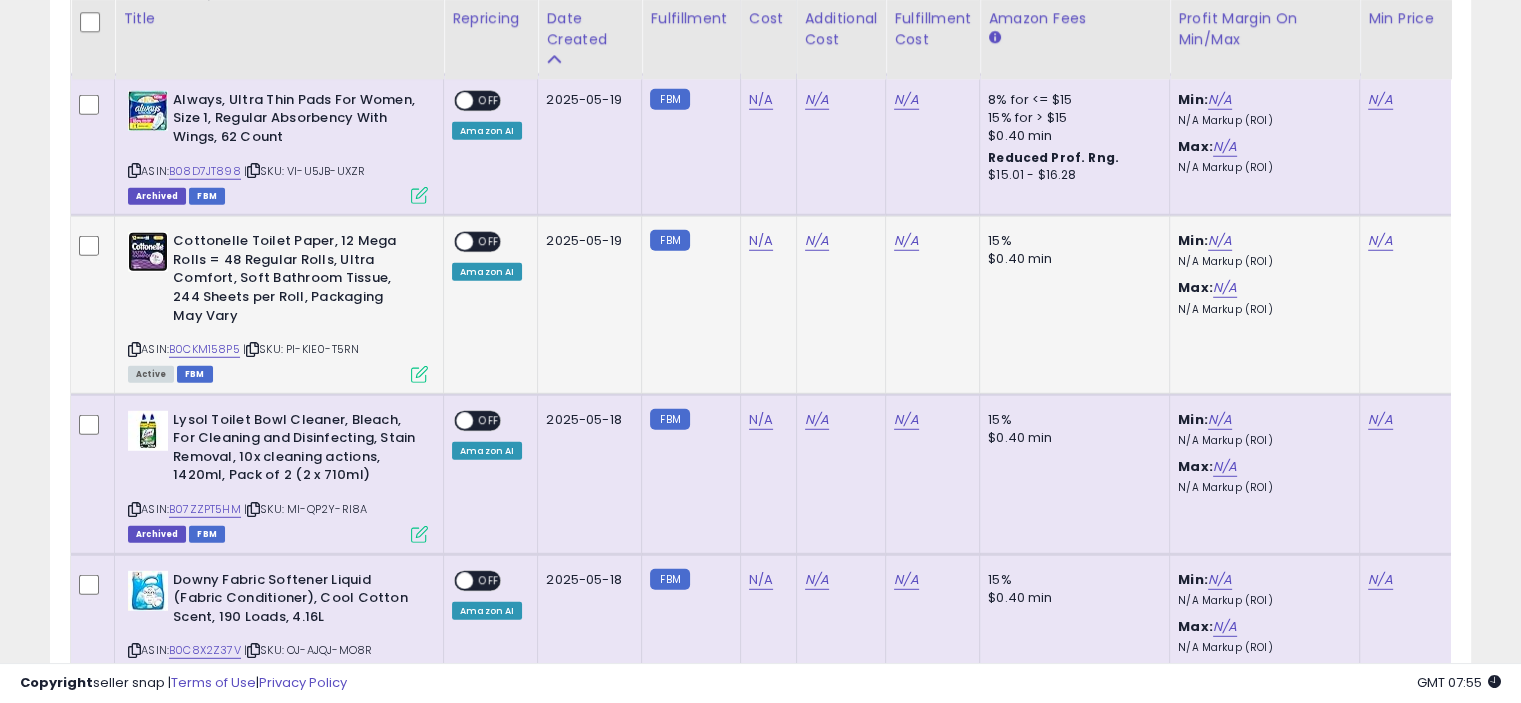 click at bounding box center [148, 252] 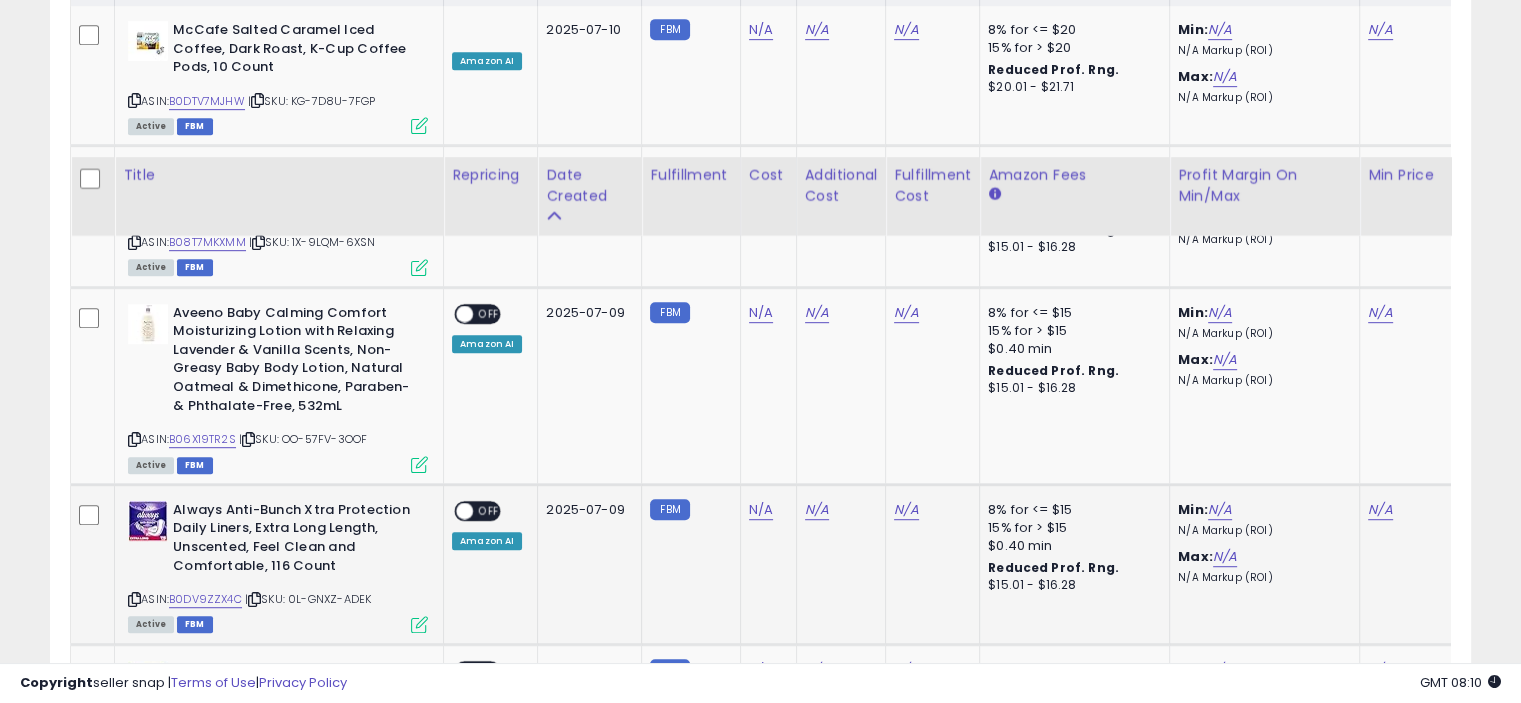 scroll, scrollTop: 1200, scrollLeft: 0, axis: vertical 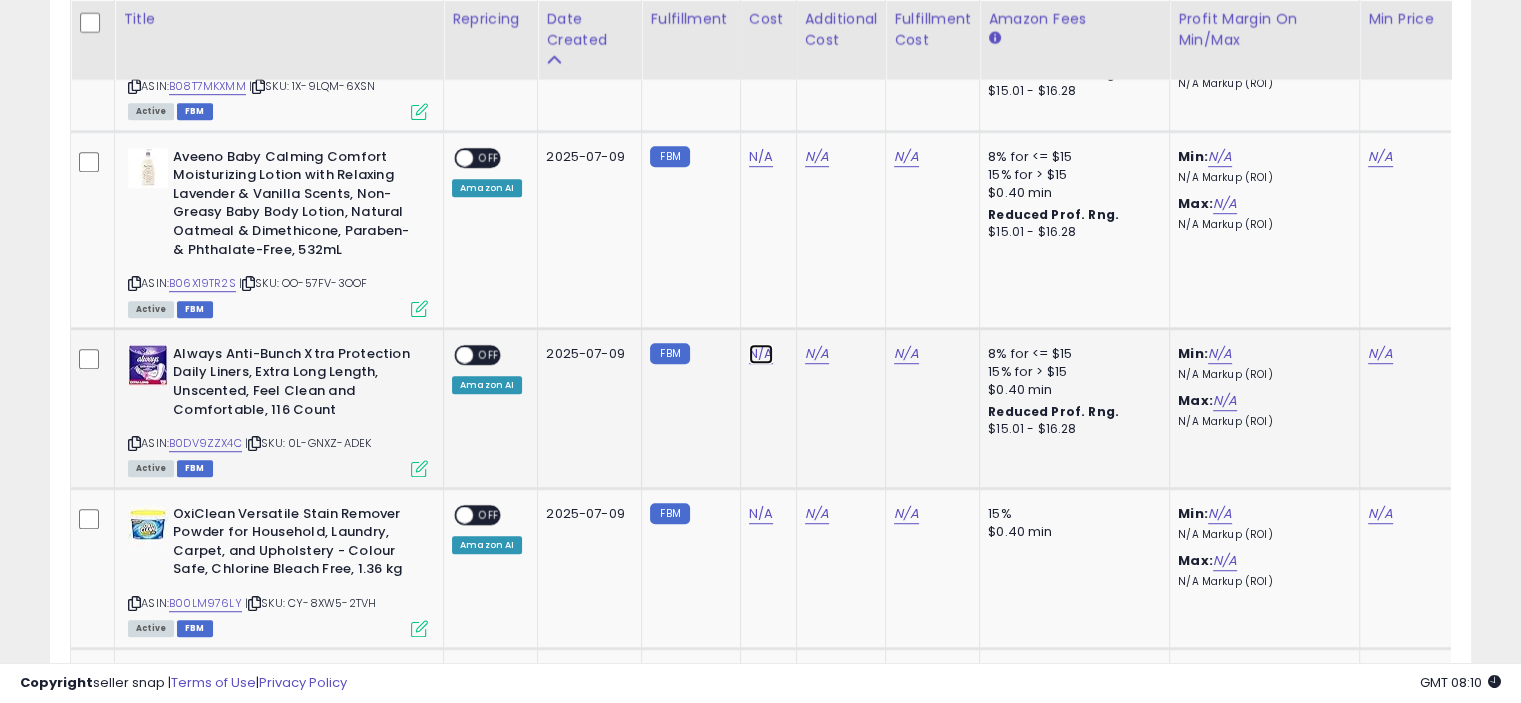 click on "N/A" at bounding box center [761, -126] 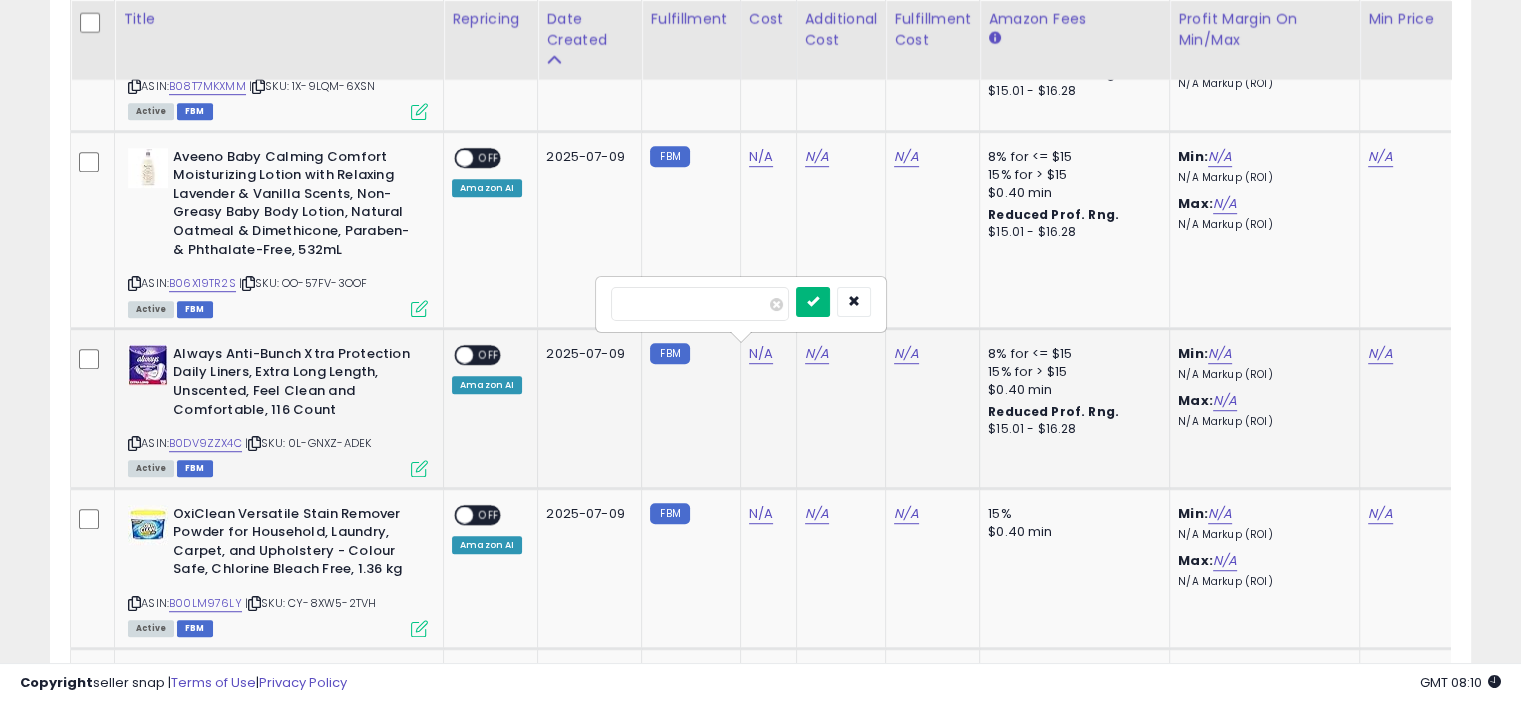 type on "**" 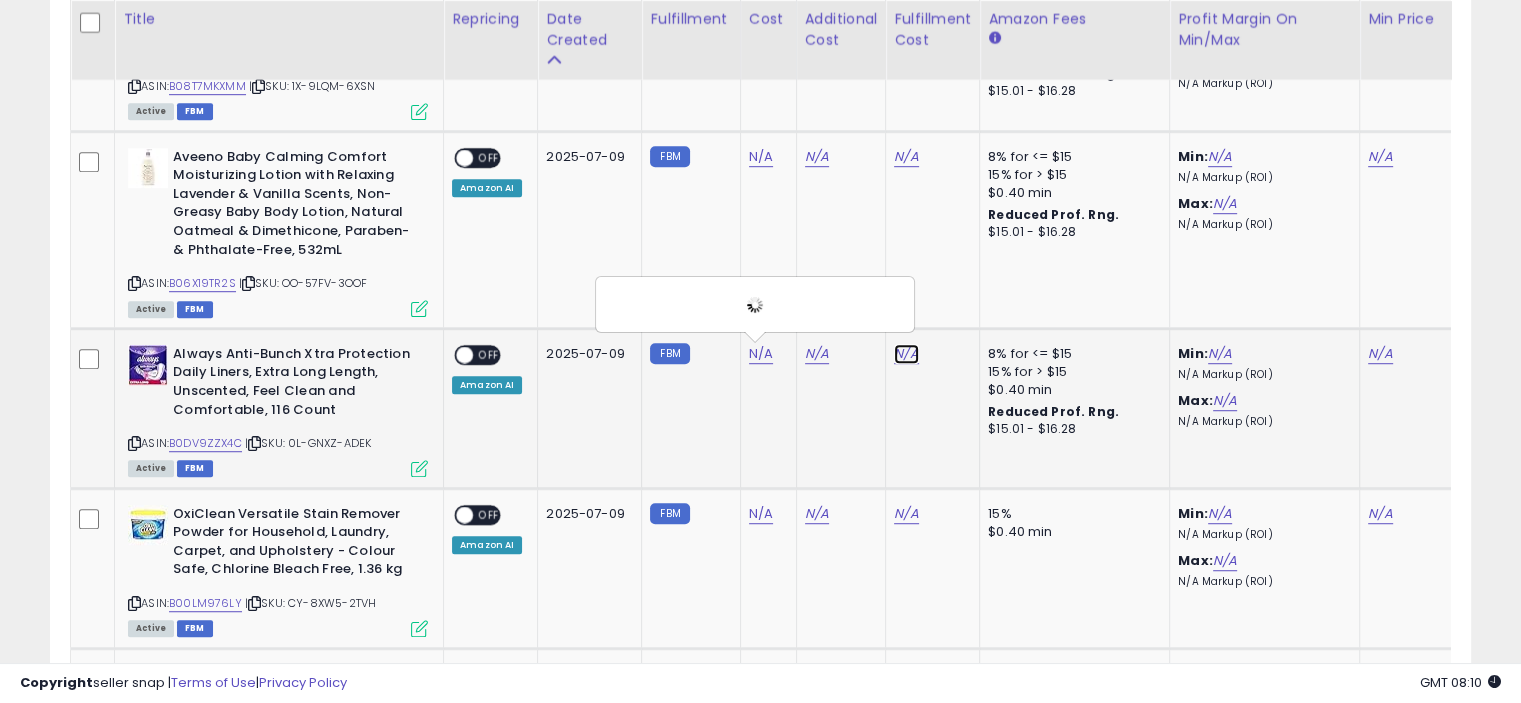 click on "N/A" at bounding box center [906, -126] 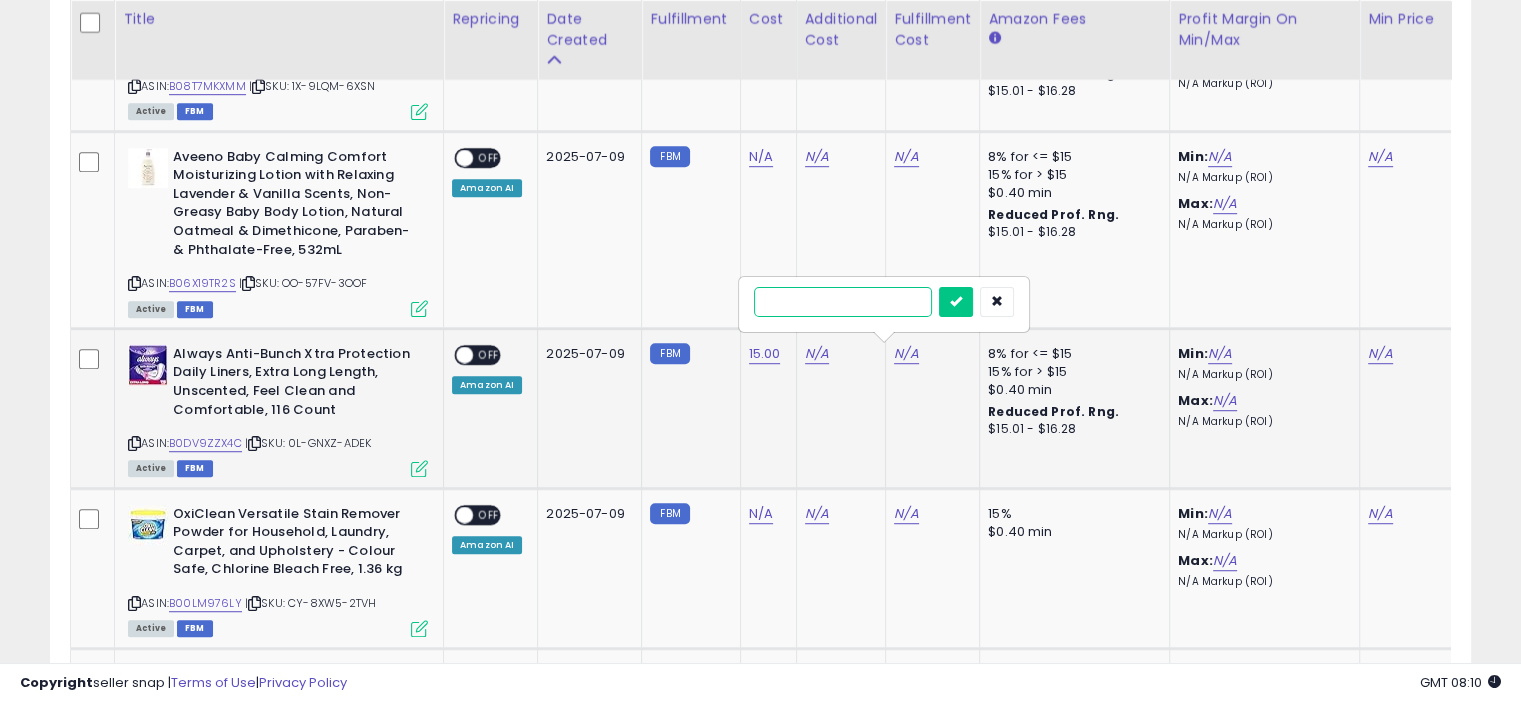 type on "*" 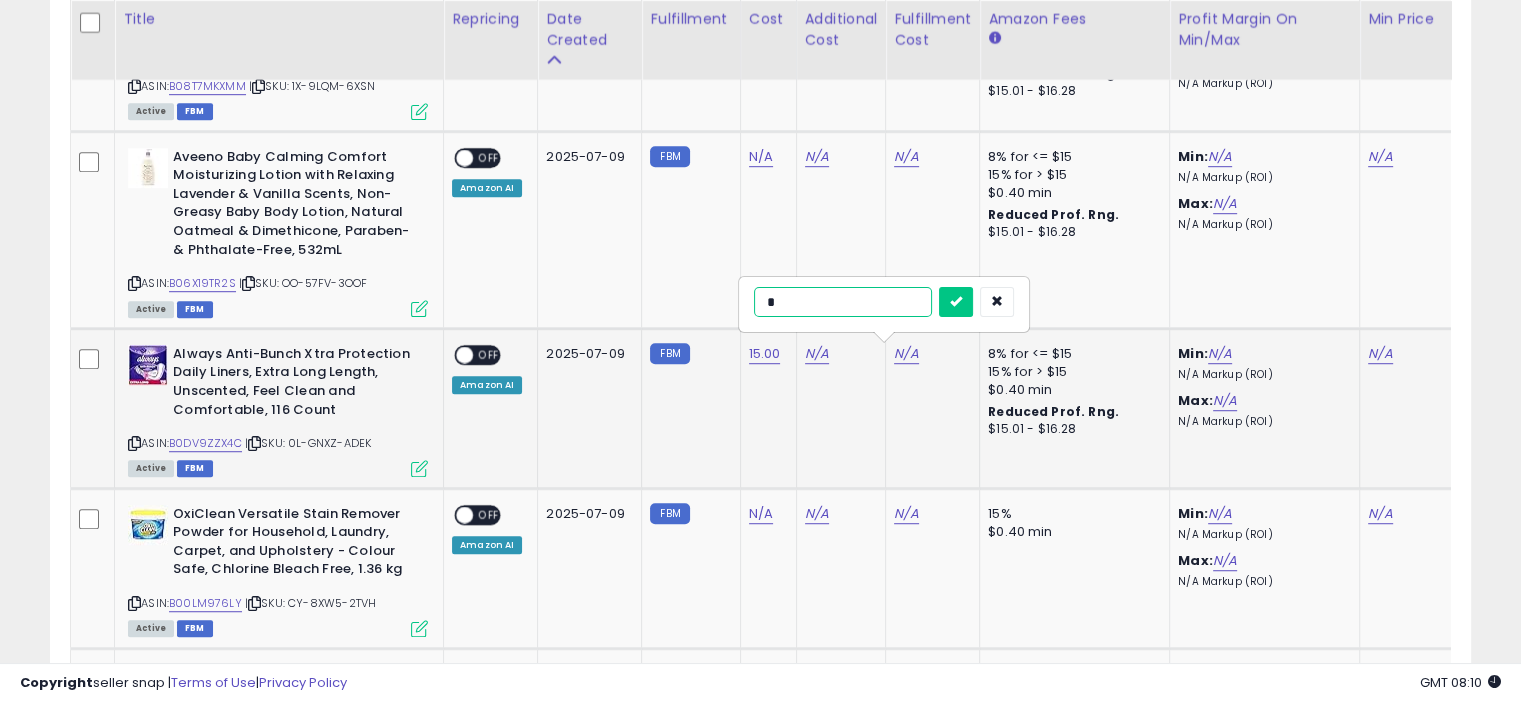 click at bounding box center [956, 302] 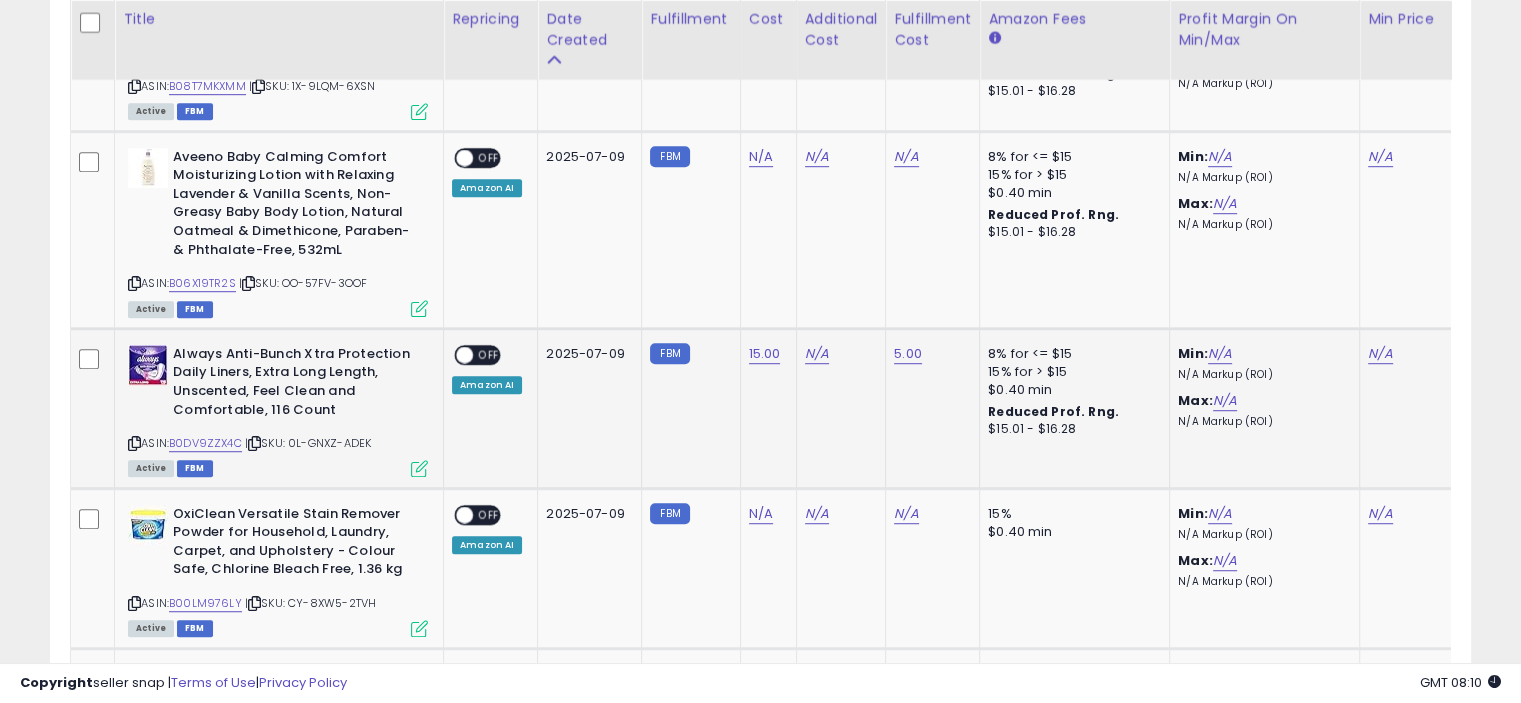click on "N/A" 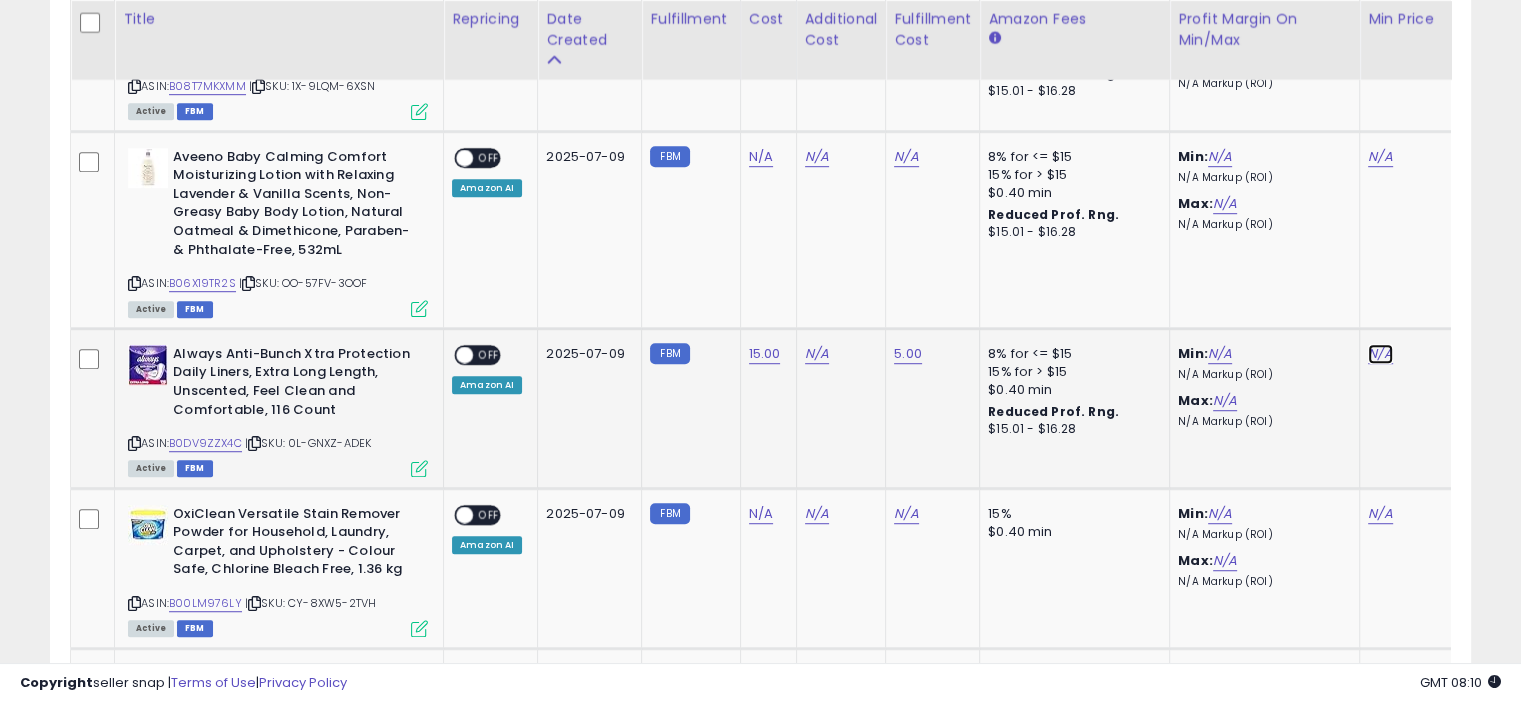 click on "N/A" at bounding box center [1380, -126] 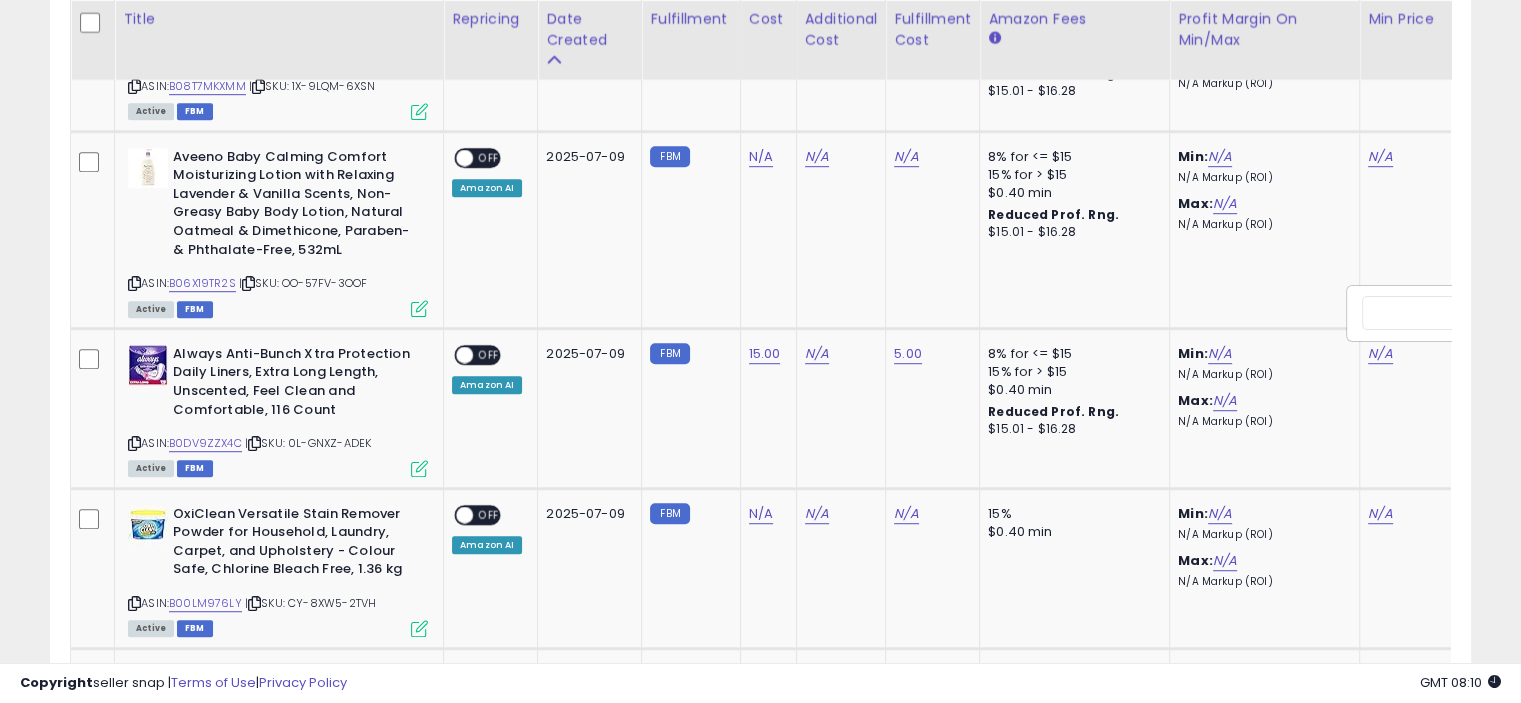 scroll, scrollTop: 0, scrollLeft: 123, axis: horizontal 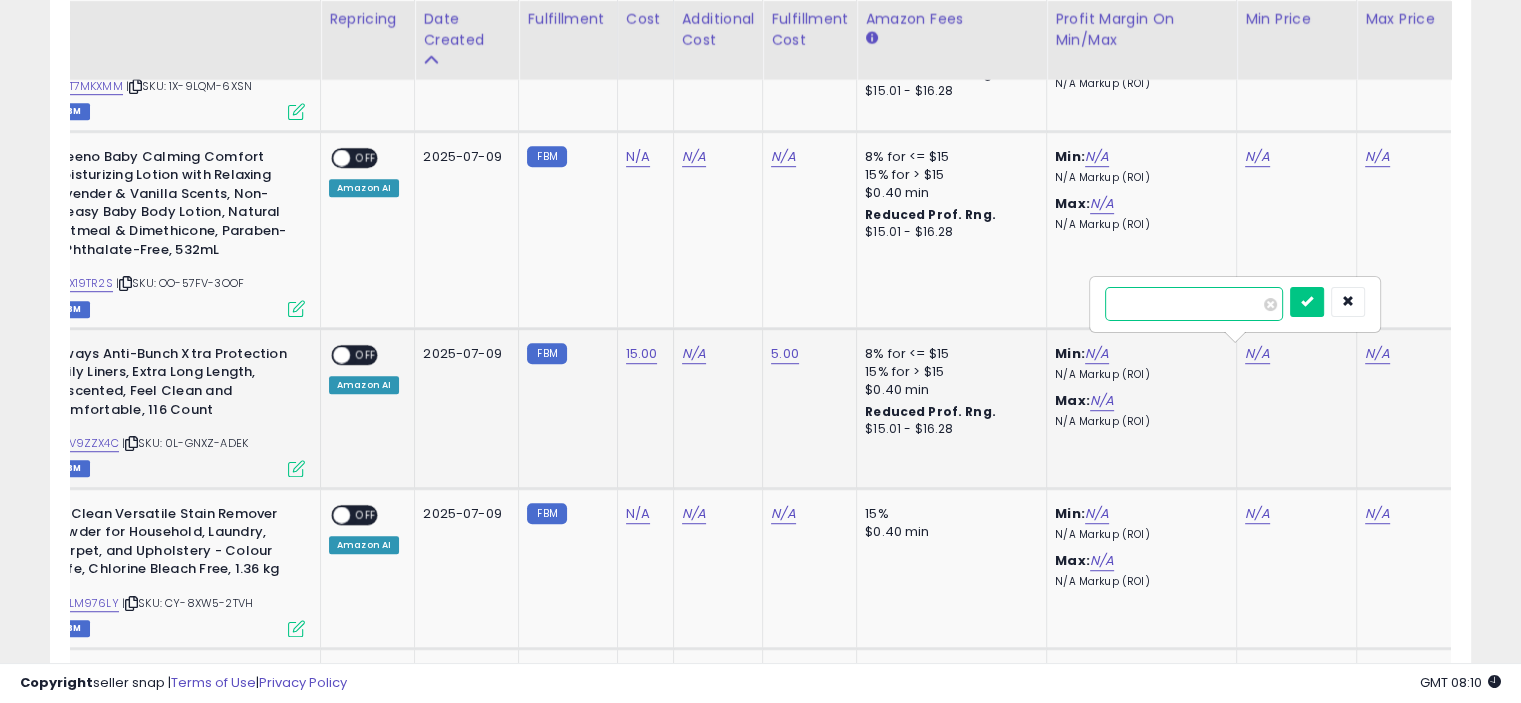 paste on "**" 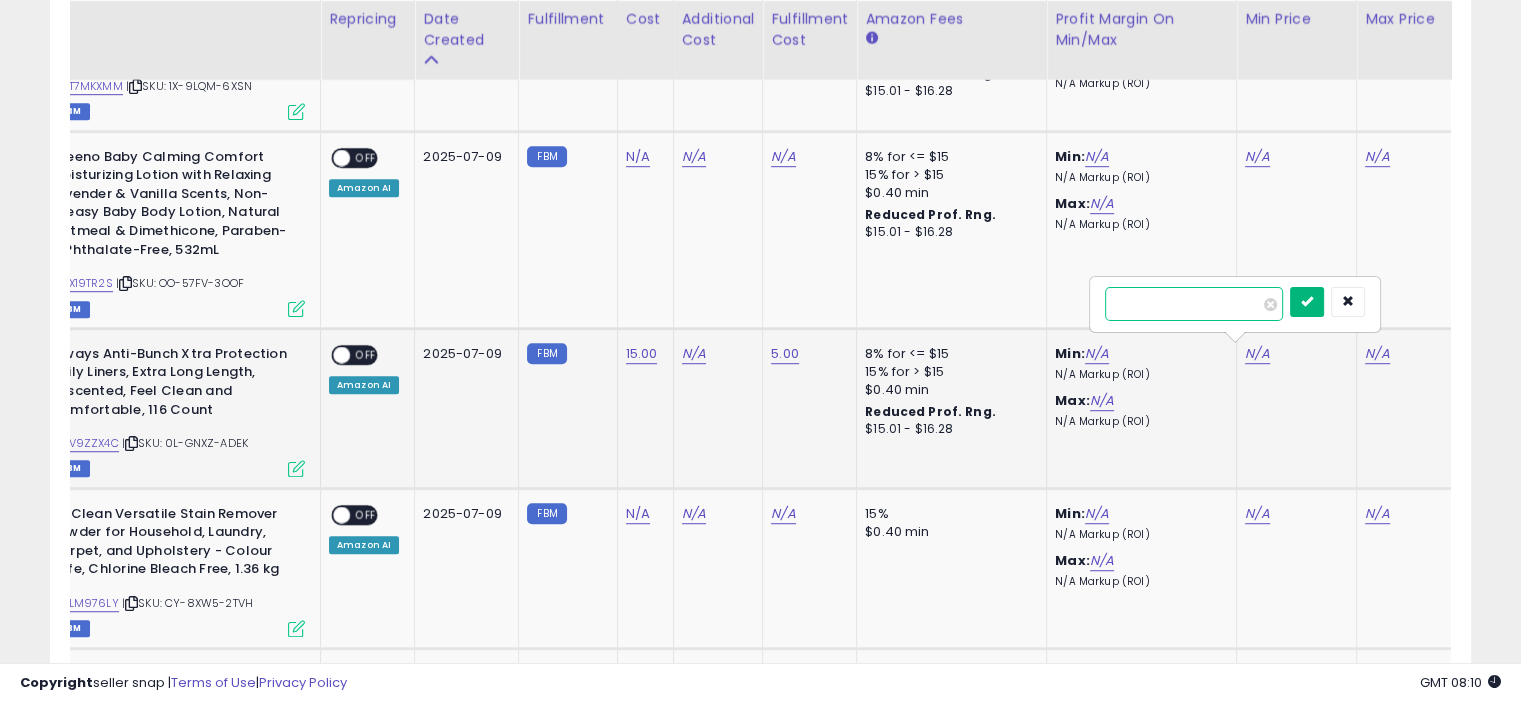type on "**" 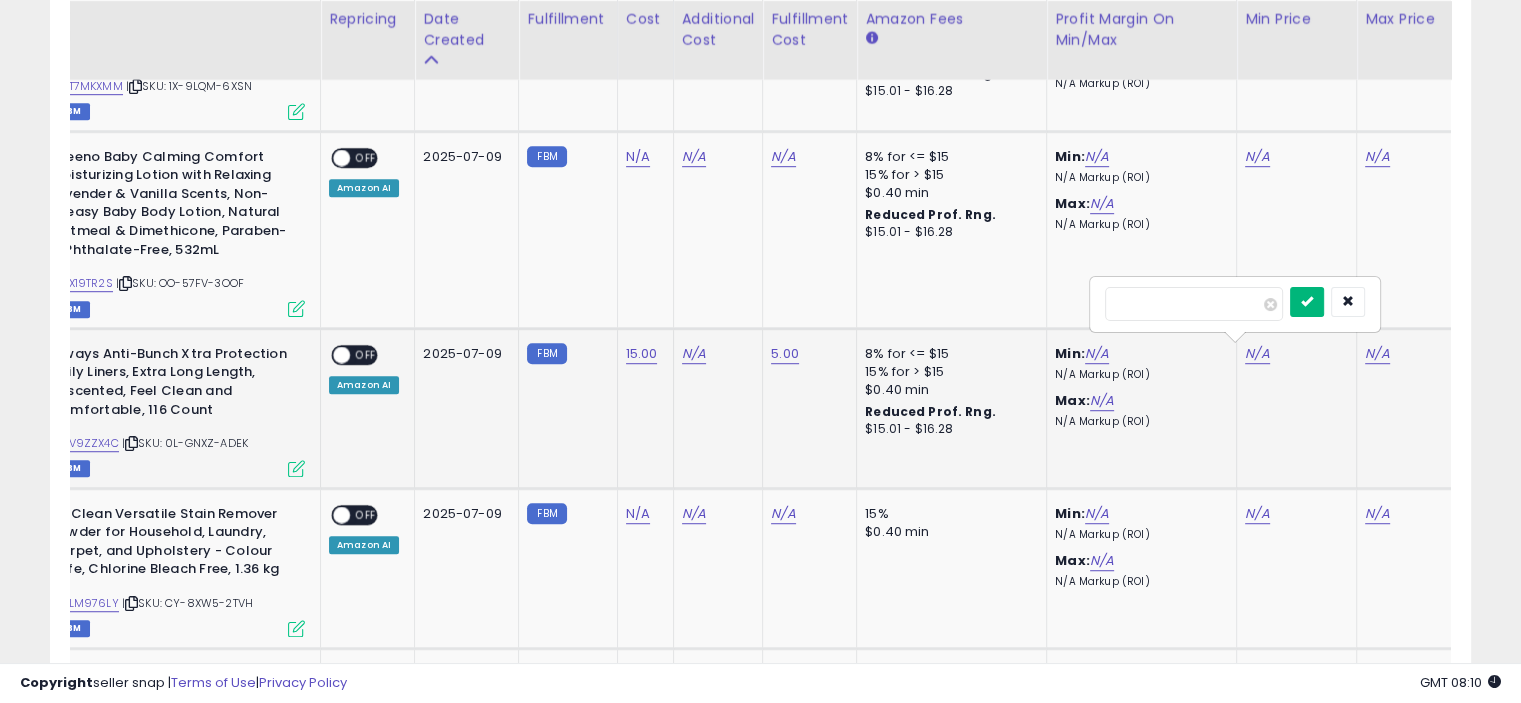 click at bounding box center (1307, 302) 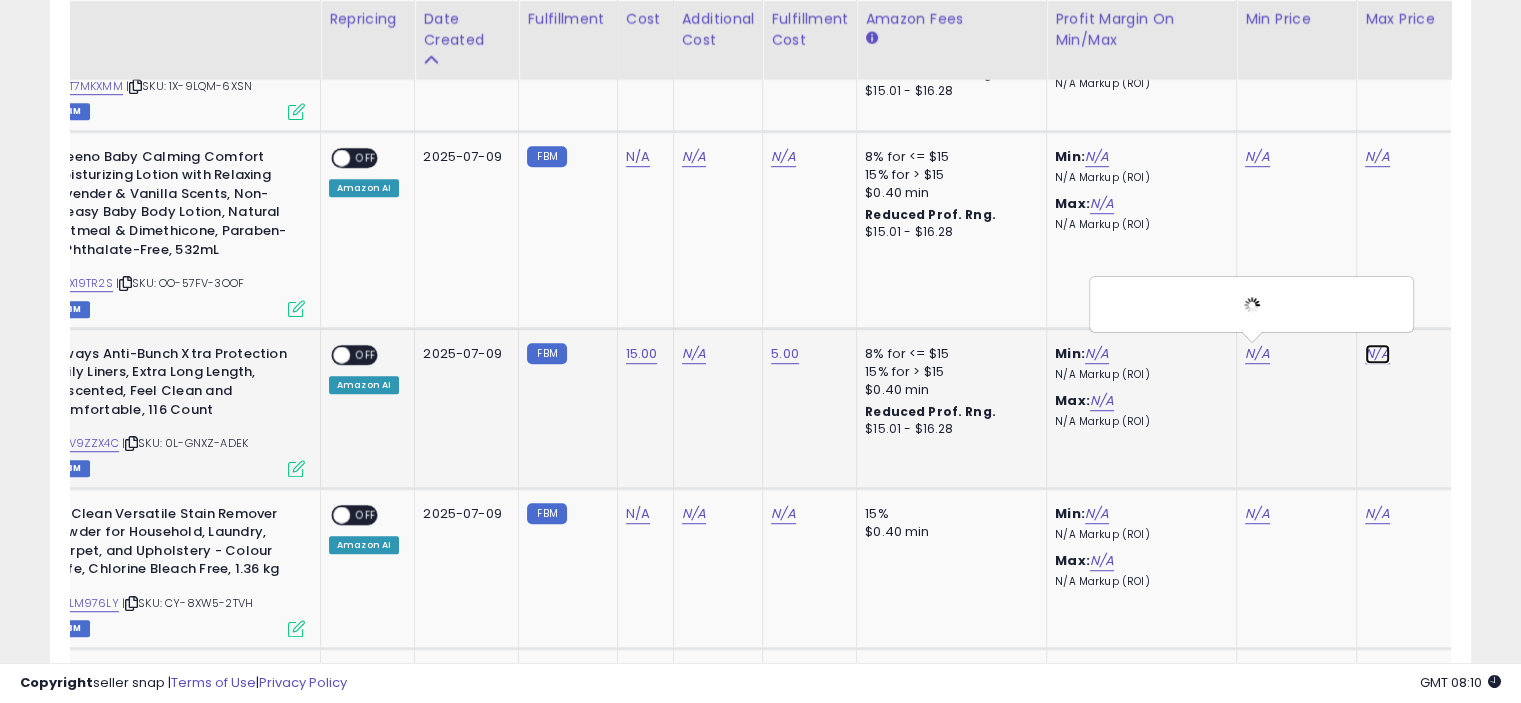 click on "N/A" at bounding box center [1377, -126] 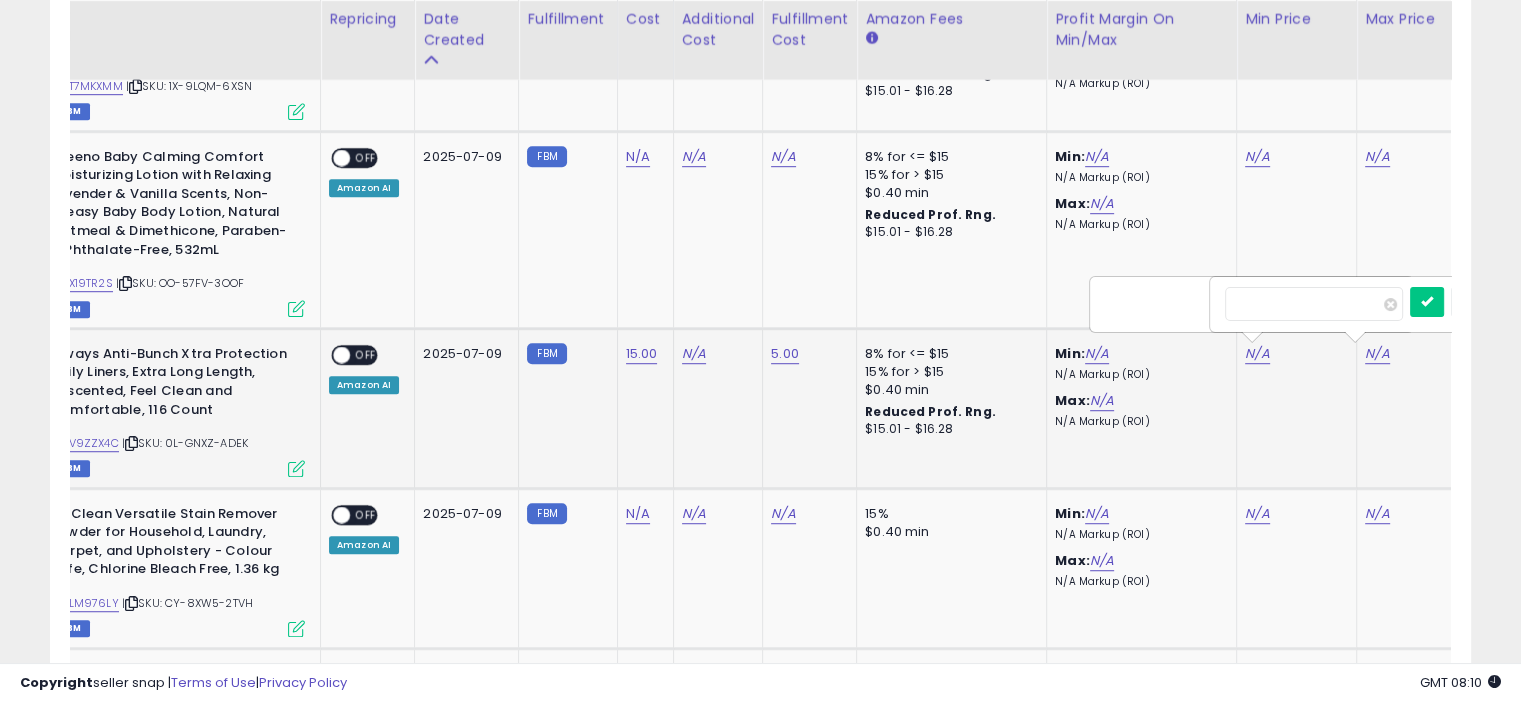 scroll, scrollTop: 0, scrollLeft: 243, axis: horizontal 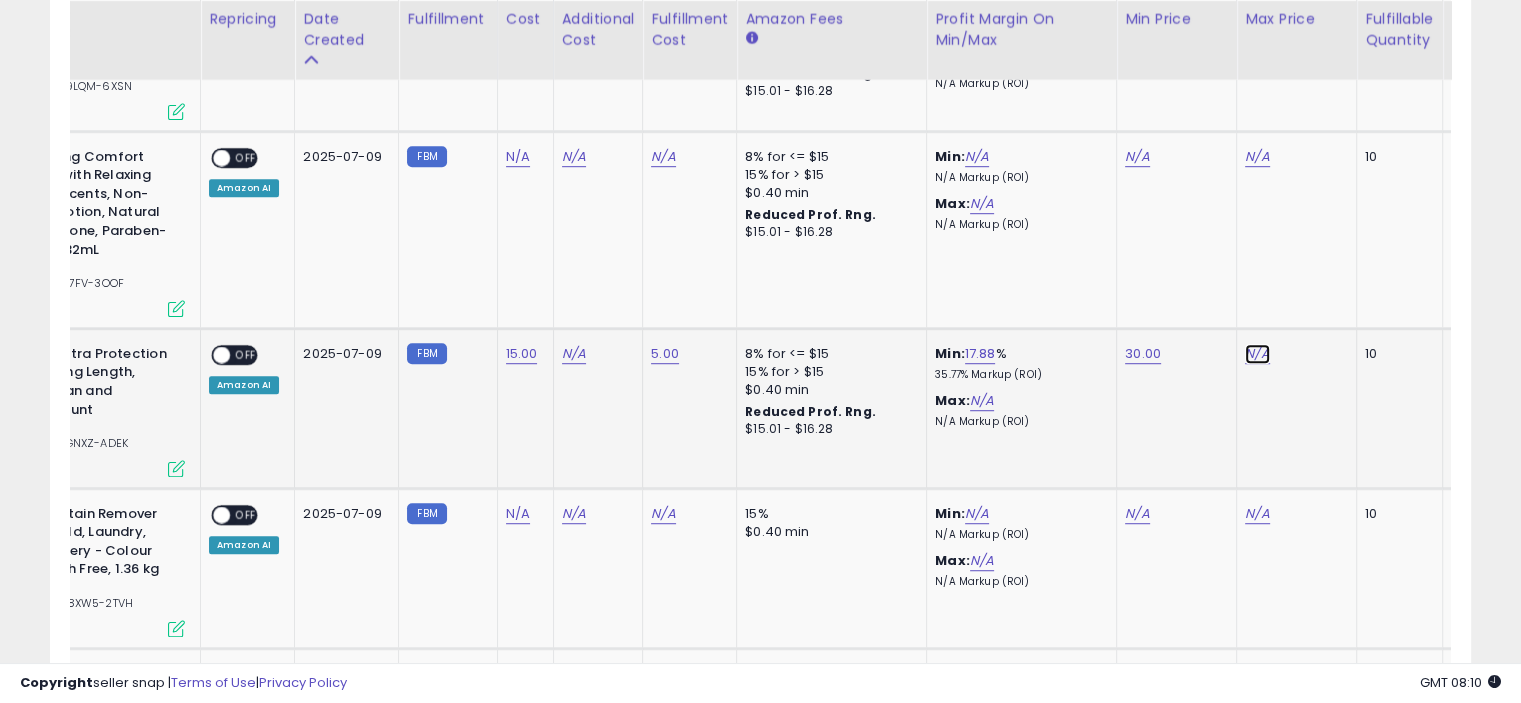 click on "N/A" at bounding box center (1257, -126) 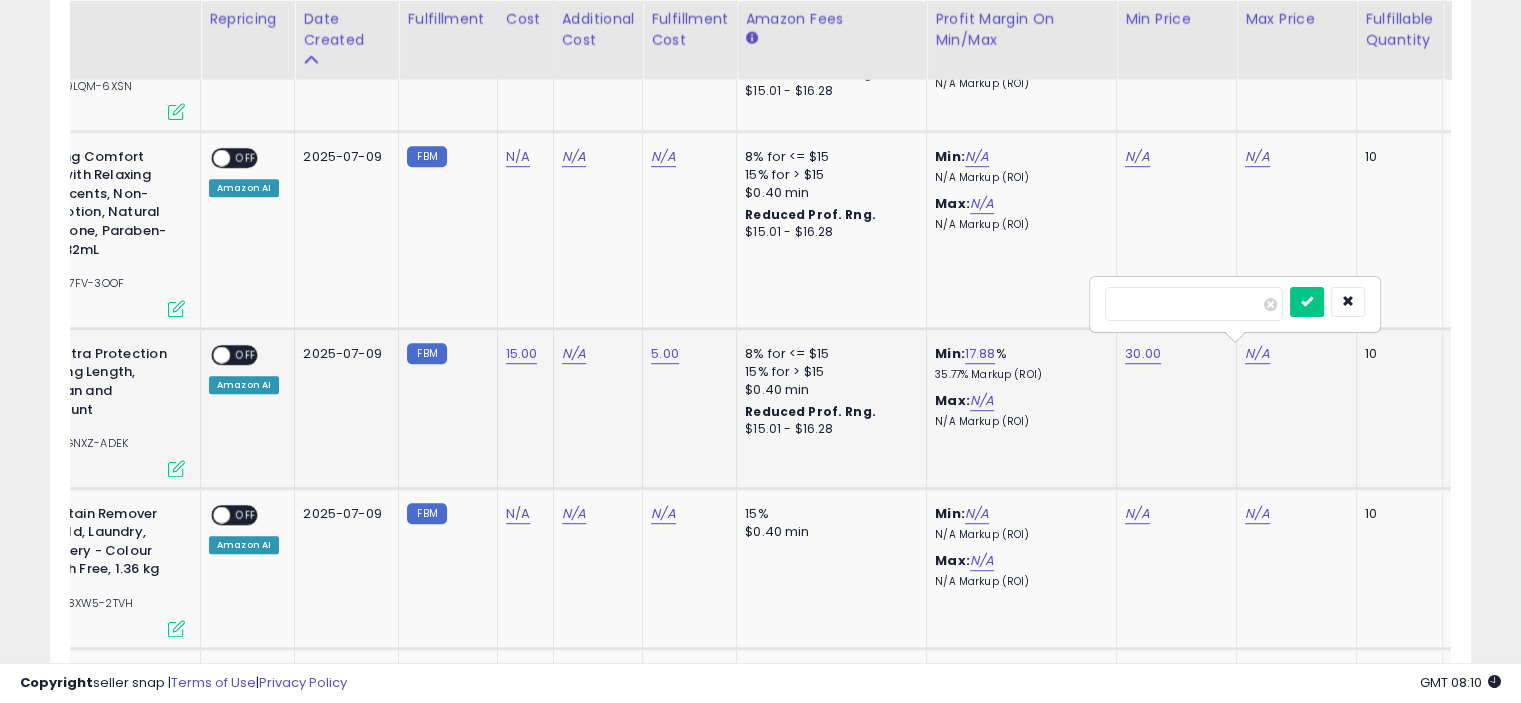 type on "**" 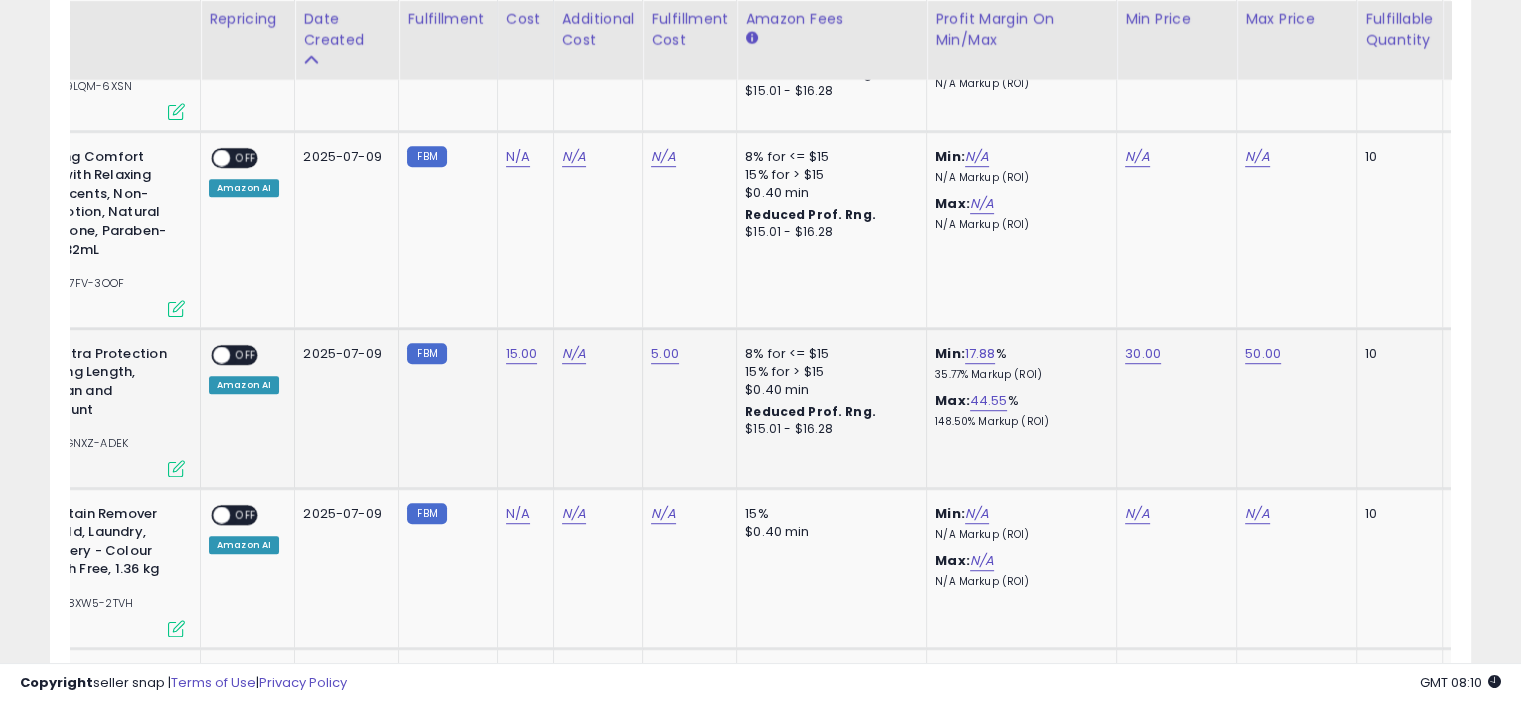 click at bounding box center (176, 468) 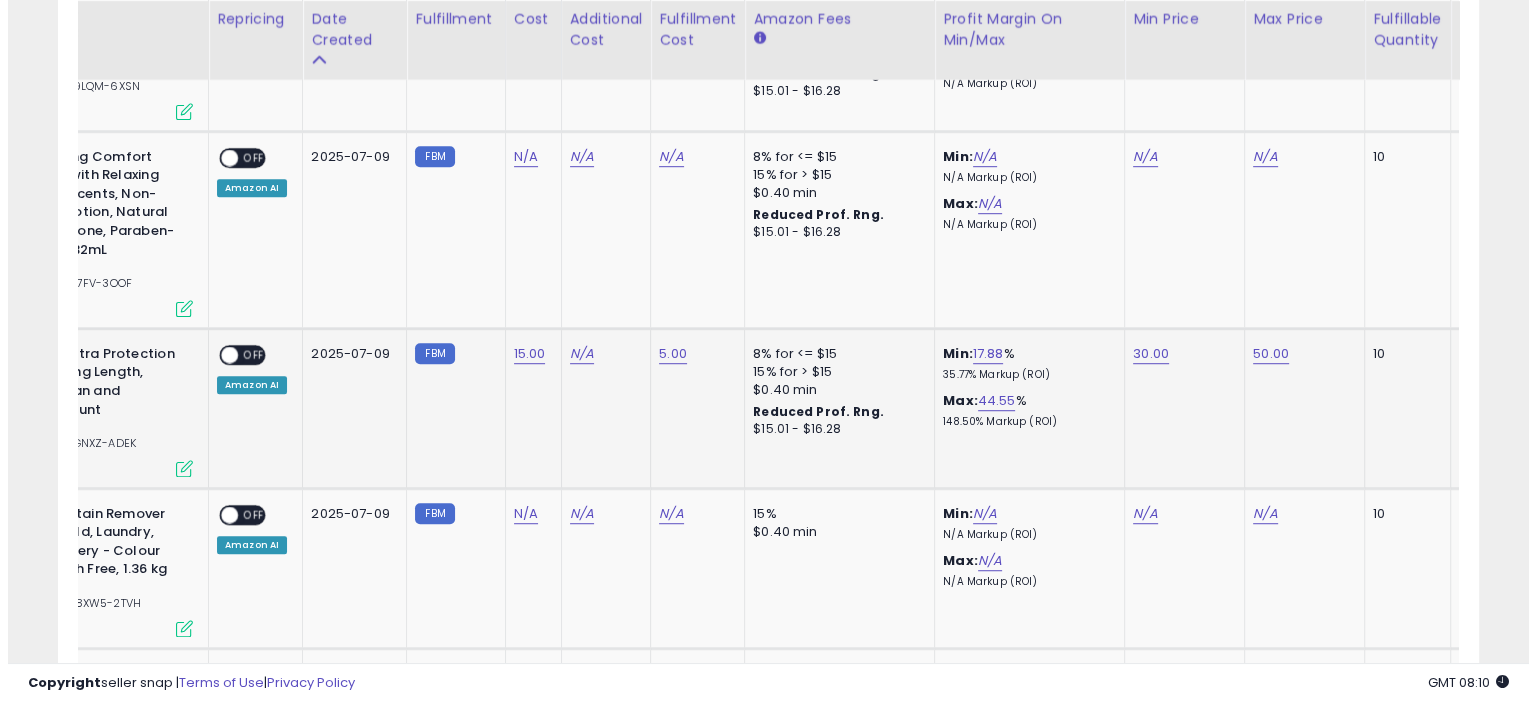 scroll, scrollTop: 999589, scrollLeft: 999168, axis: both 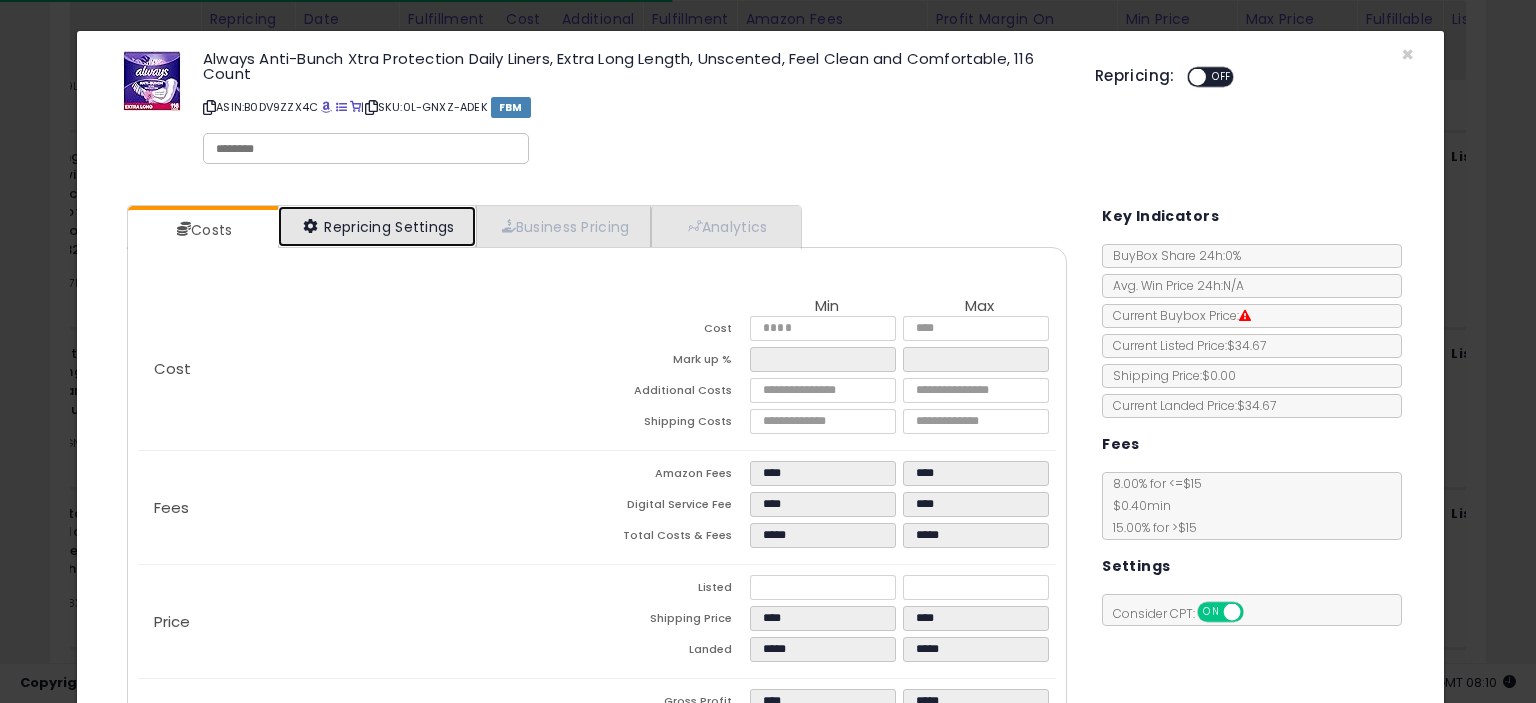 click on "Repricing Settings" at bounding box center (377, 226) 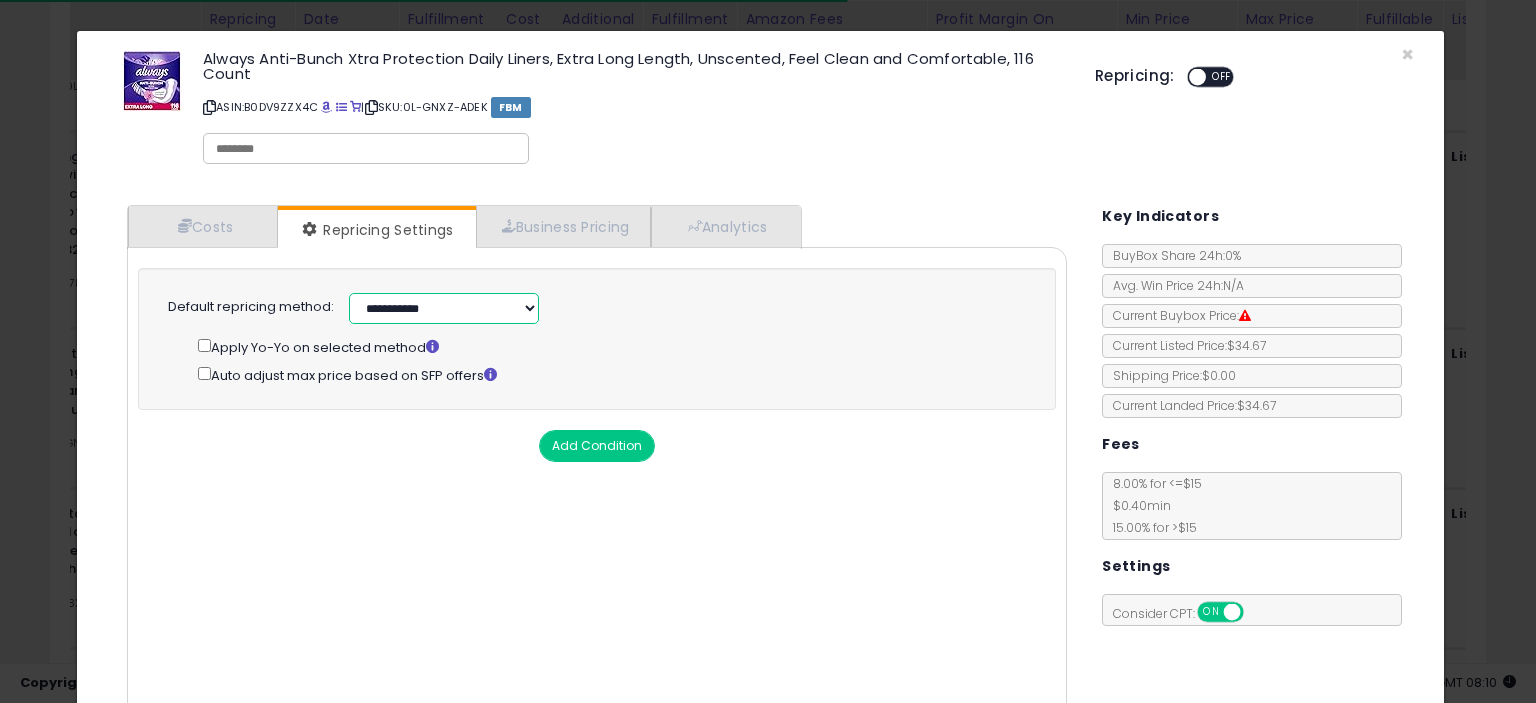 click on "**********" at bounding box center [444, 308] 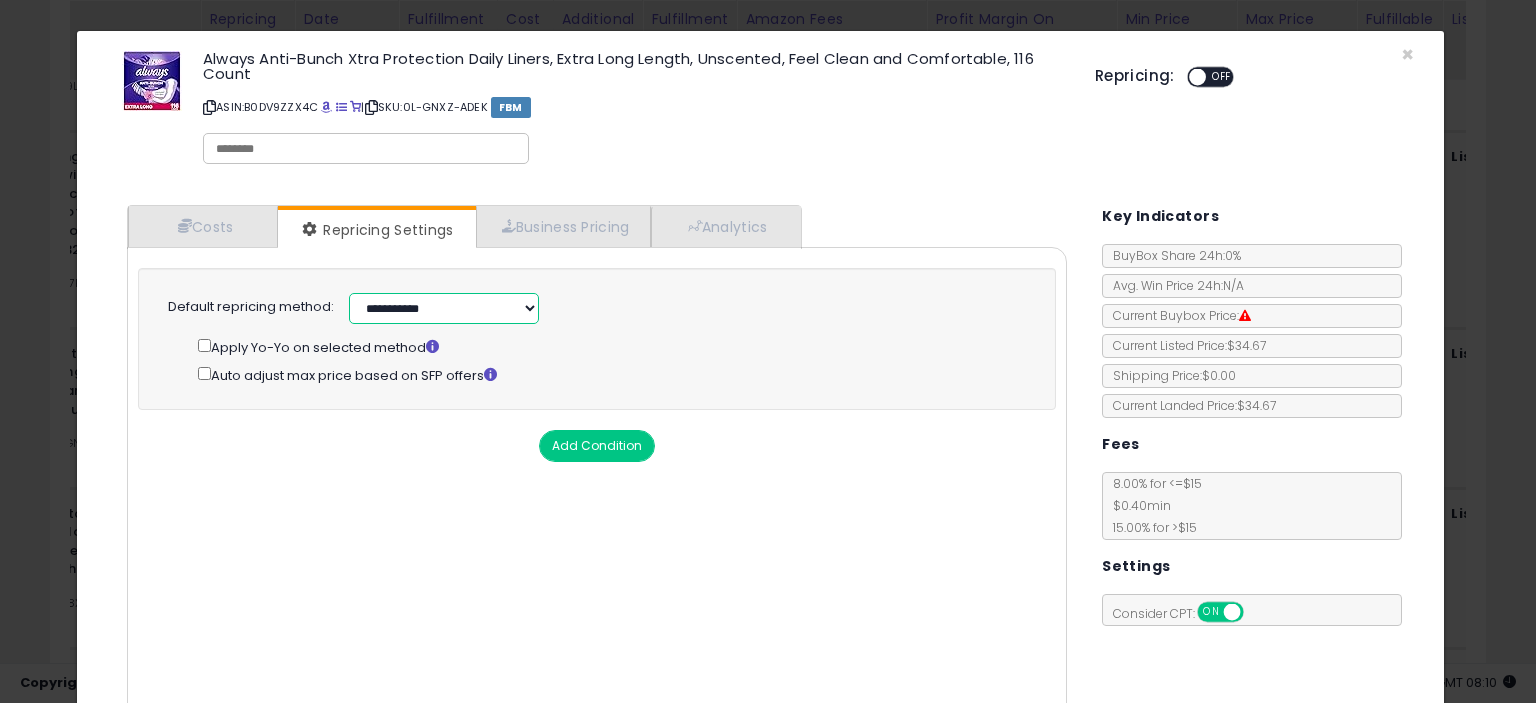 select on "**********" 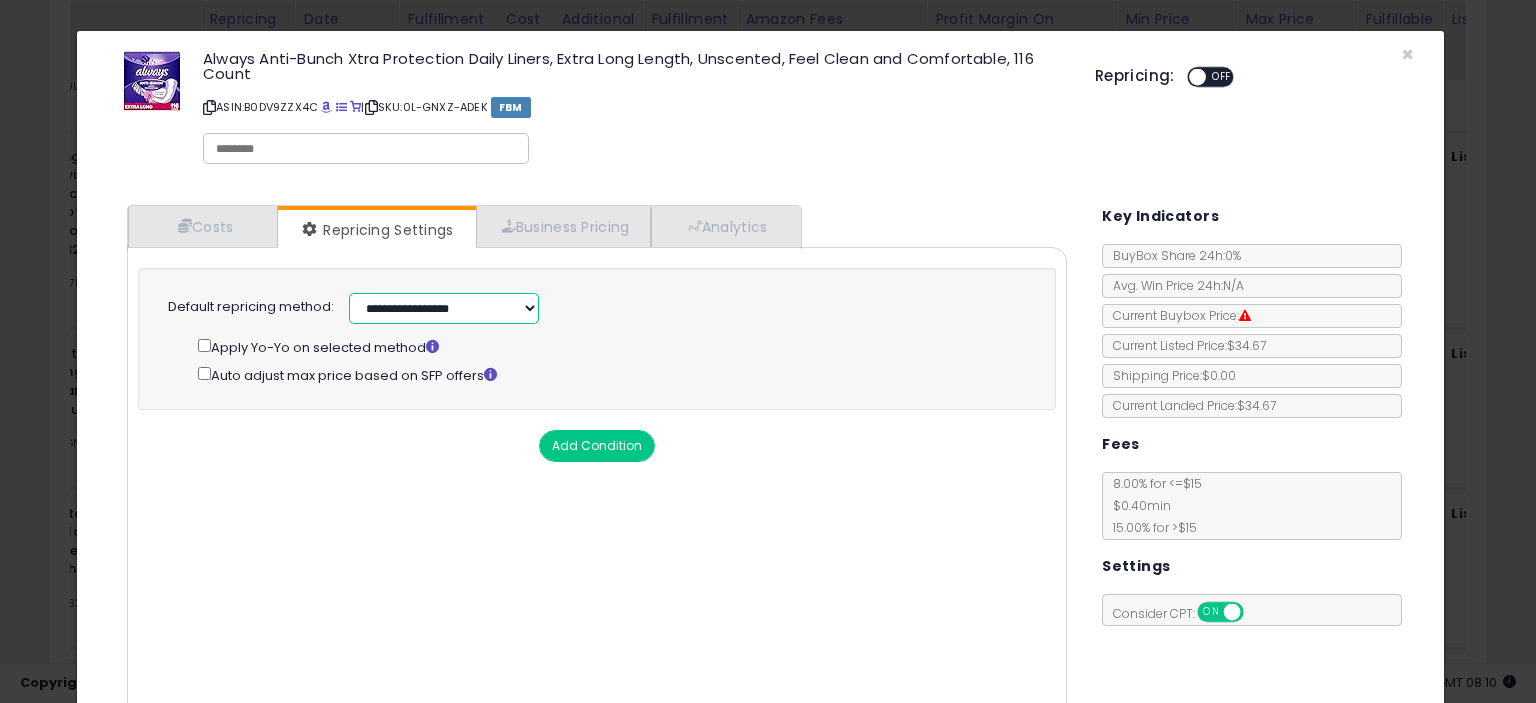 click on "**********" at bounding box center [444, 308] 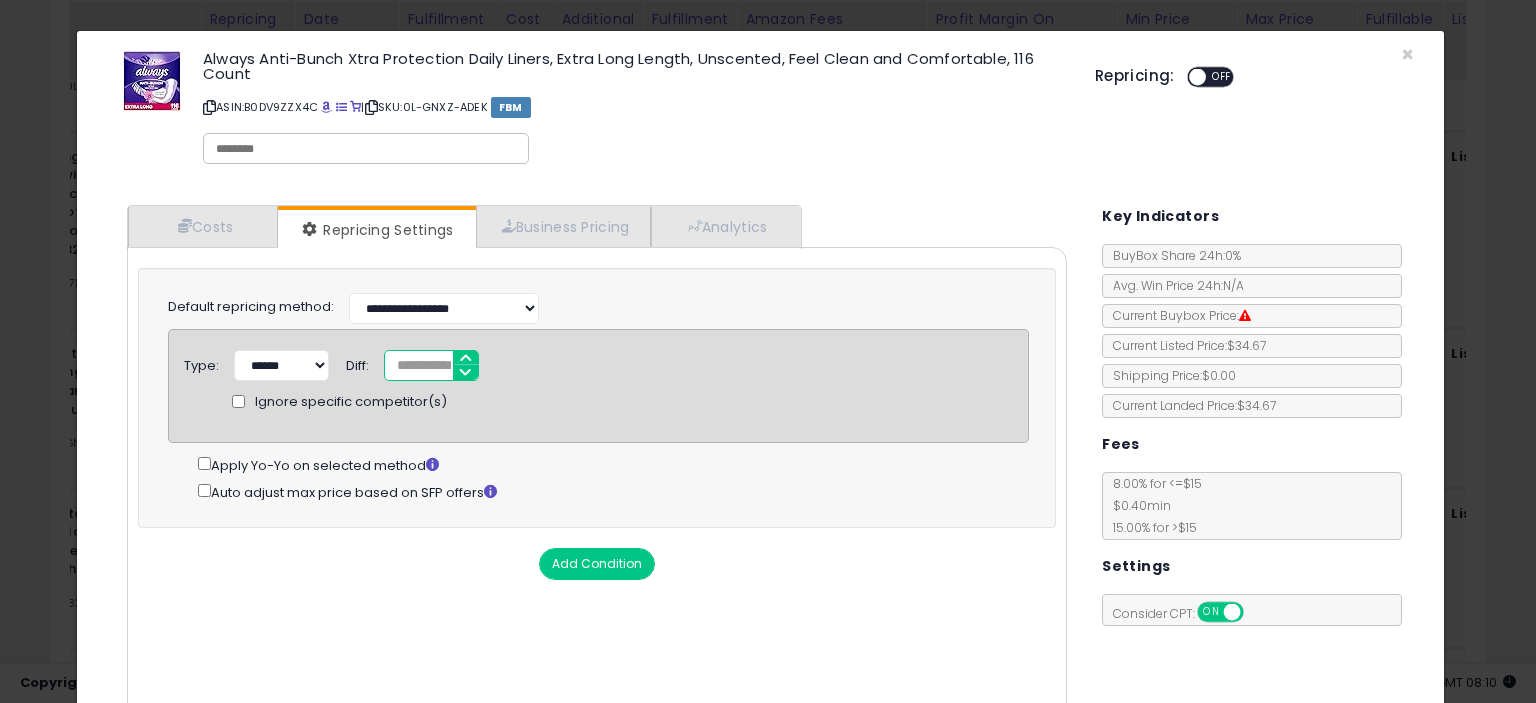 click on "*" at bounding box center (431, 365) 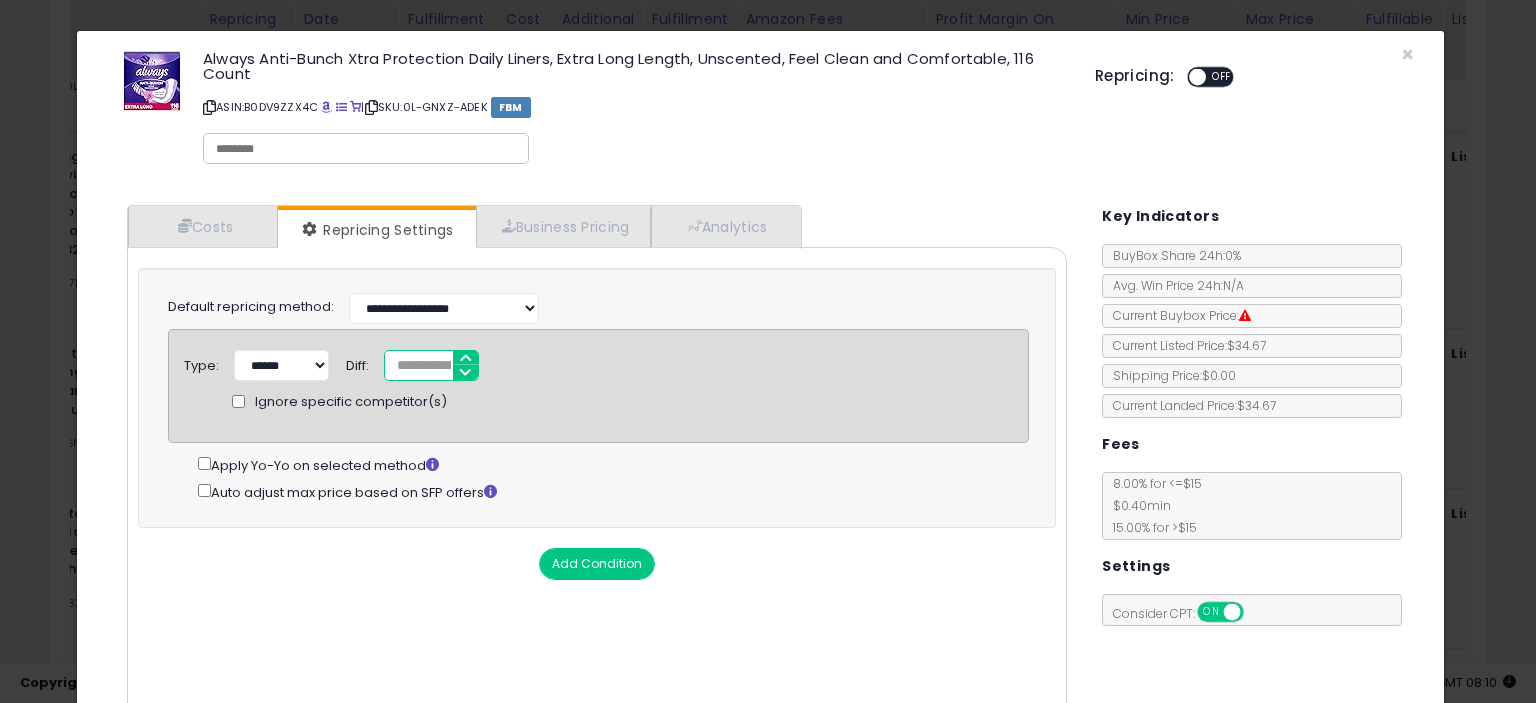 type on "*****" 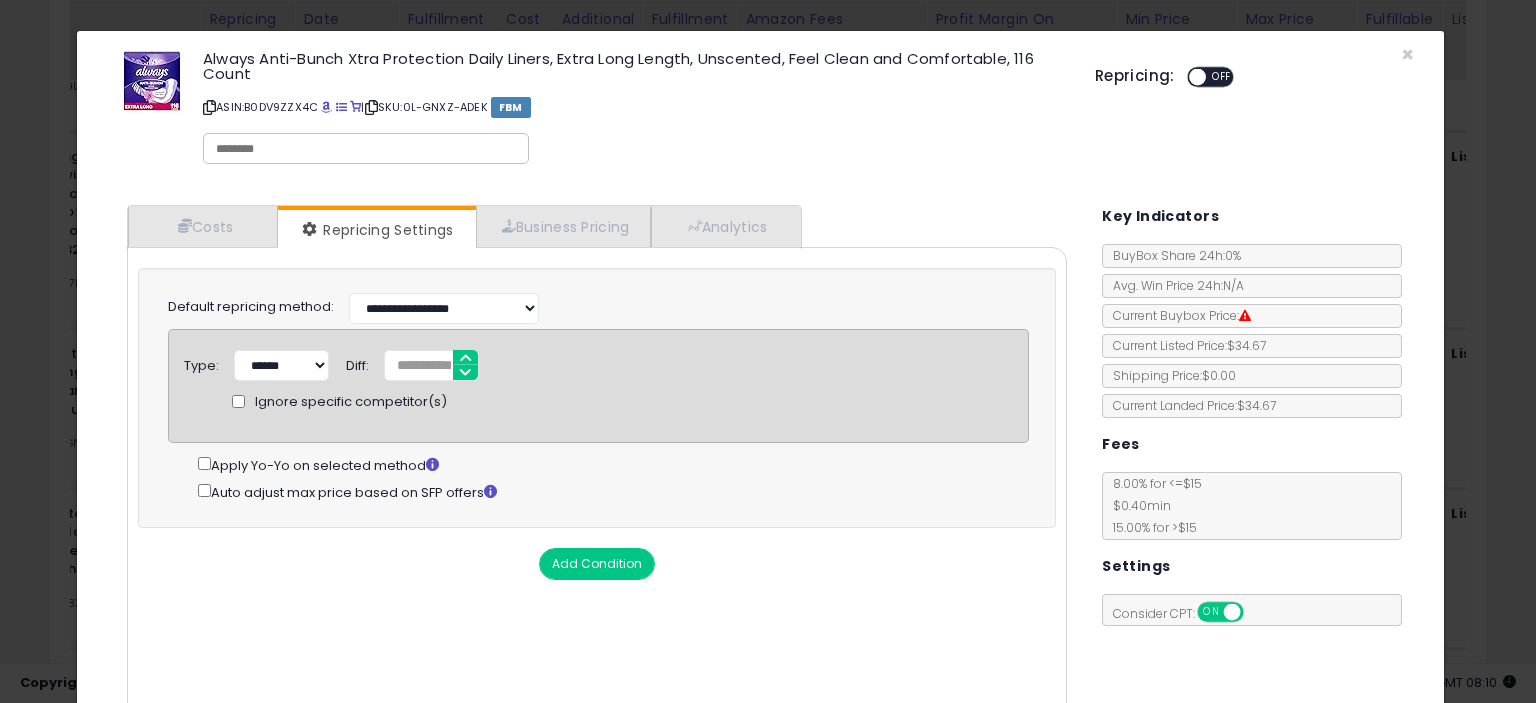 click on "OFF" at bounding box center [1222, 77] 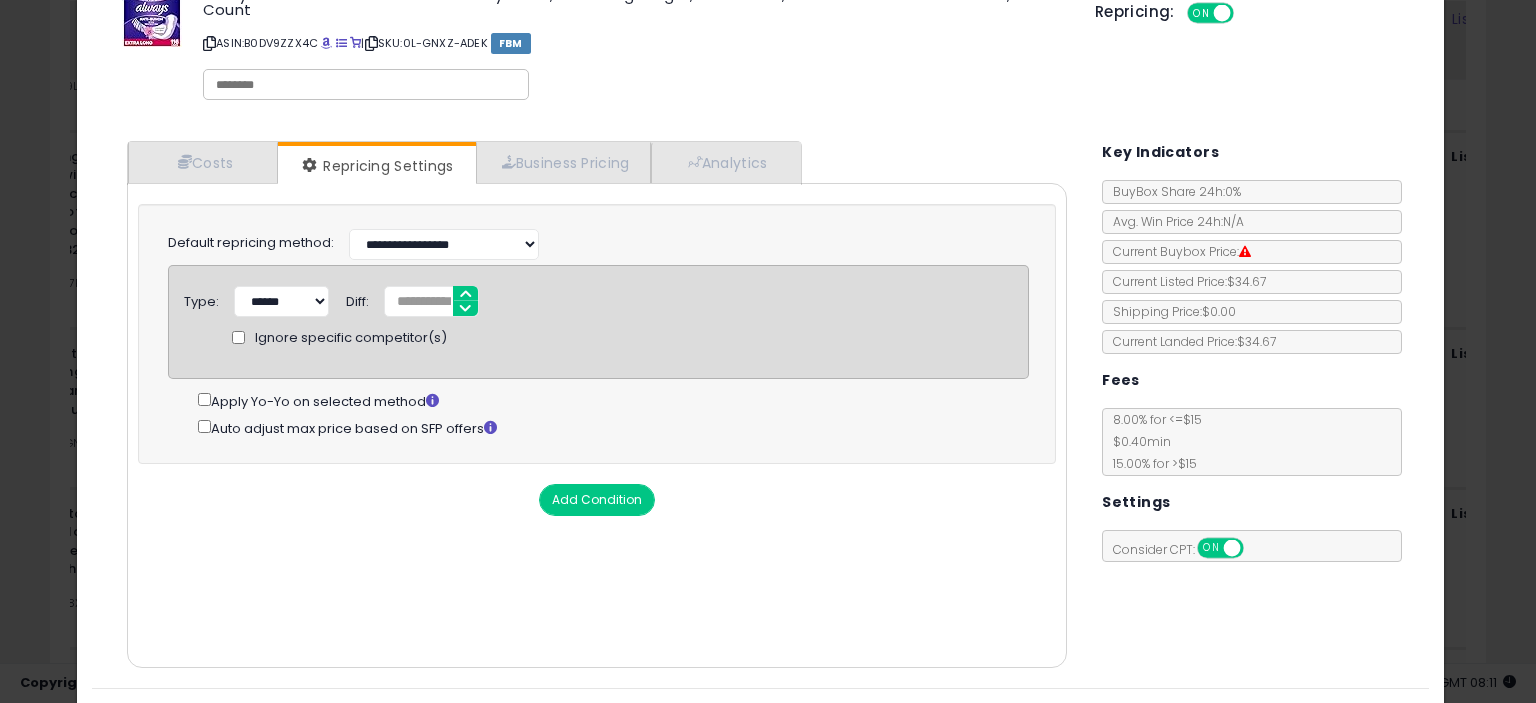scroll, scrollTop: 112, scrollLeft: 0, axis: vertical 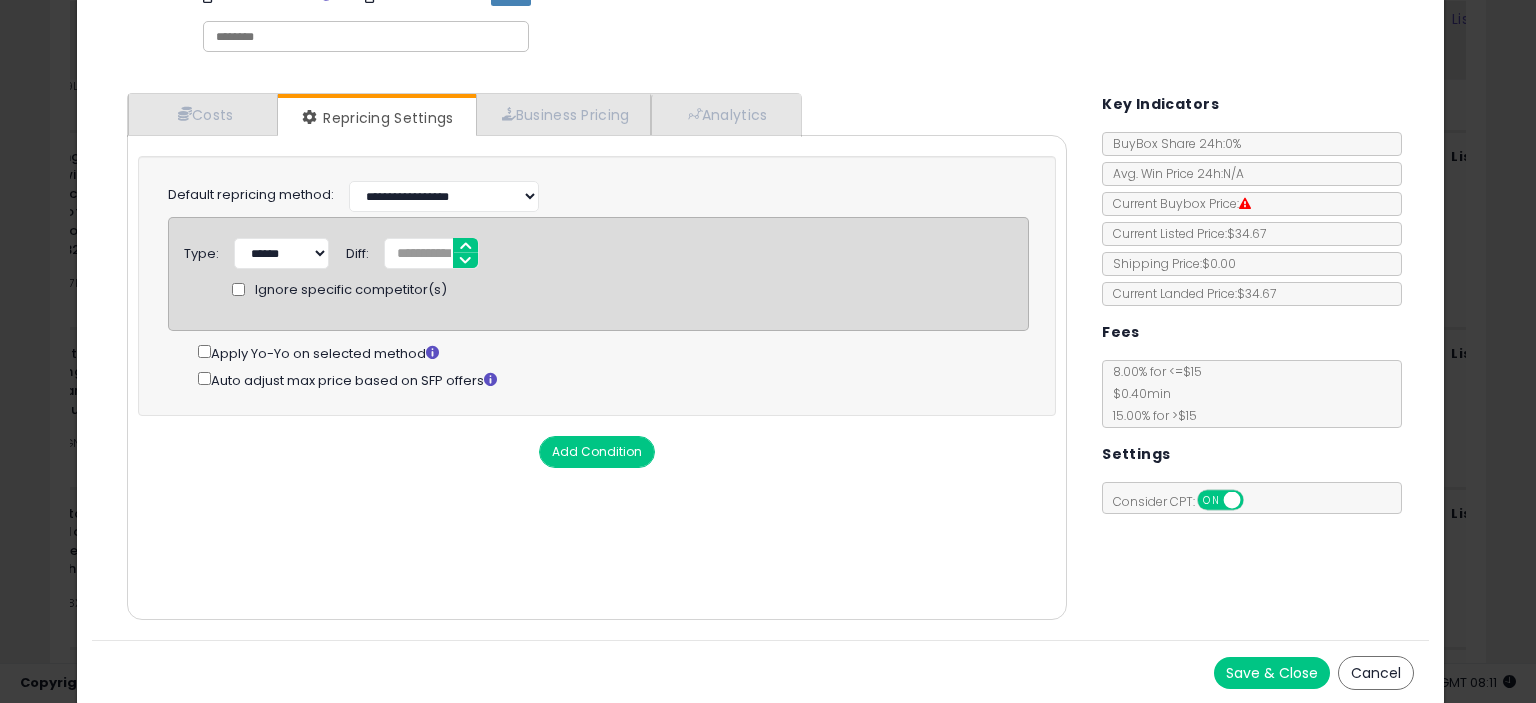 click on "Save & Close" at bounding box center (1272, 673) 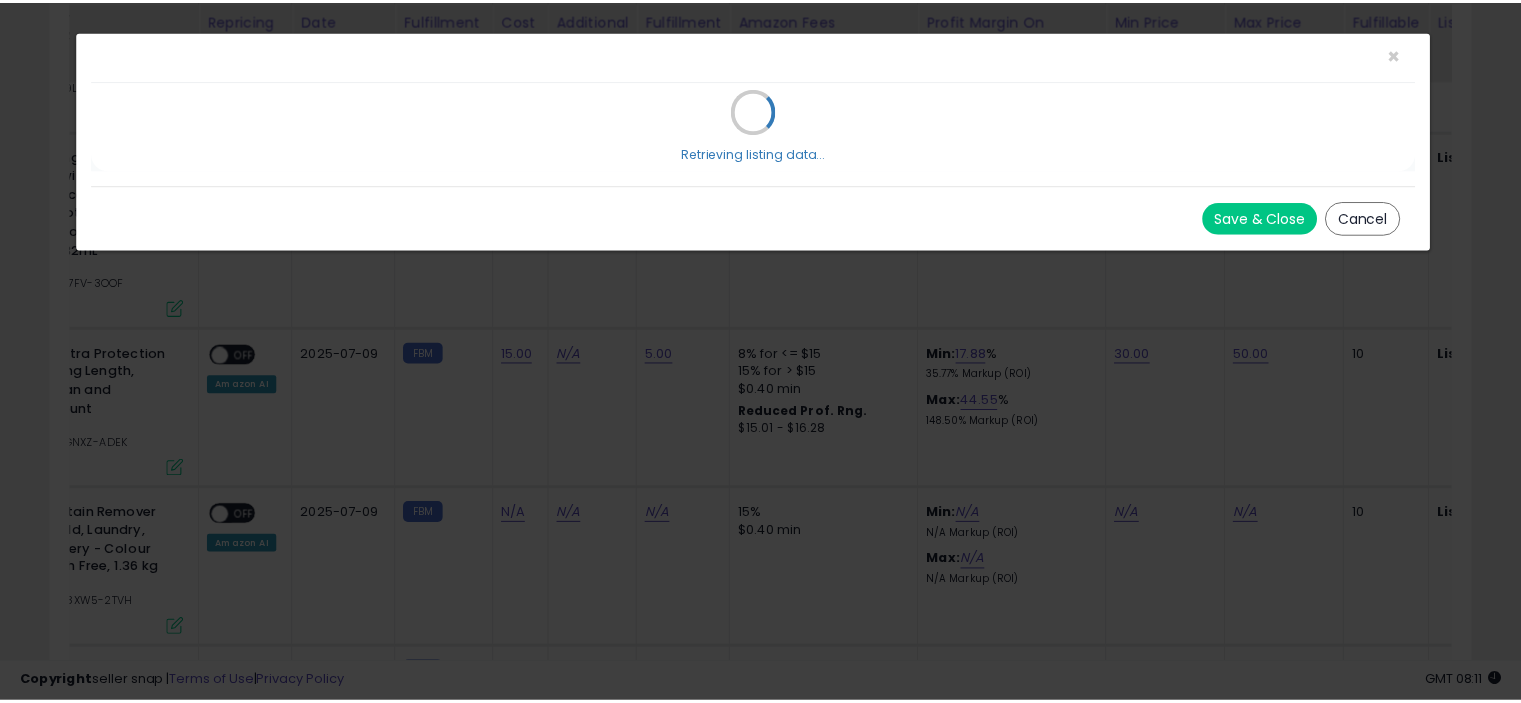 scroll, scrollTop: 0, scrollLeft: 0, axis: both 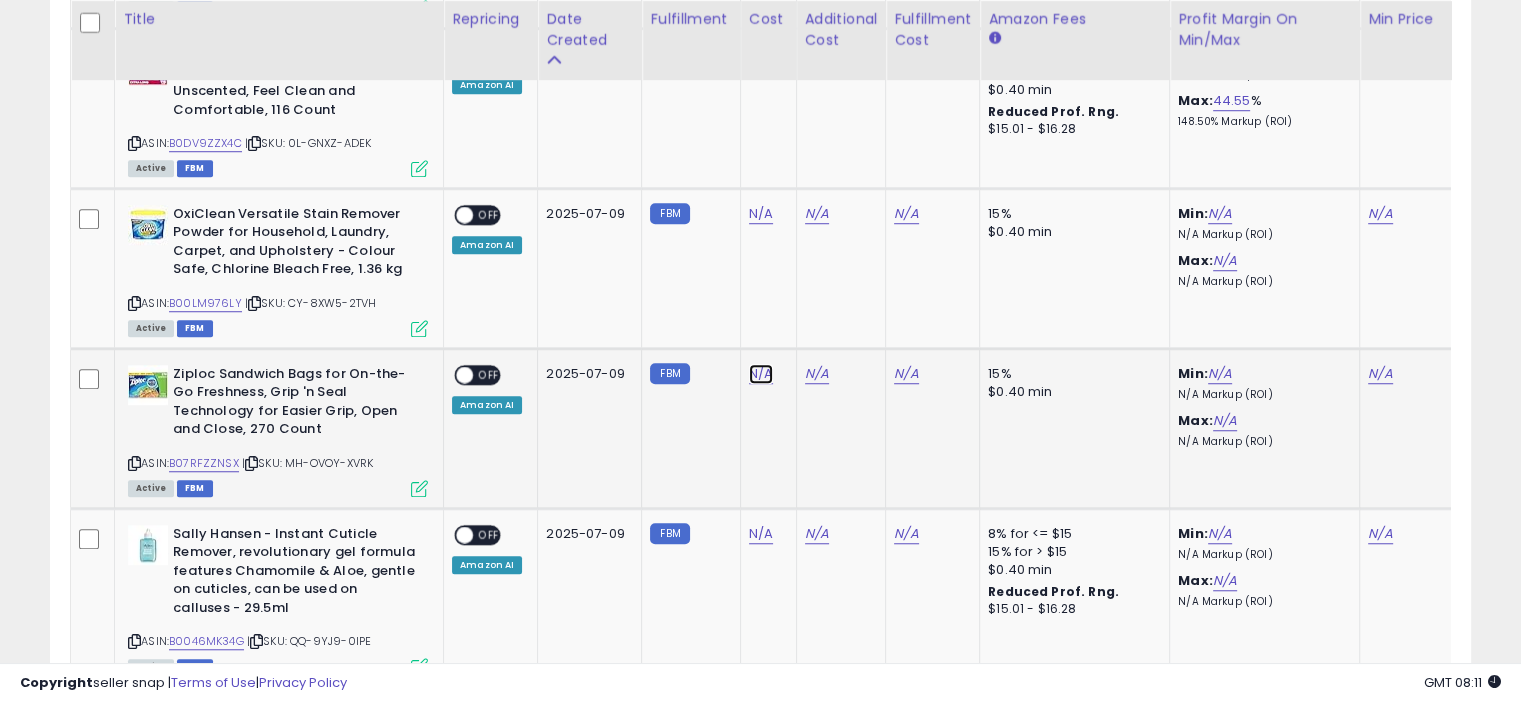 click on "N/A" at bounding box center (761, -426) 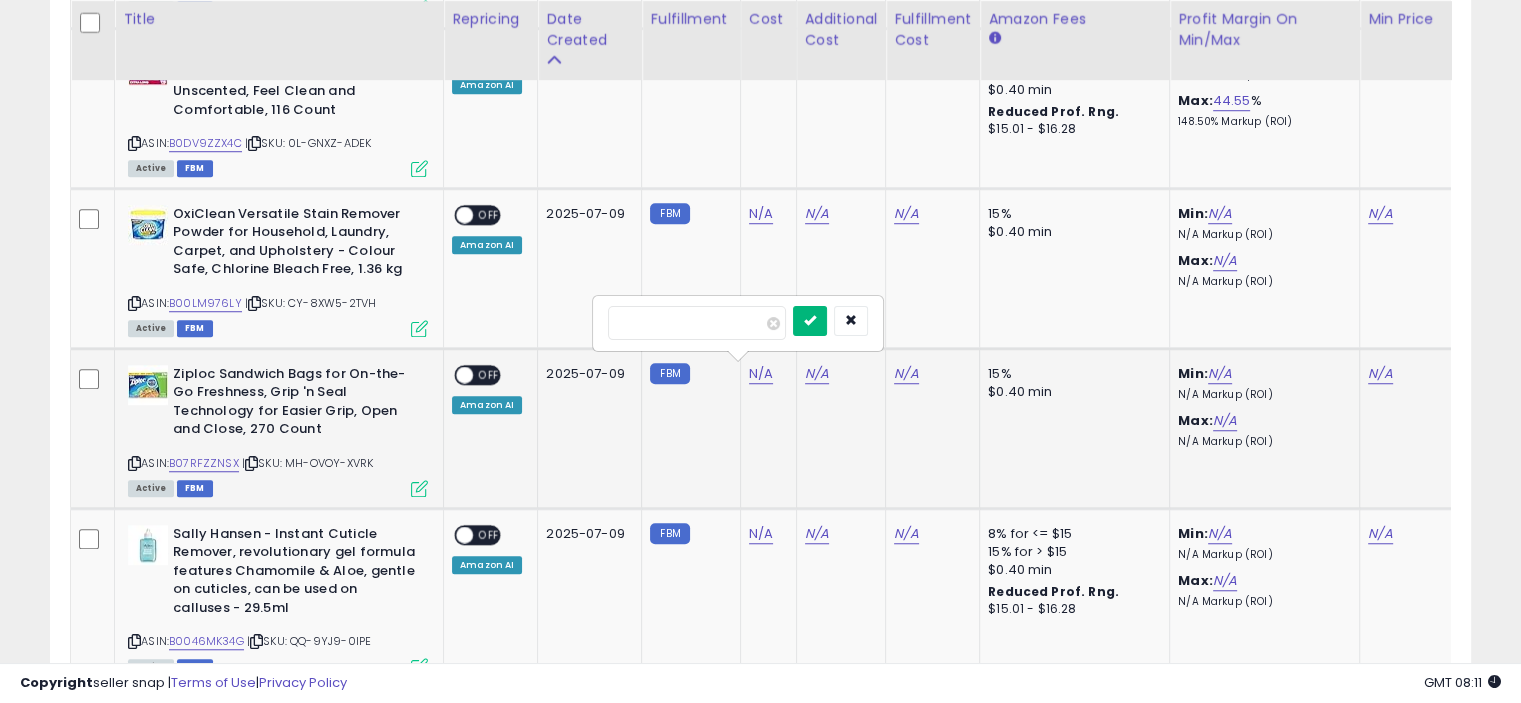 type on "****" 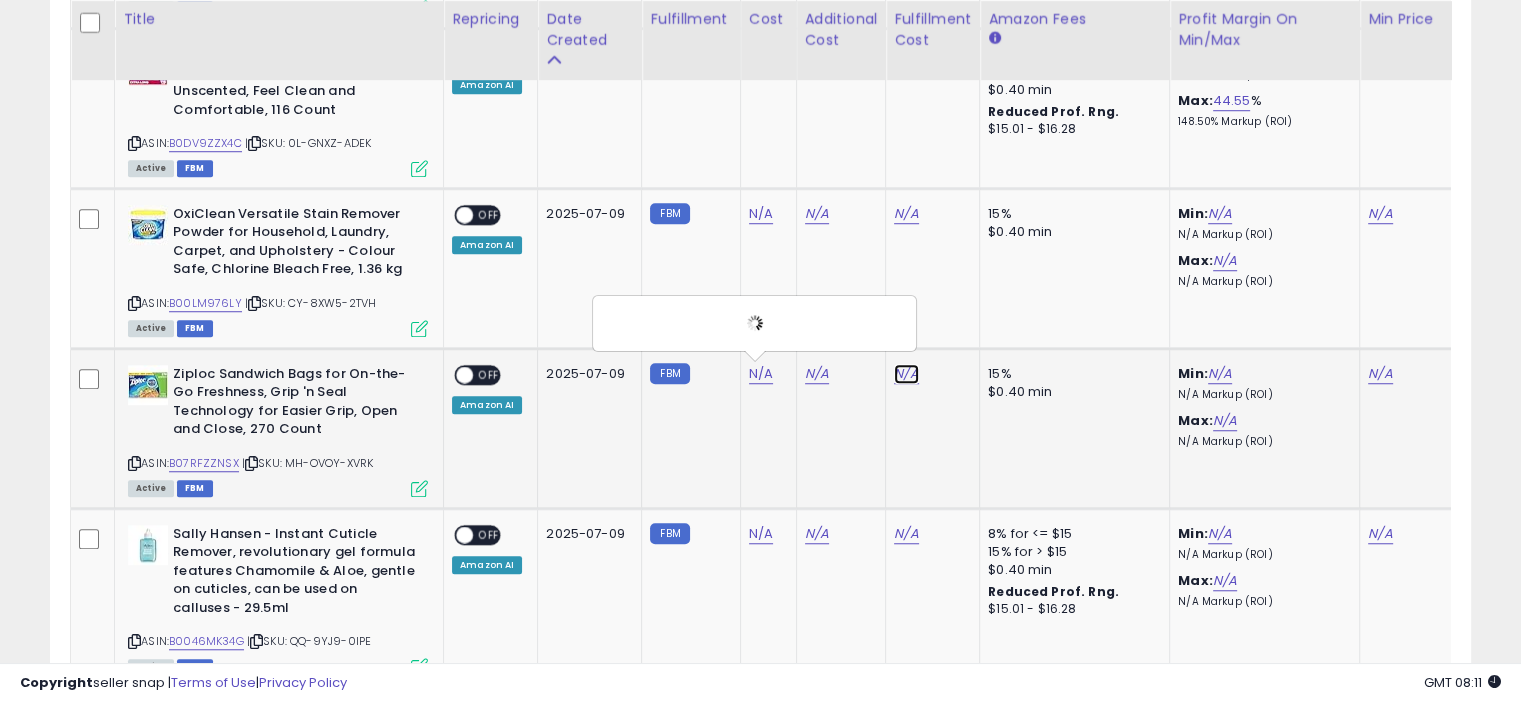 click on "N/A" at bounding box center (906, -426) 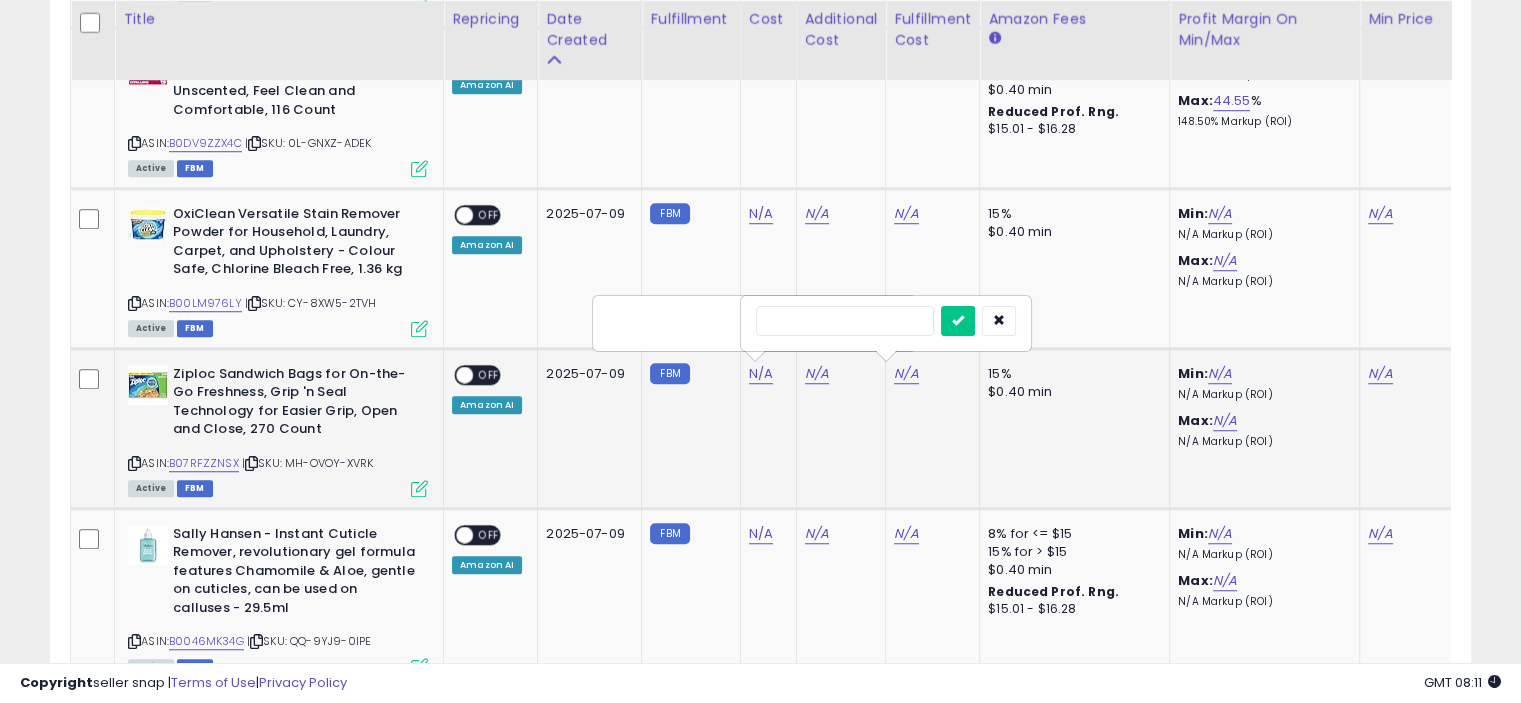 type on "*" 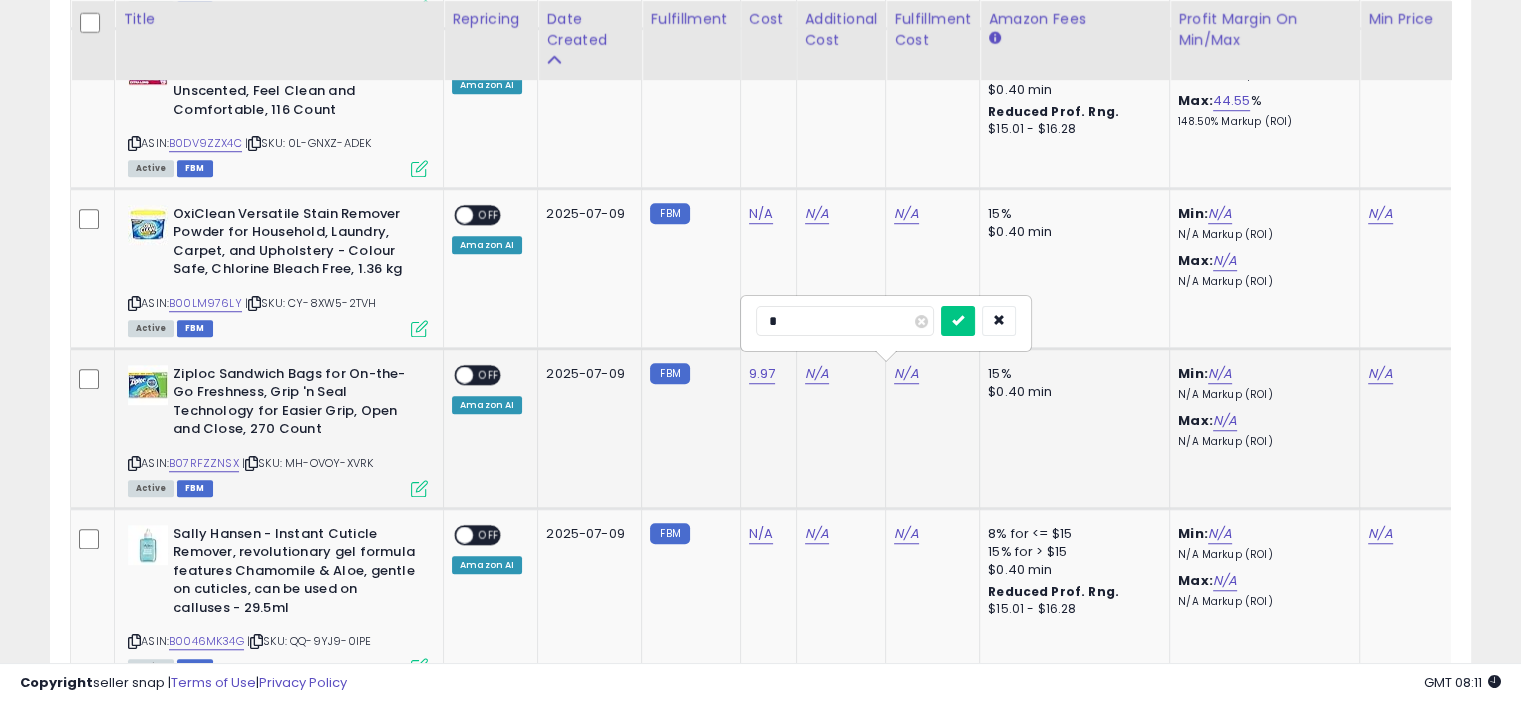 click at bounding box center [958, 321] 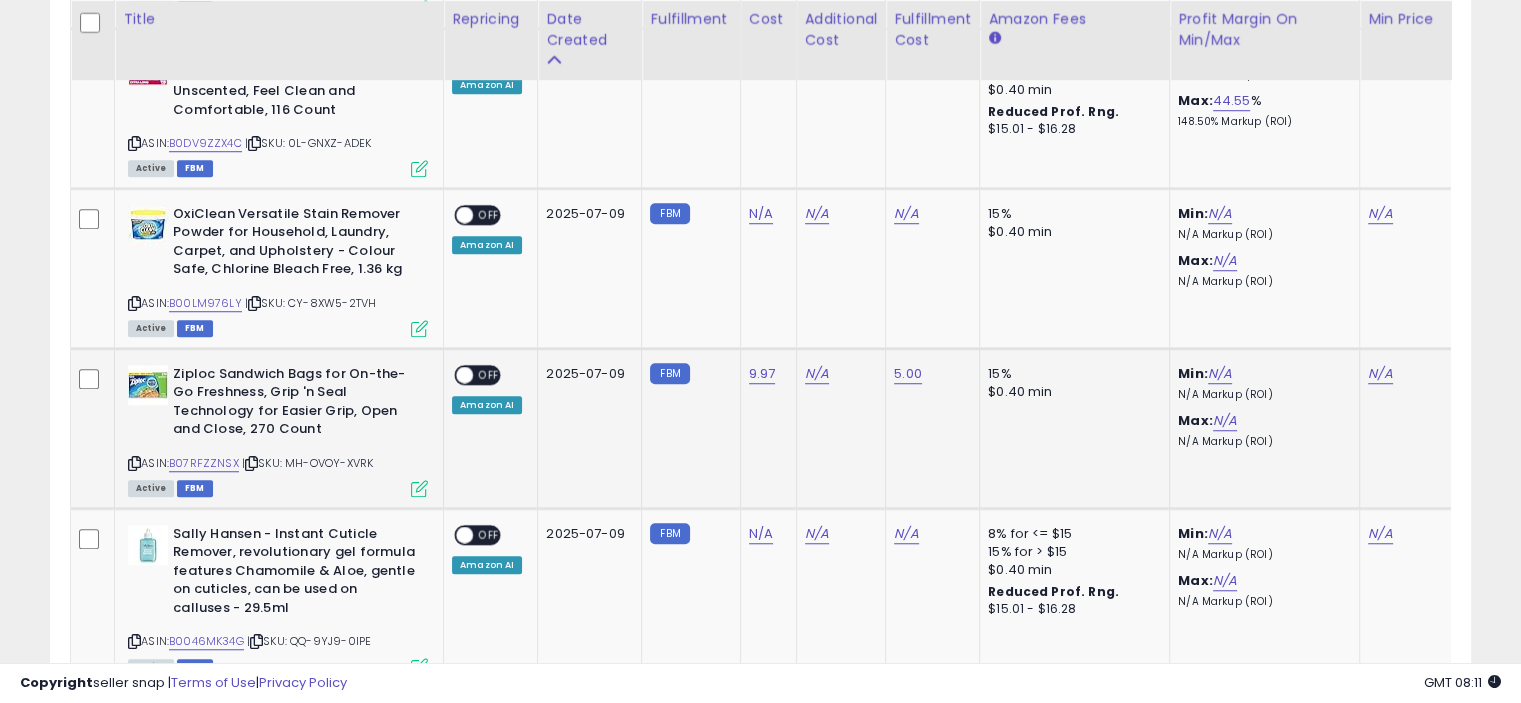click on "N/A" at bounding box center (1416, 374) 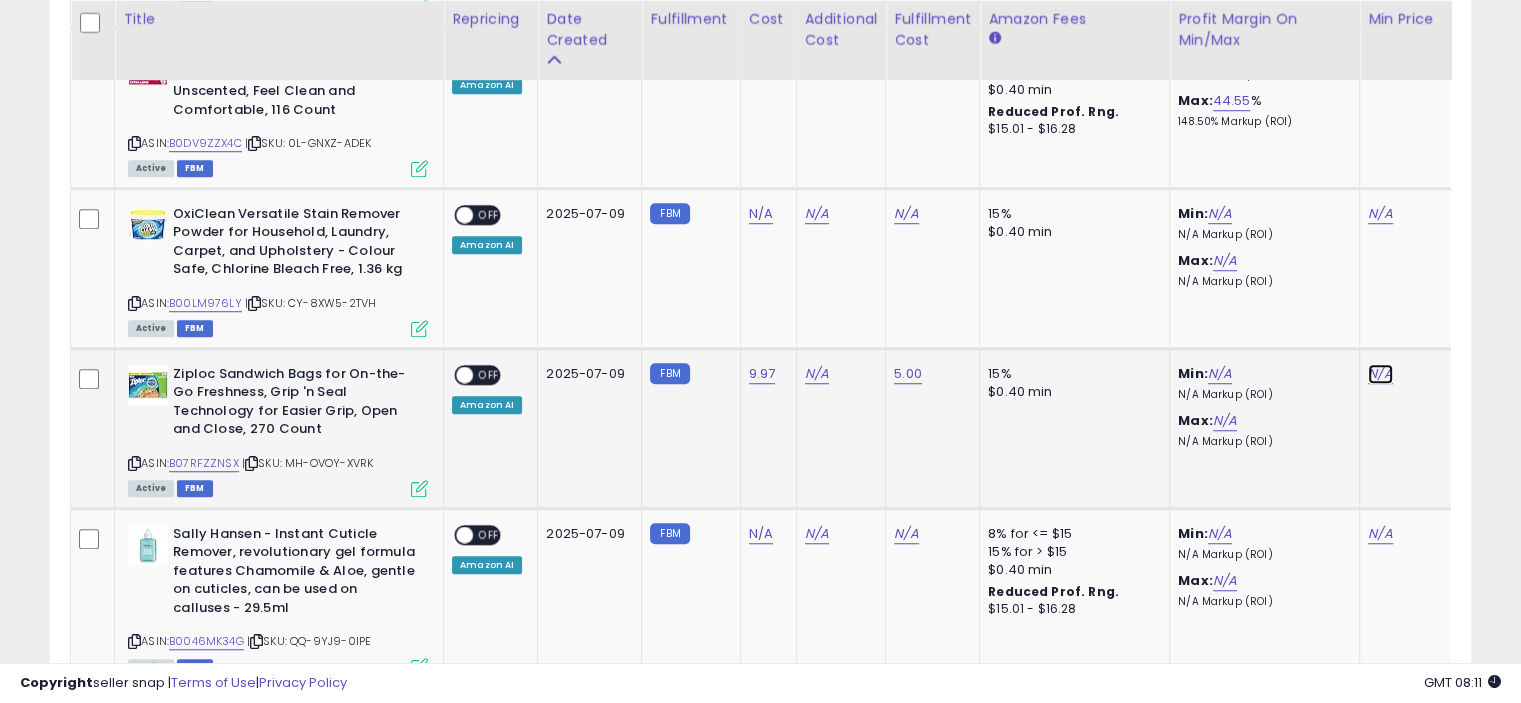 click on "N/A" at bounding box center (1380, -426) 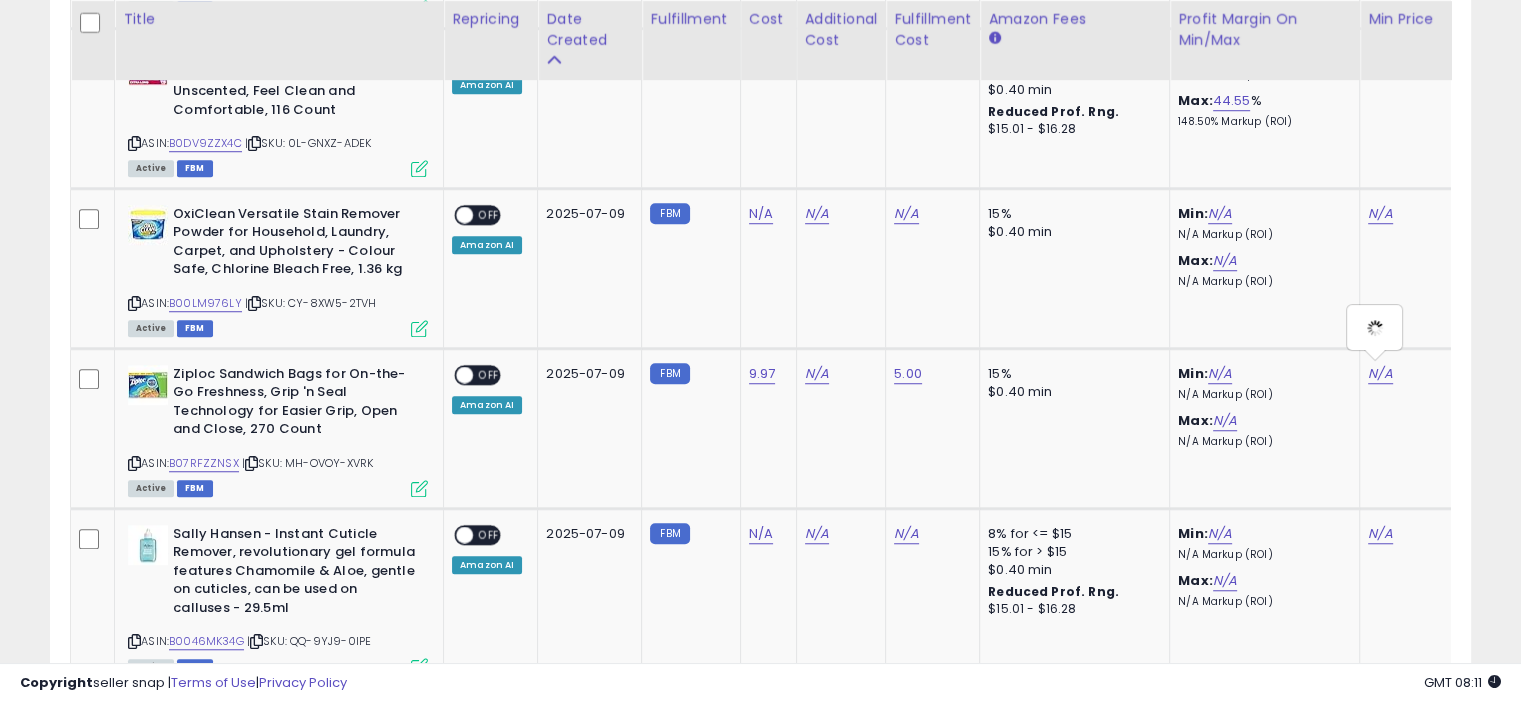scroll, scrollTop: 0, scrollLeft: 123, axis: horizontal 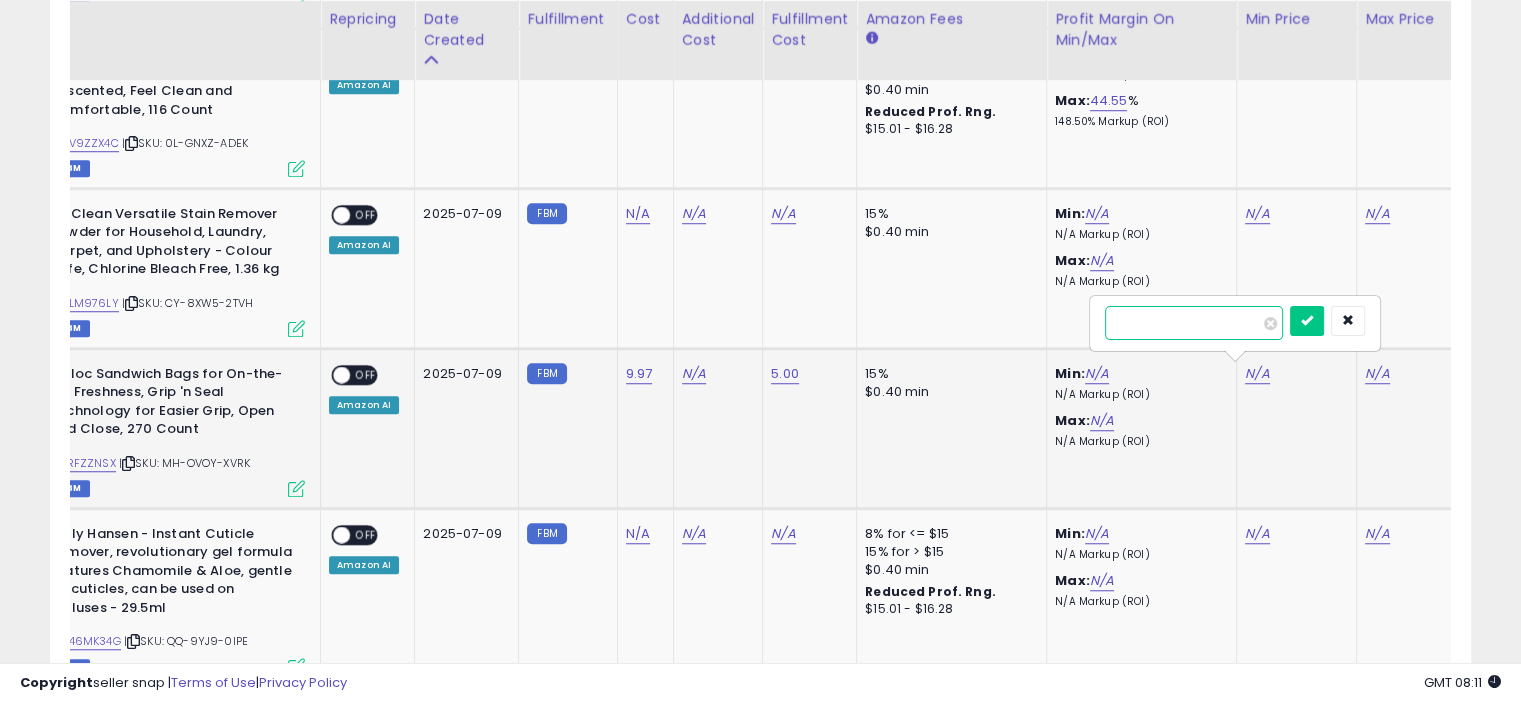 paste on "**" 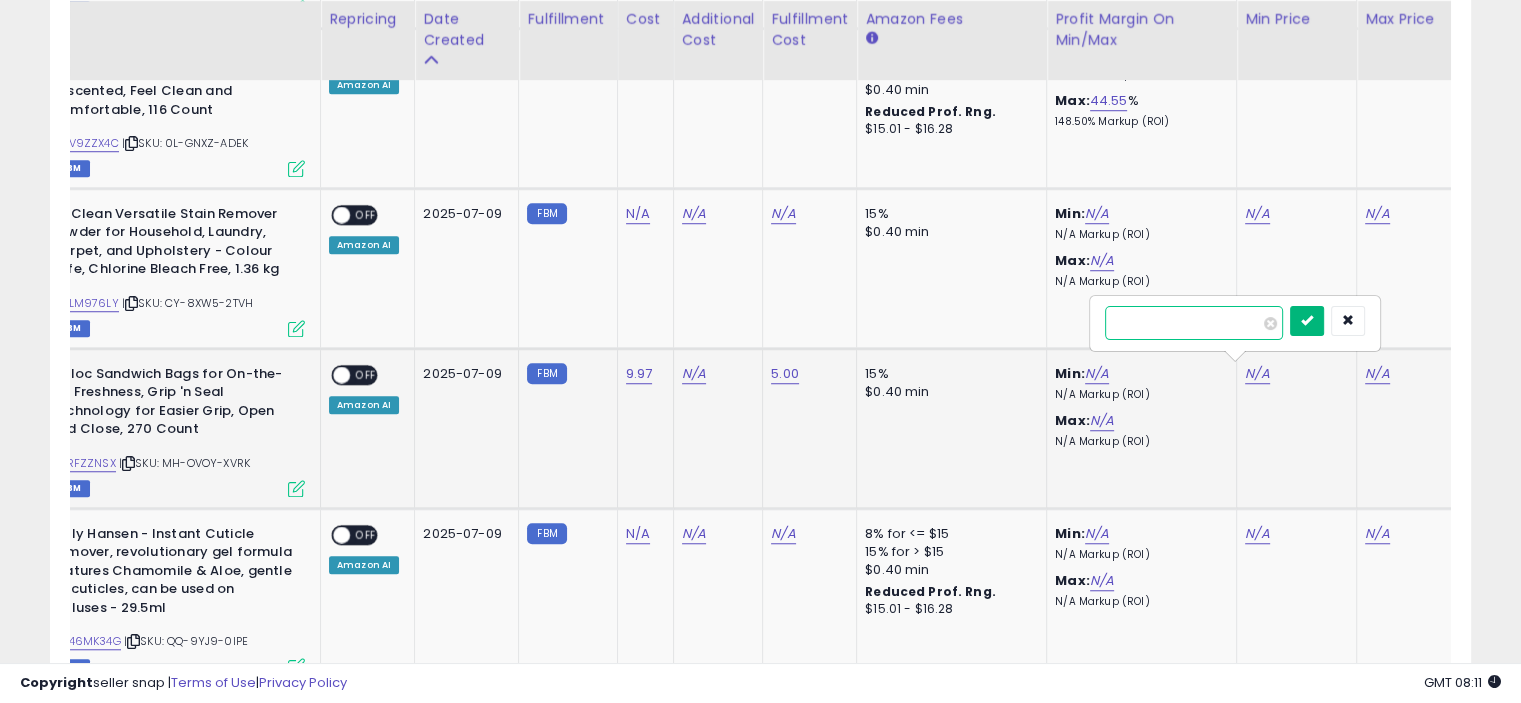 type on "**" 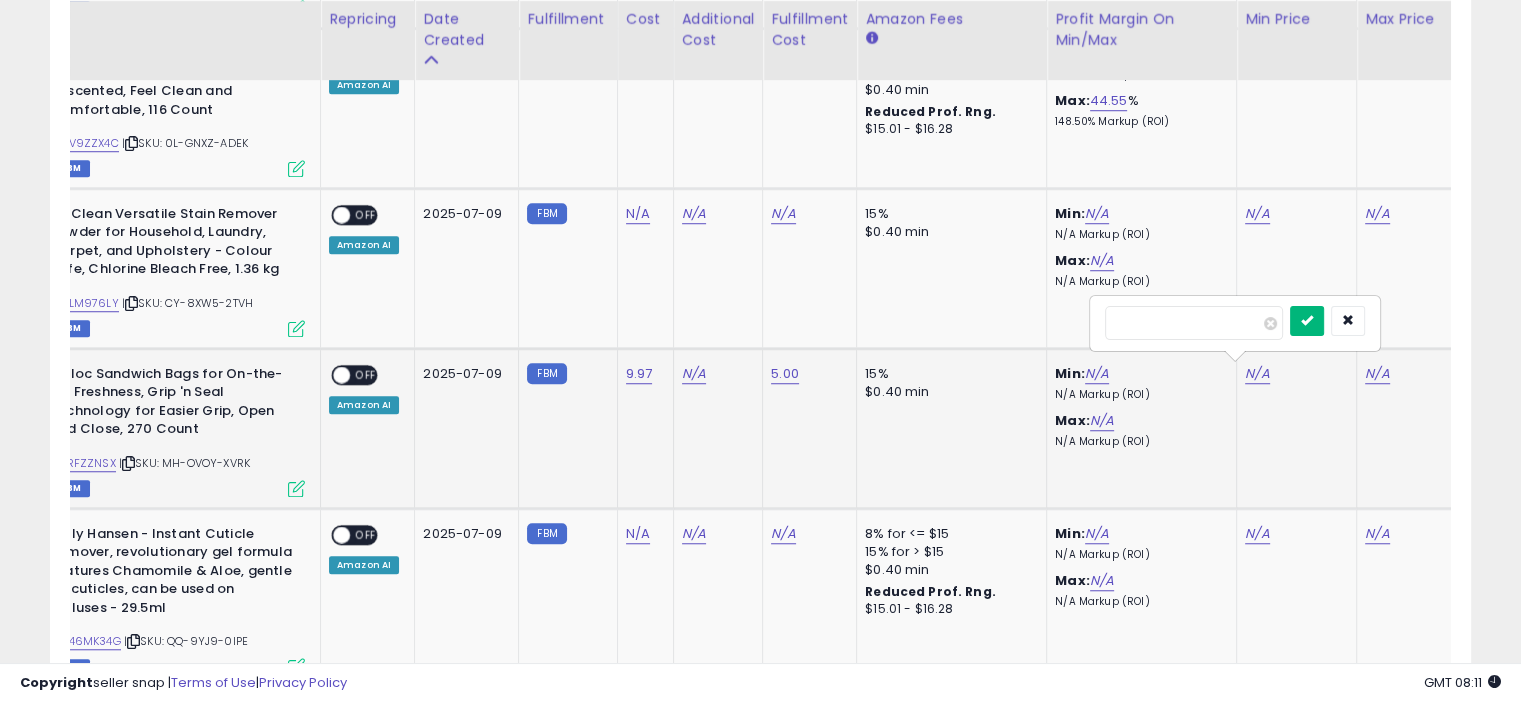 click at bounding box center [1307, 320] 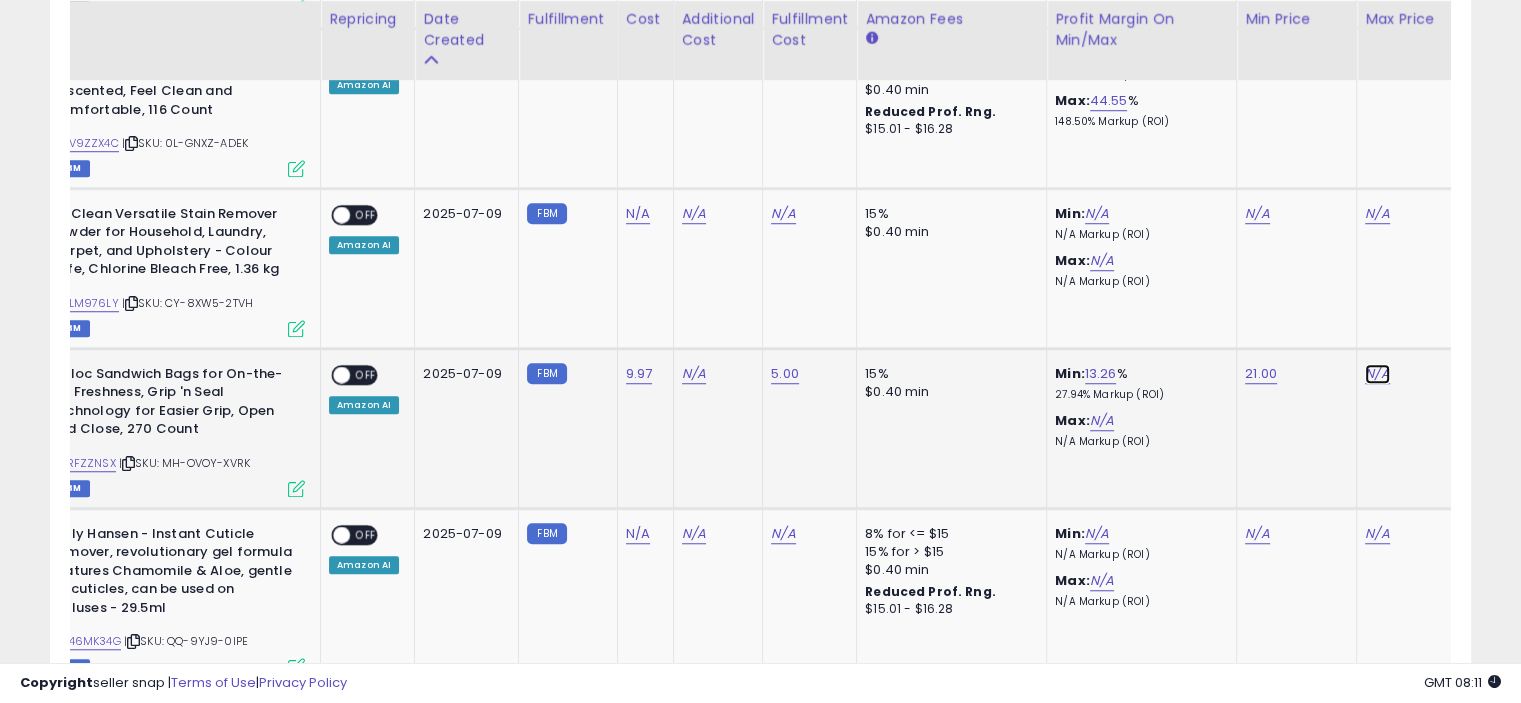 click on "N/A" at bounding box center (1377, -426) 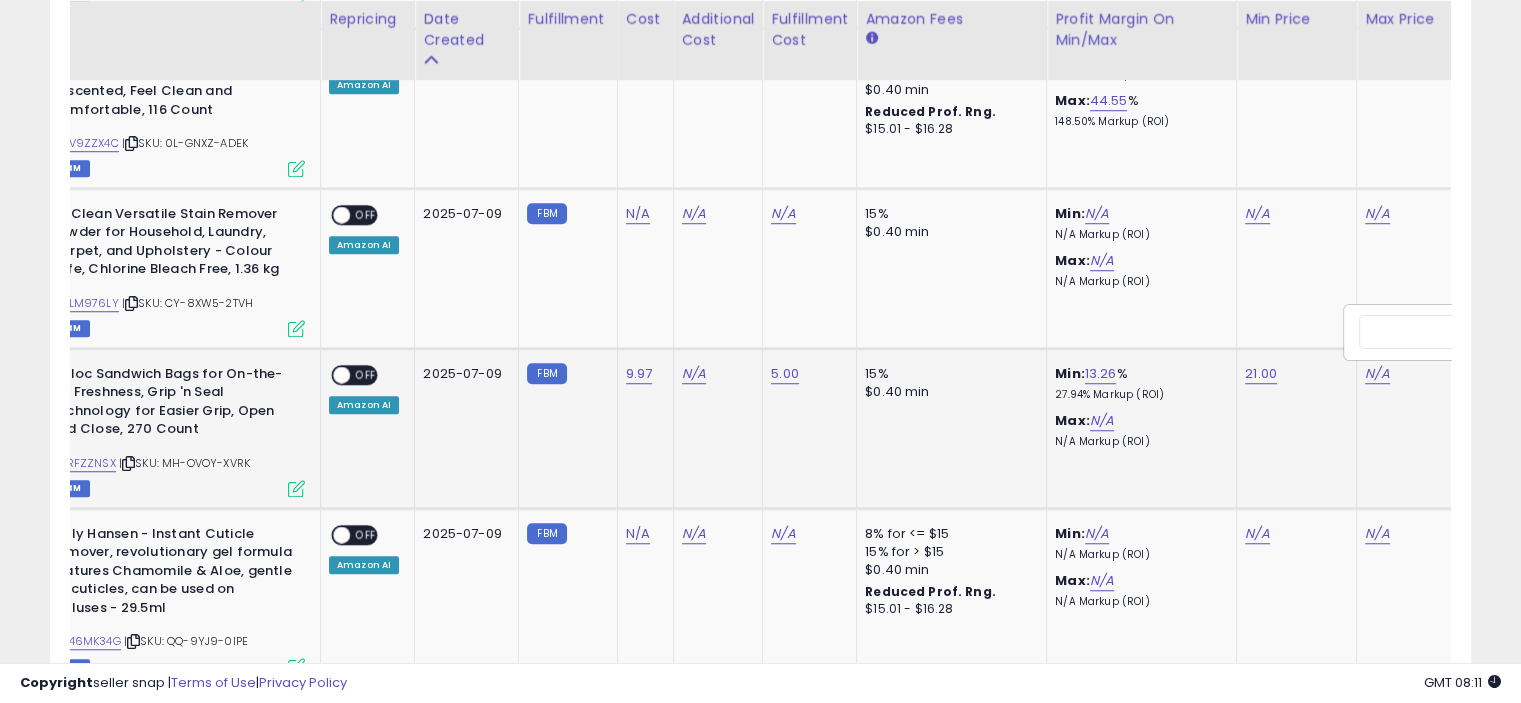 scroll, scrollTop: 0, scrollLeft: 243, axis: horizontal 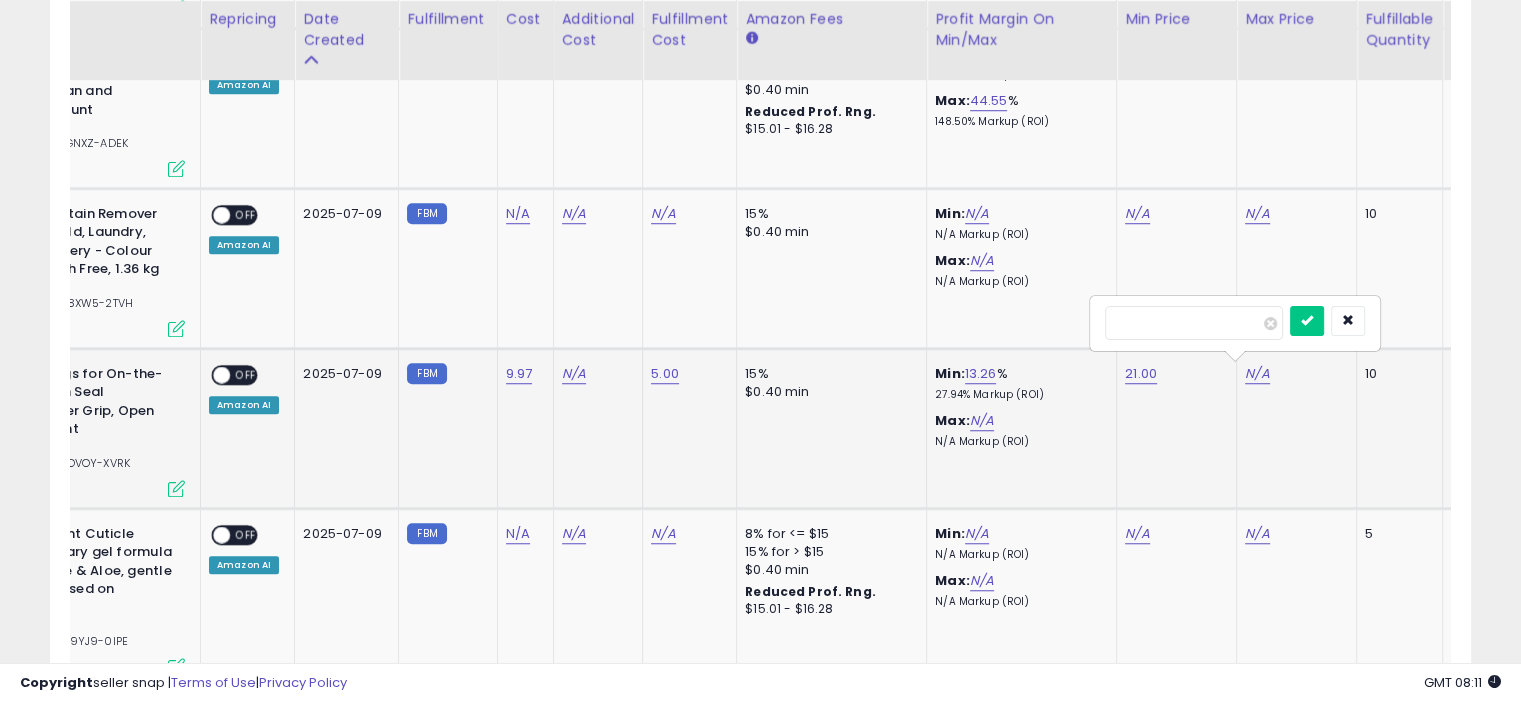 type on "**" 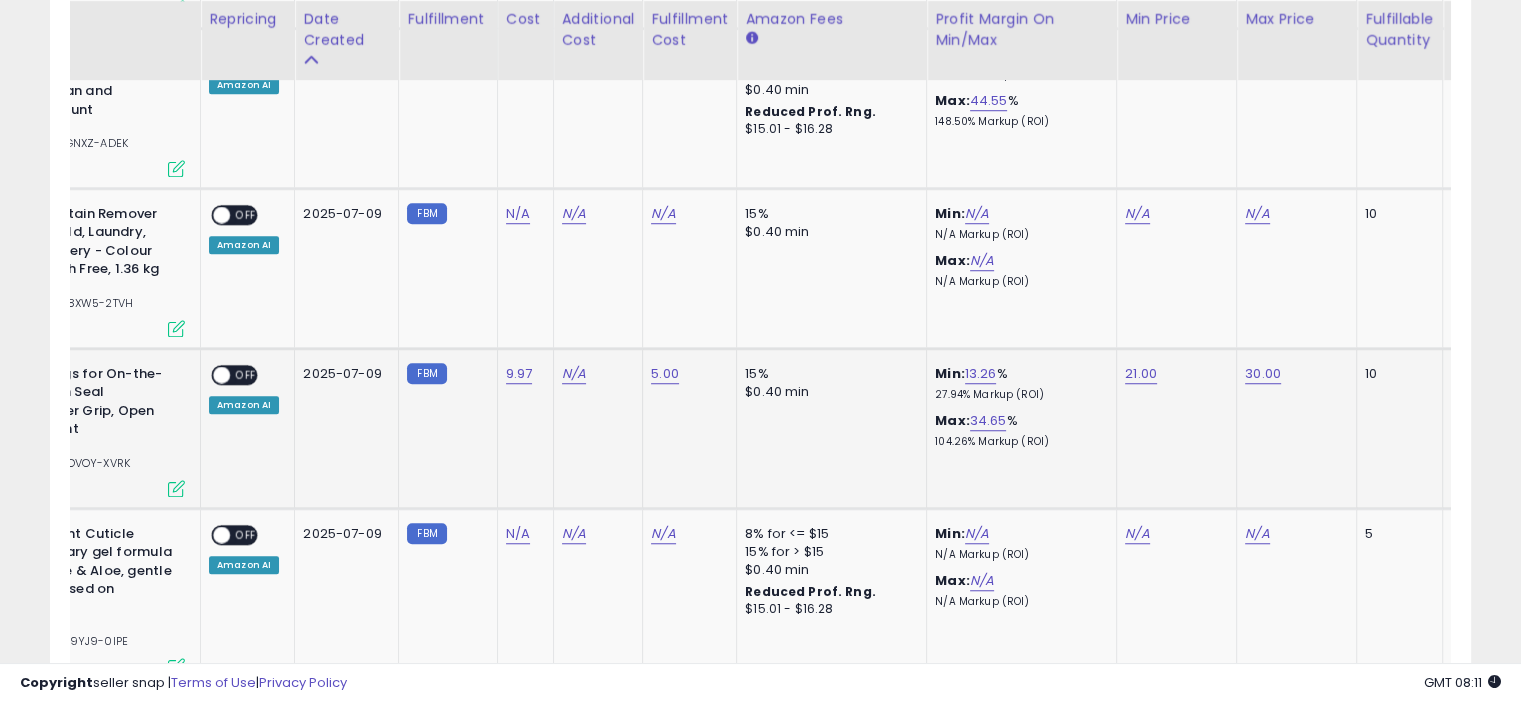 click at bounding box center [176, 488] 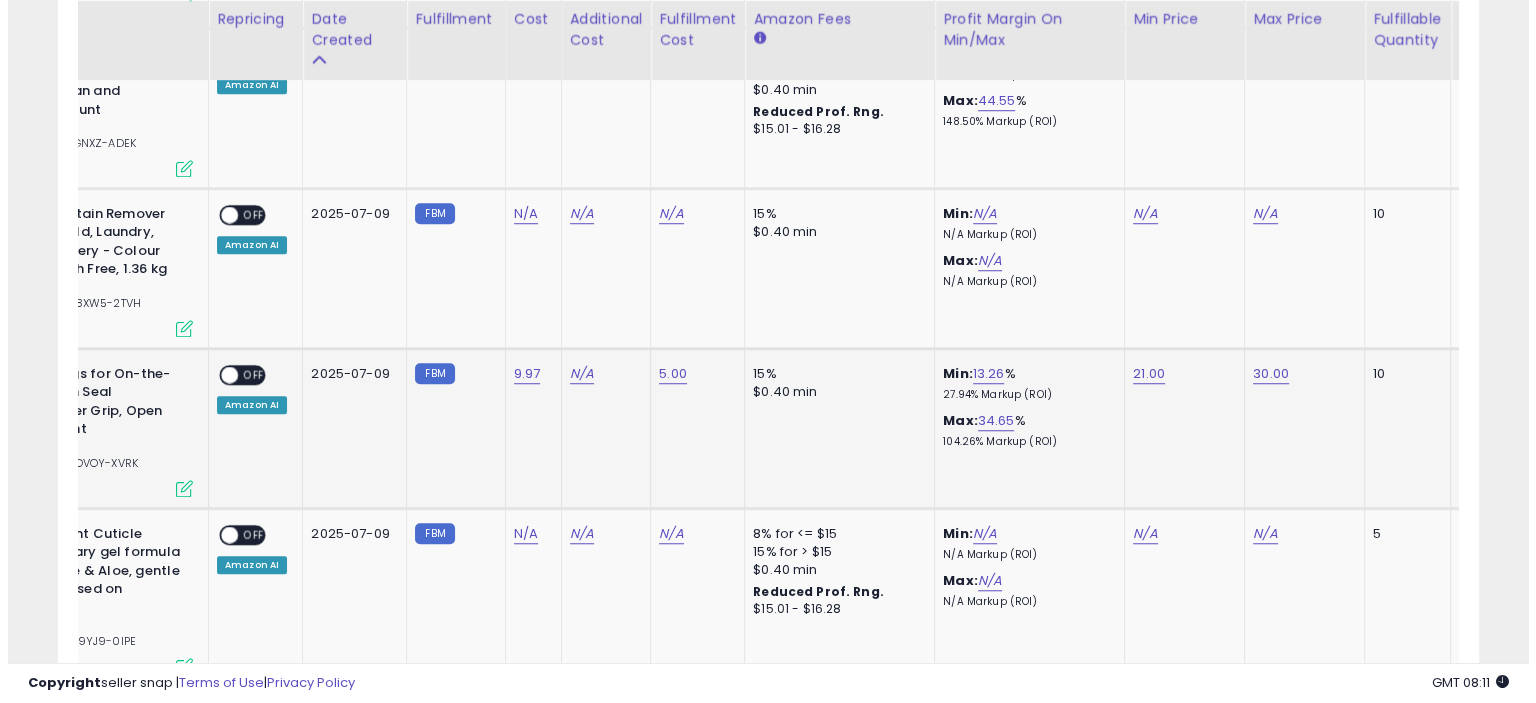 scroll, scrollTop: 999589, scrollLeft: 999168, axis: both 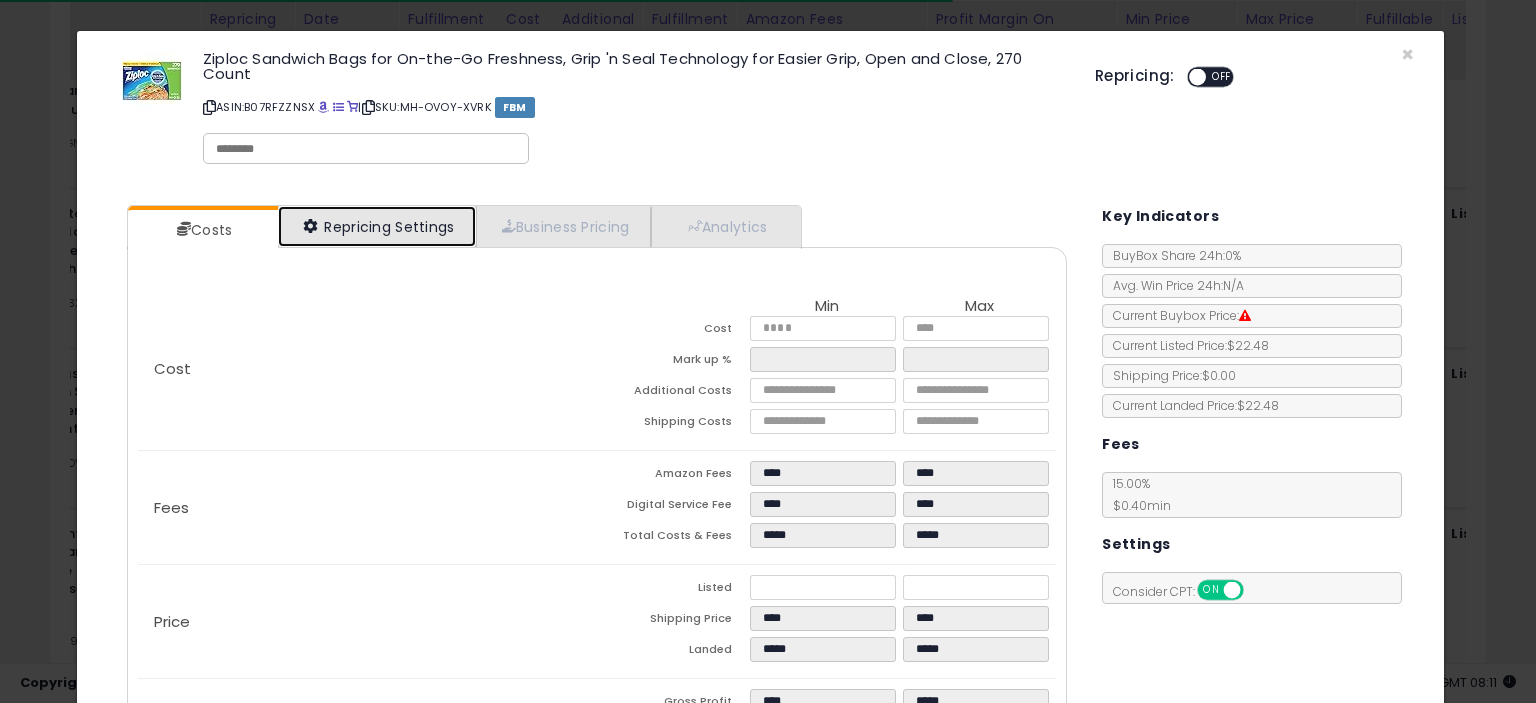 click on "Repricing Settings" at bounding box center [377, 226] 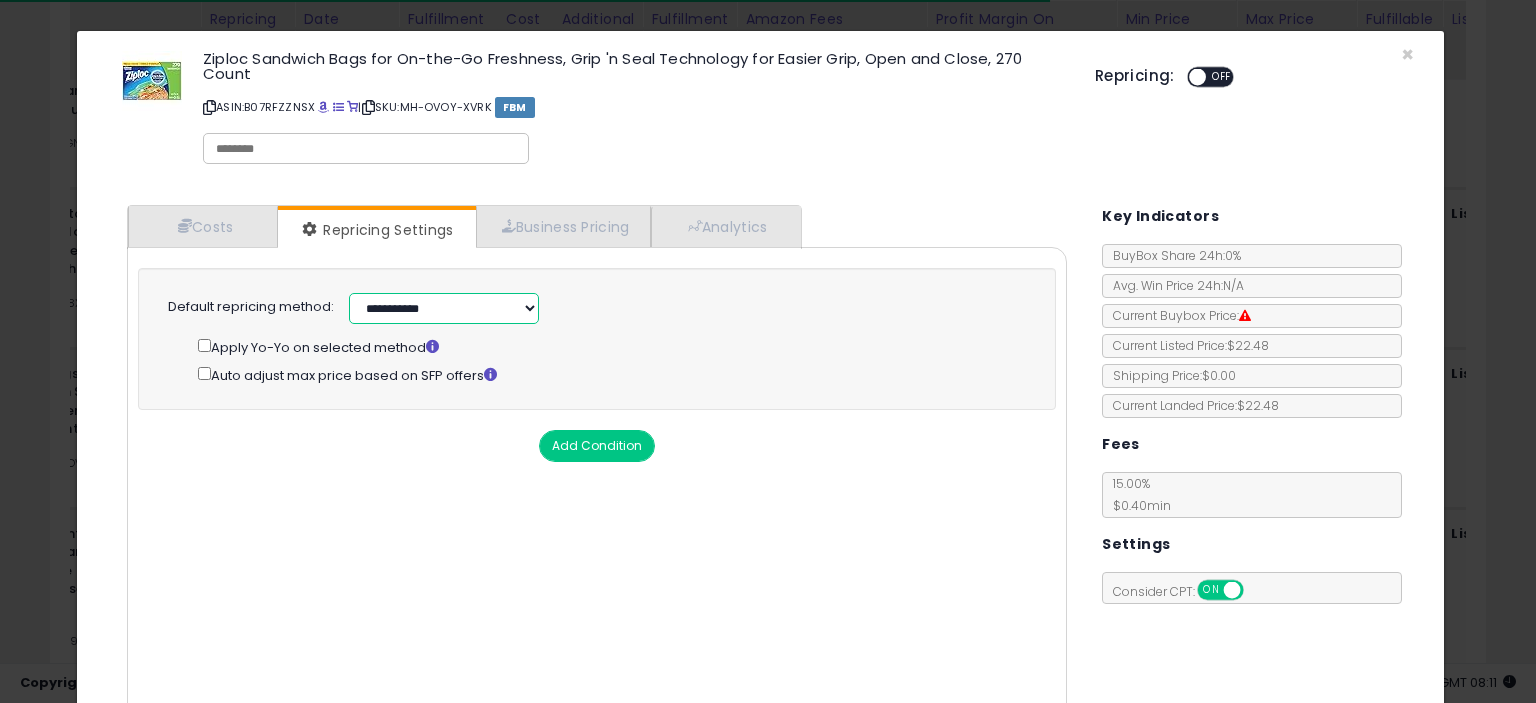 click on "**********" at bounding box center (444, 308) 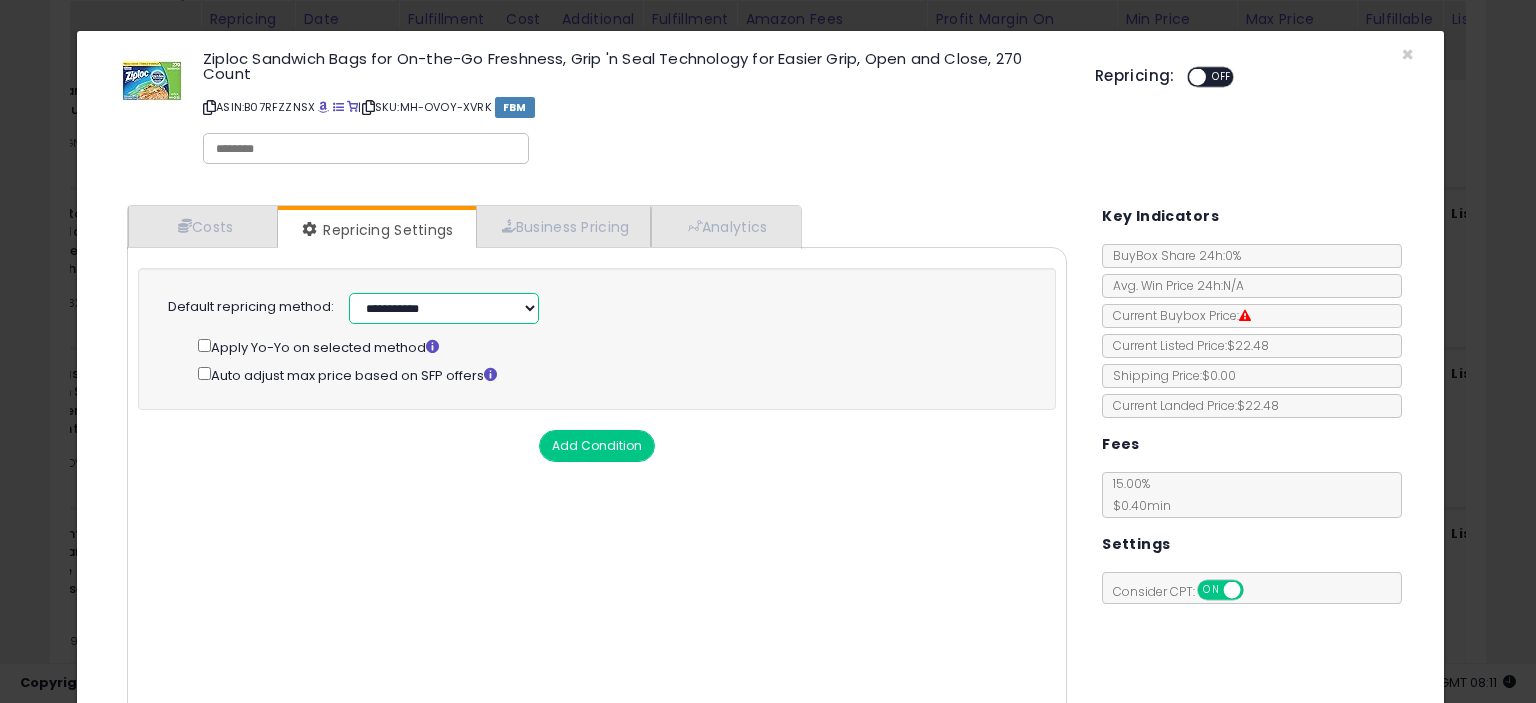 select on "**********" 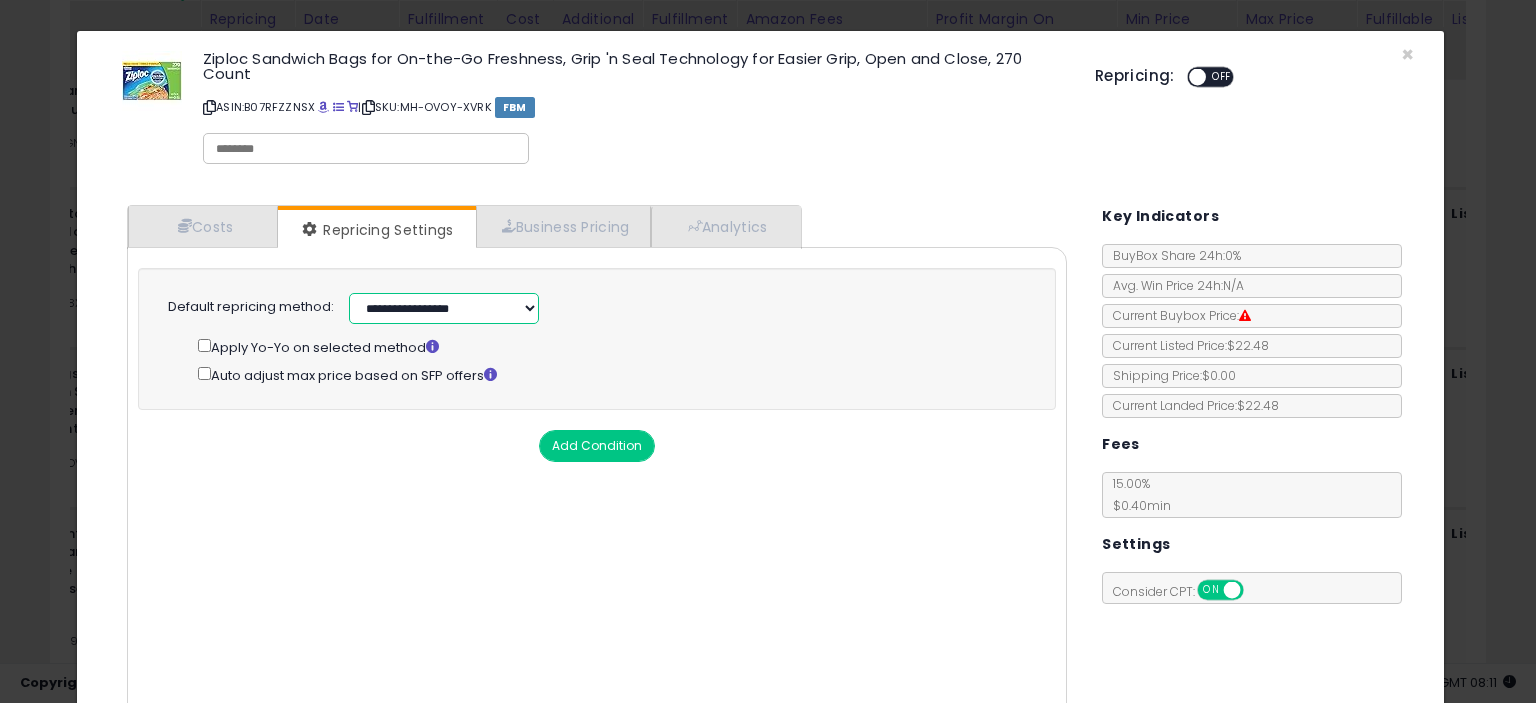click on "**********" at bounding box center (444, 308) 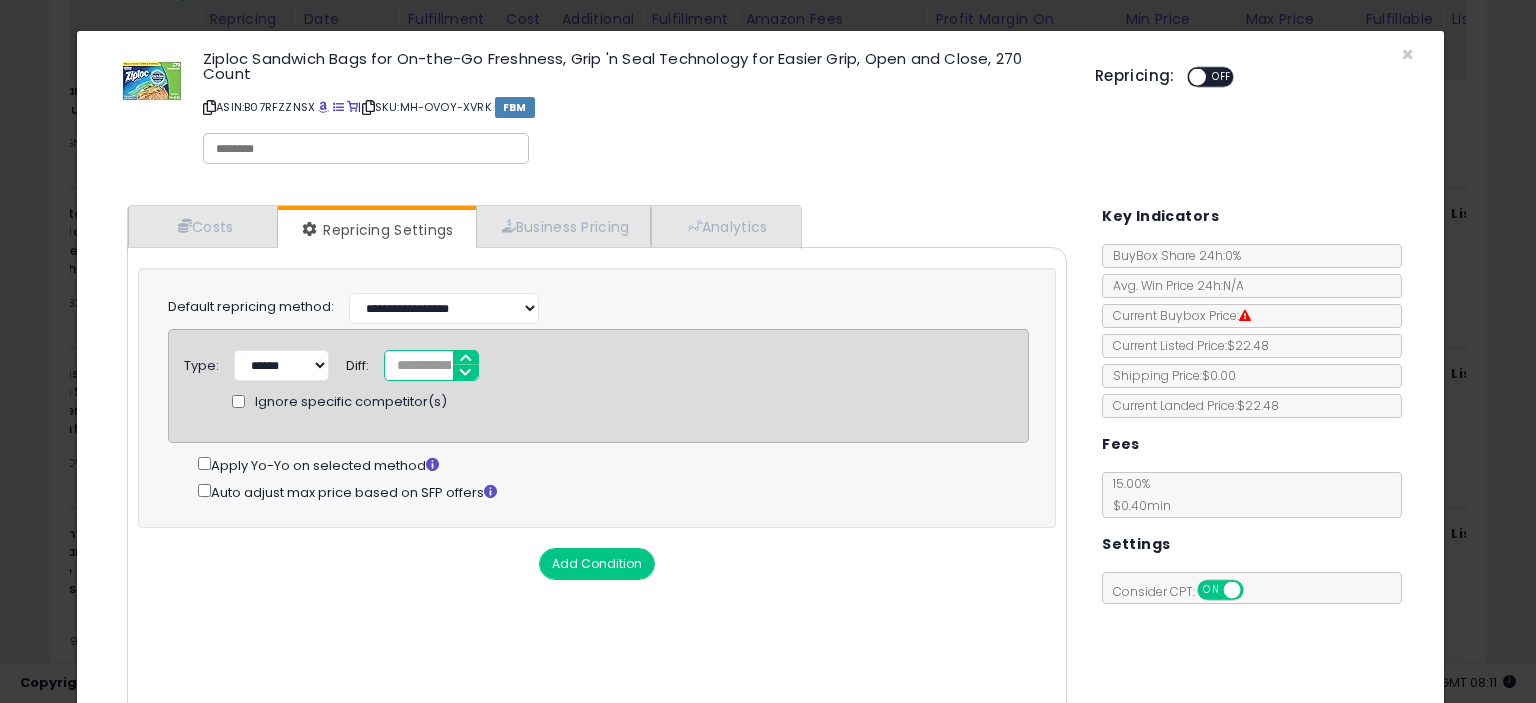 click on "*" at bounding box center (431, 365) 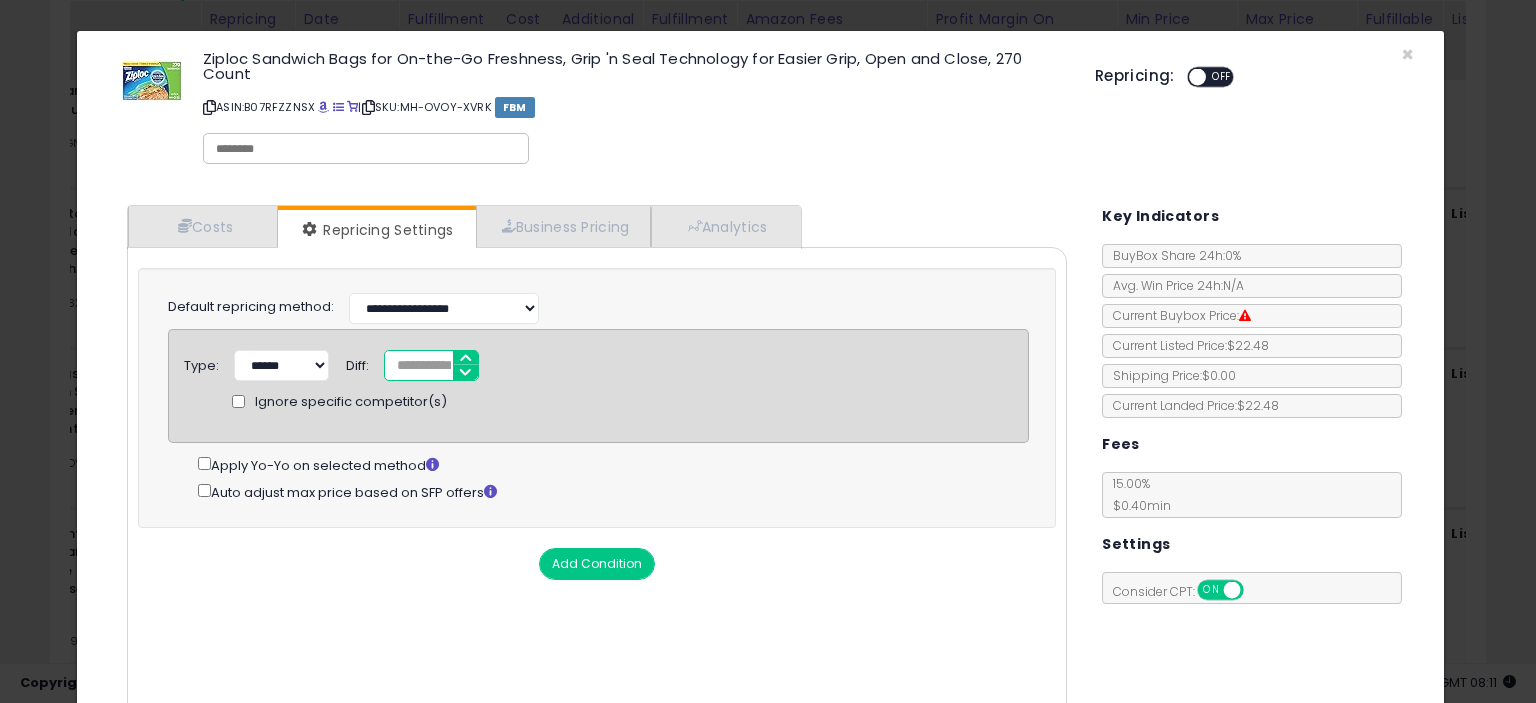 click at bounding box center [1197, 77] 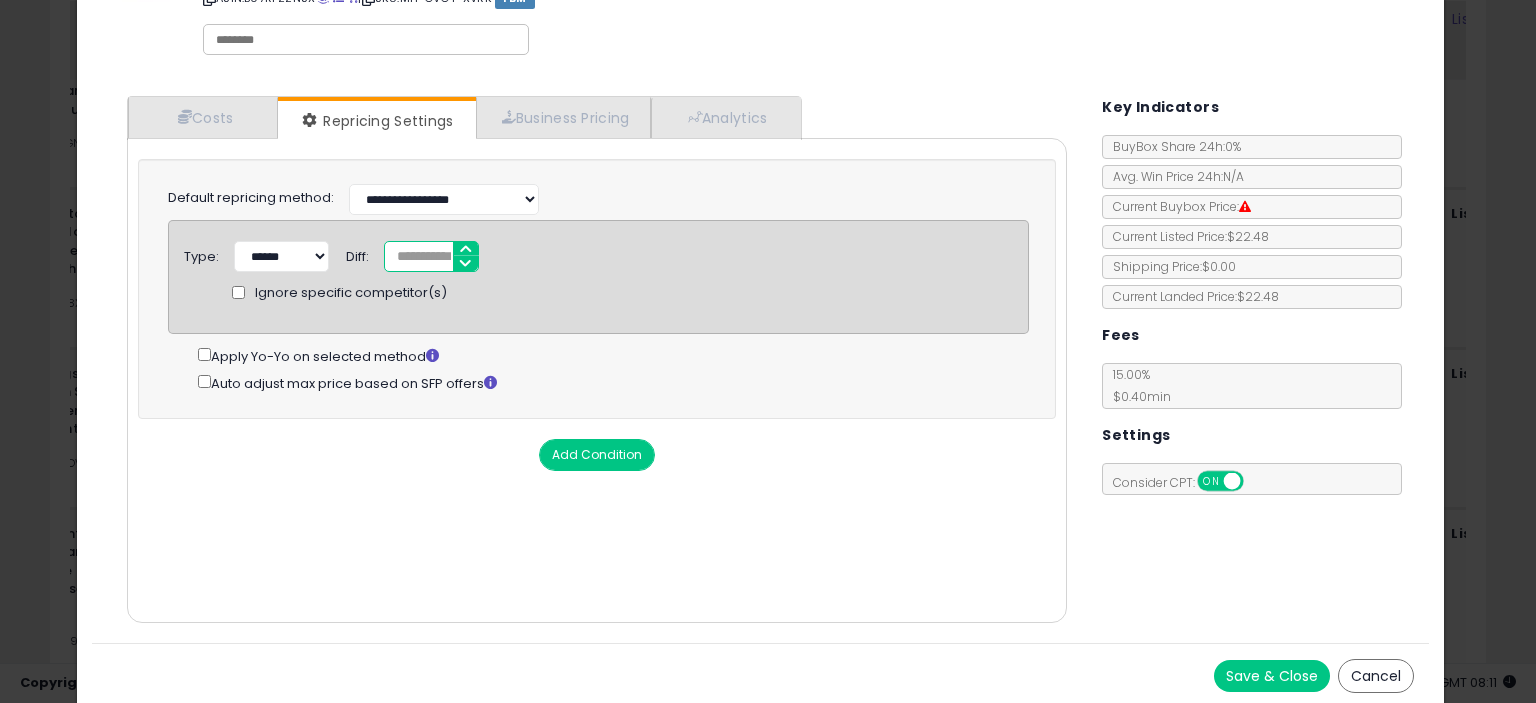 scroll, scrollTop: 112, scrollLeft: 0, axis: vertical 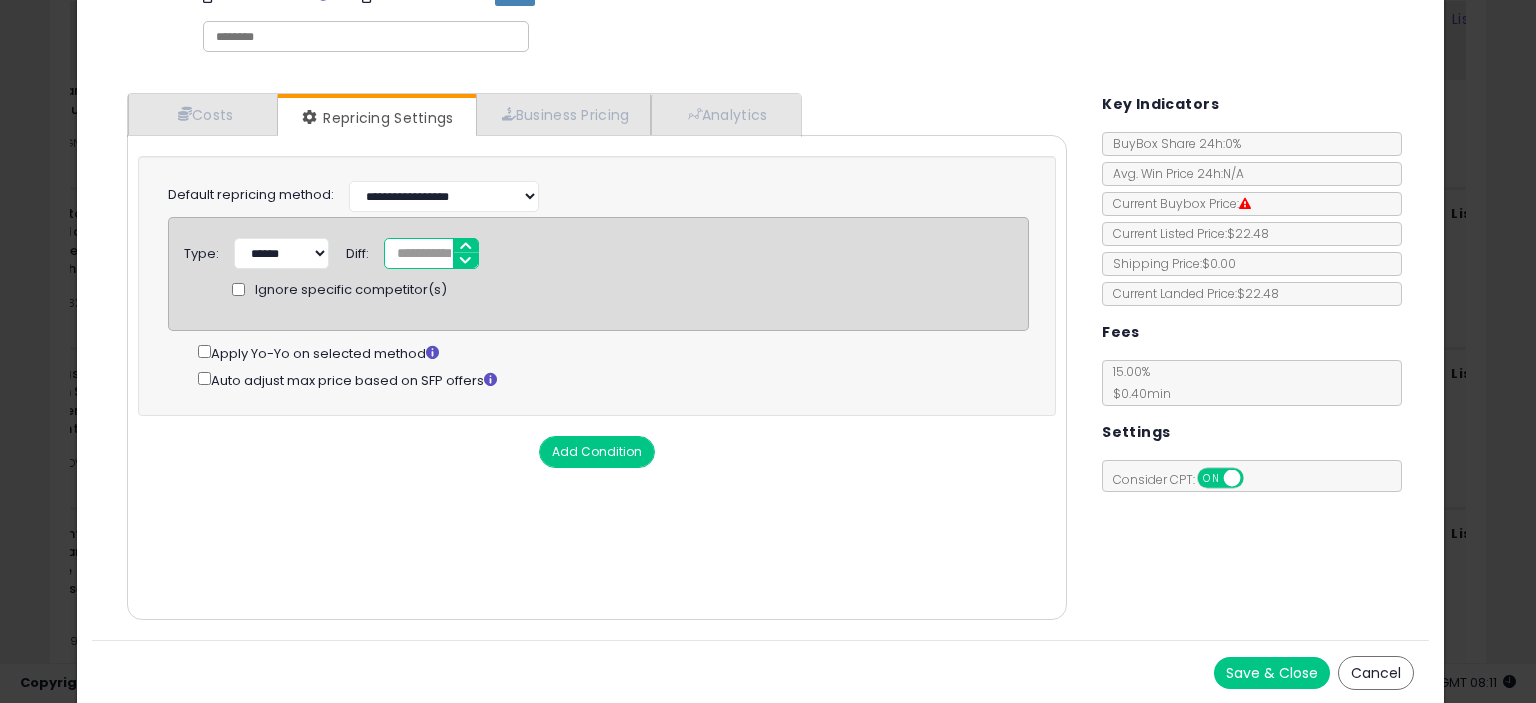 type on "*****" 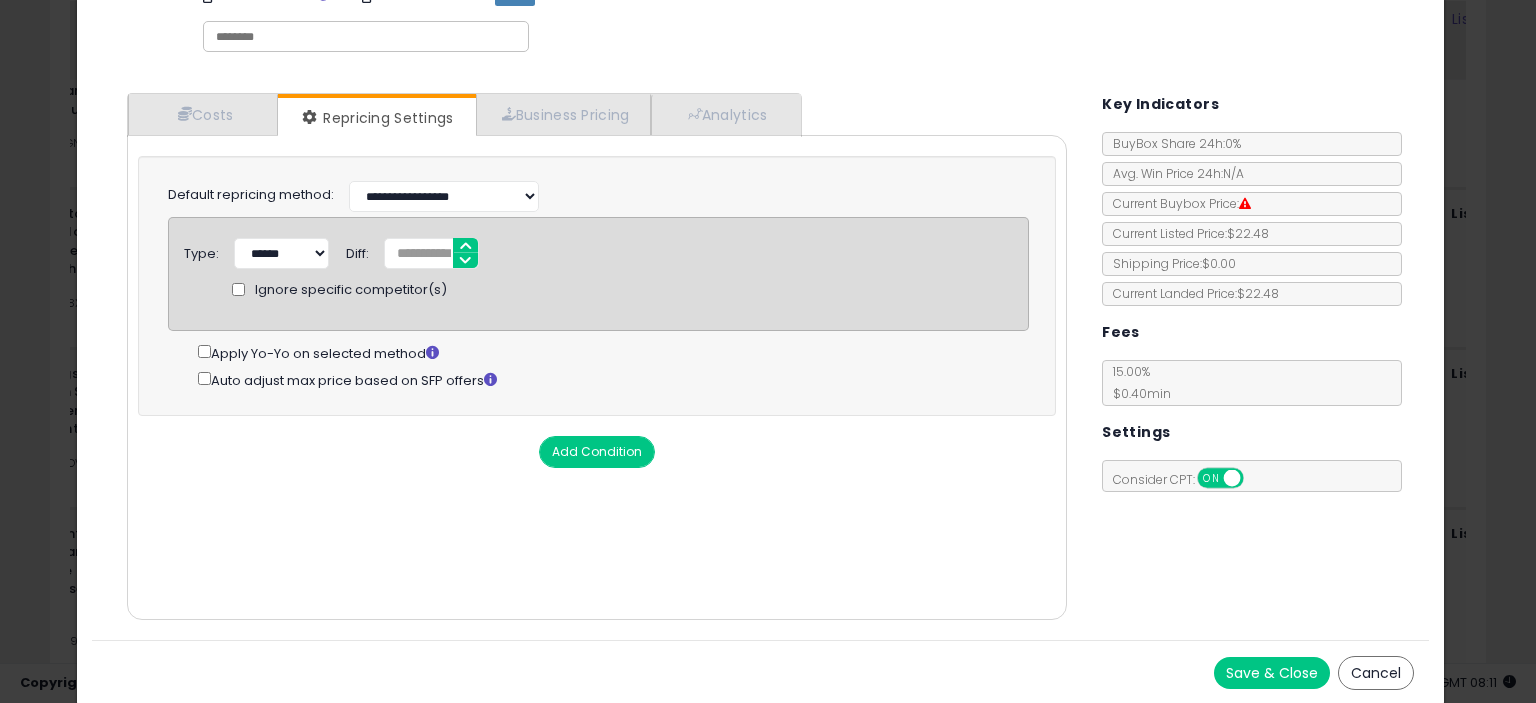 click on "Save & Close" at bounding box center [1272, 673] 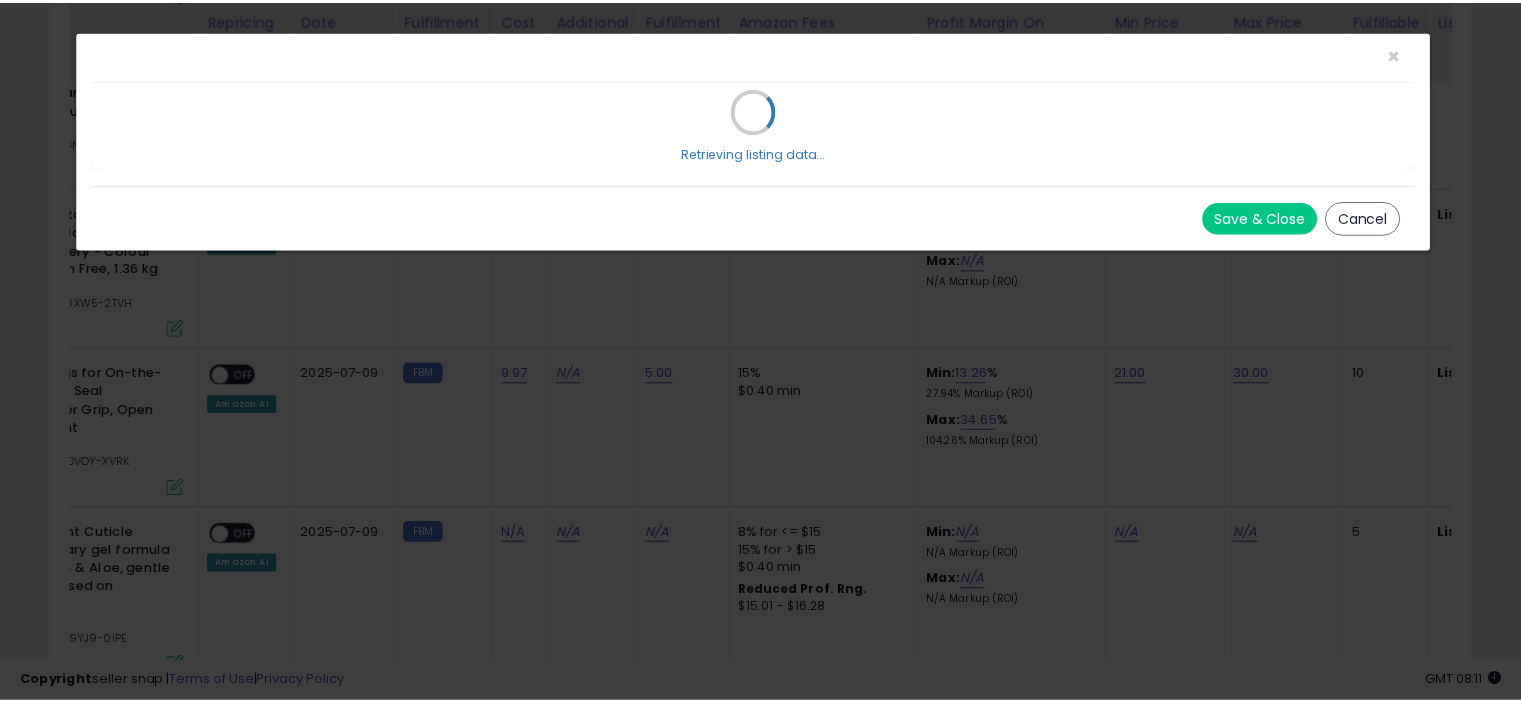 scroll, scrollTop: 0, scrollLeft: 0, axis: both 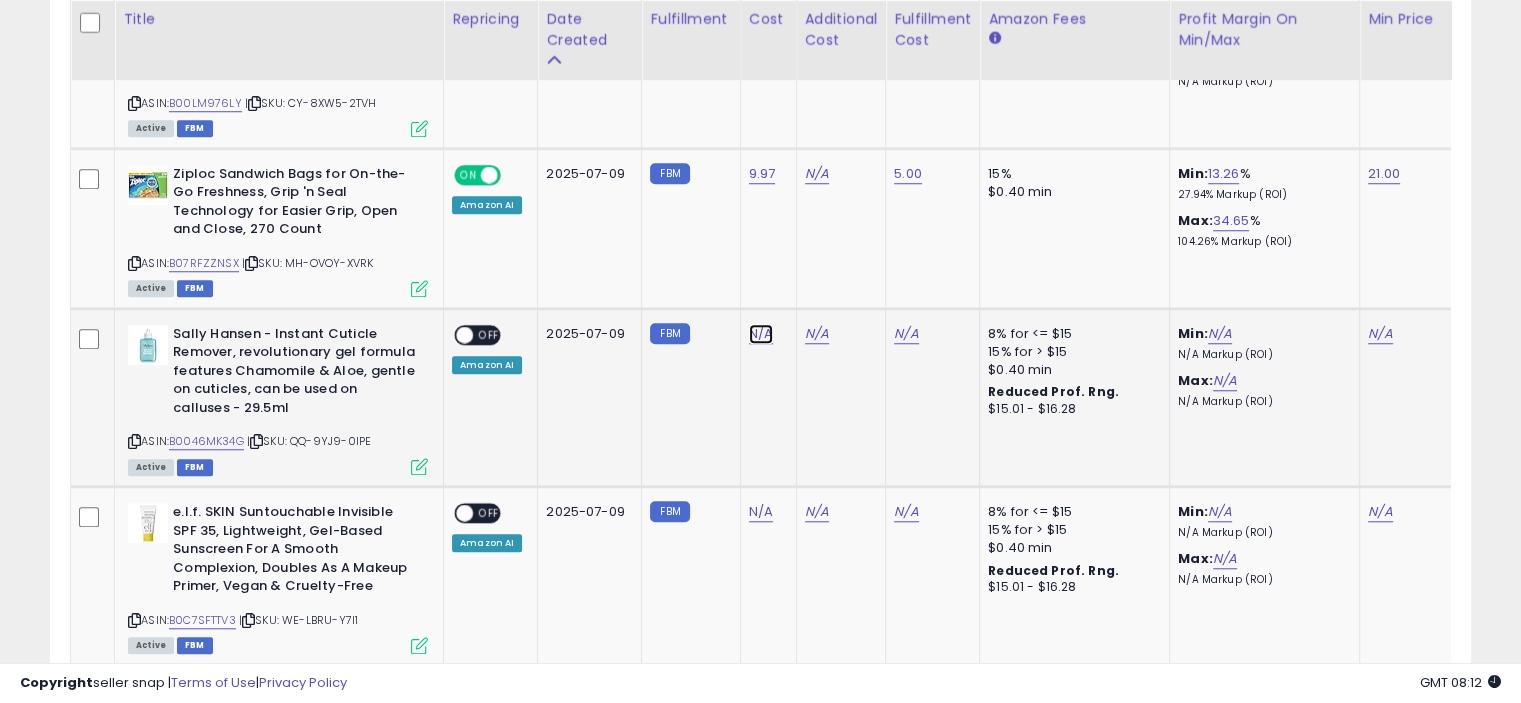 click on "N/A" at bounding box center (761, -626) 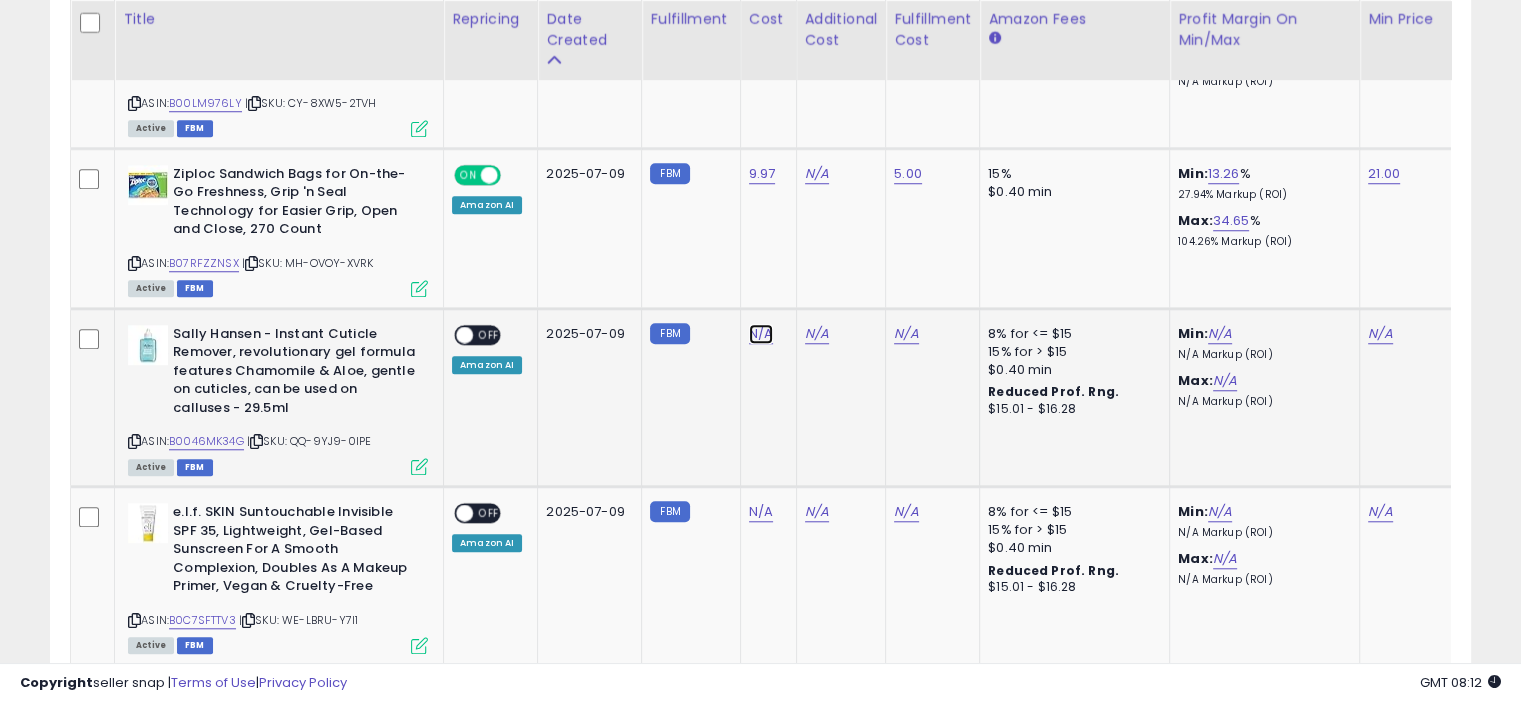 click on "N/A" at bounding box center [761, -626] 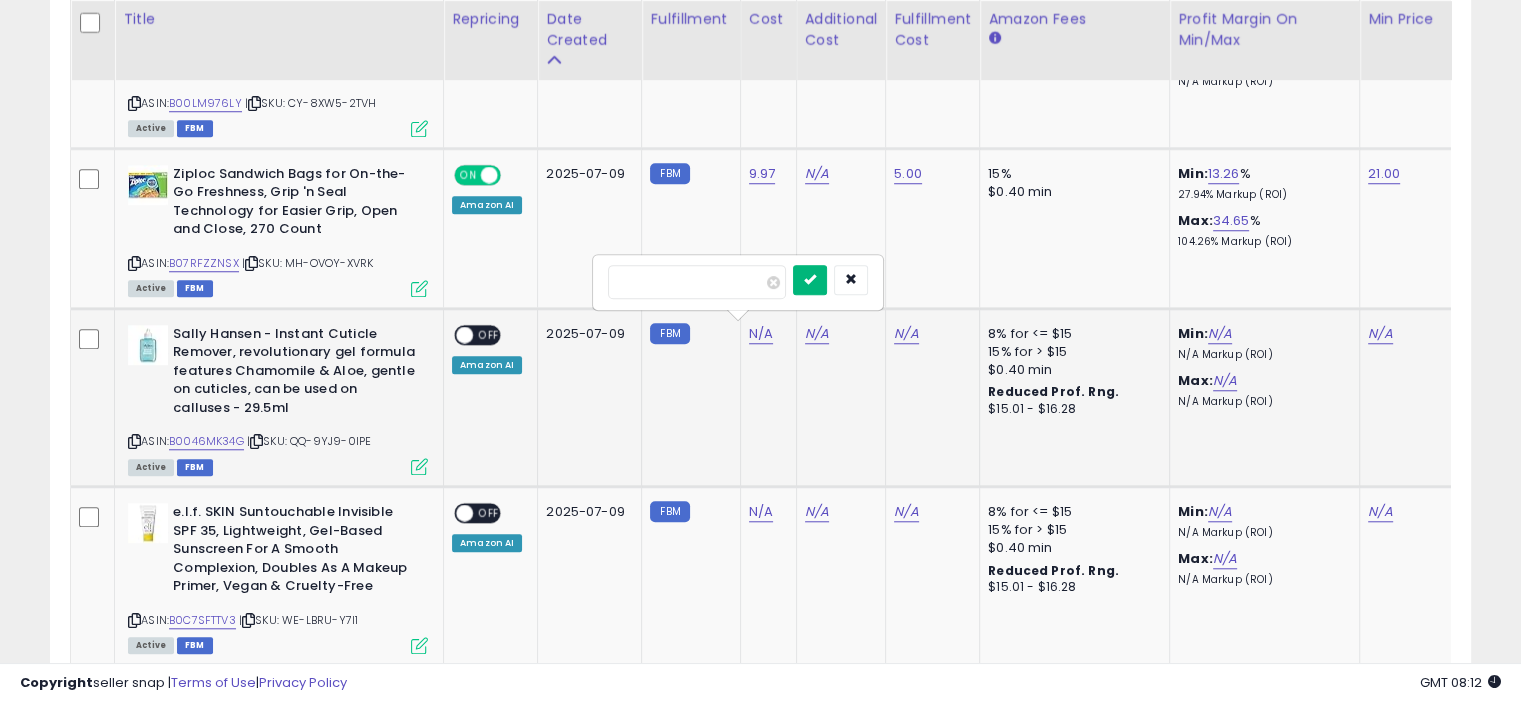 type on "****" 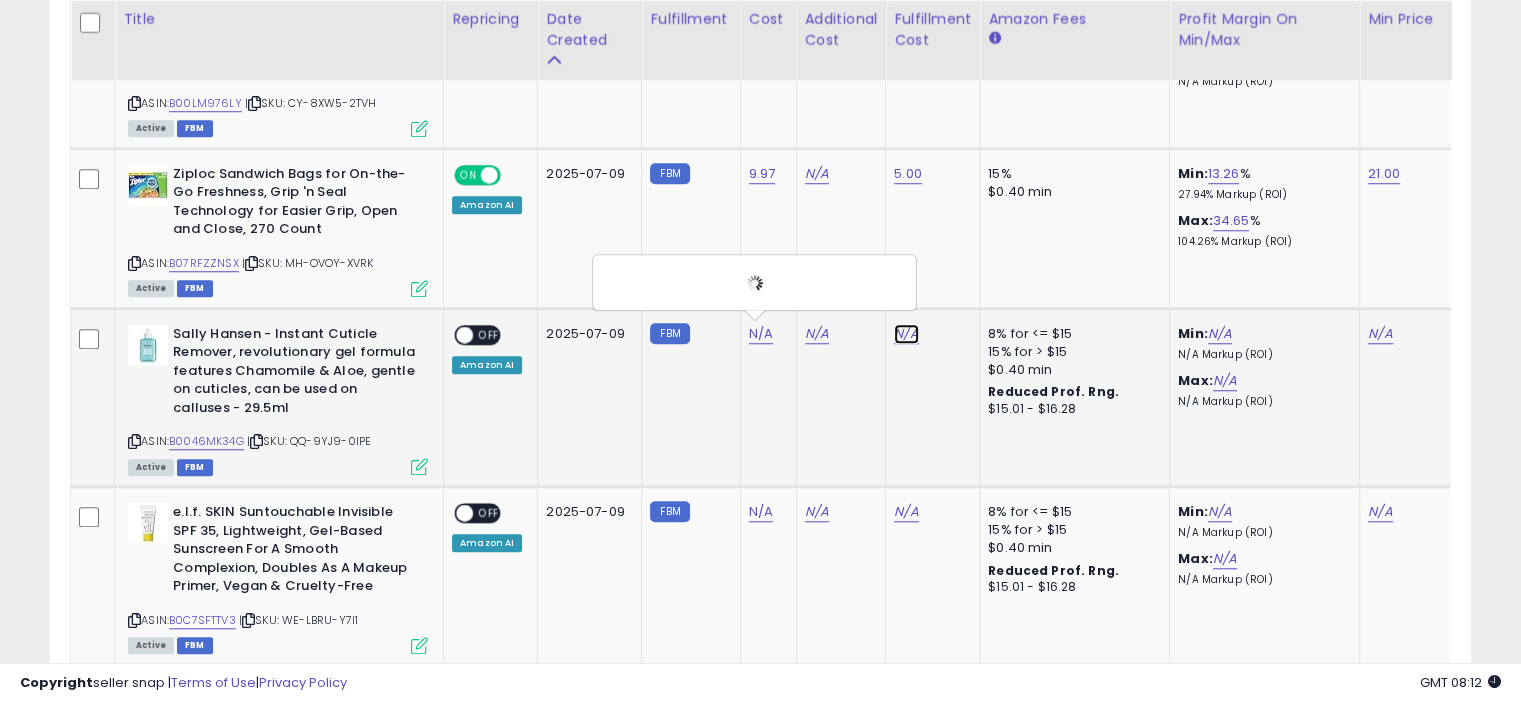 click on "N/A" at bounding box center [906, -626] 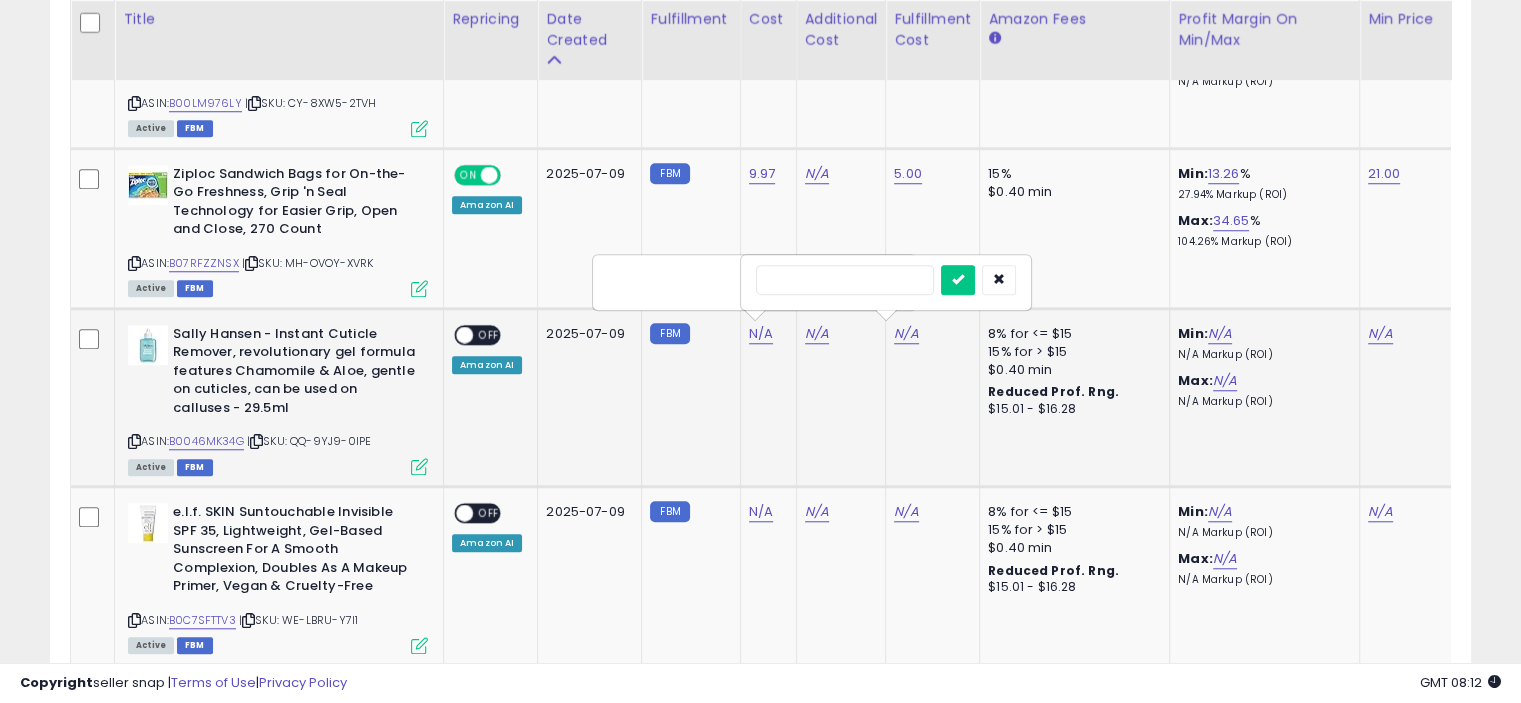 type on "*" 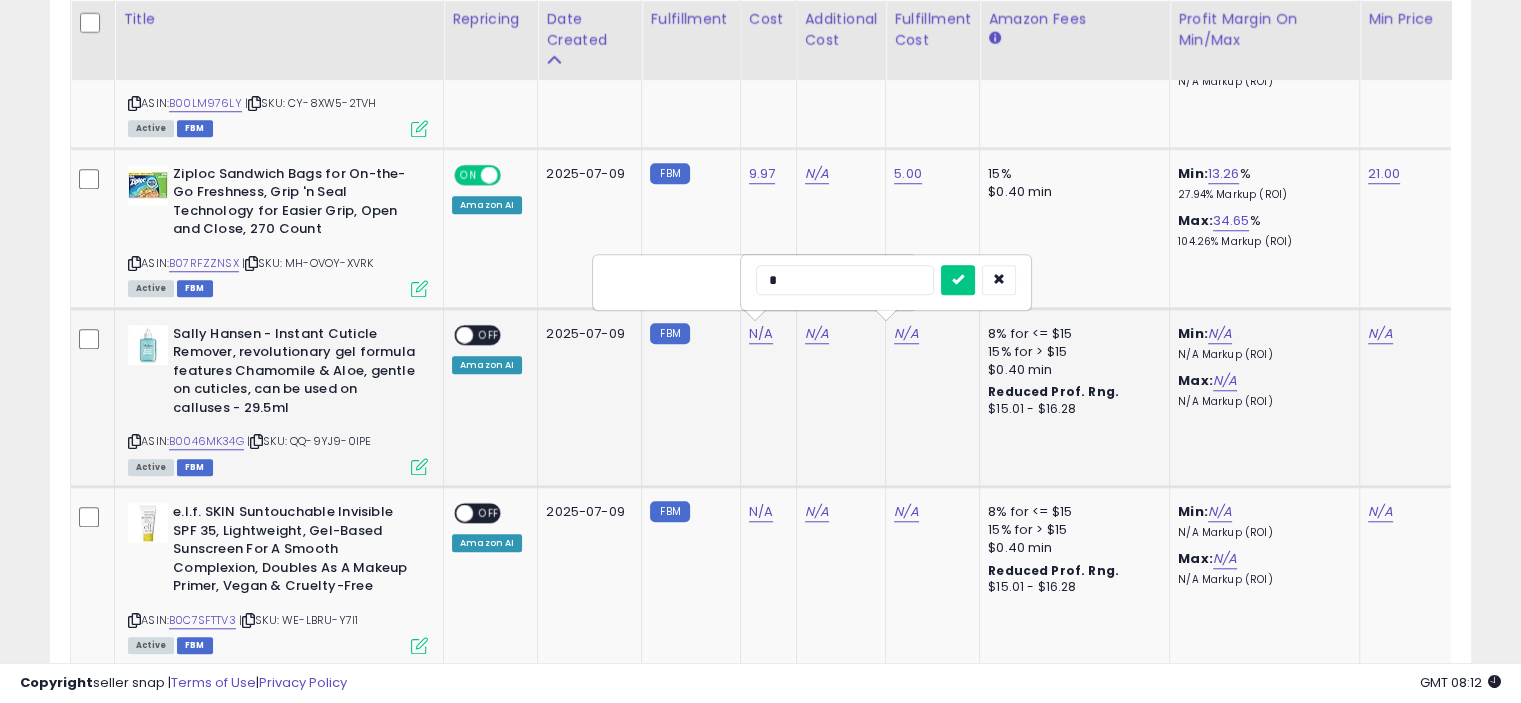 click at bounding box center [958, 280] 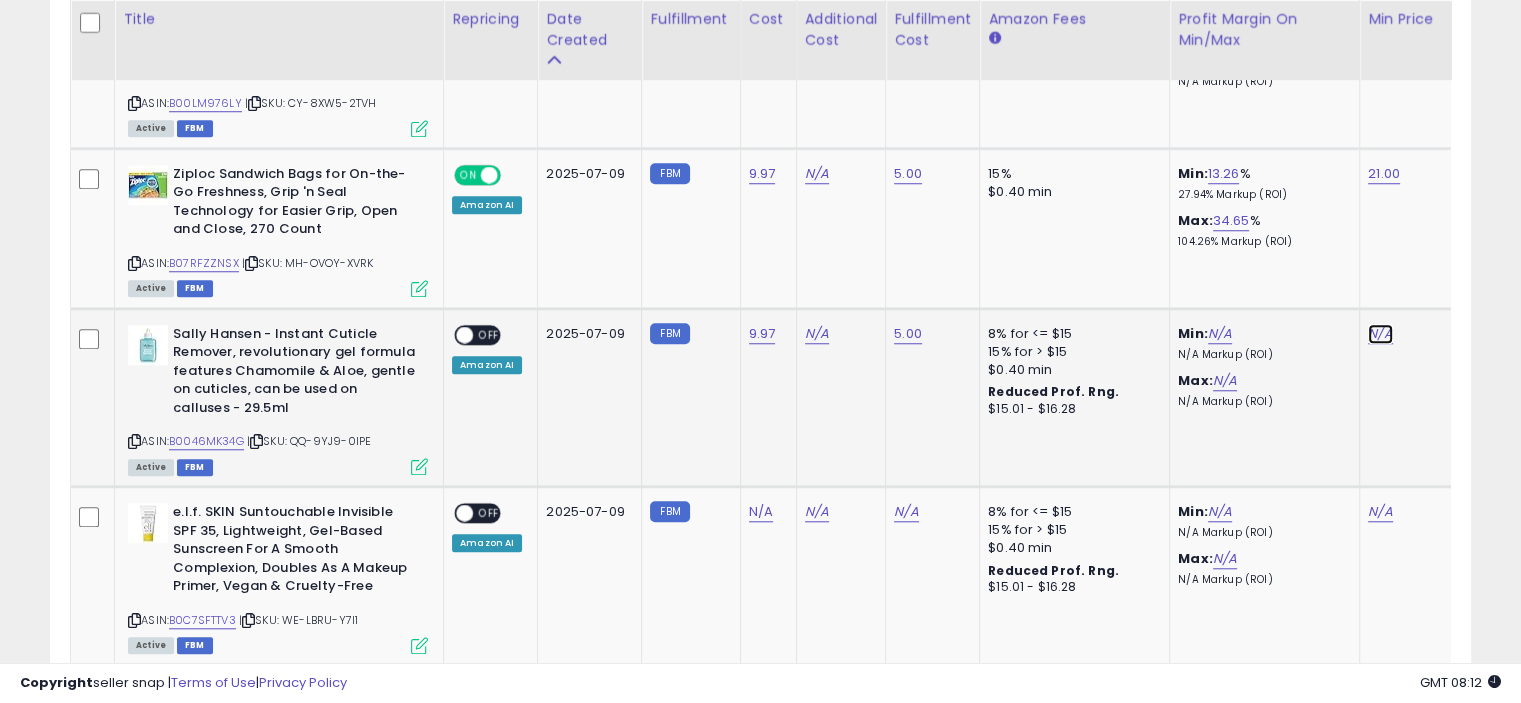 click on "N/A" at bounding box center [1380, -626] 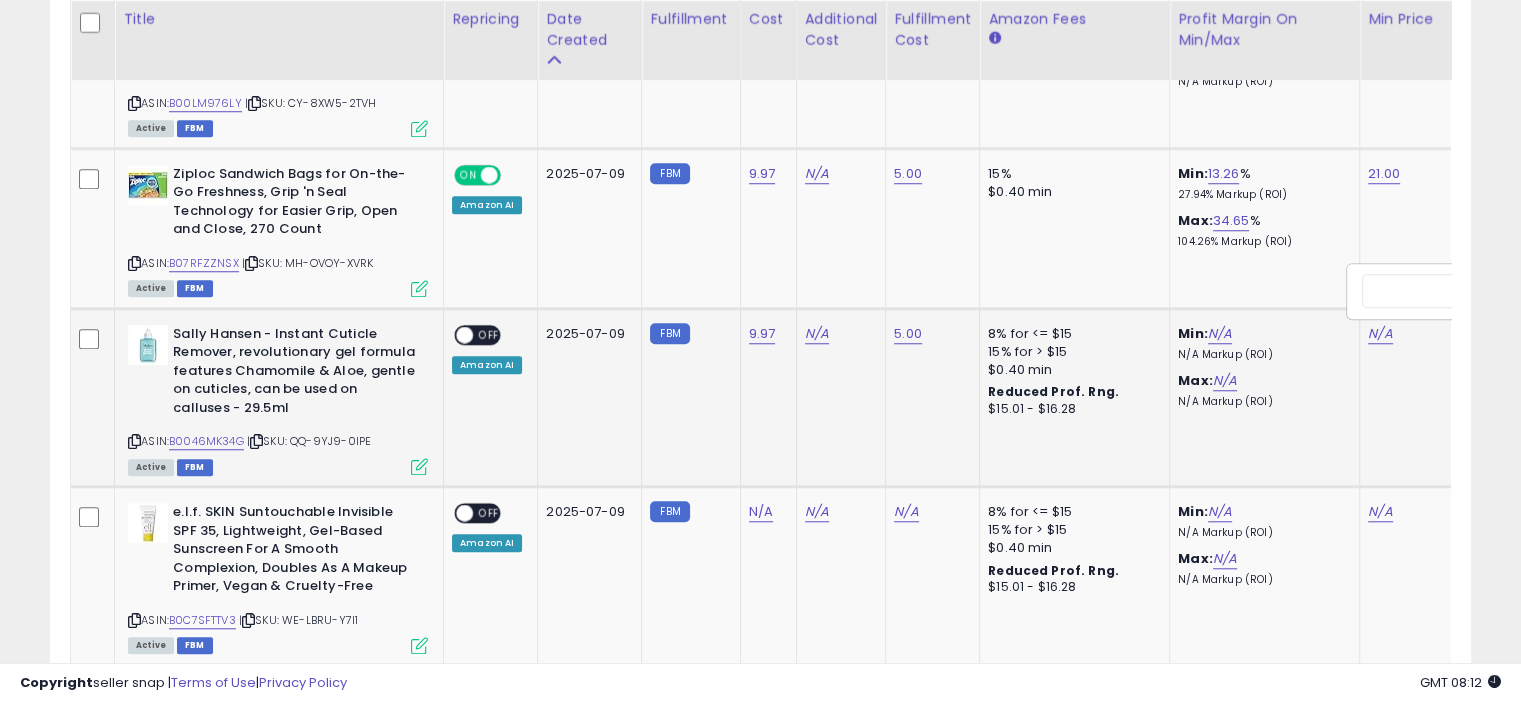scroll, scrollTop: 0, scrollLeft: 123, axis: horizontal 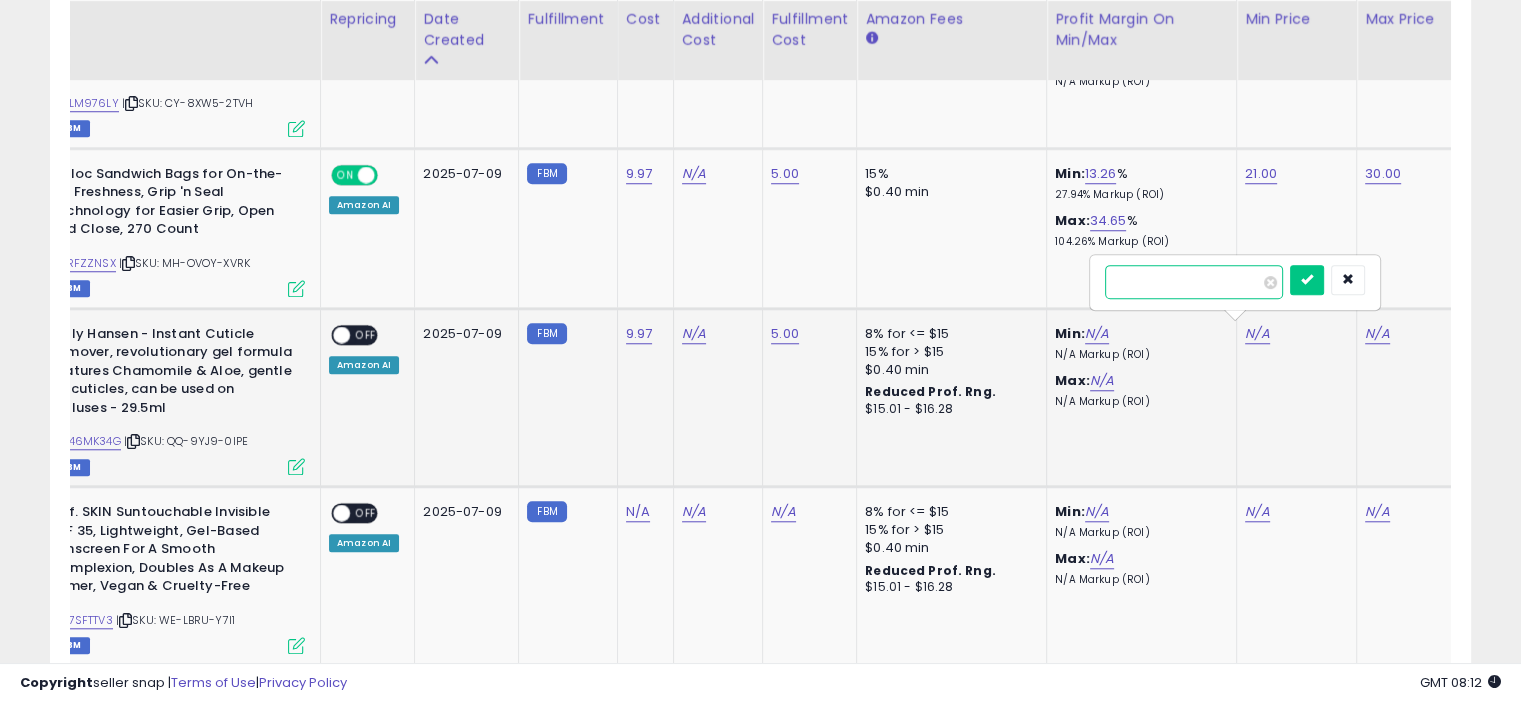 paste on "**" 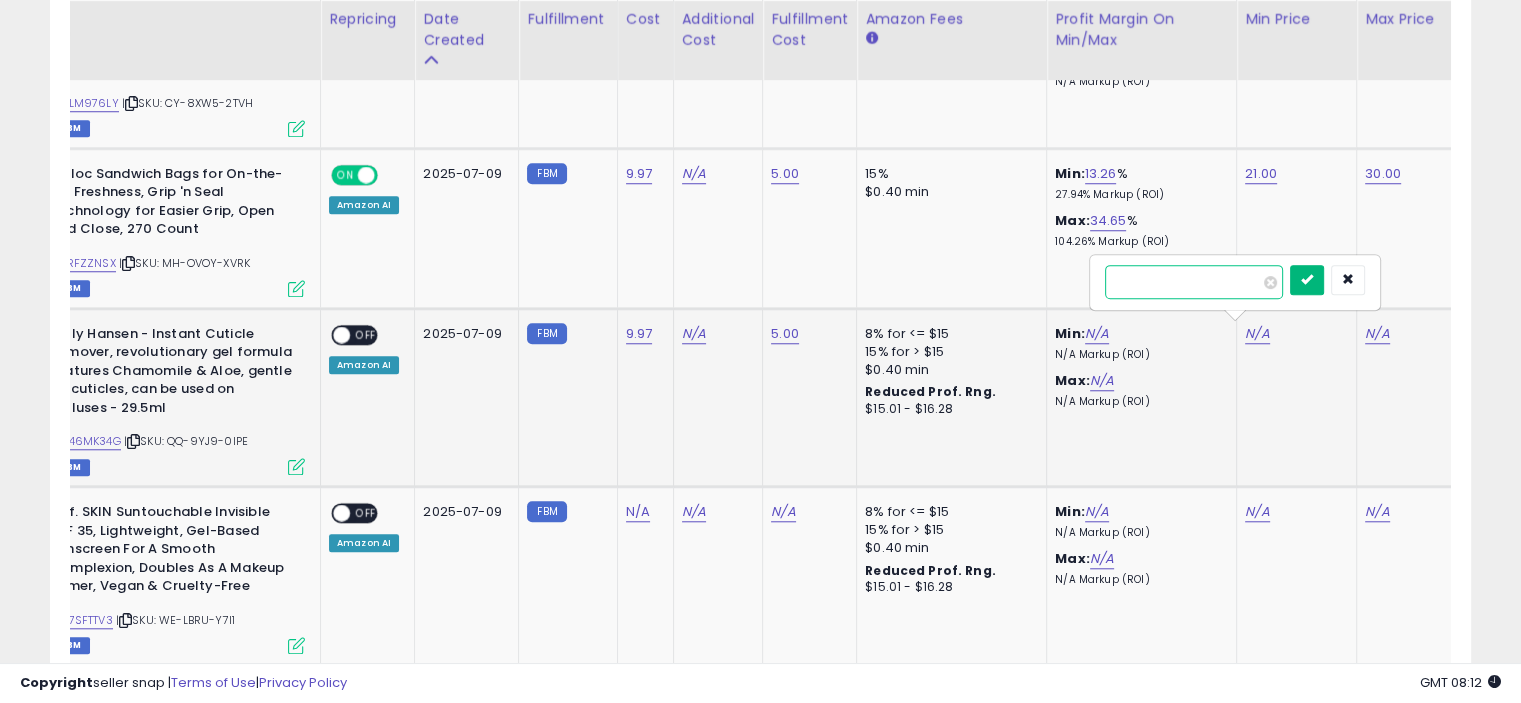 type on "**" 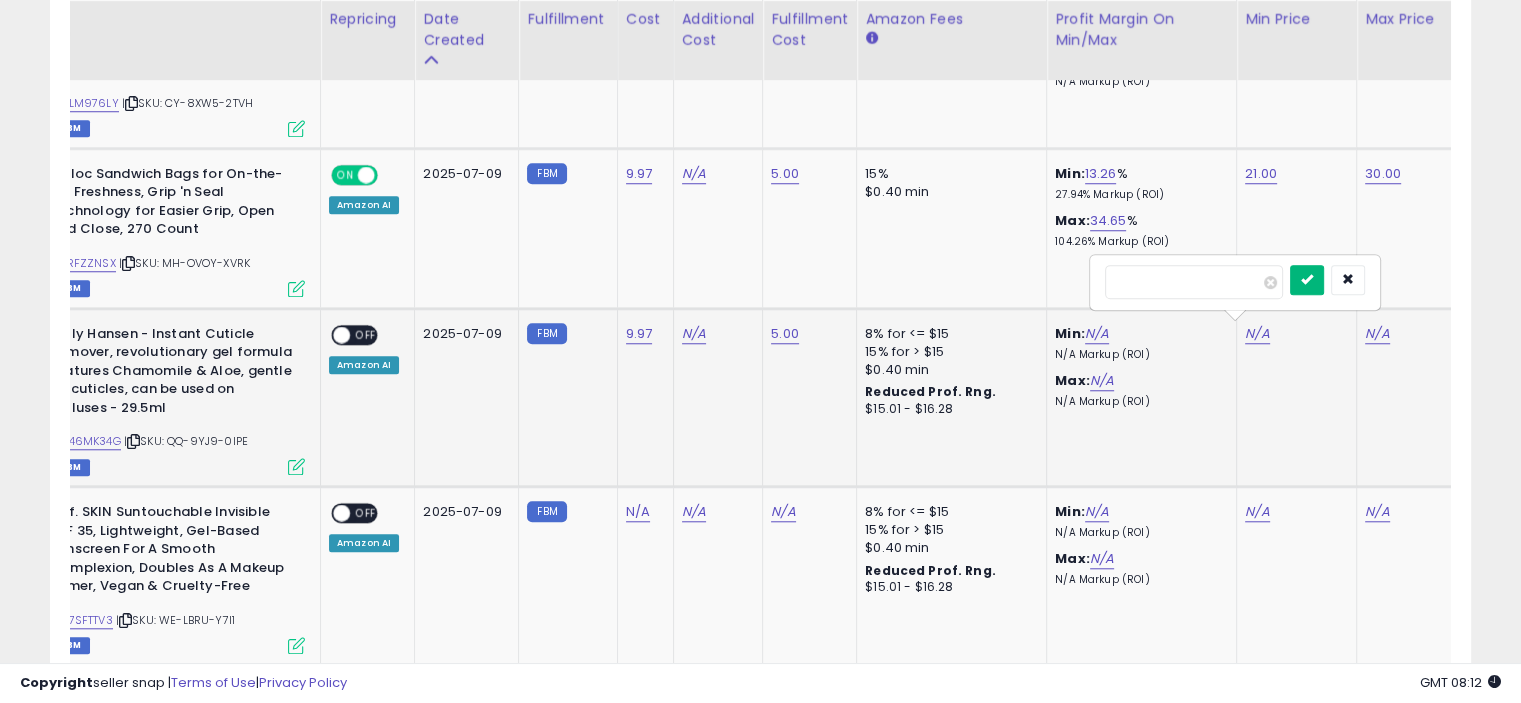 click at bounding box center (1307, 280) 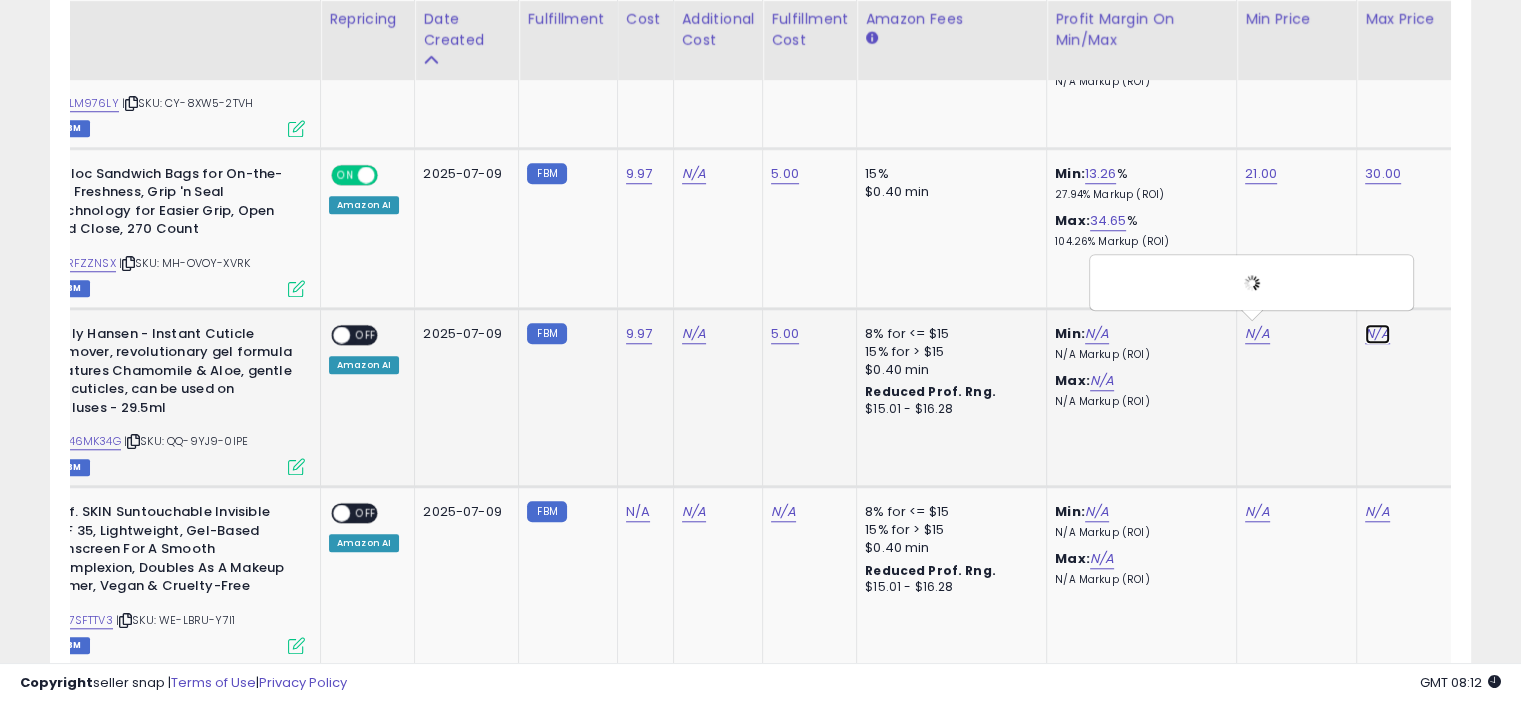 click on "N/A" at bounding box center [1377, -626] 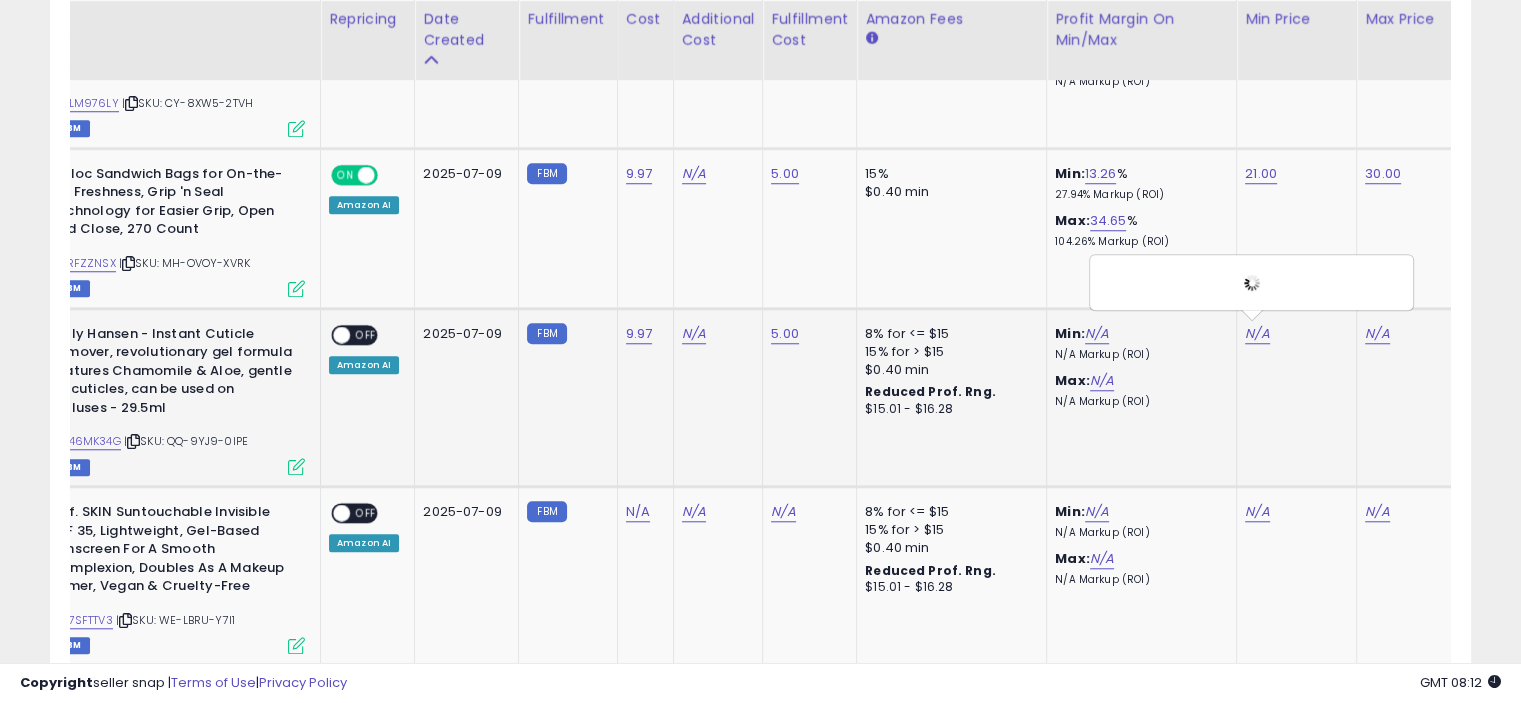 scroll, scrollTop: 0, scrollLeft: 243, axis: horizontal 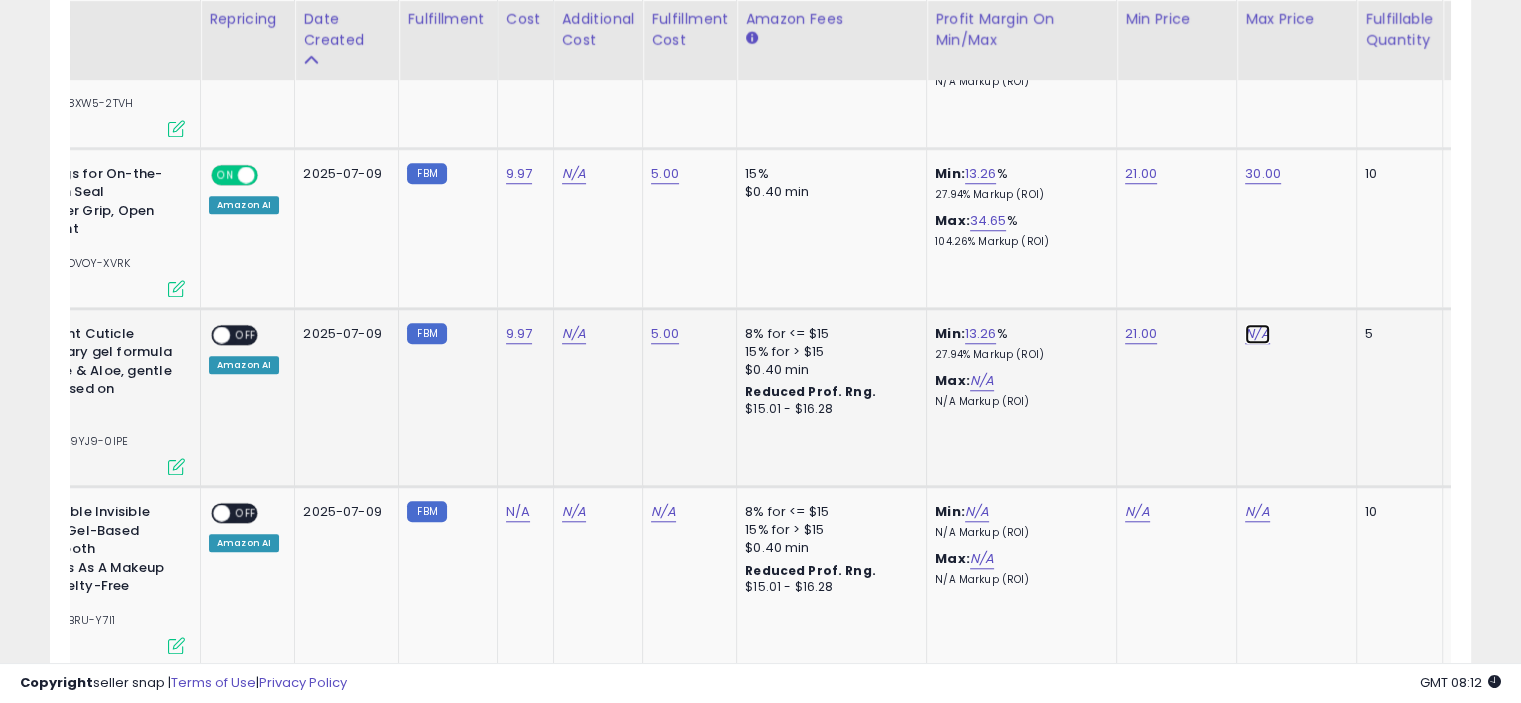 click on "N/A" at bounding box center (1257, -626) 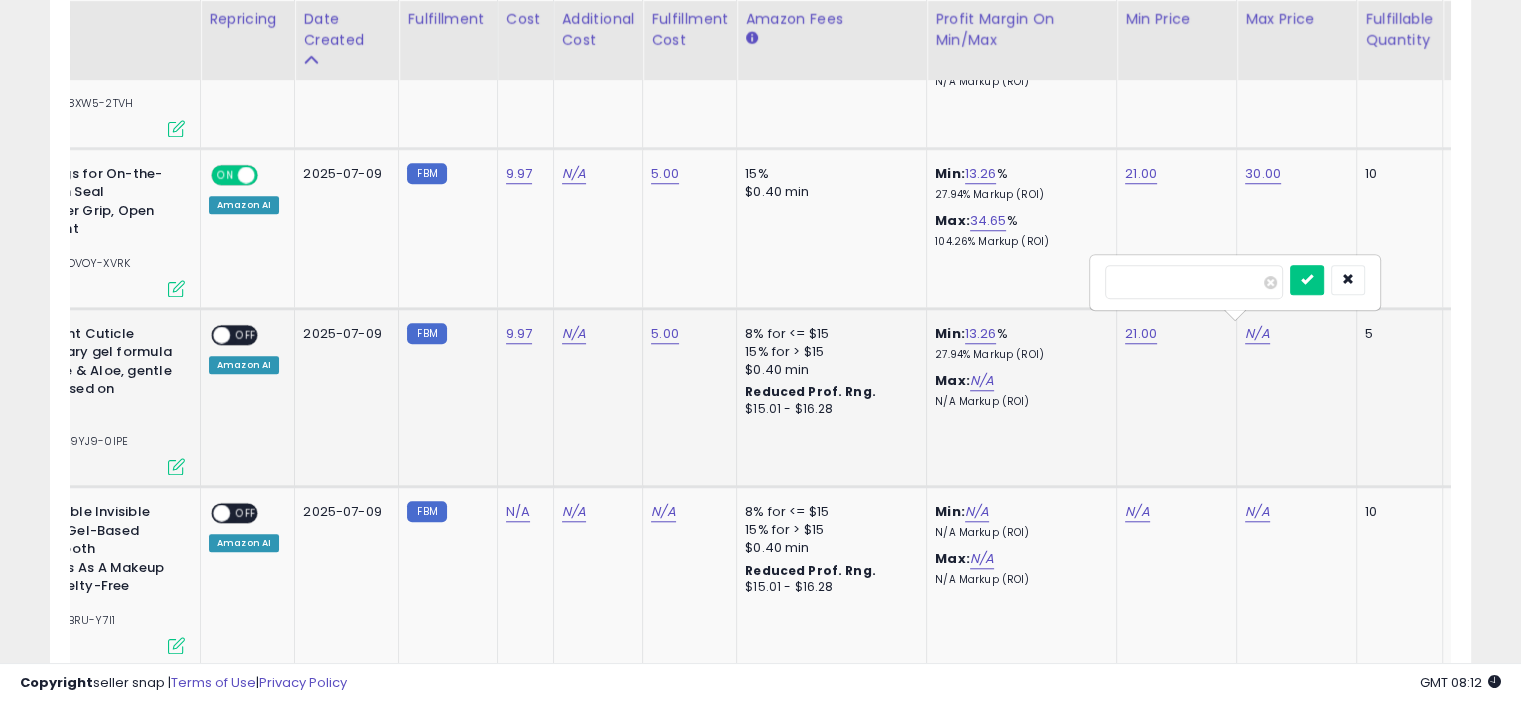 type on "**" 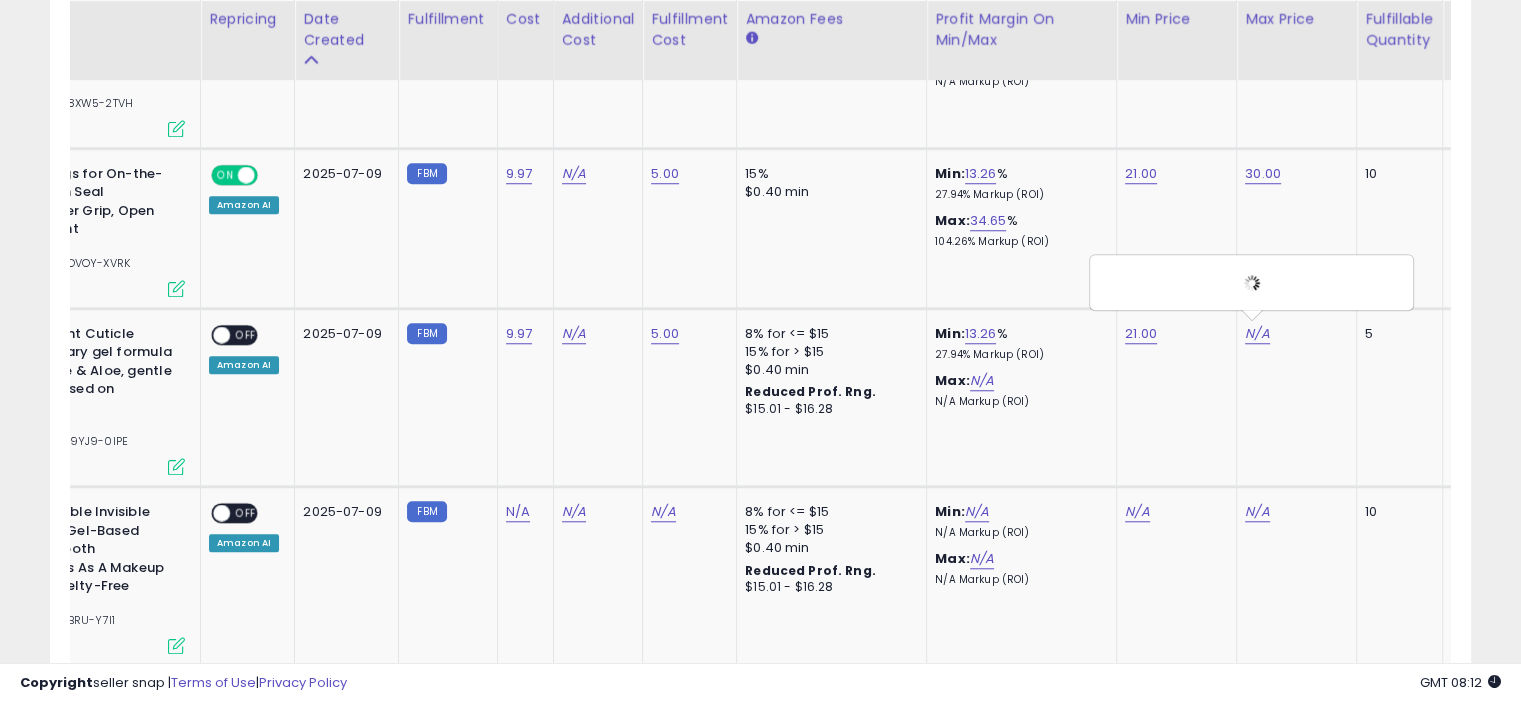 scroll, scrollTop: 0, scrollLeft: 0, axis: both 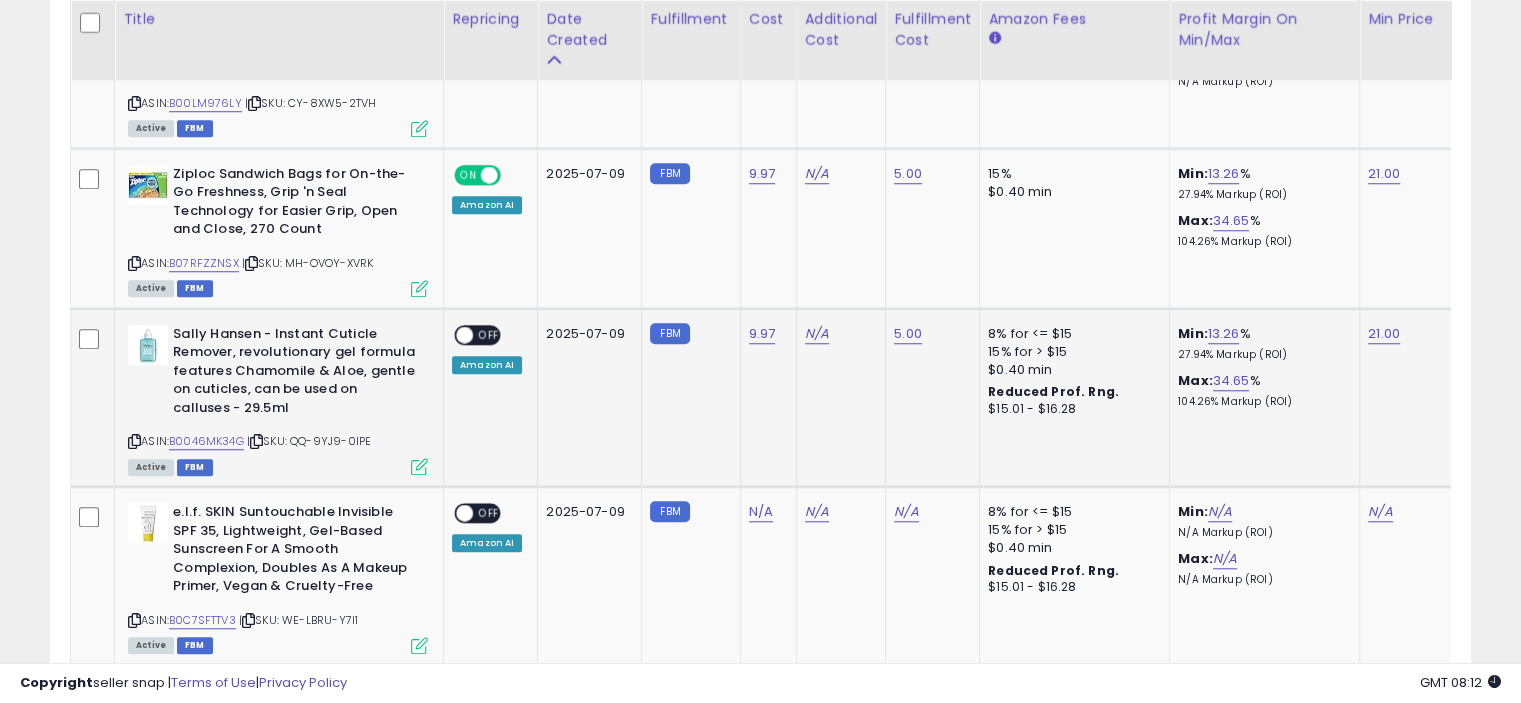 click at bounding box center (419, 466) 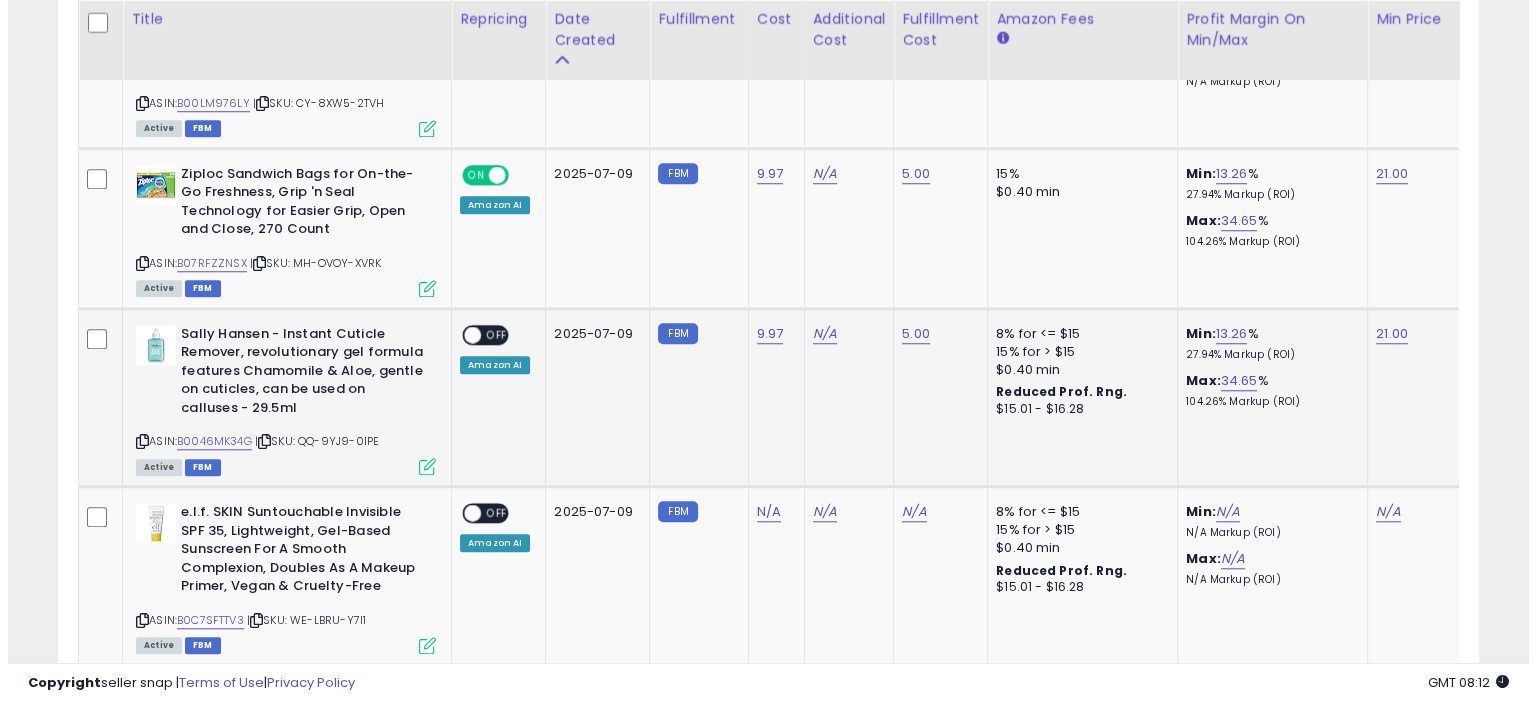 scroll, scrollTop: 999589, scrollLeft: 999168, axis: both 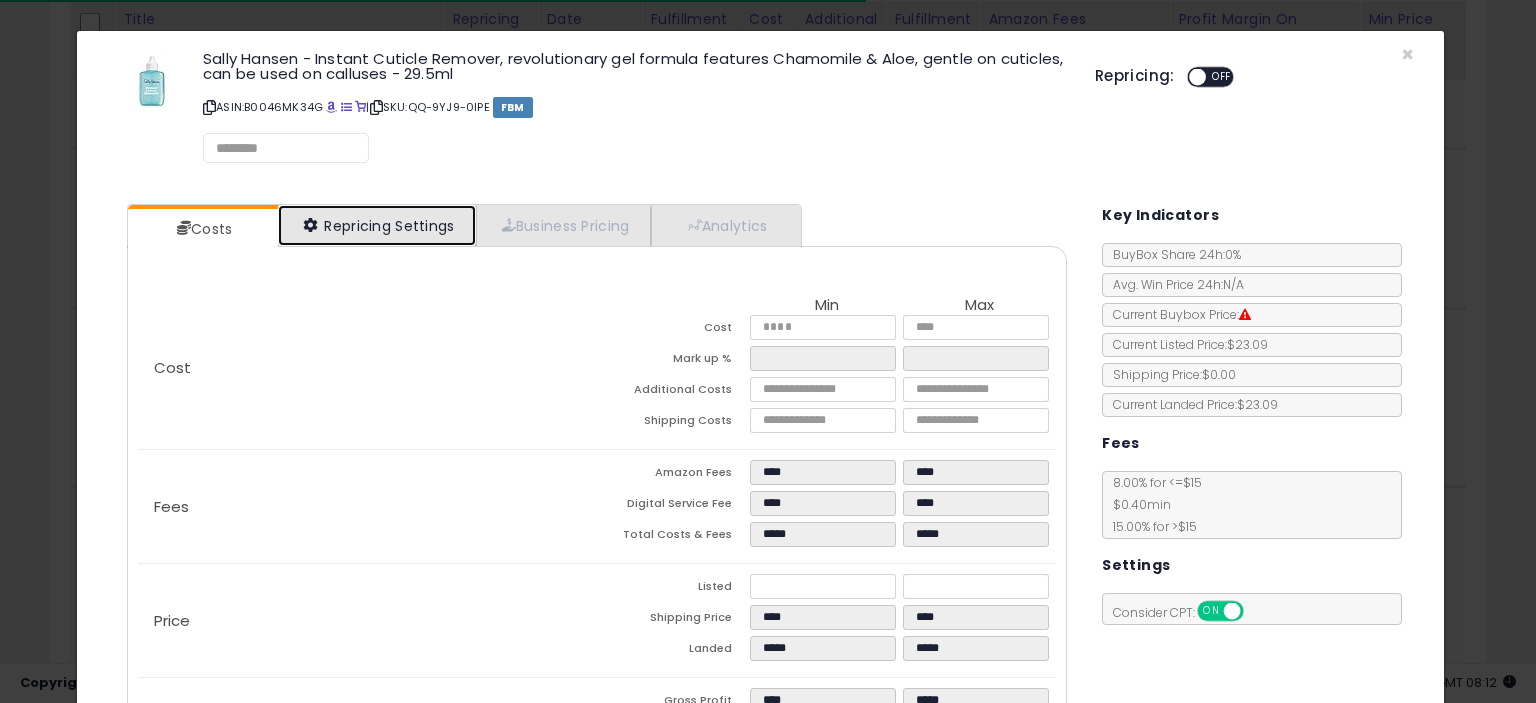click on "Repricing Settings" at bounding box center (377, 225) 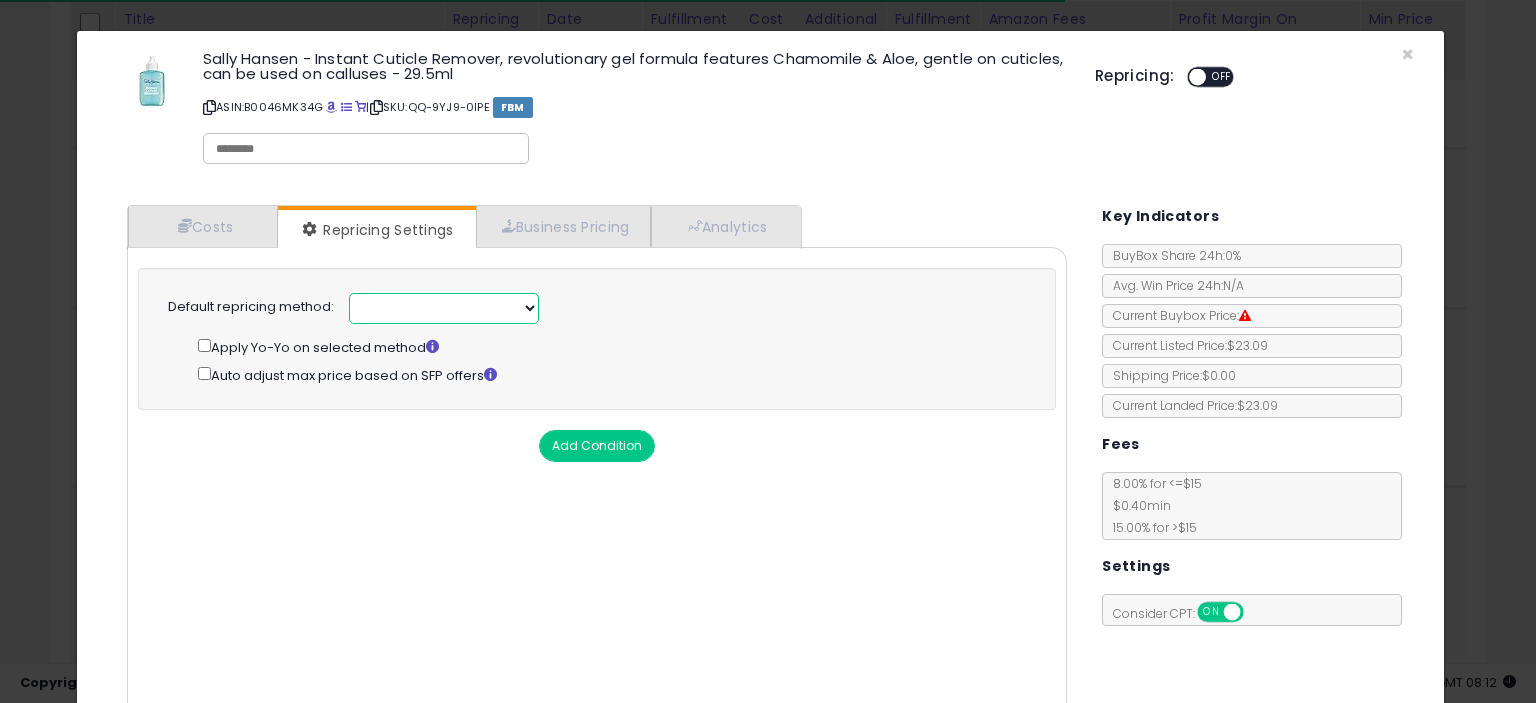 click at bounding box center (444, 308) 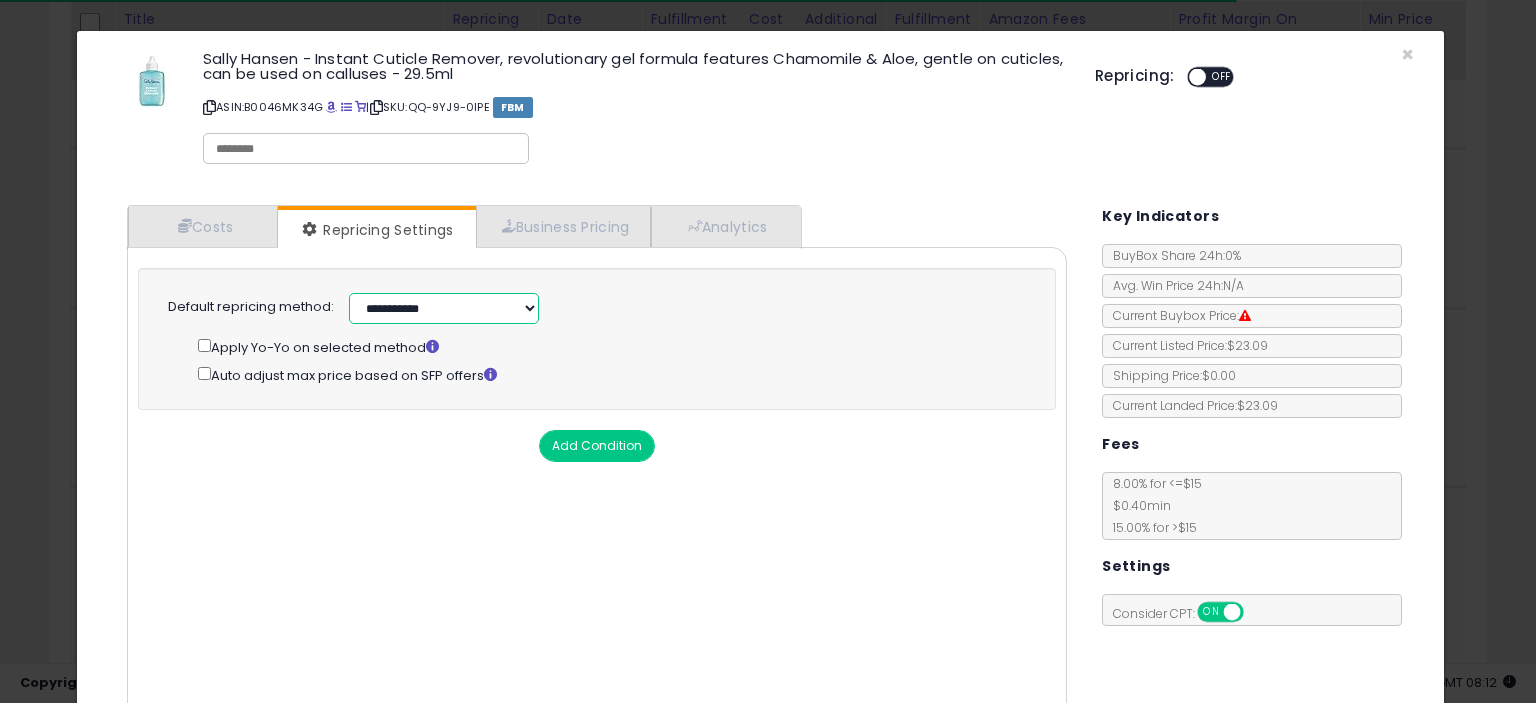 select on "**********" 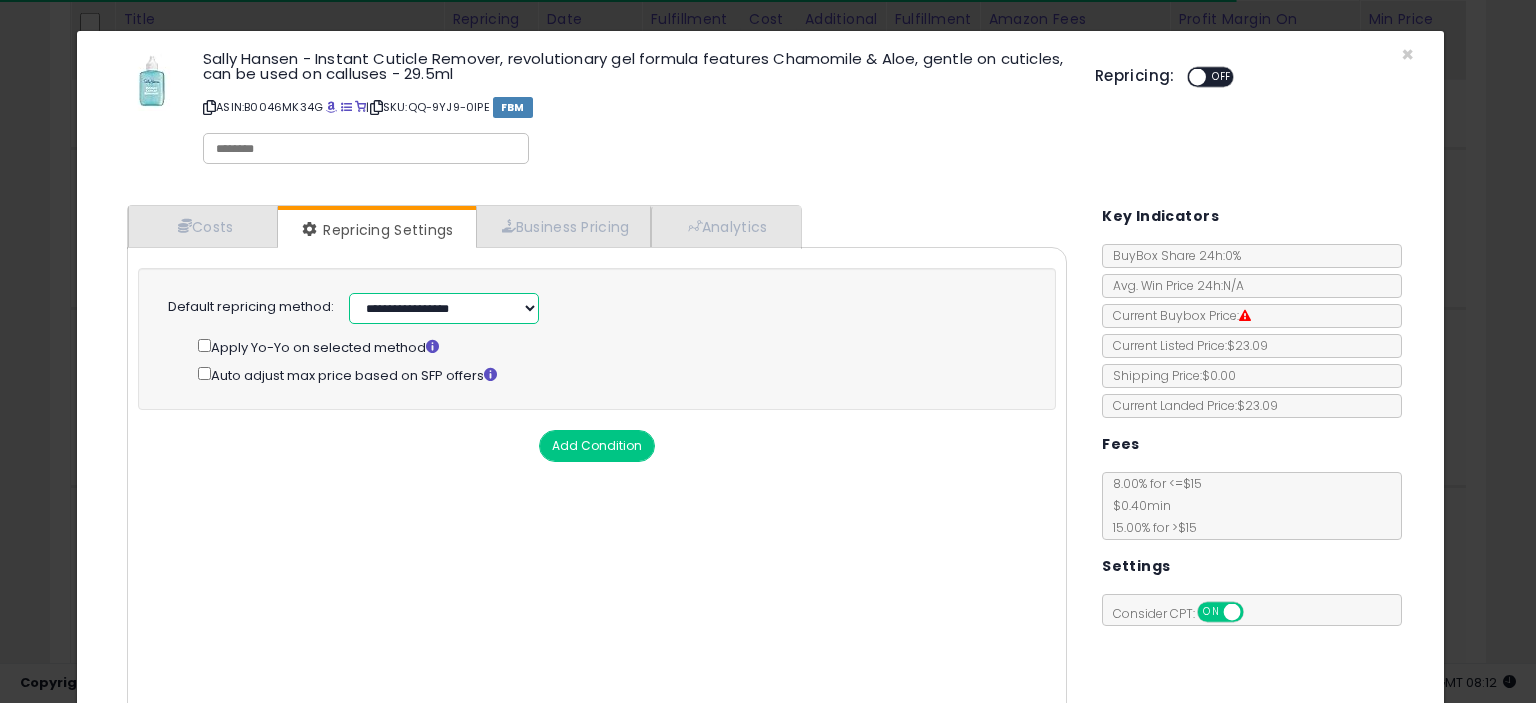click on "**********" at bounding box center [444, 308] 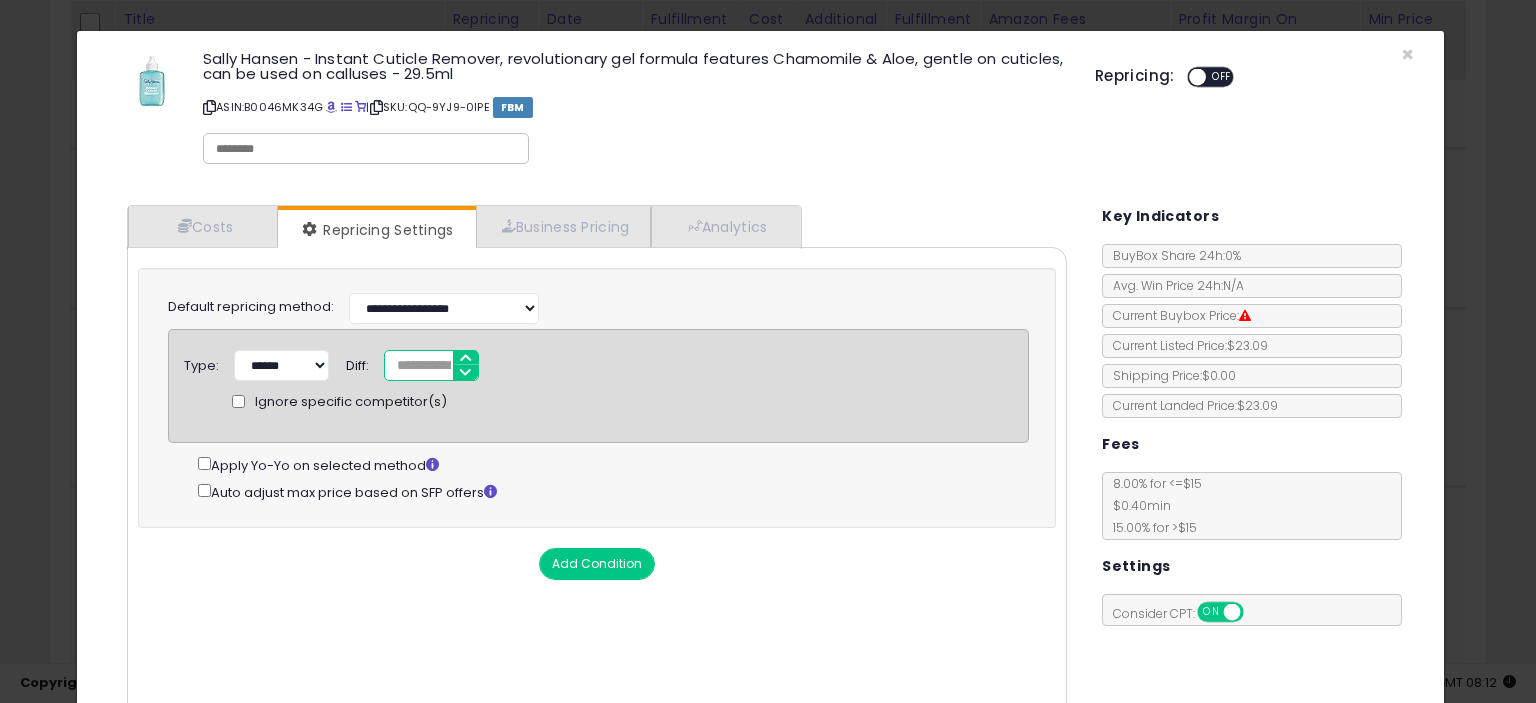 click on "*" at bounding box center (431, 365) 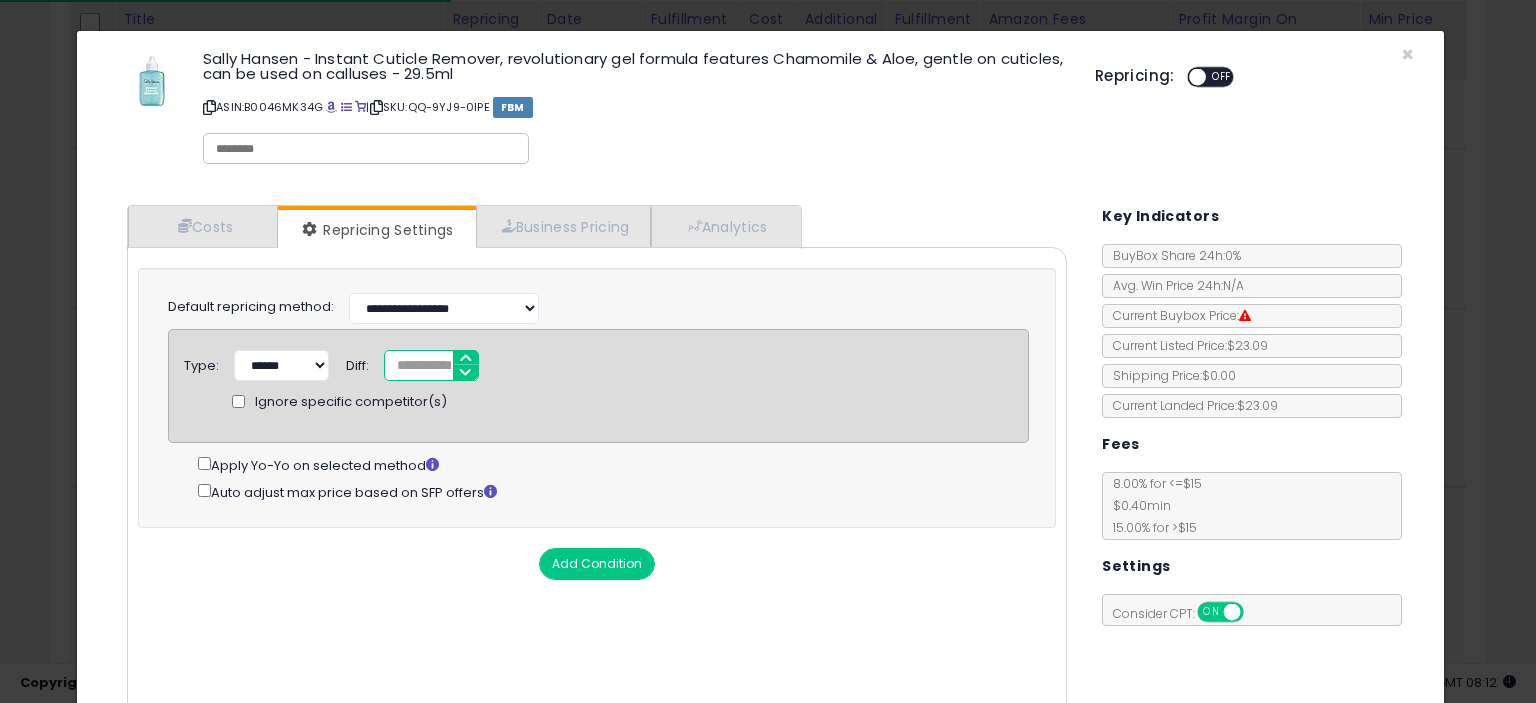 type on "*****" 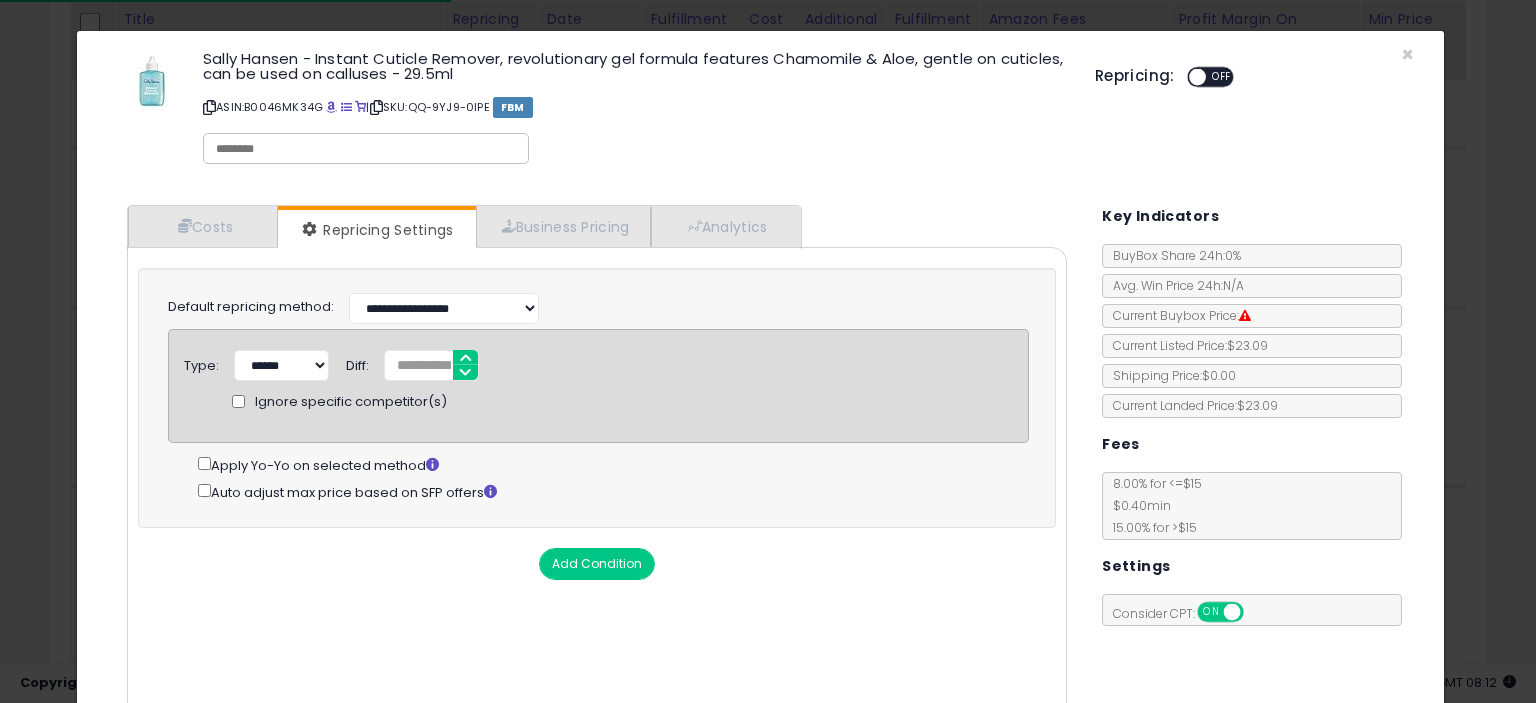 click on "Cost
Min
Max
Cost
****
****
Mark up %
*****
******
Additional Costs
Shipping Costs ****" at bounding box center [597, 489] 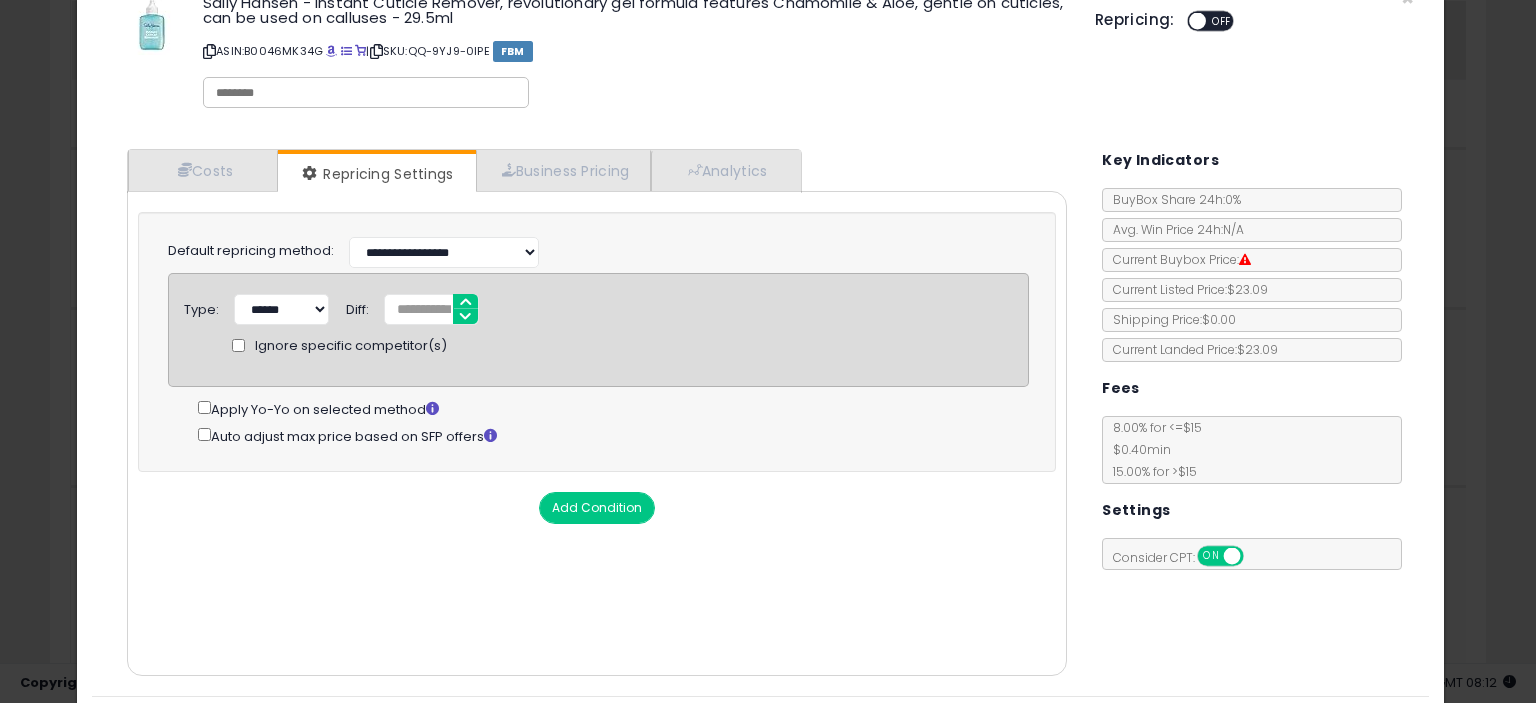 scroll, scrollTop: 0, scrollLeft: 0, axis: both 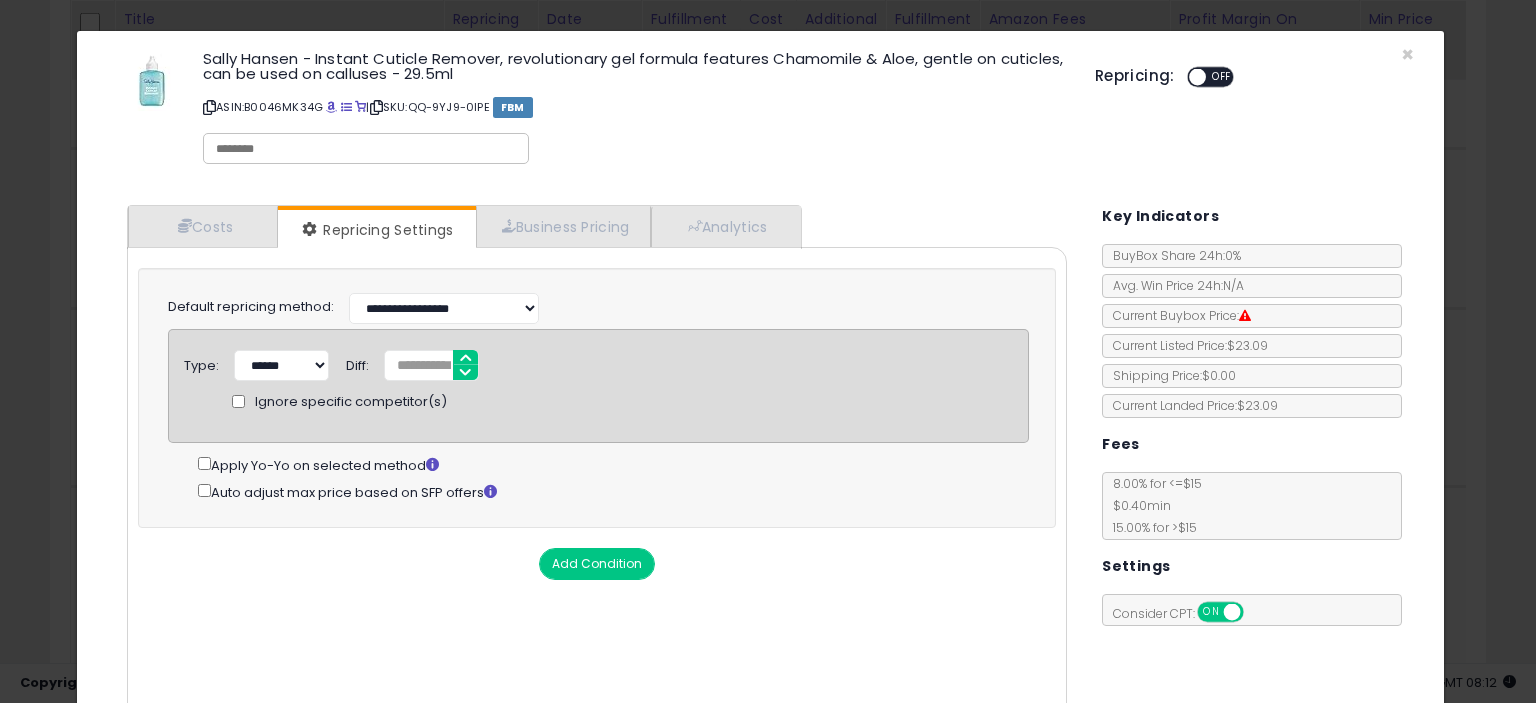 click on "ON   OFF" at bounding box center (1188, 77) 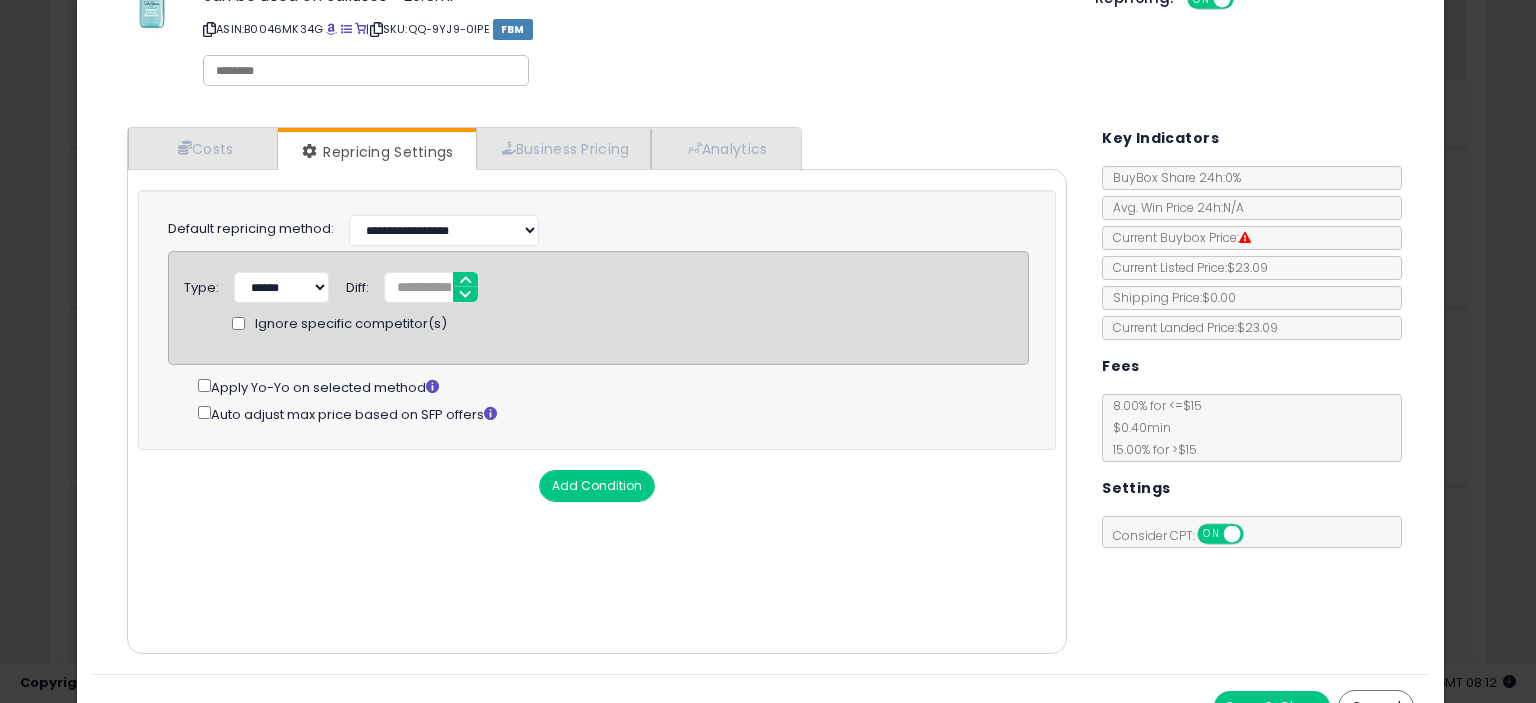 scroll, scrollTop: 112, scrollLeft: 0, axis: vertical 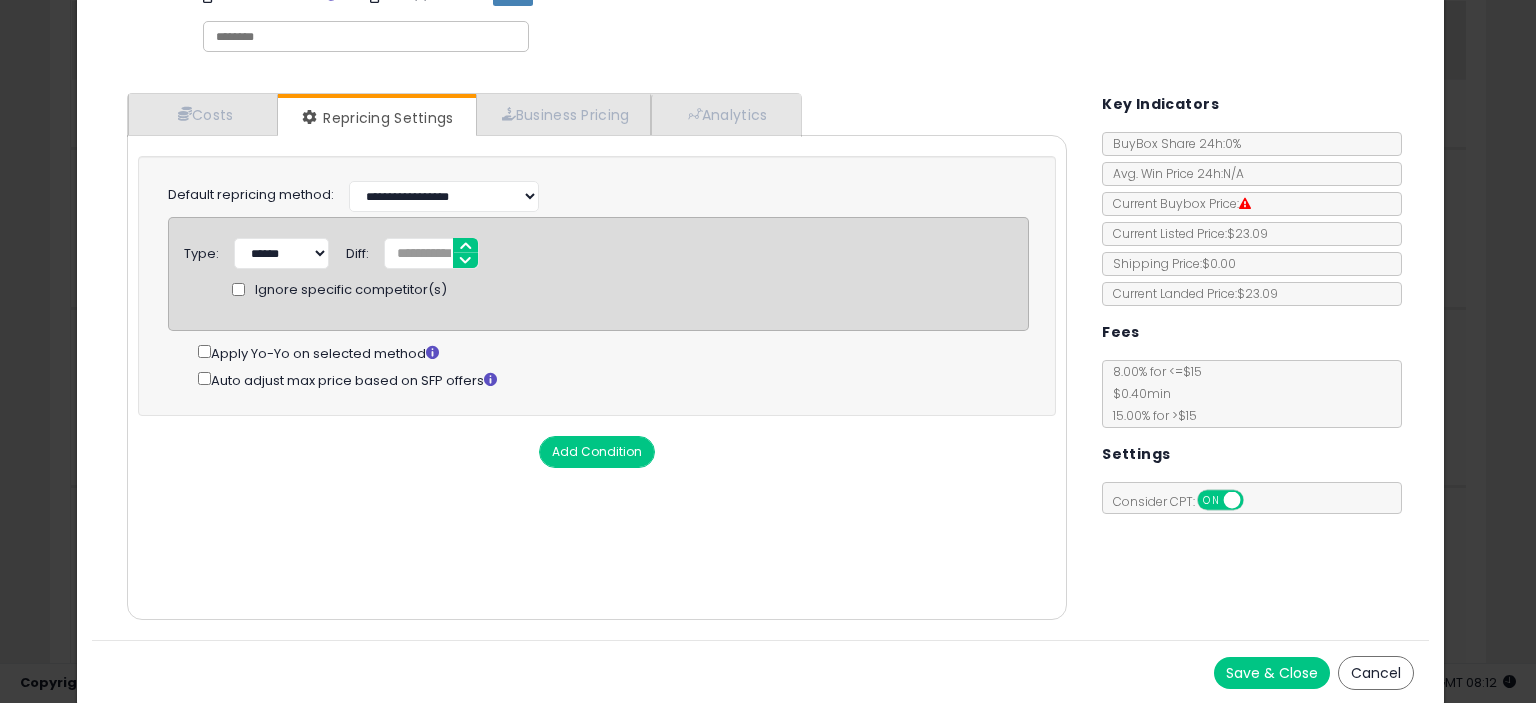 click on "Save & Close" at bounding box center [1272, 673] 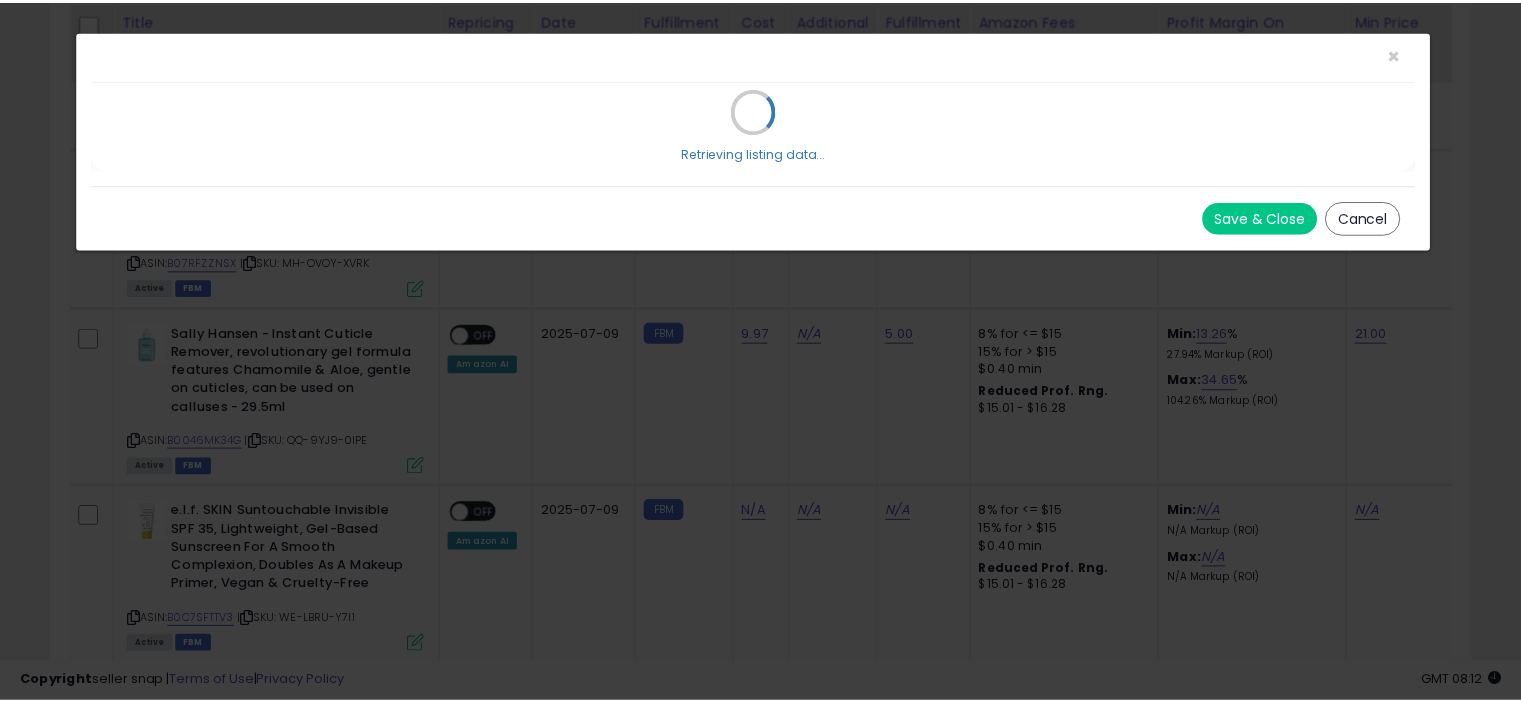 scroll, scrollTop: 0, scrollLeft: 0, axis: both 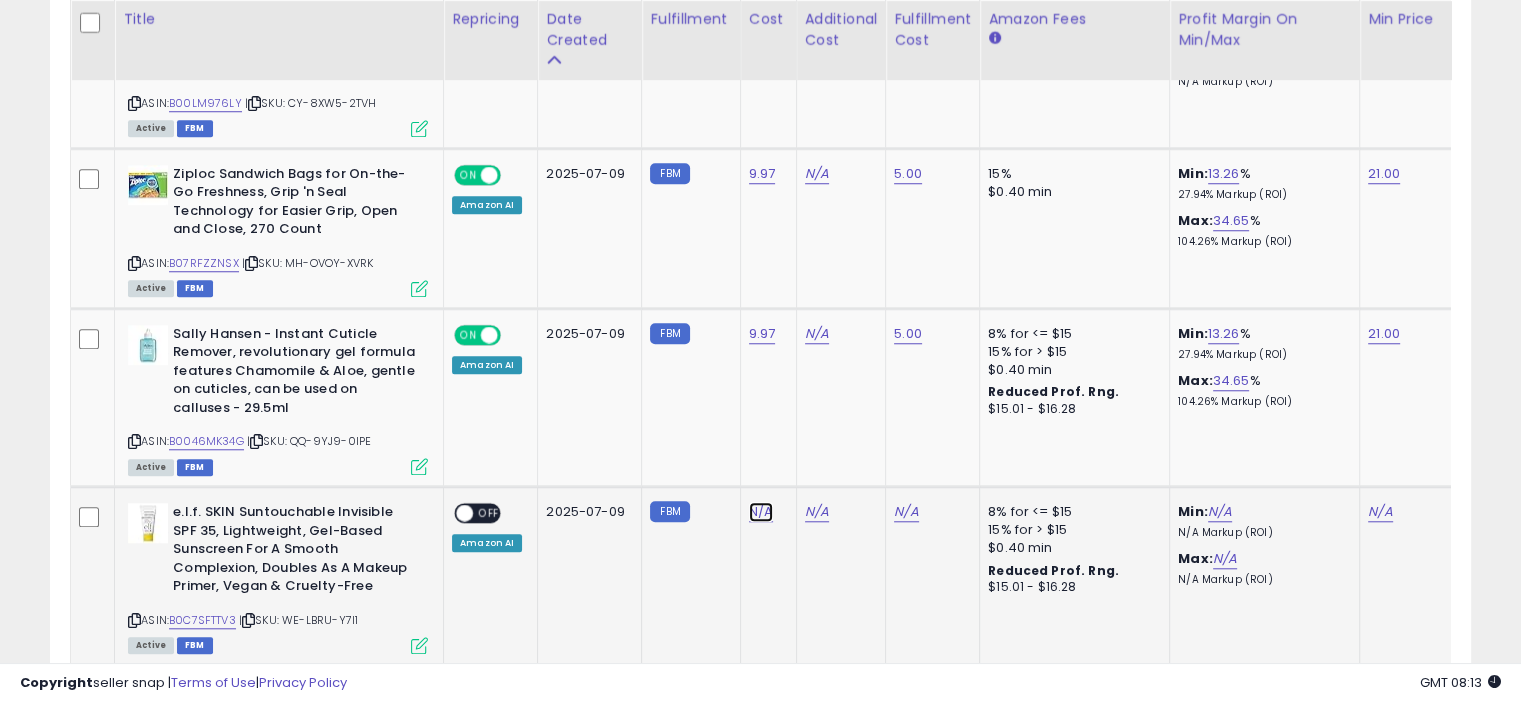 click on "N/A" at bounding box center (761, -626) 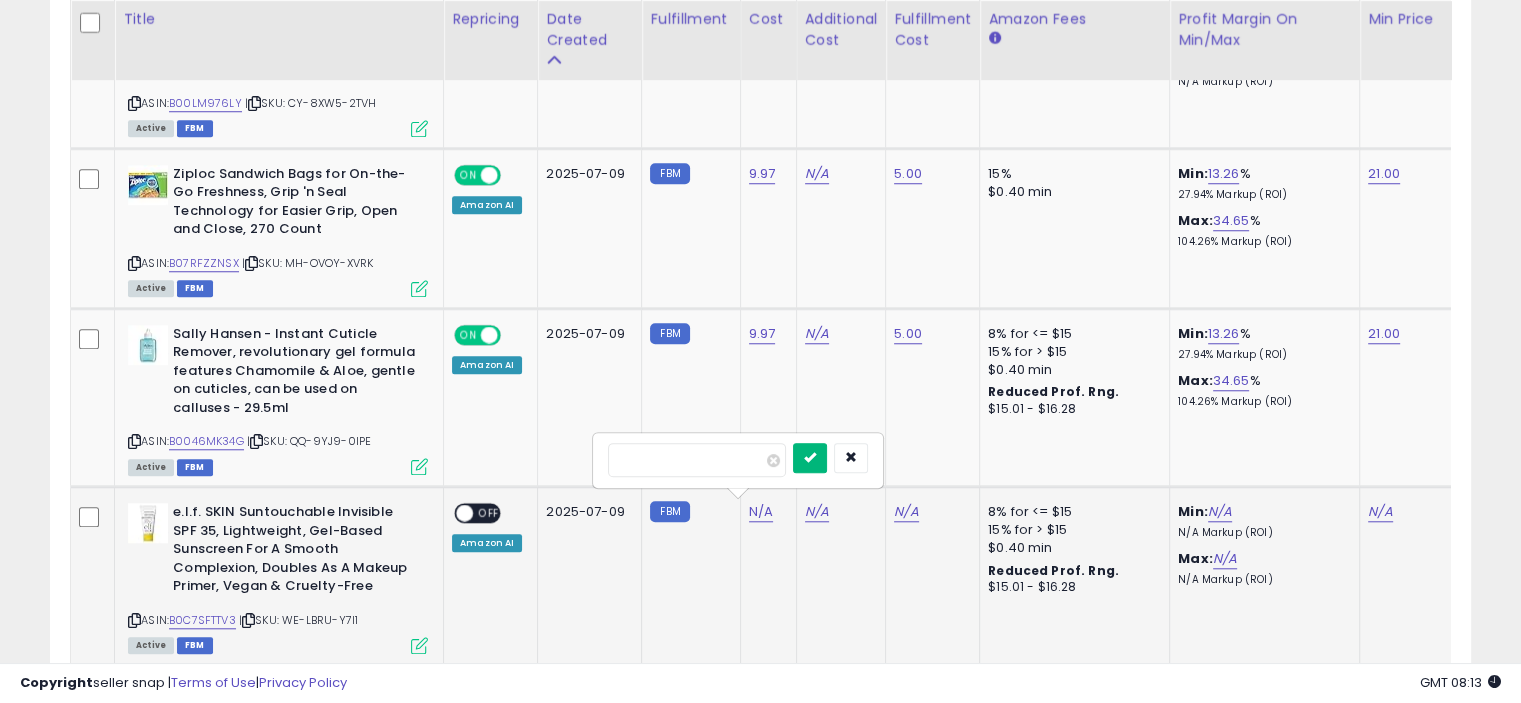 type on "*****" 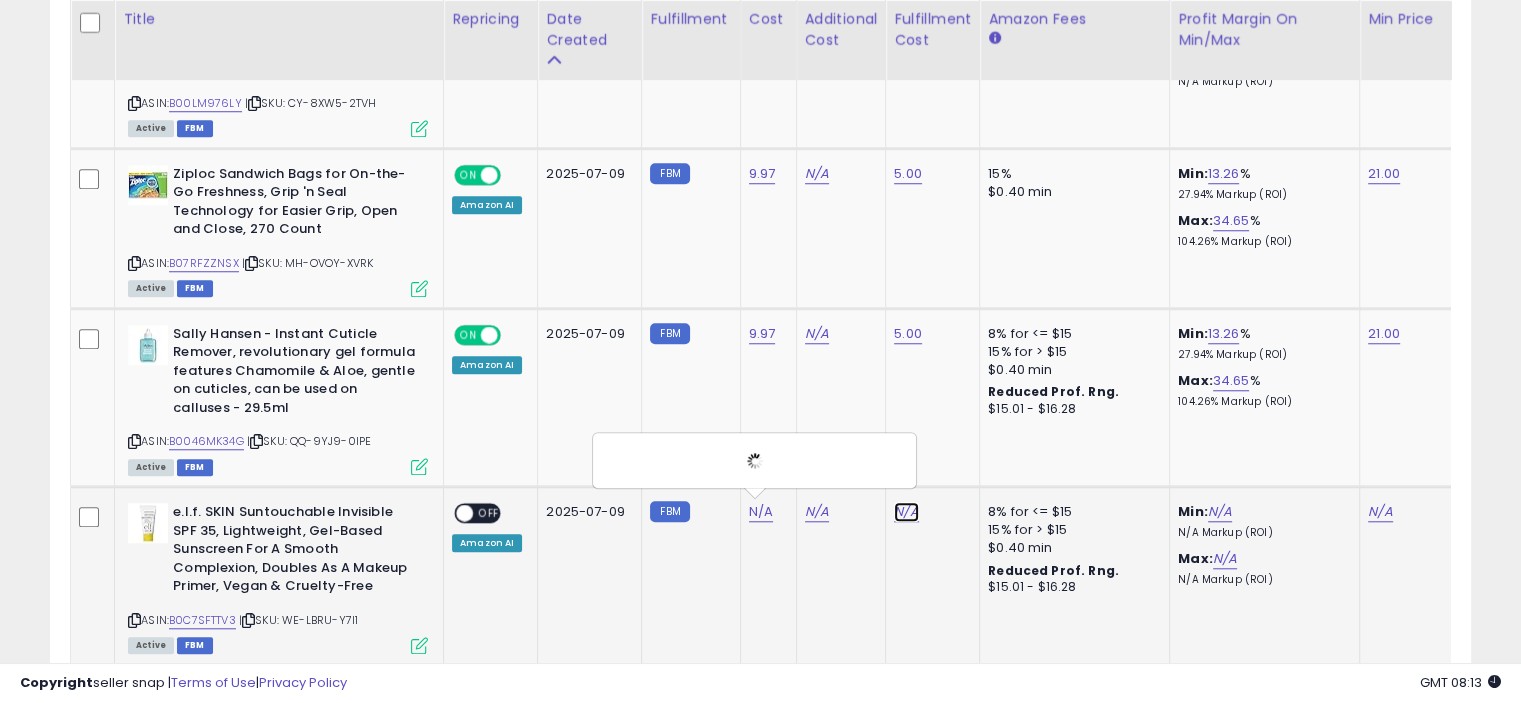 click on "N/A" at bounding box center (906, -626) 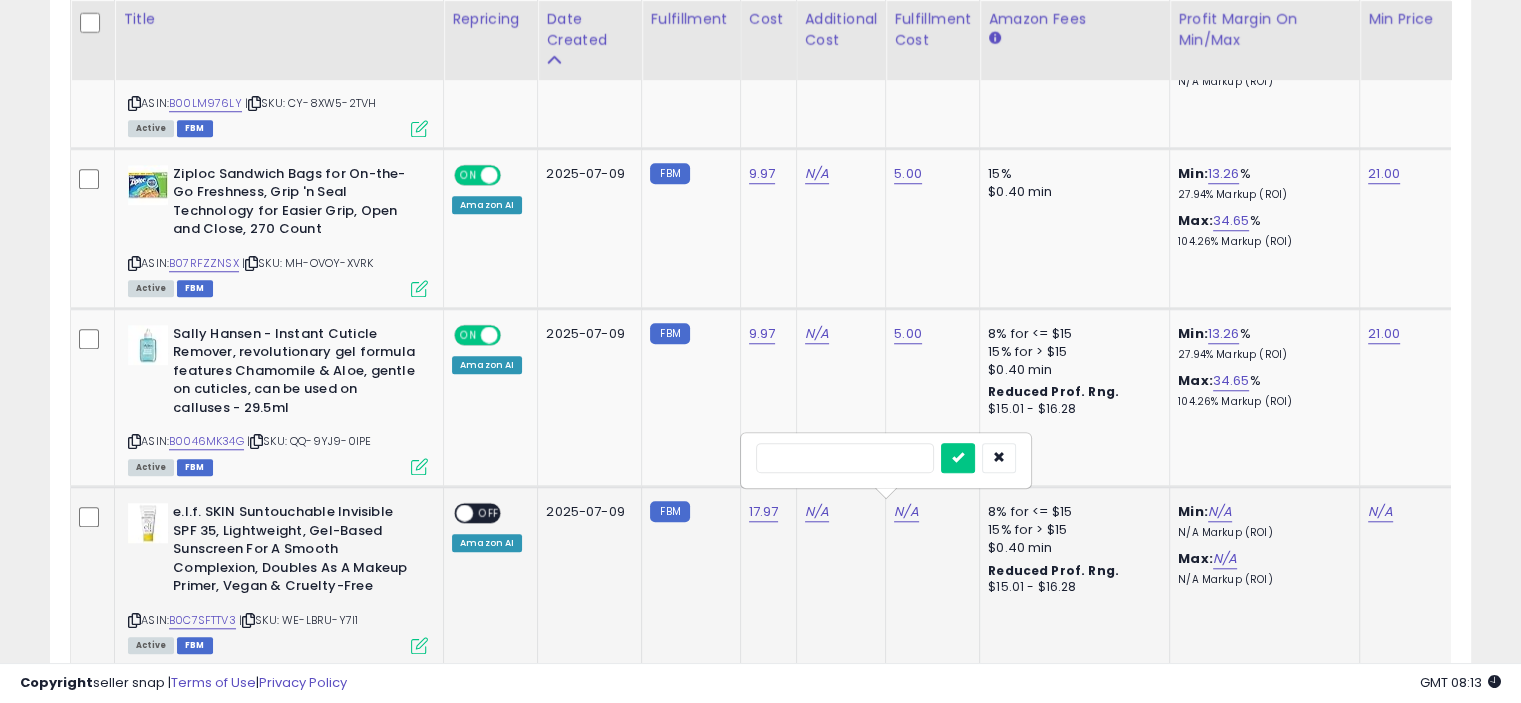 type on "*" 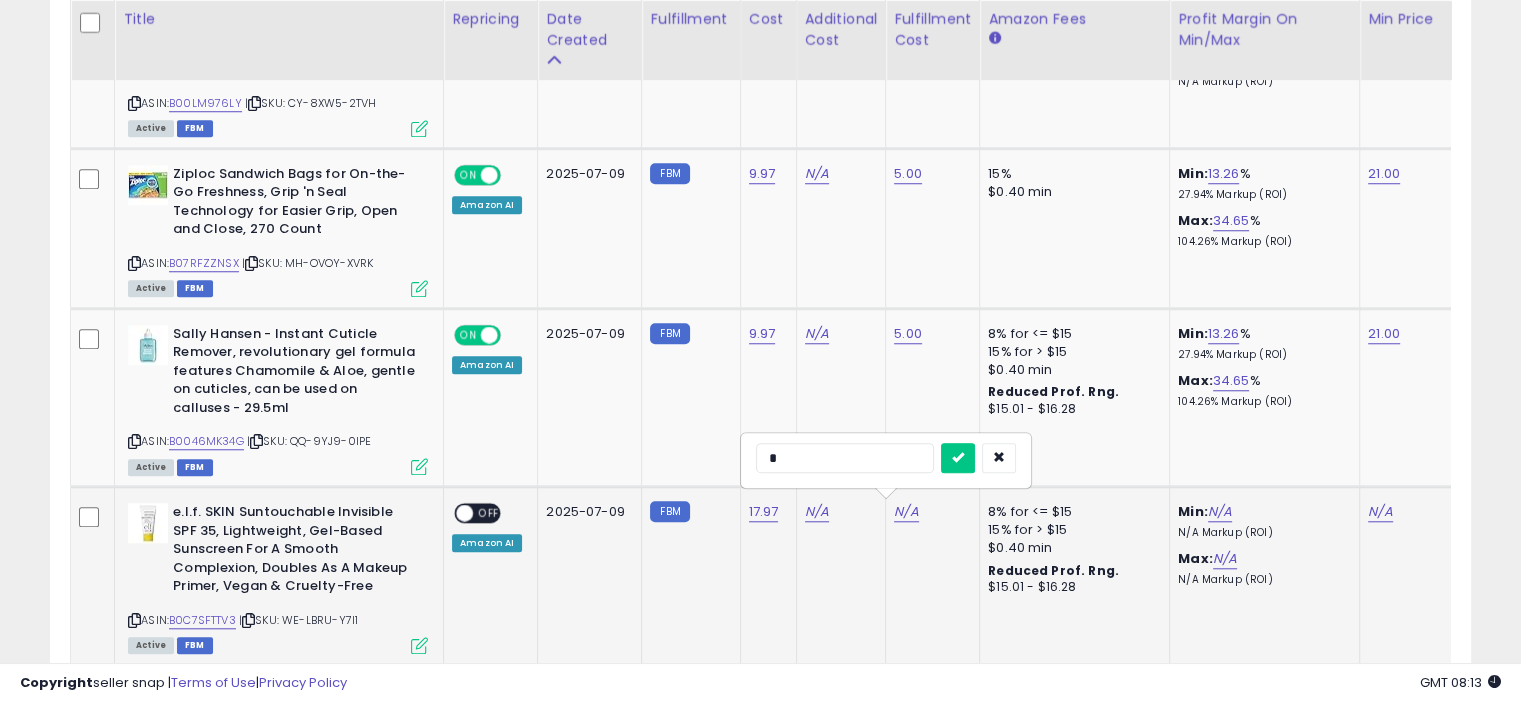 click at bounding box center (958, 458) 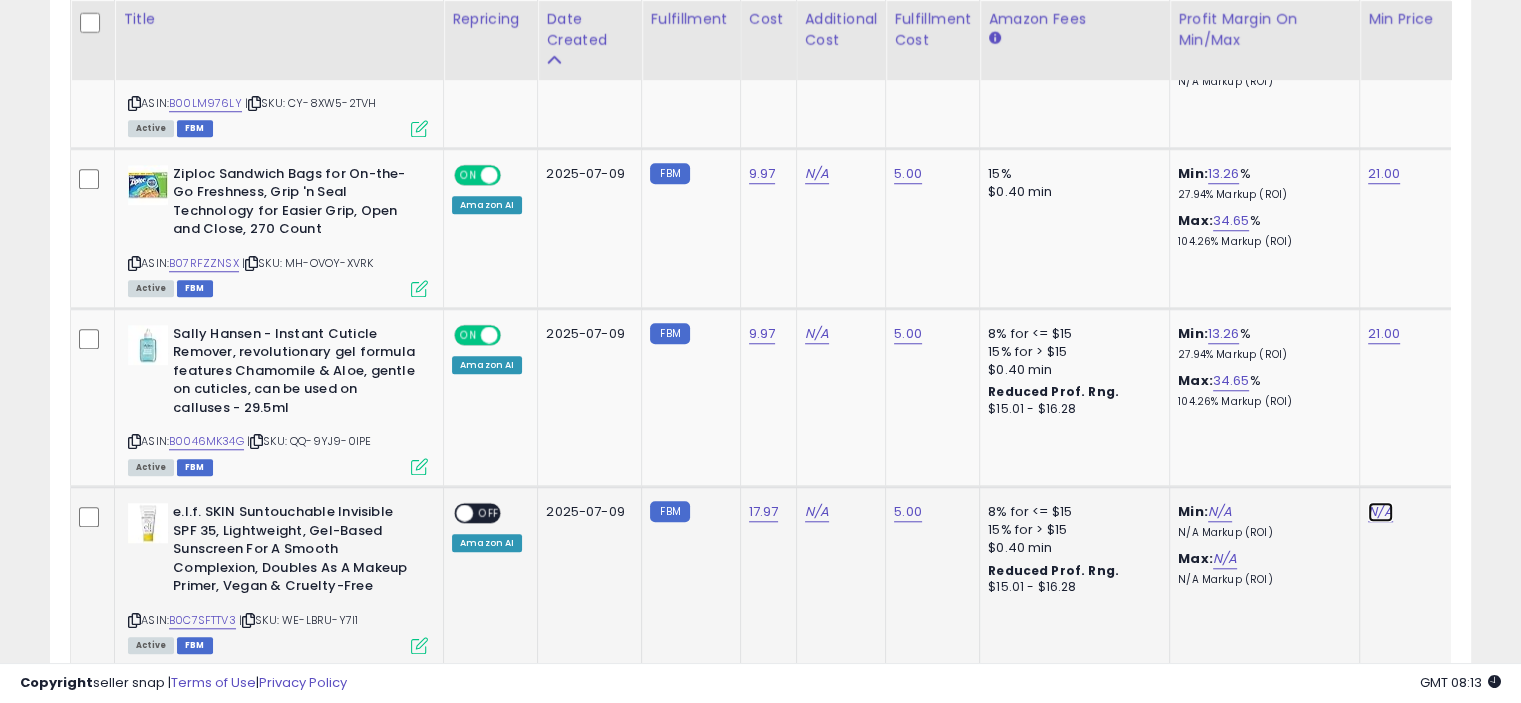 click on "N/A" at bounding box center (1380, -626) 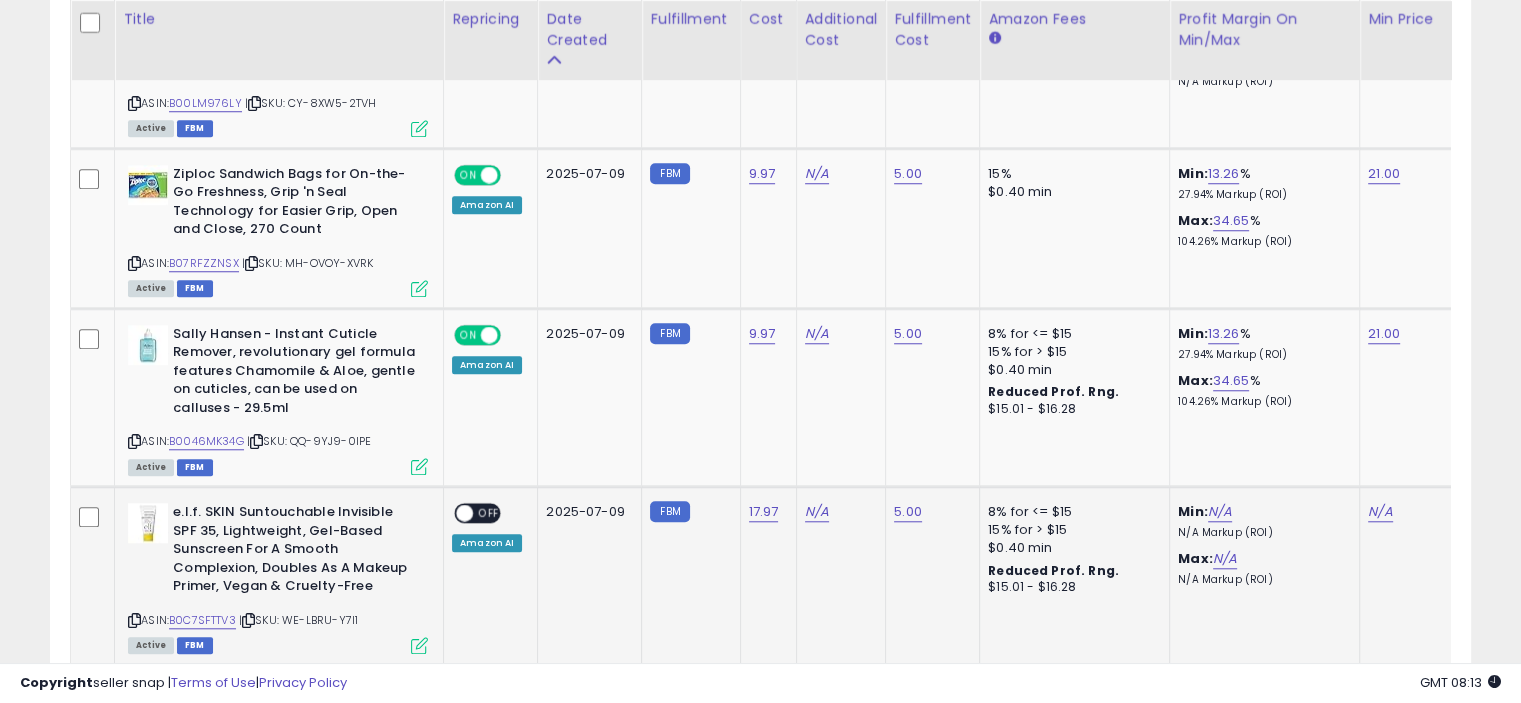 scroll, scrollTop: 0, scrollLeft: 123, axis: horizontal 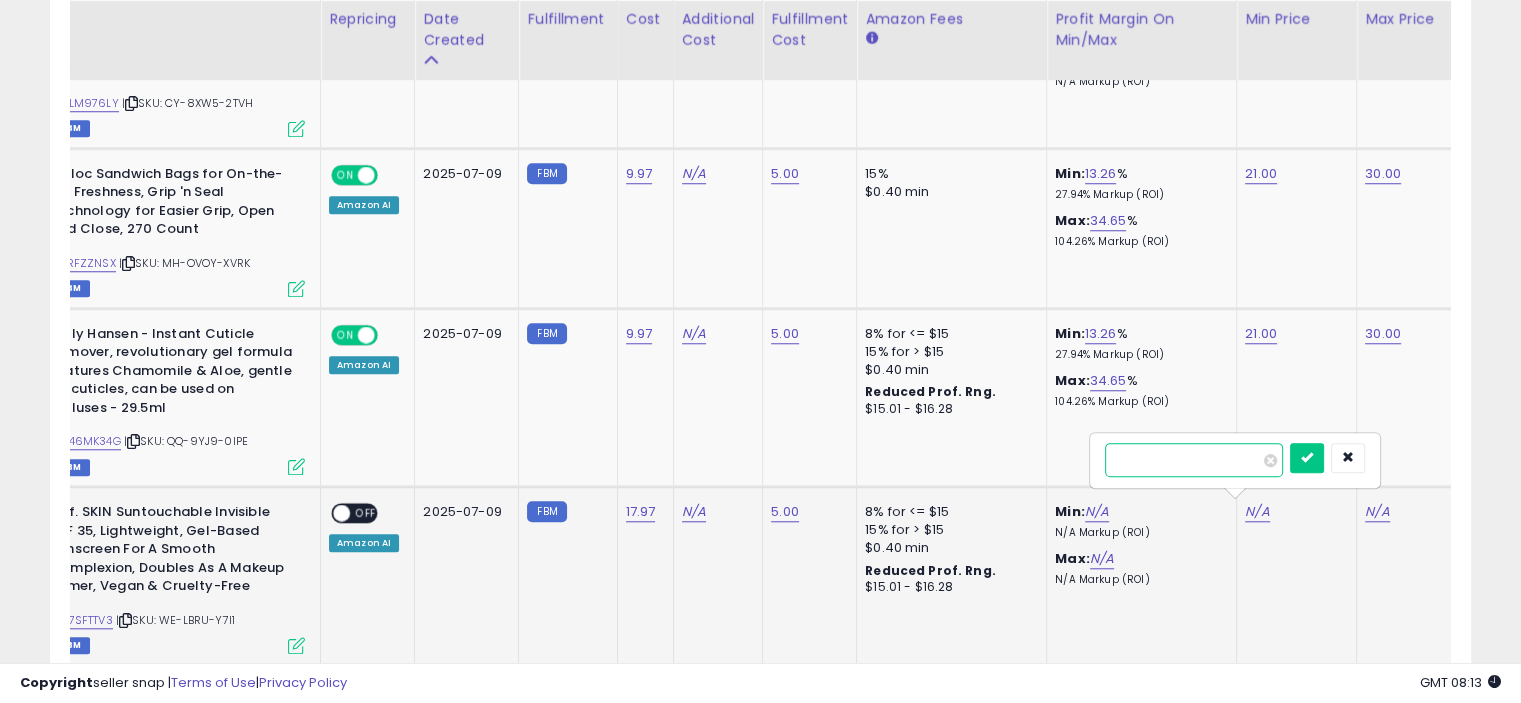 paste on "**" 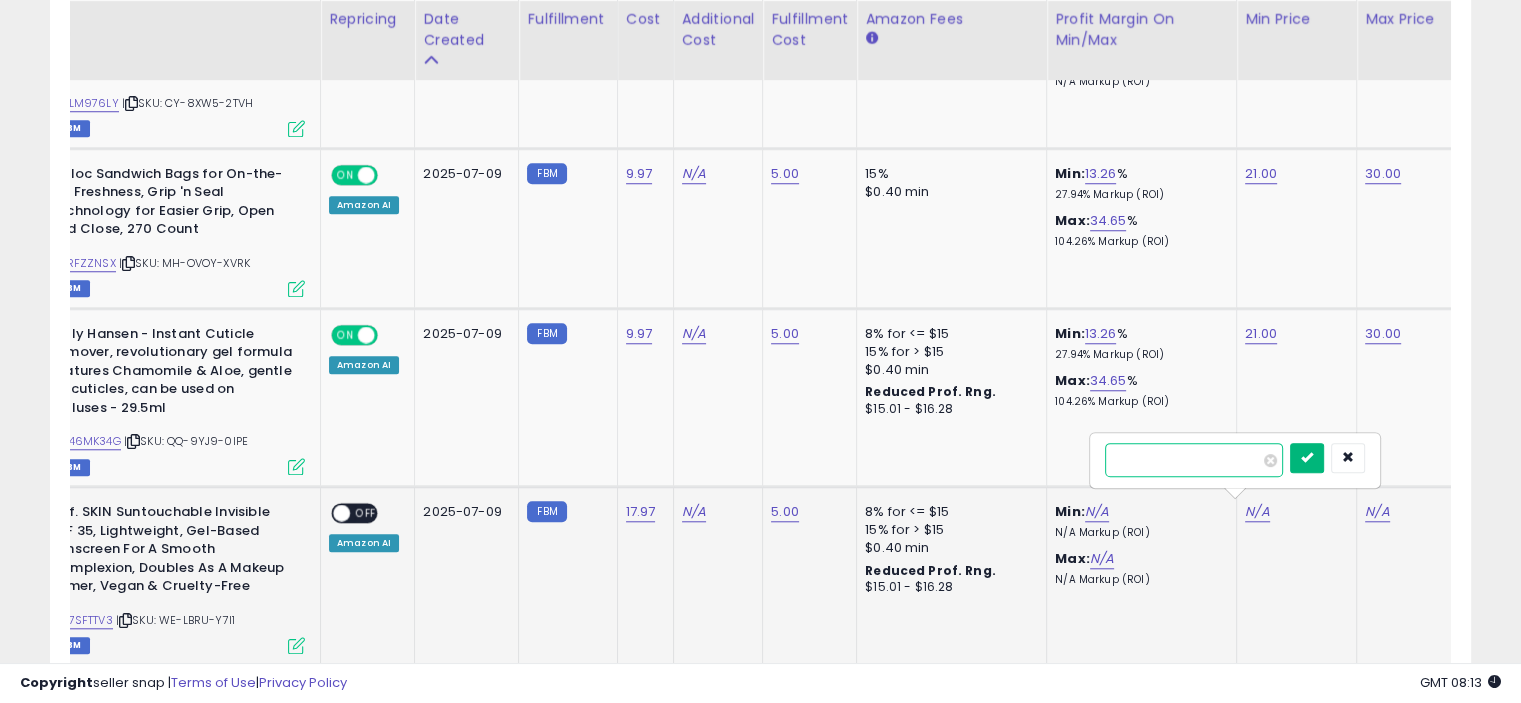 type on "**" 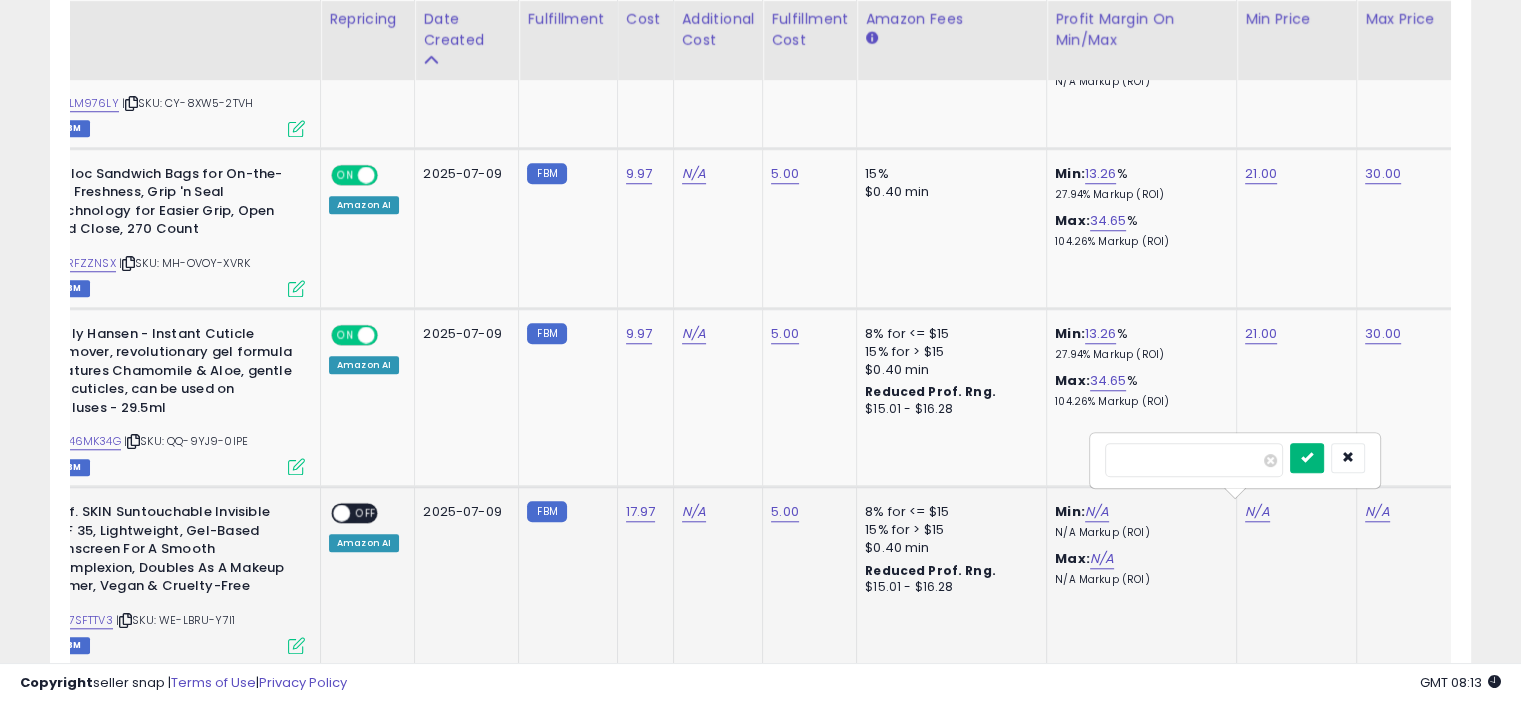 click at bounding box center [1307, 457] 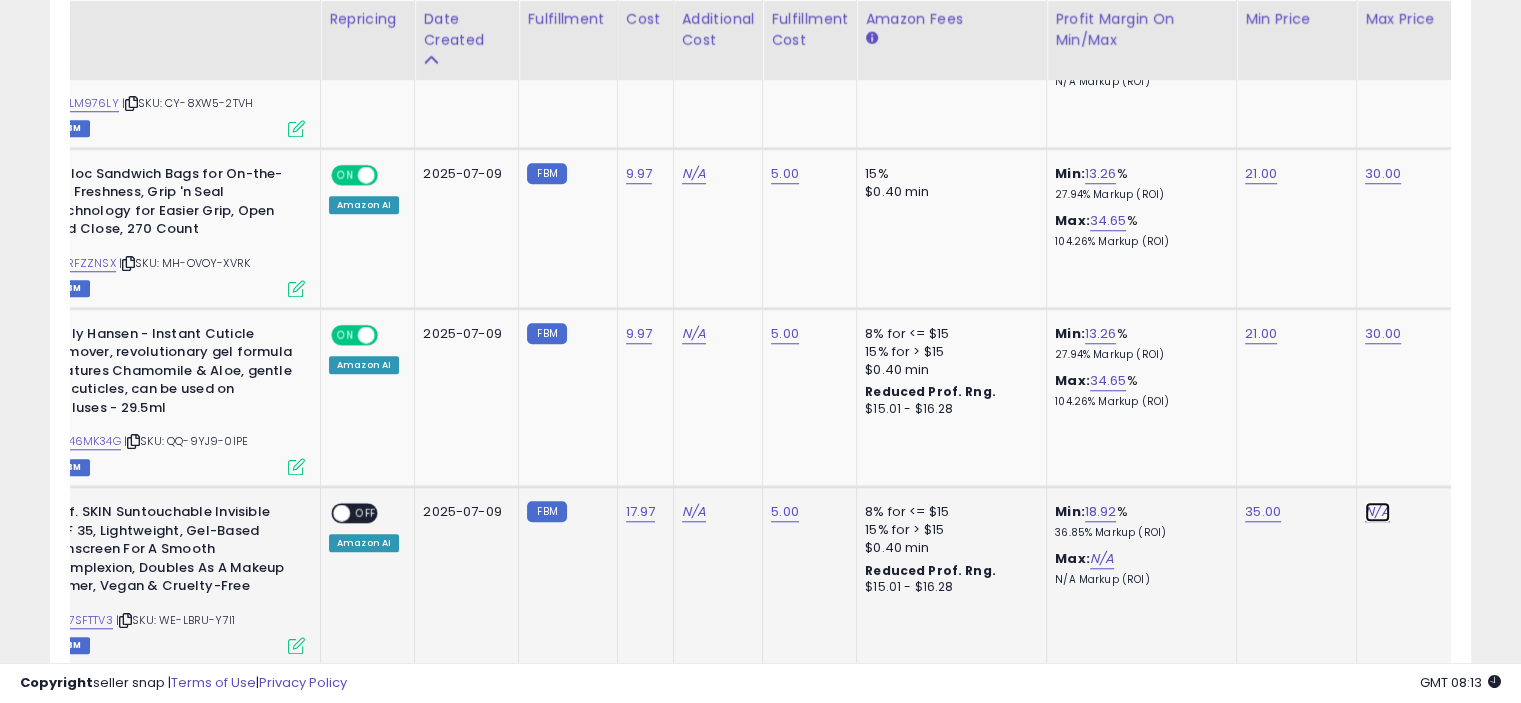 click on "N/A" at bounding box center [1377, -626] 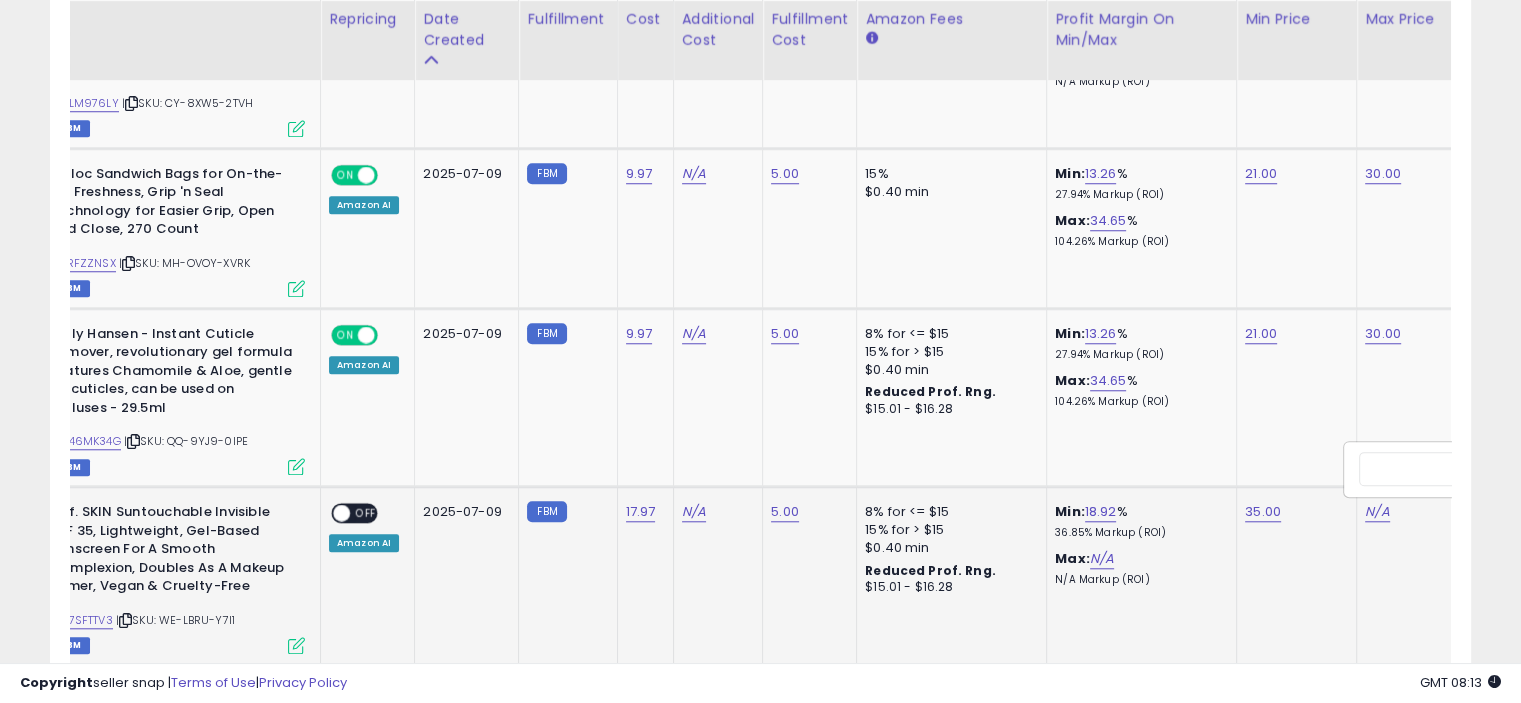 scroll, scrollTop: 0, scrollLeft: 243, axis: horizontal 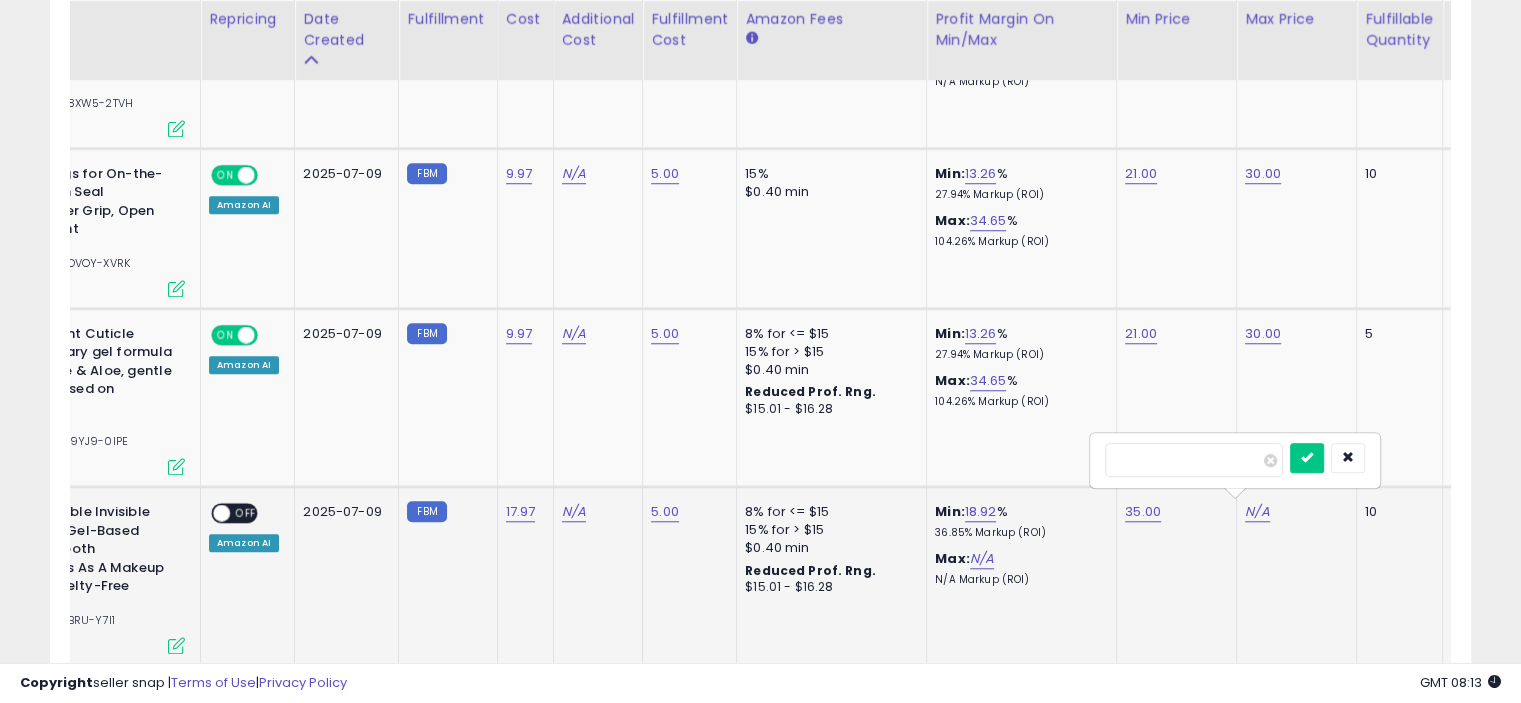type on "**" 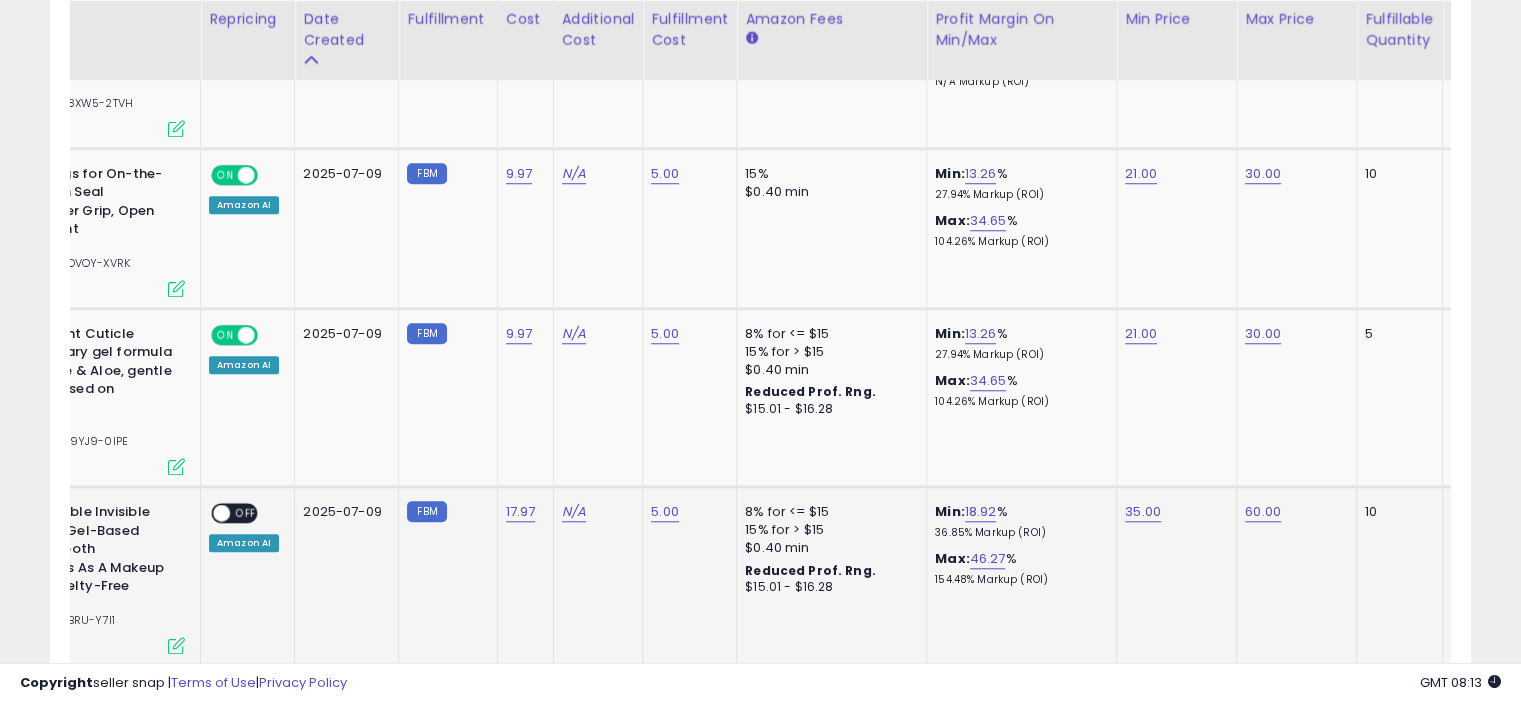 scroll, scrollTop: 0, scrollLeft: 0, axis: both 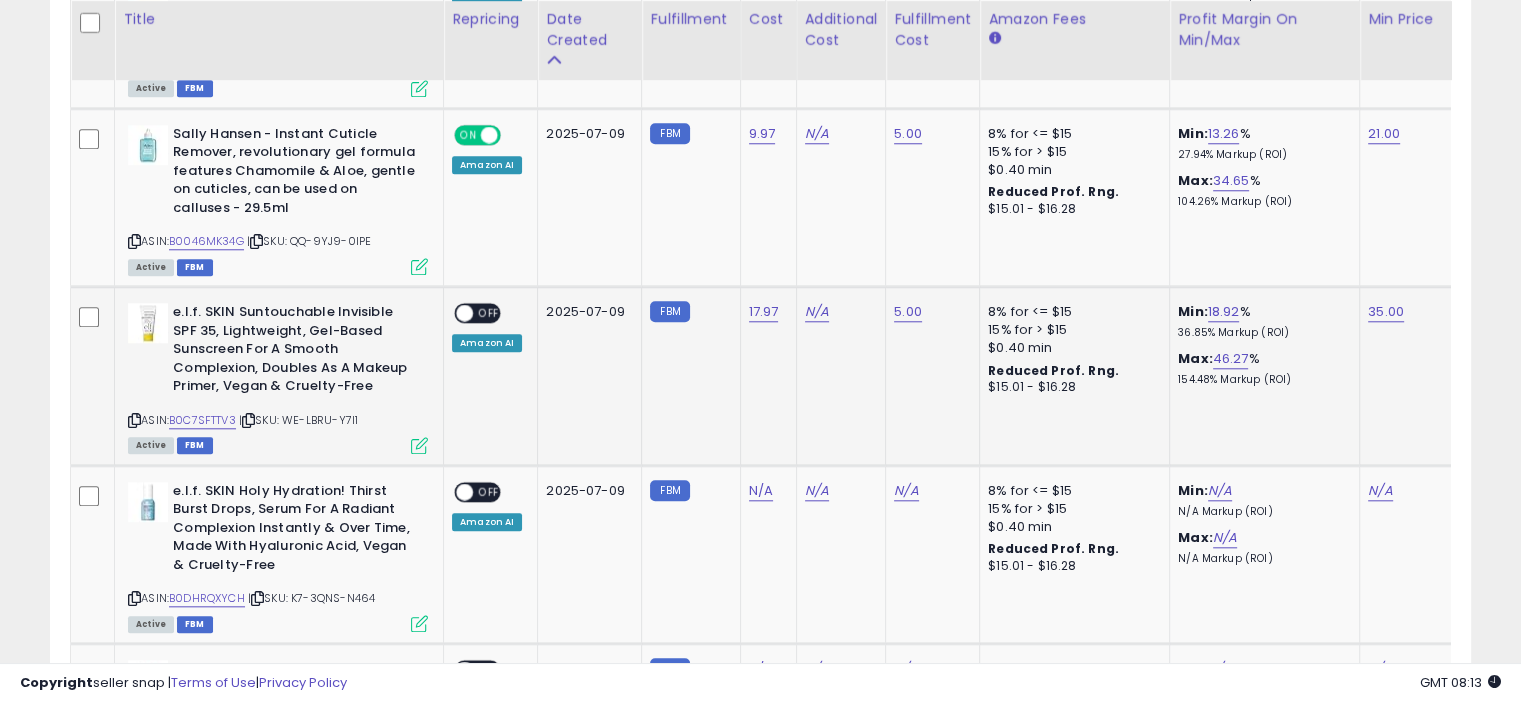 click at bounding box center (419, 445) 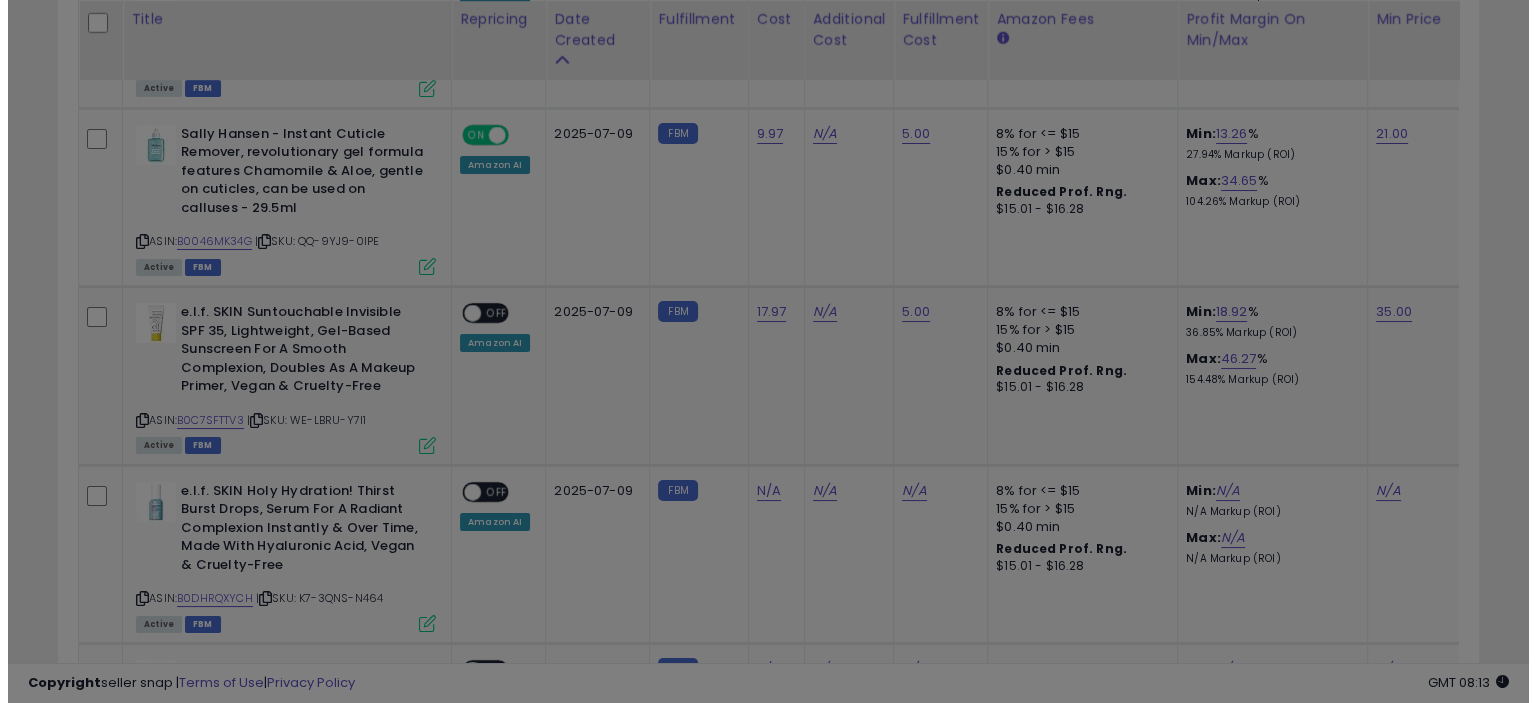 scroll, scrollTop: 999589, scrollLeft: 999168, axis: both 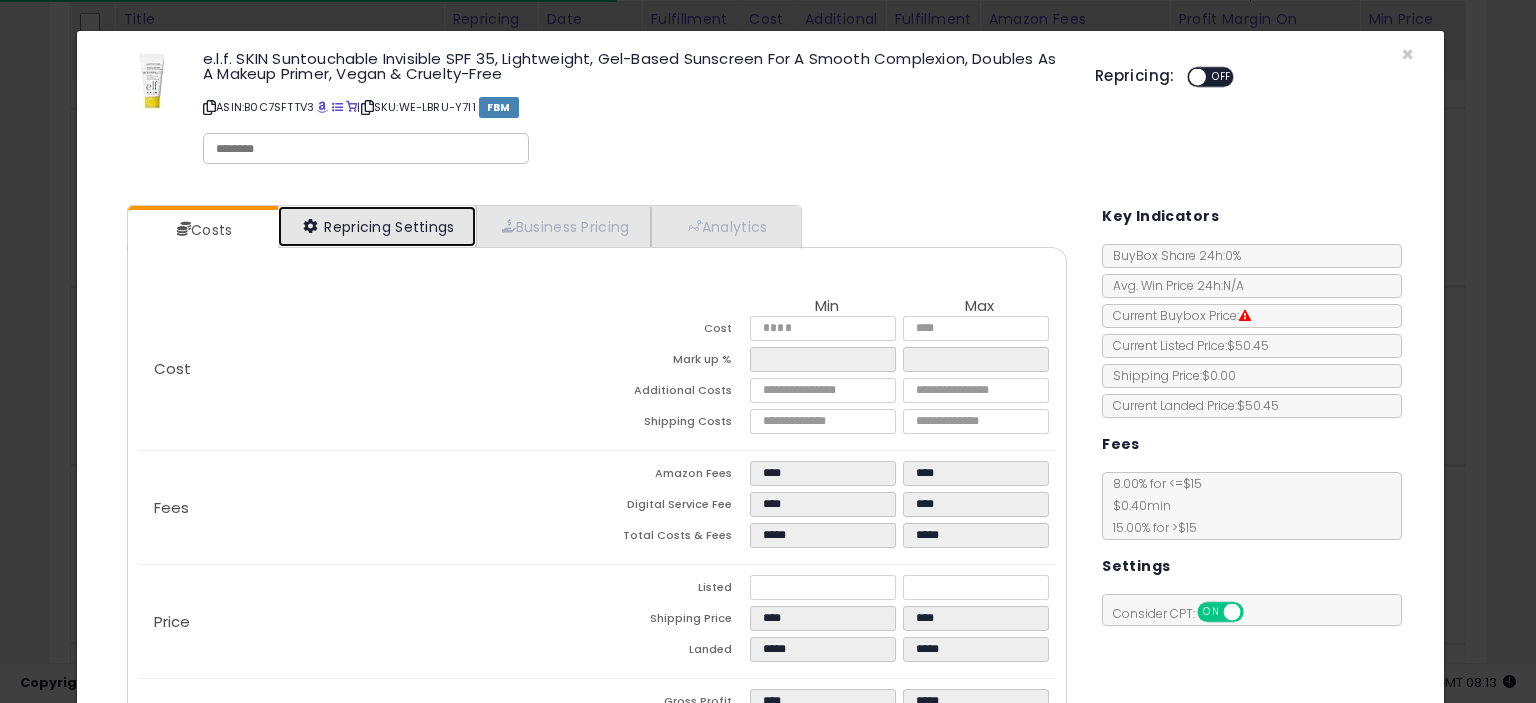click on "Repricing Settings" at bounding box center [377, 226] 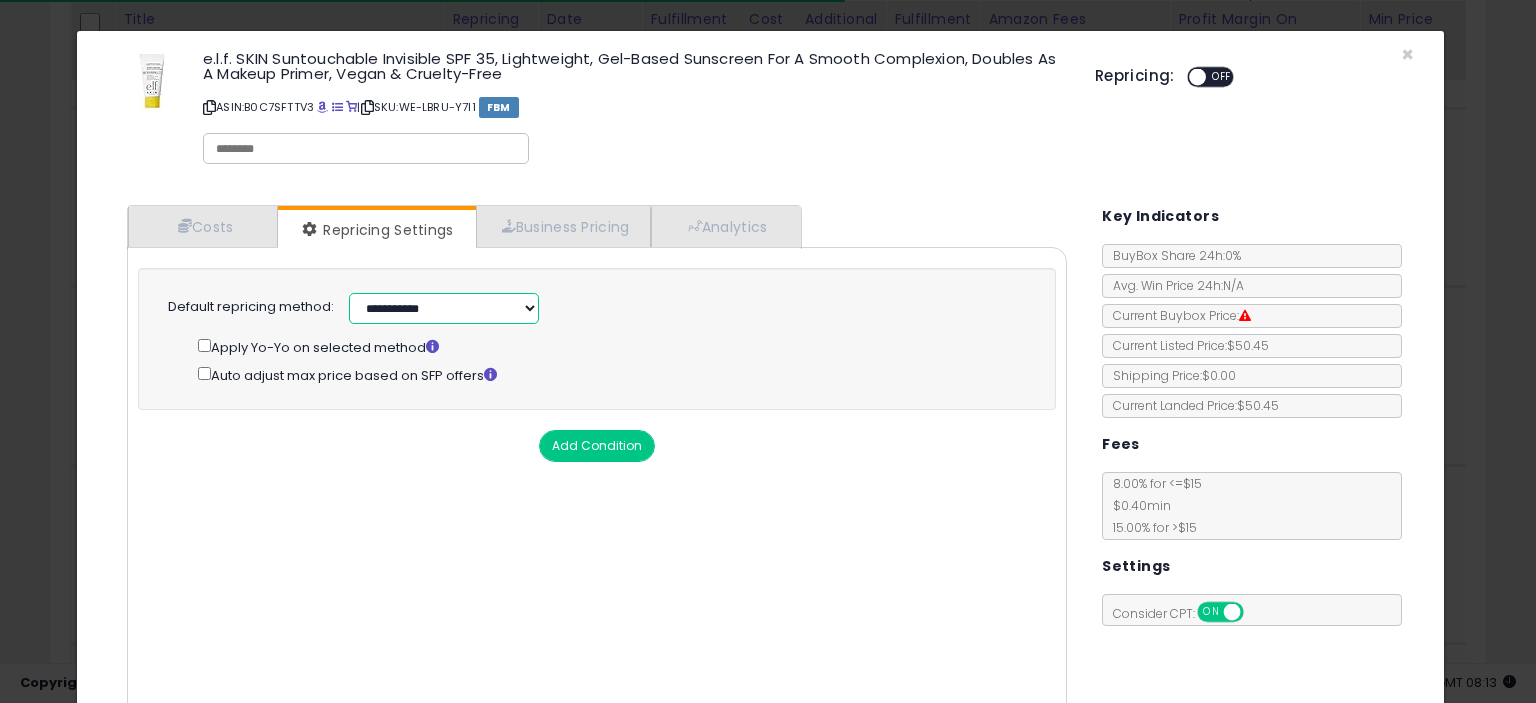 click on "**********" at bounding box center (444, 308) 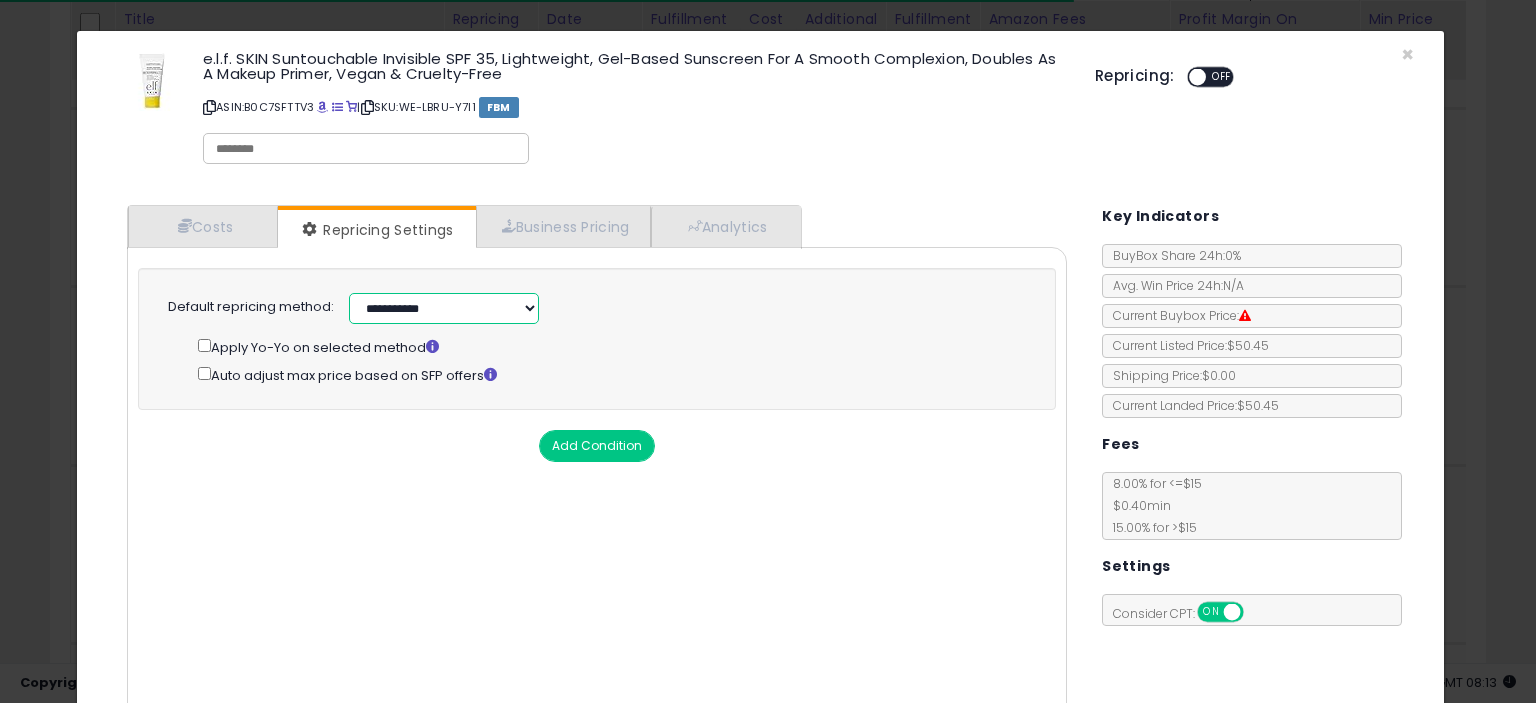 select on "**********" 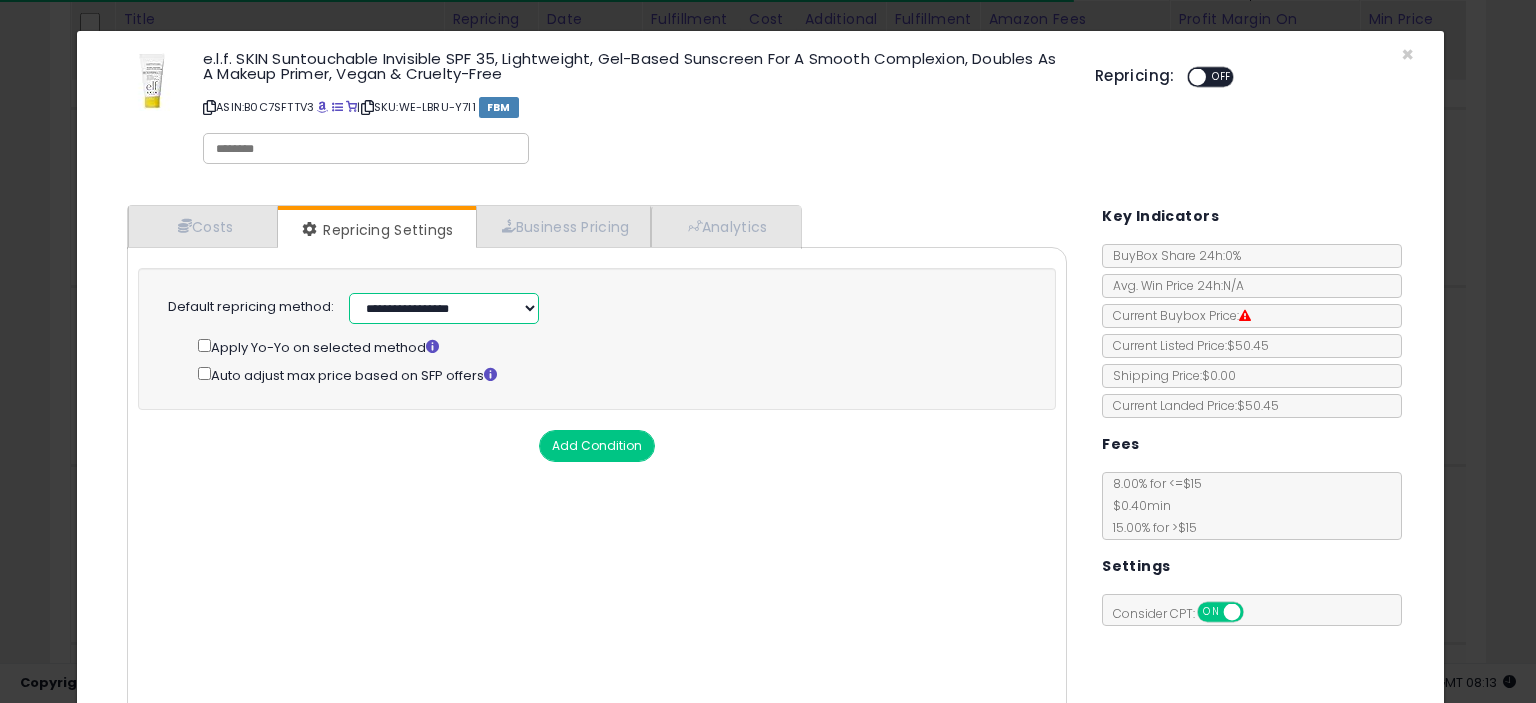 click on "**********" at bounding box center (444, 308) 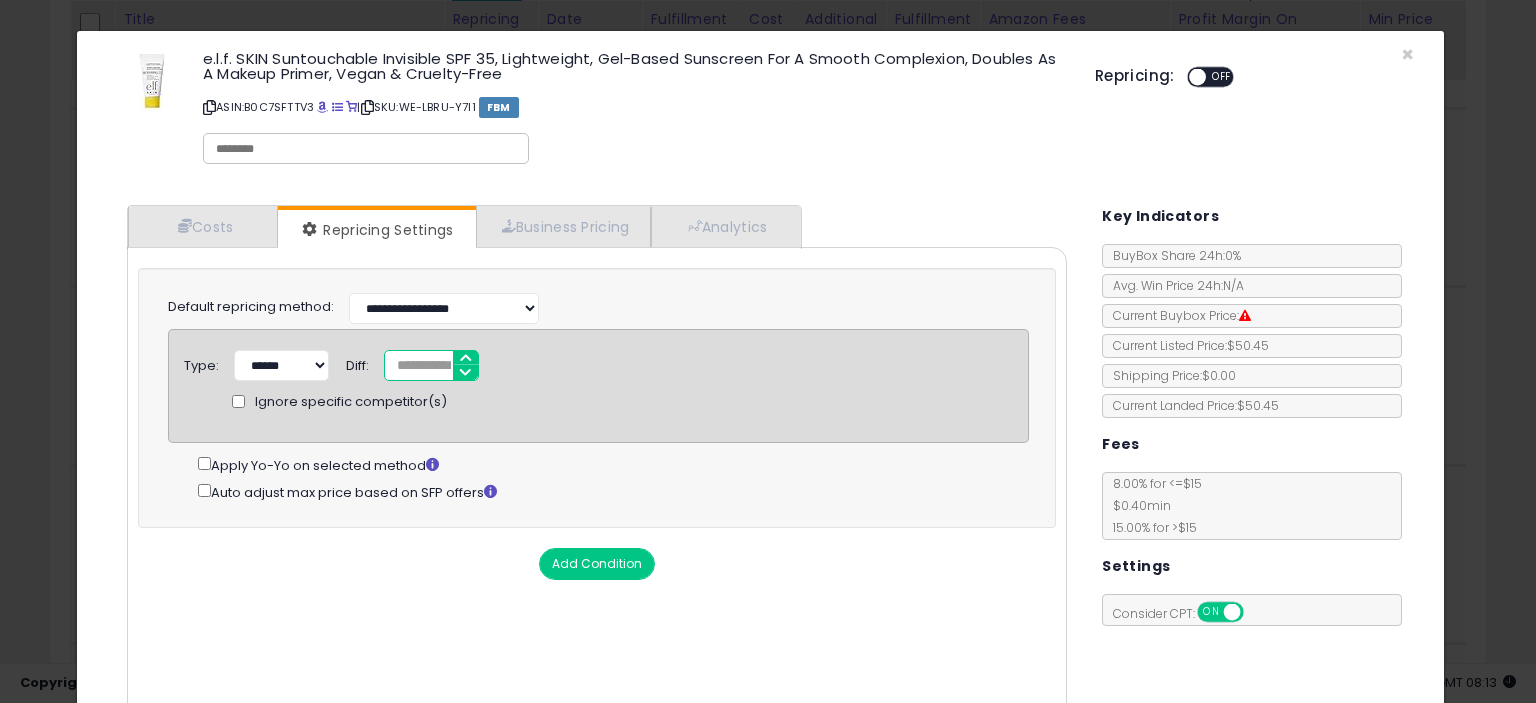 click on "*" at bounding box center [431, 365] 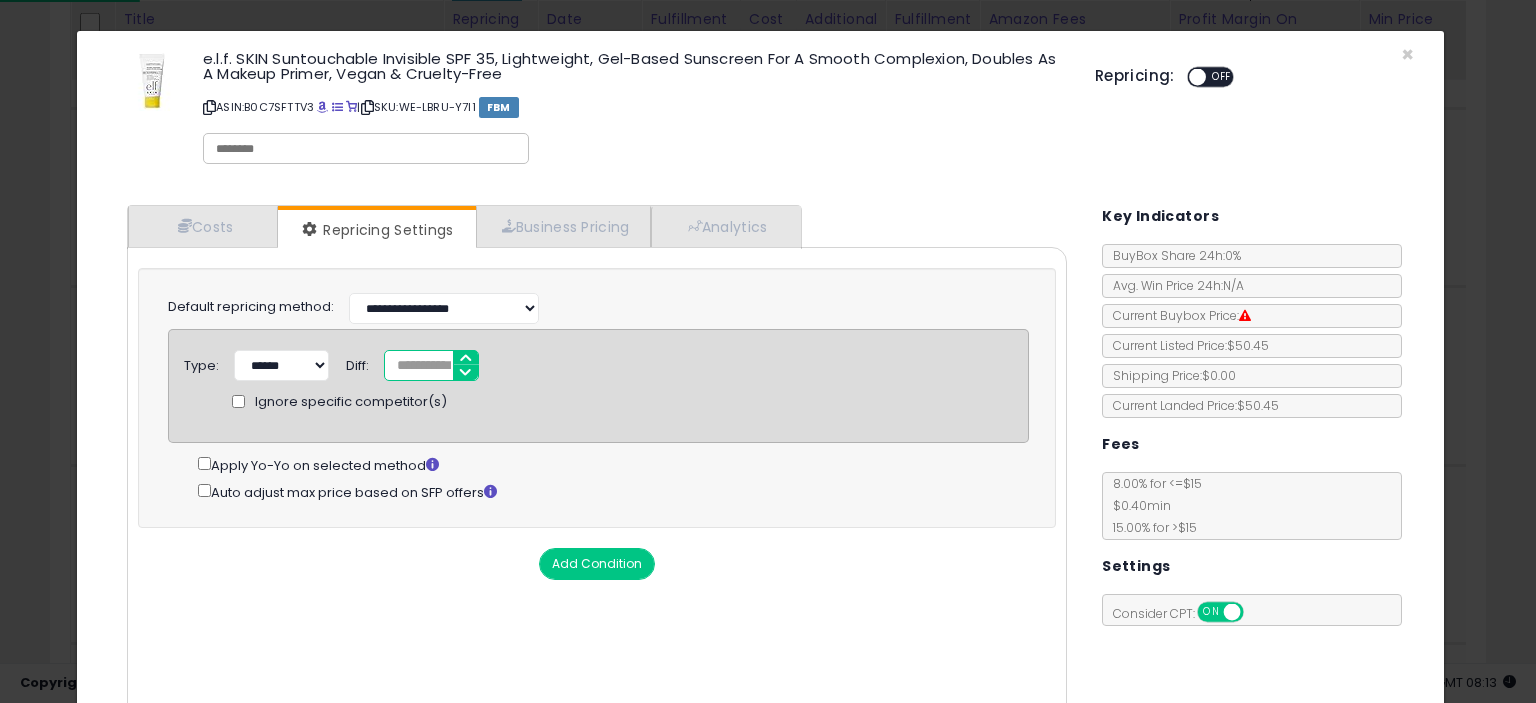type on "*****" 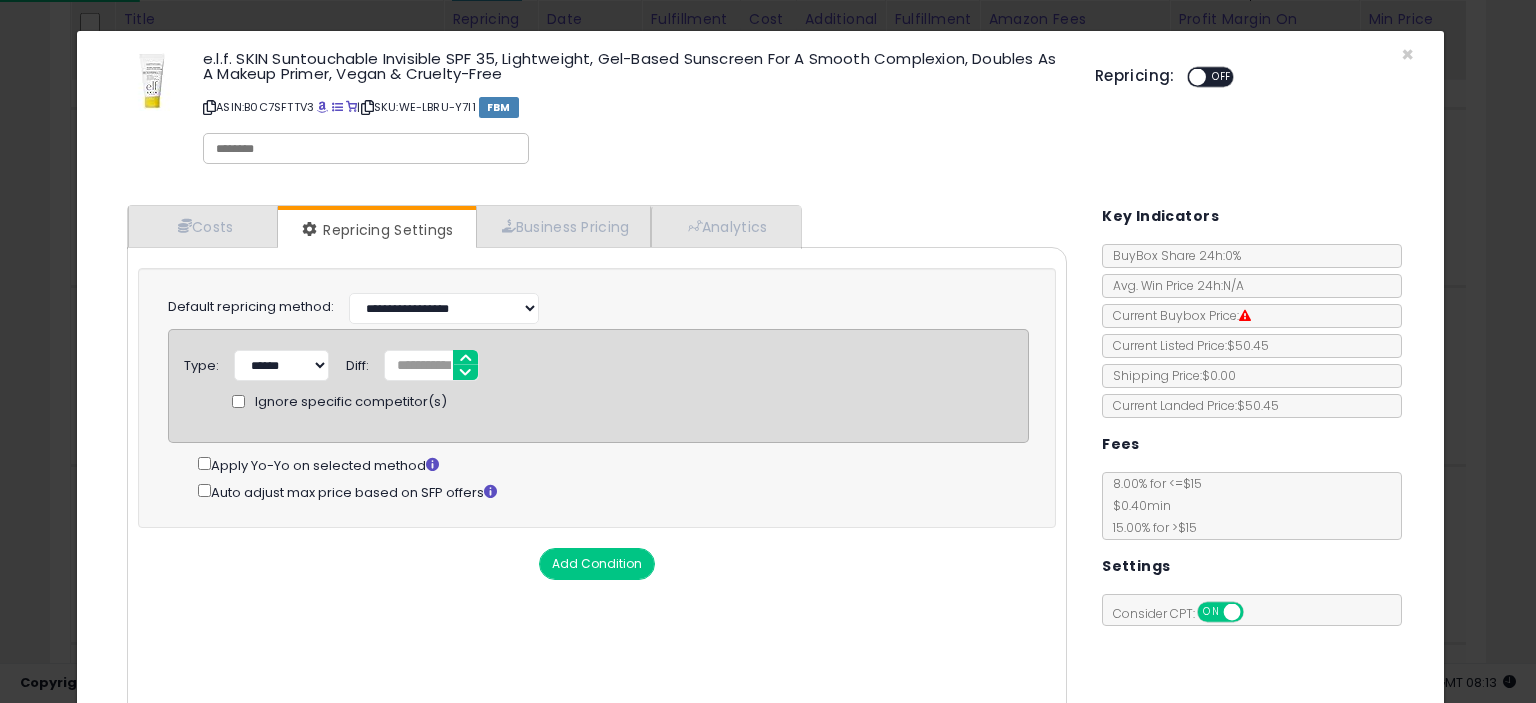 click on "Add Condition" at bounding box center (597, 564) 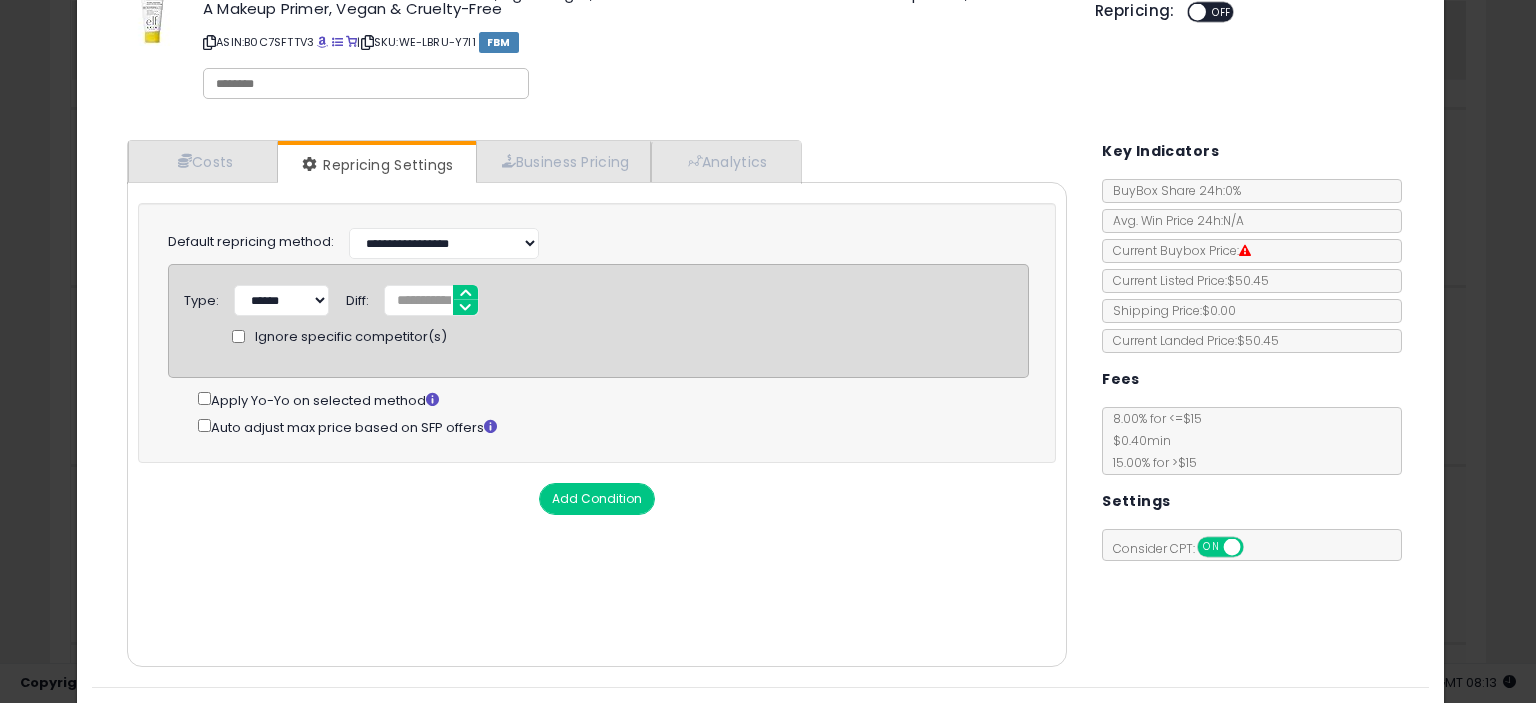 scroll, scrollTop: 0, scrollLeft: 0, axis: both 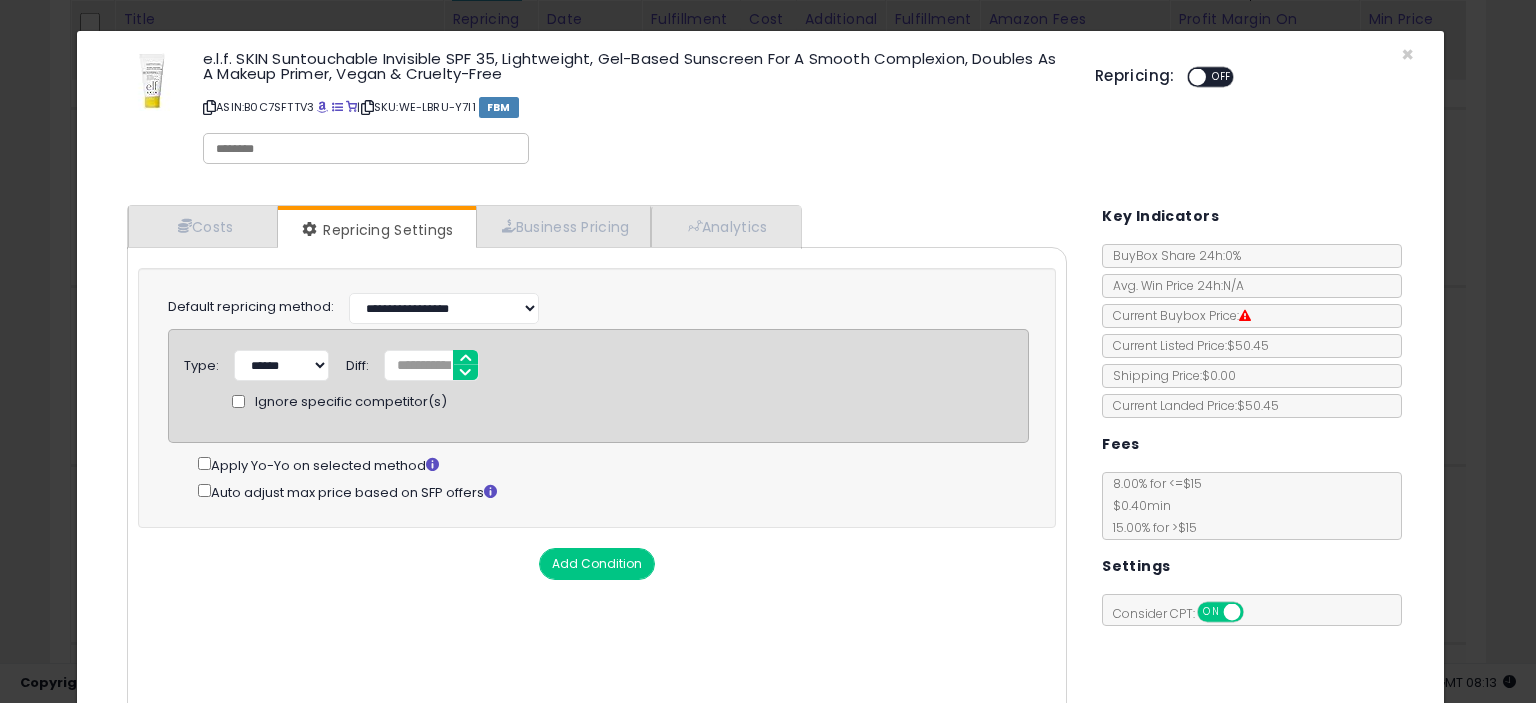 click on "OFF" at bounding box center (1222, 77) 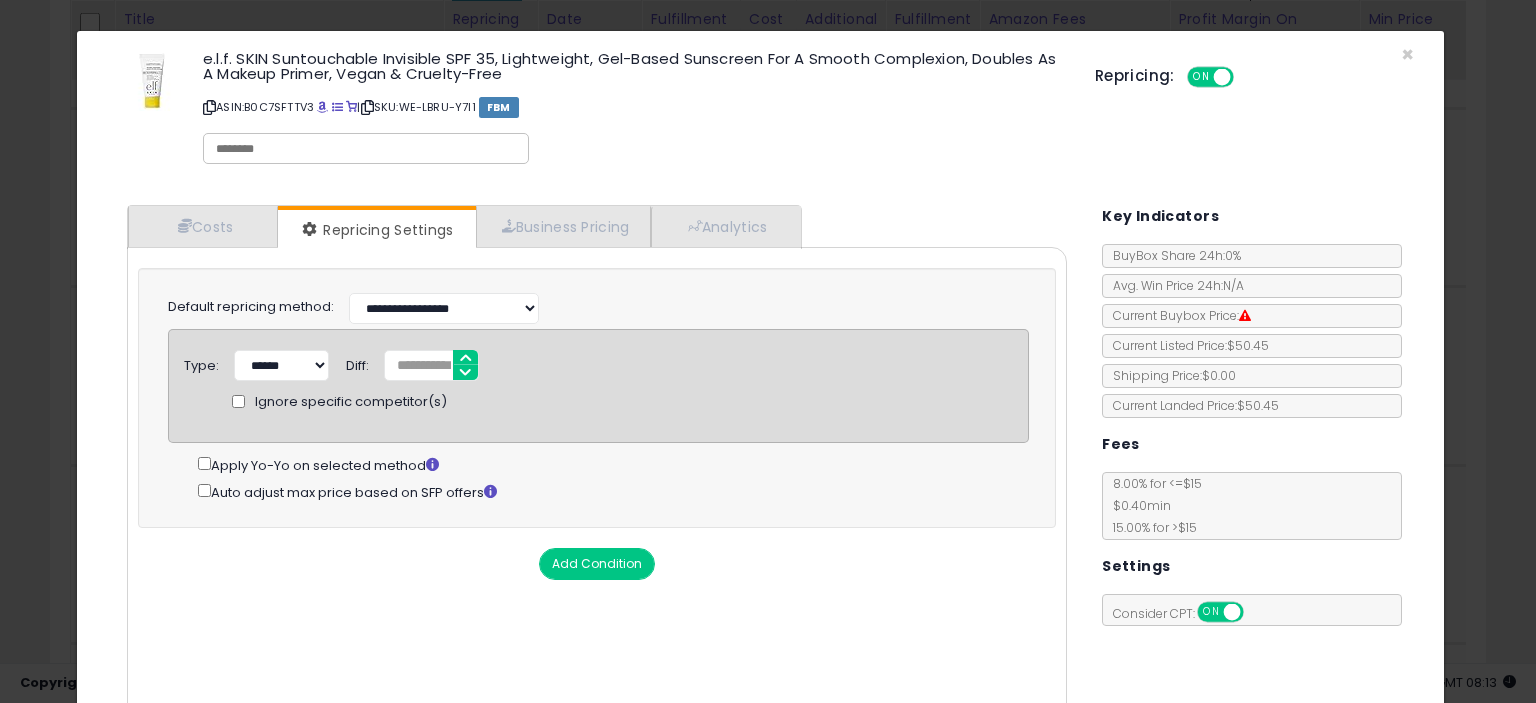 scroll, scrollTop: 112, scrollLeft: 0, axis: vertical 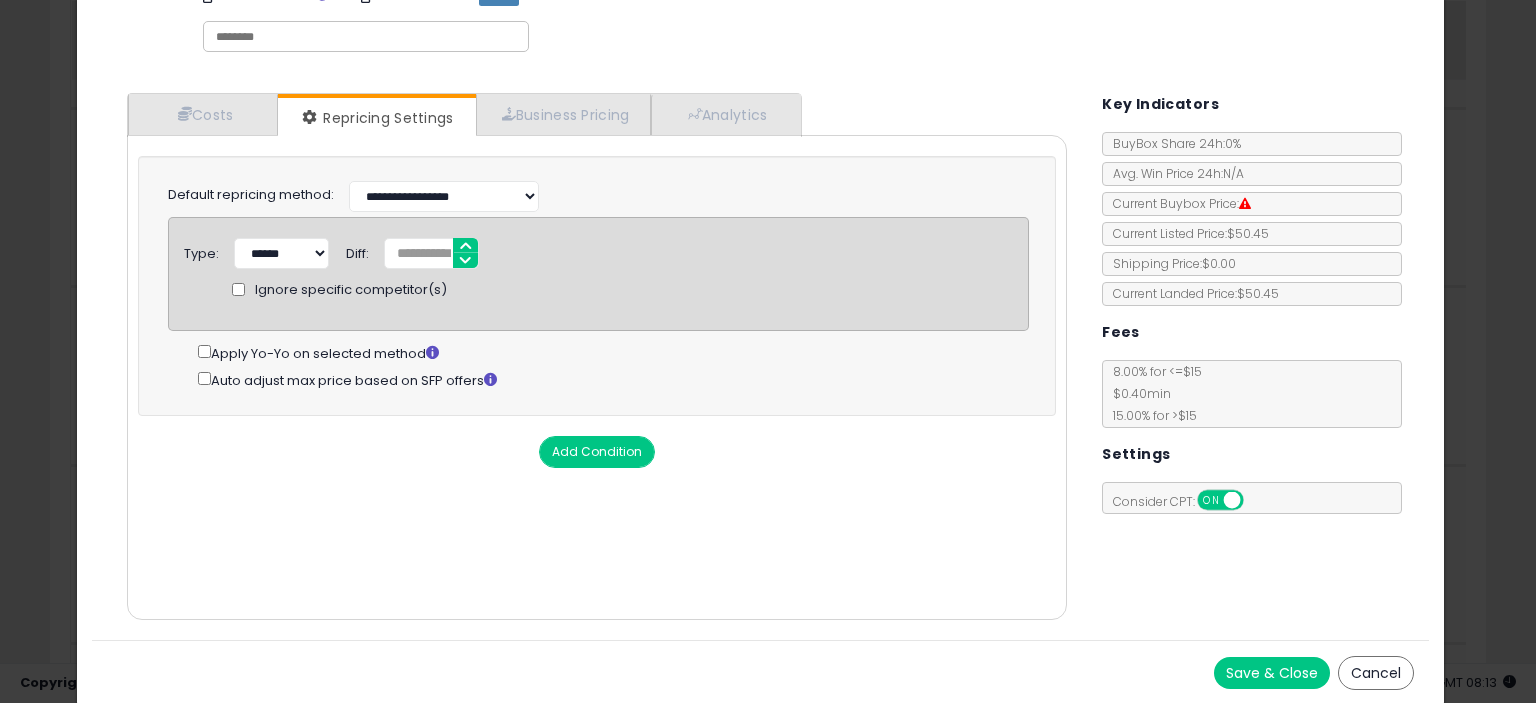 click on "Save & Close" at bounding box center [1272, 673] 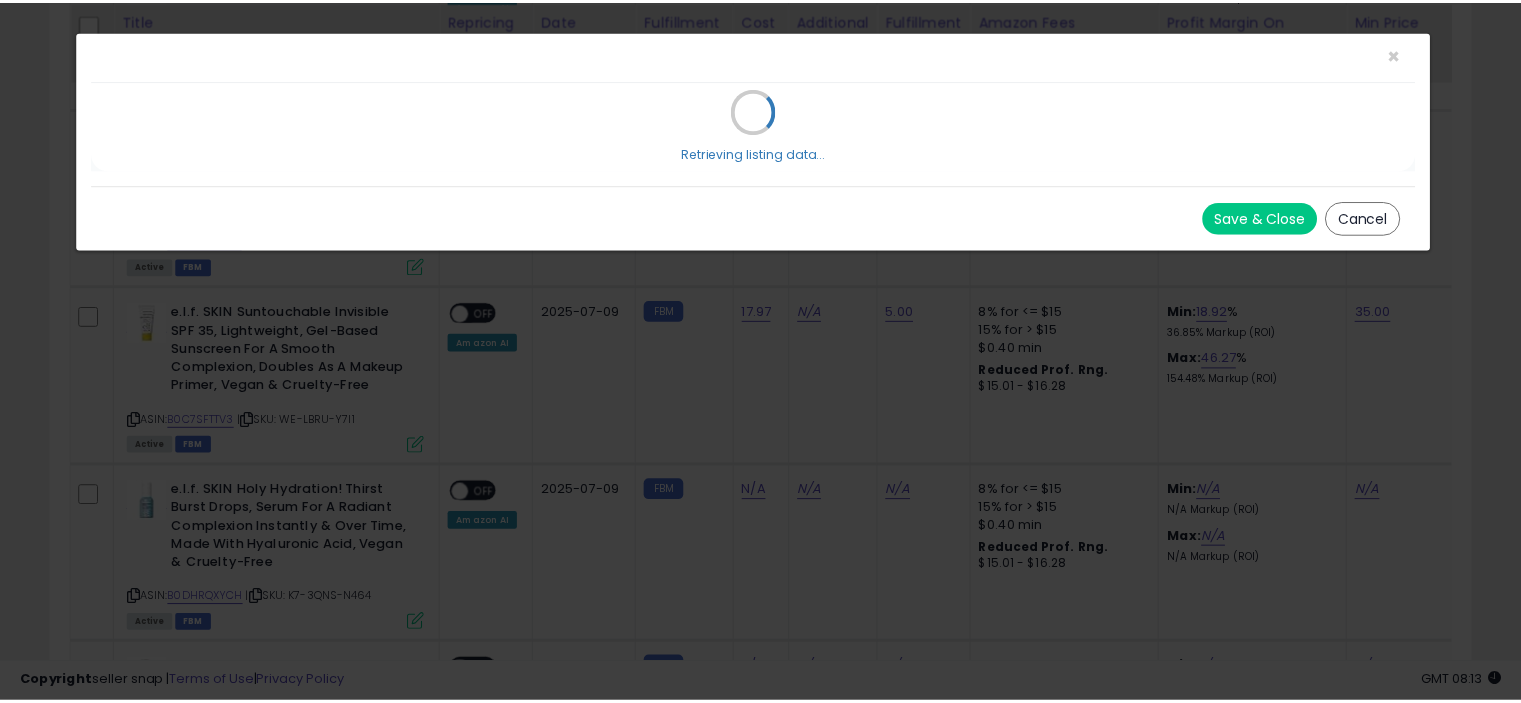 scroll, scrollTop: 0, scrollLeft: 0, axis: both 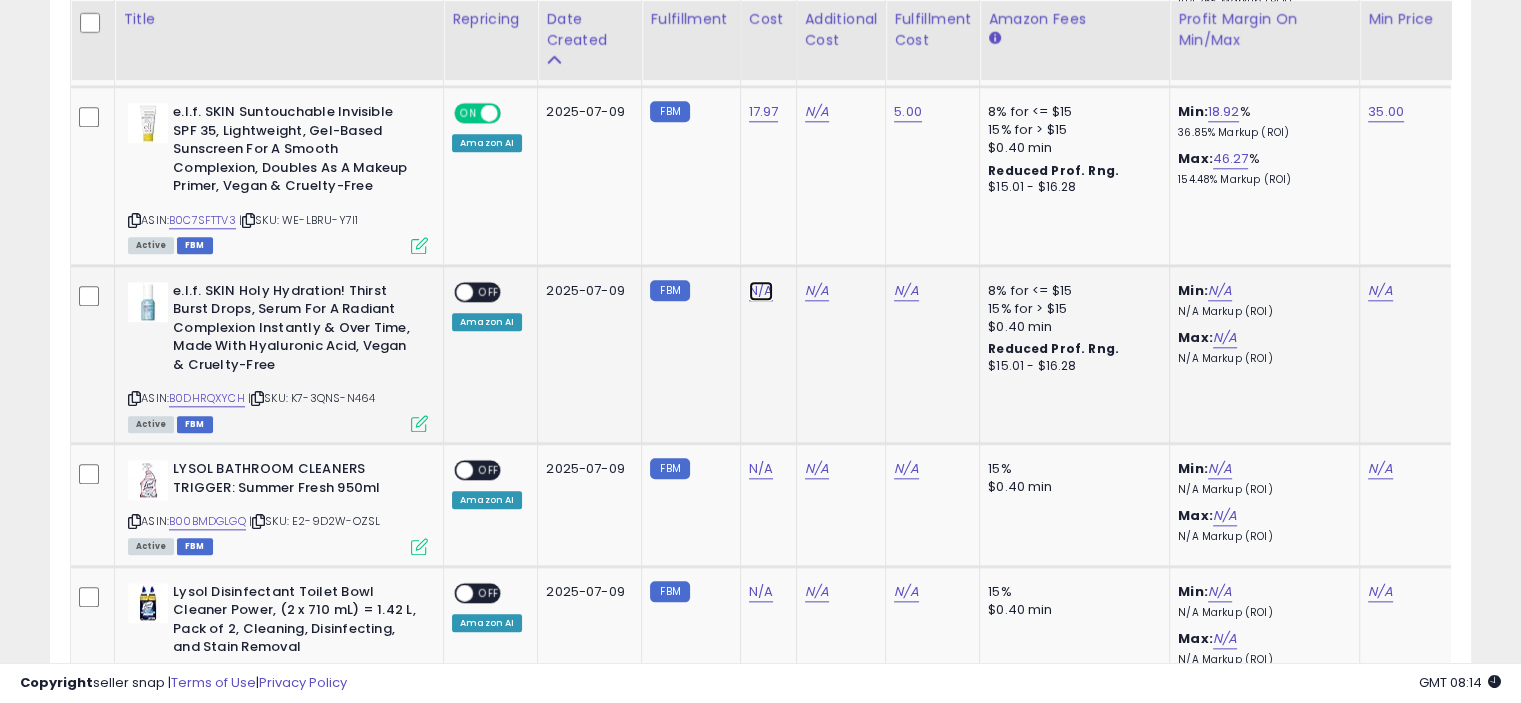 click on "N/A" at bounding box center [761, -1026] 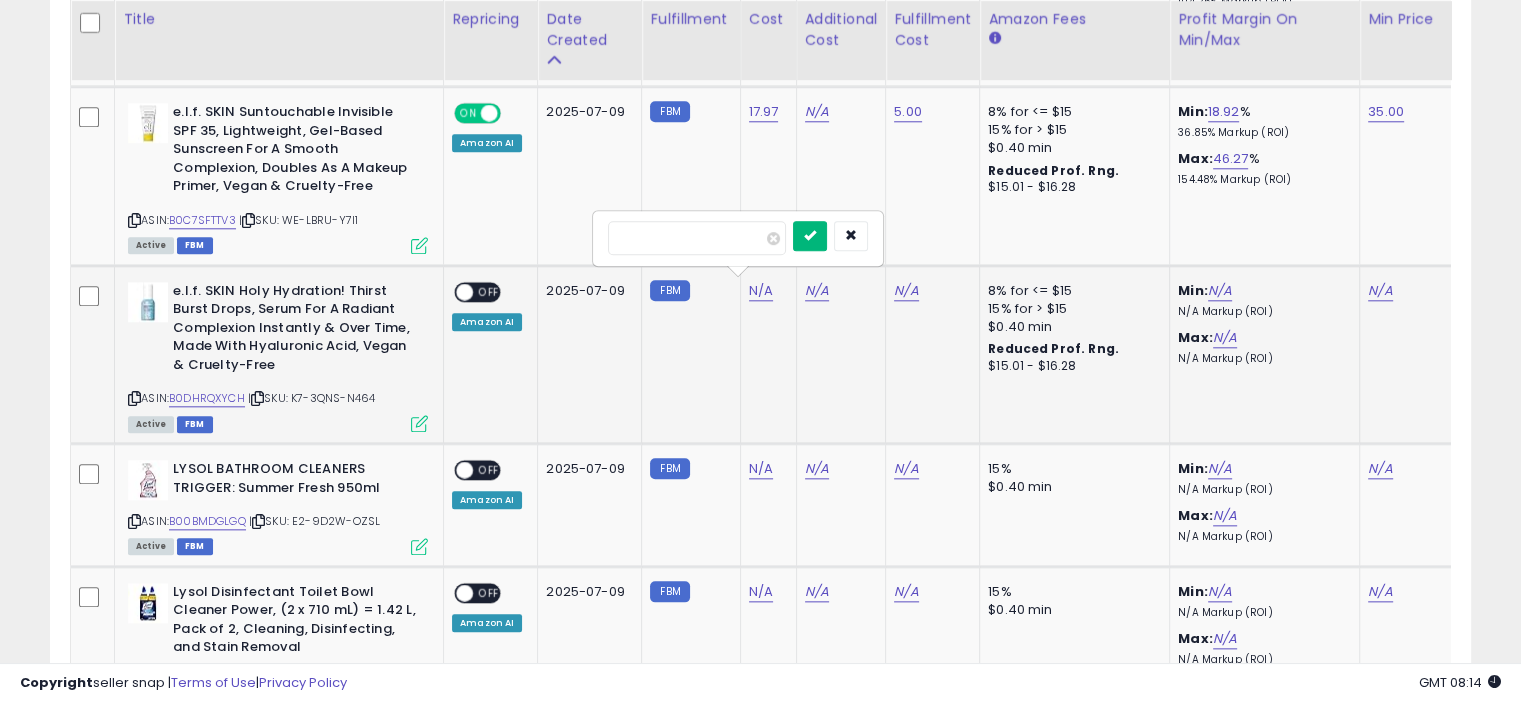 type on "*****" 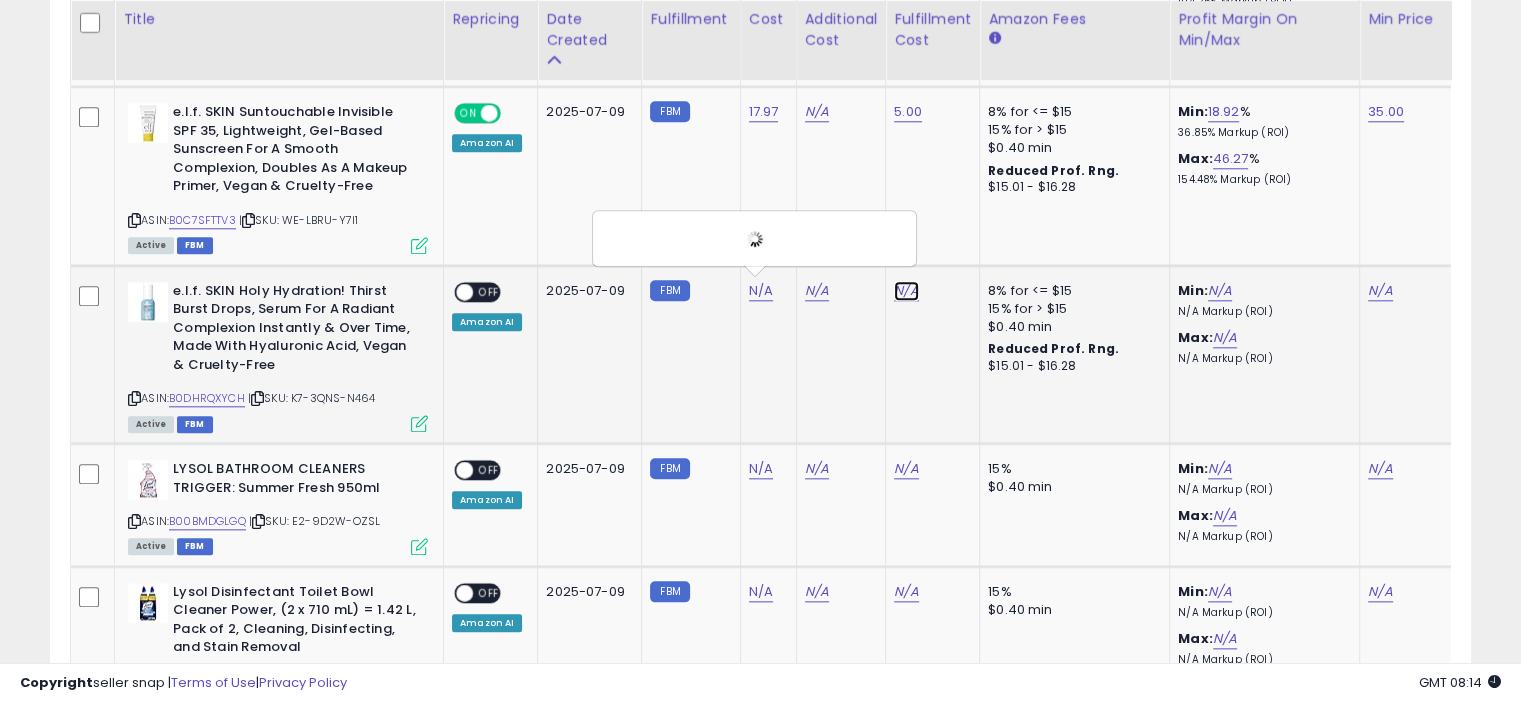 click on "N/A" at bounding box center (906, -1026) 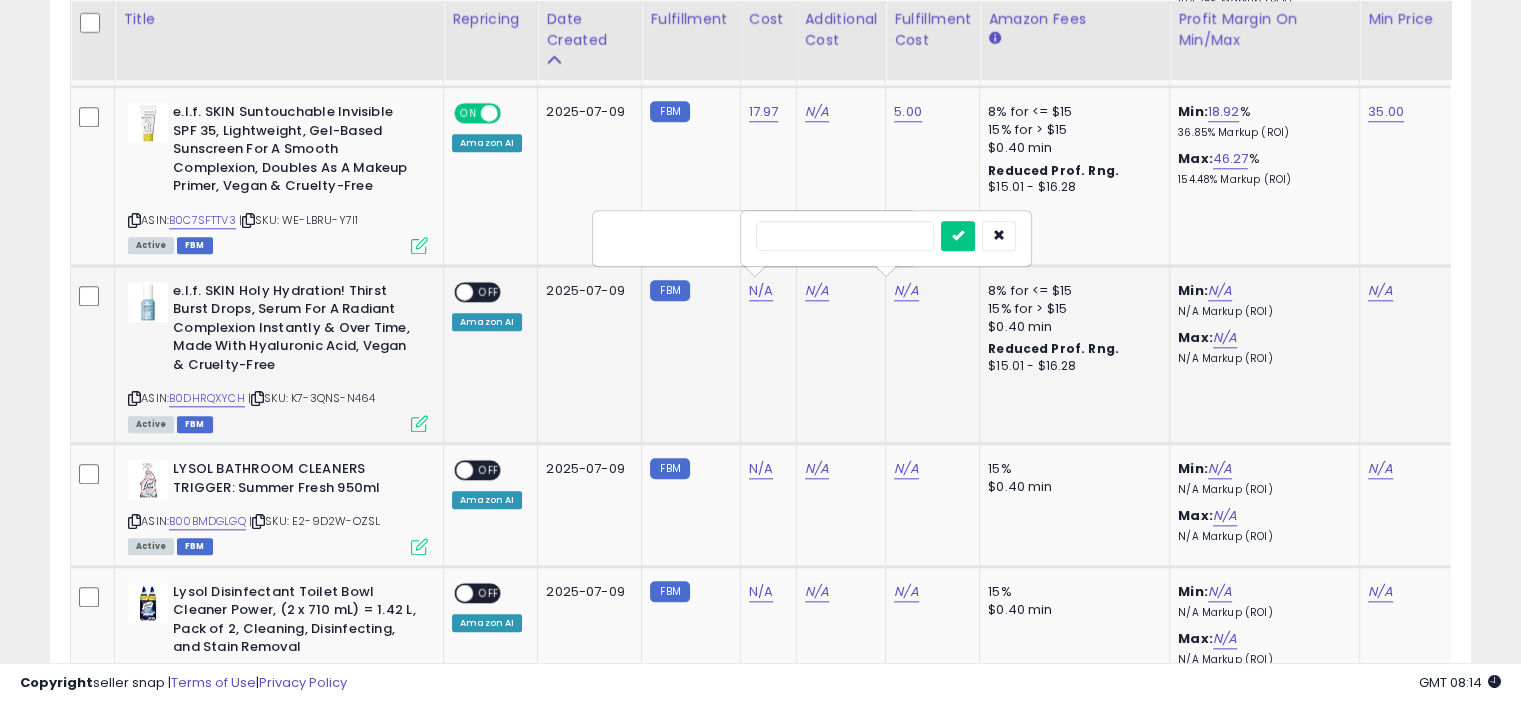 type on "*" 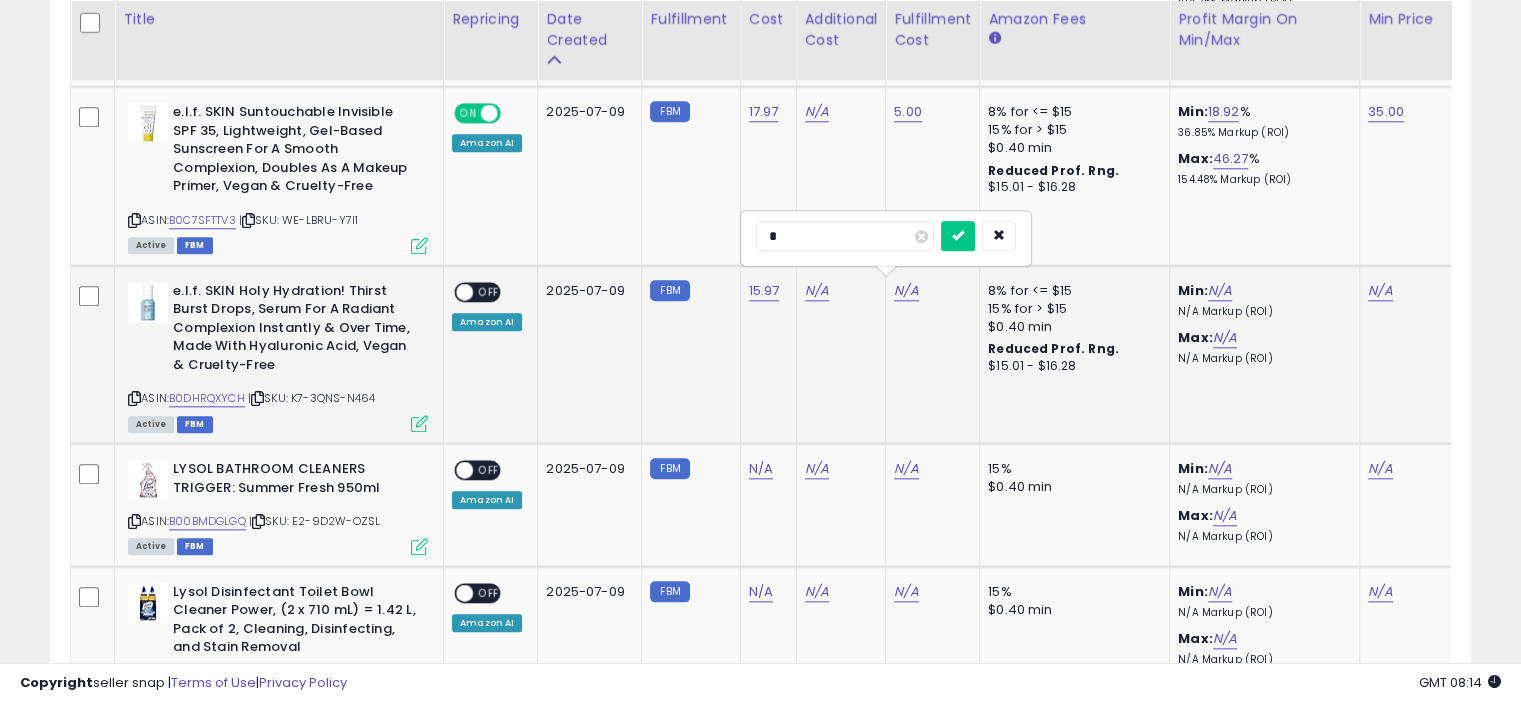 click at bounding box center (958, 236) 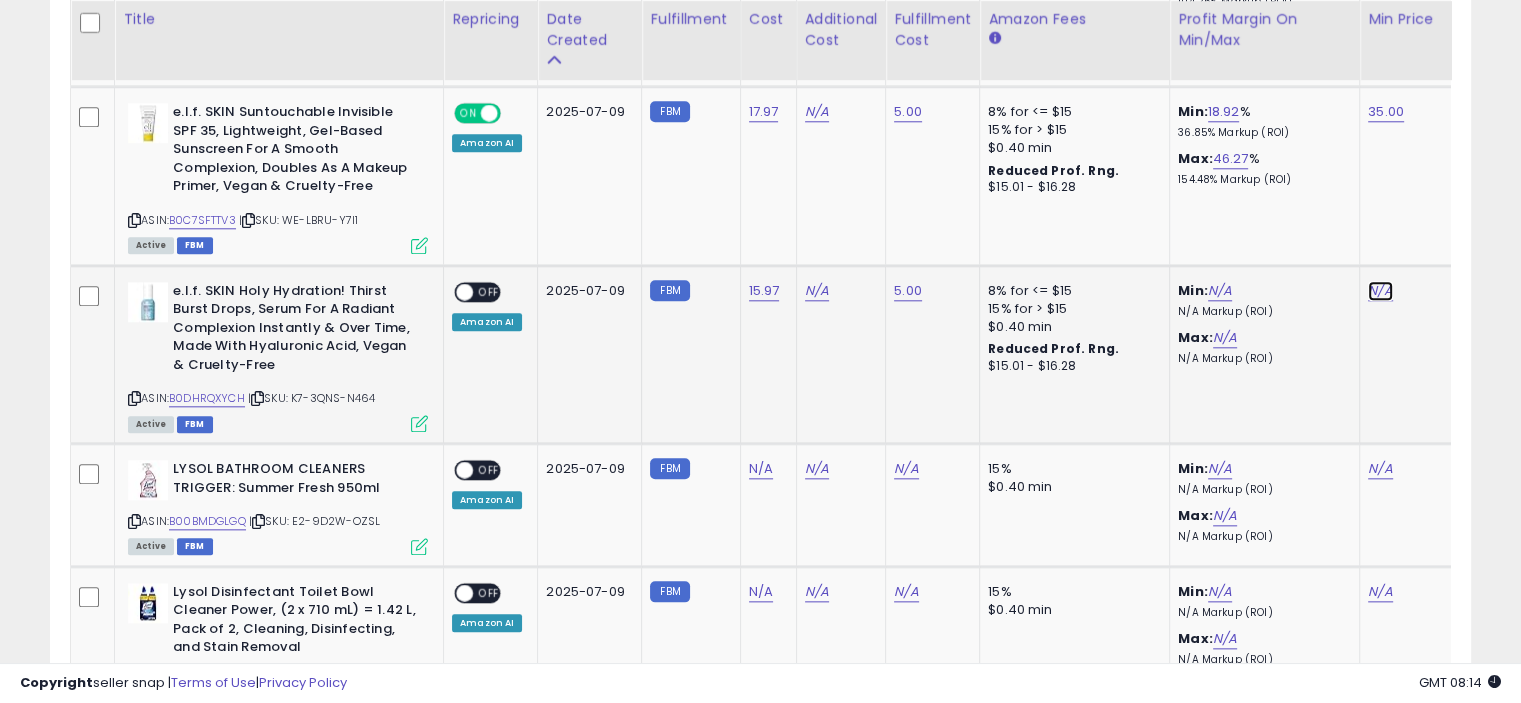 click on "N/A" at bounding box center (1380, -1026) 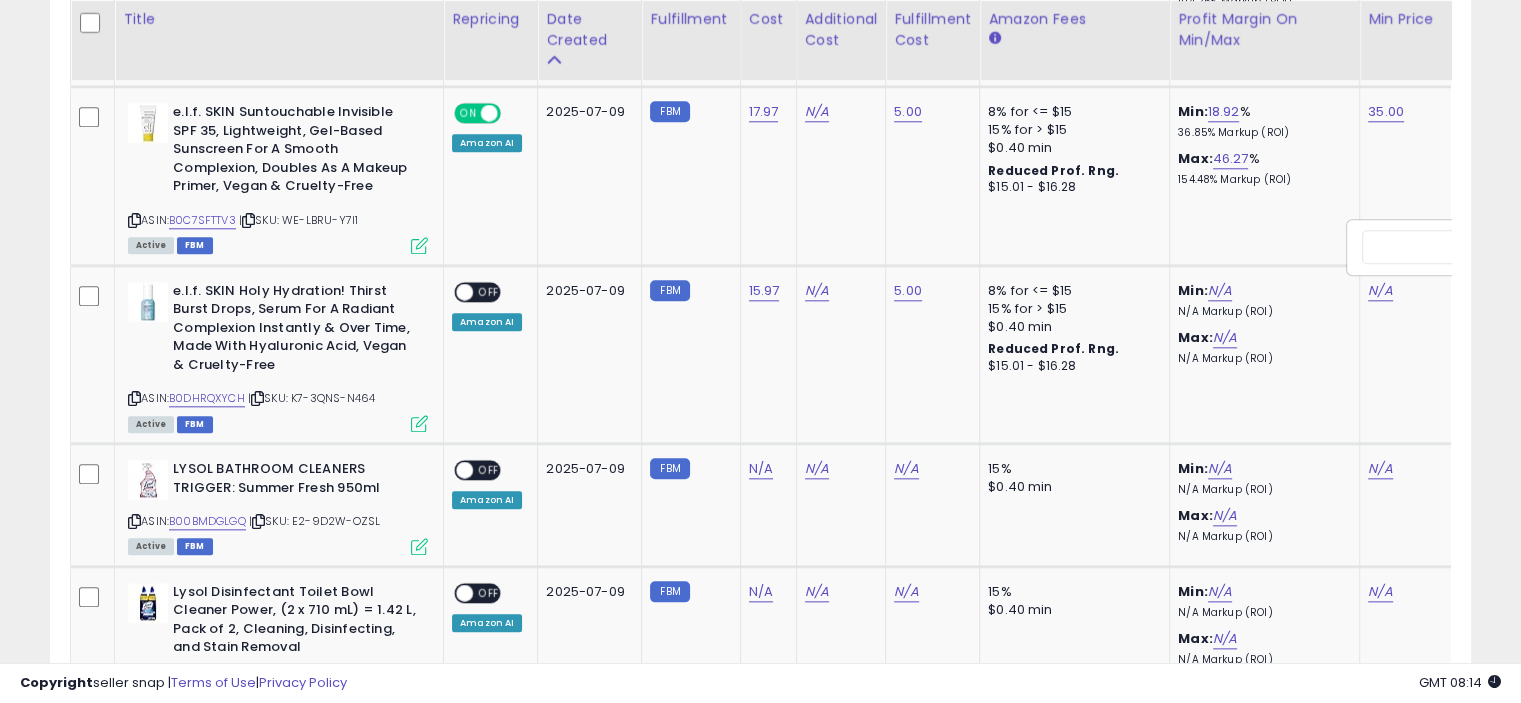 scroll, scrollTop: 0, scrollLeft: 123, axis: horizontal 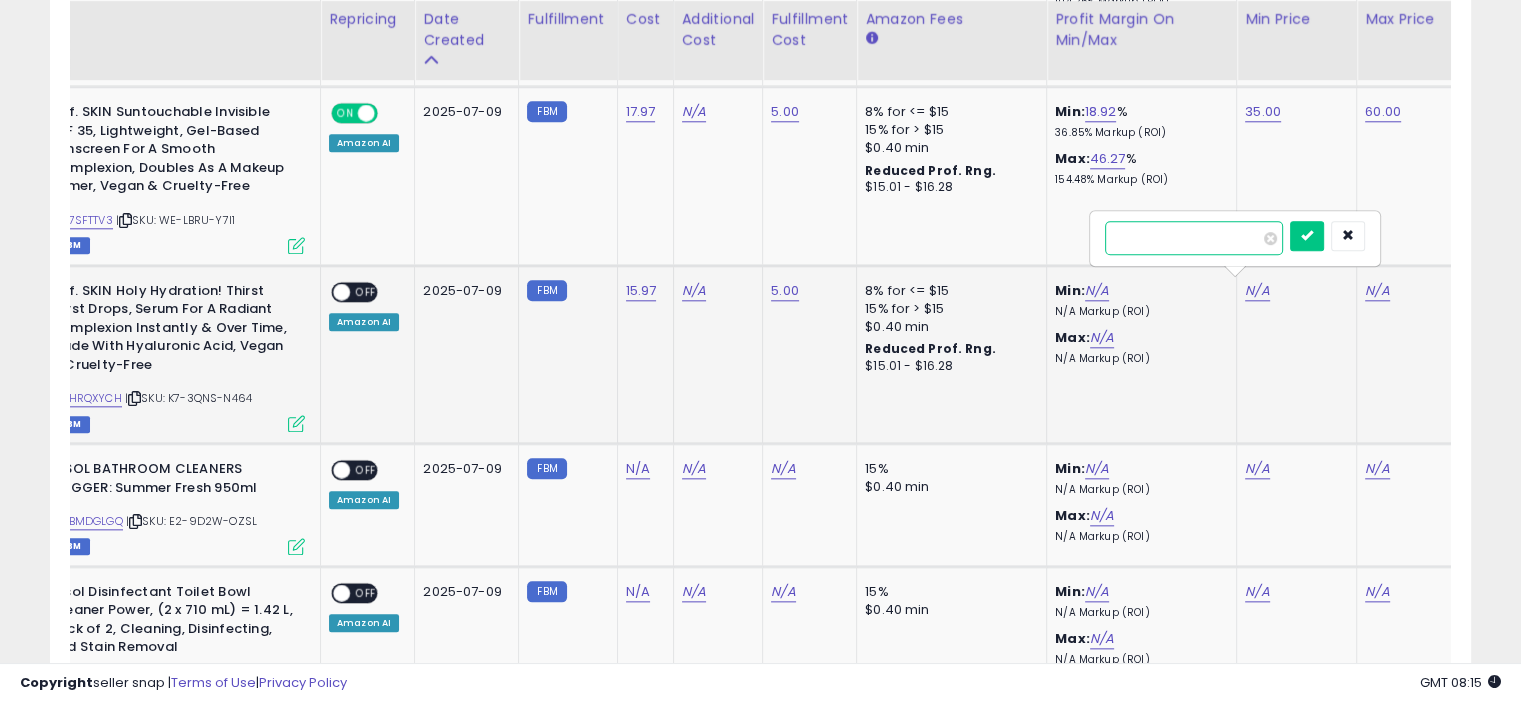 paste on "**" 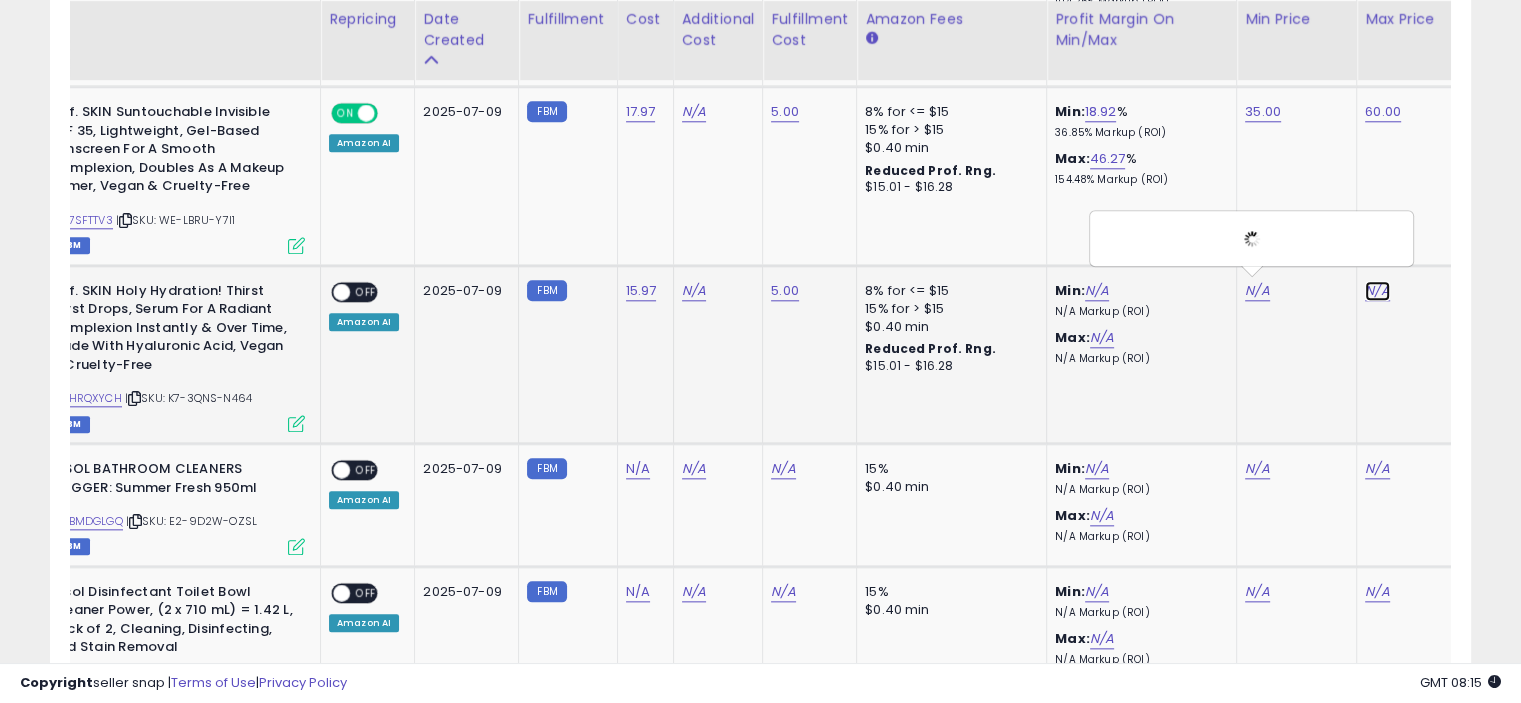 click on "N/A" at bounding box center (1377, -1026) 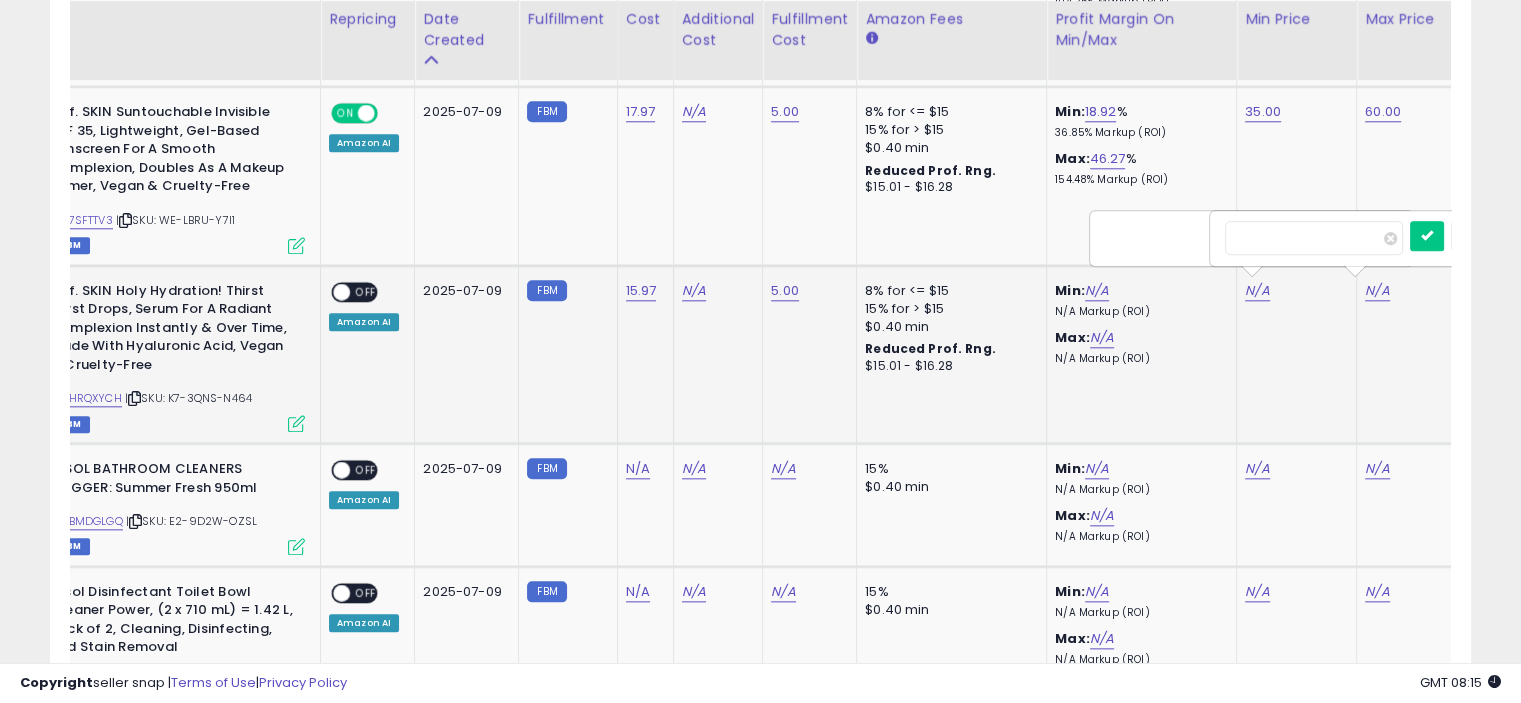 scroll, scrollTop: 0, scrollLeft: 243, axis: horizontal 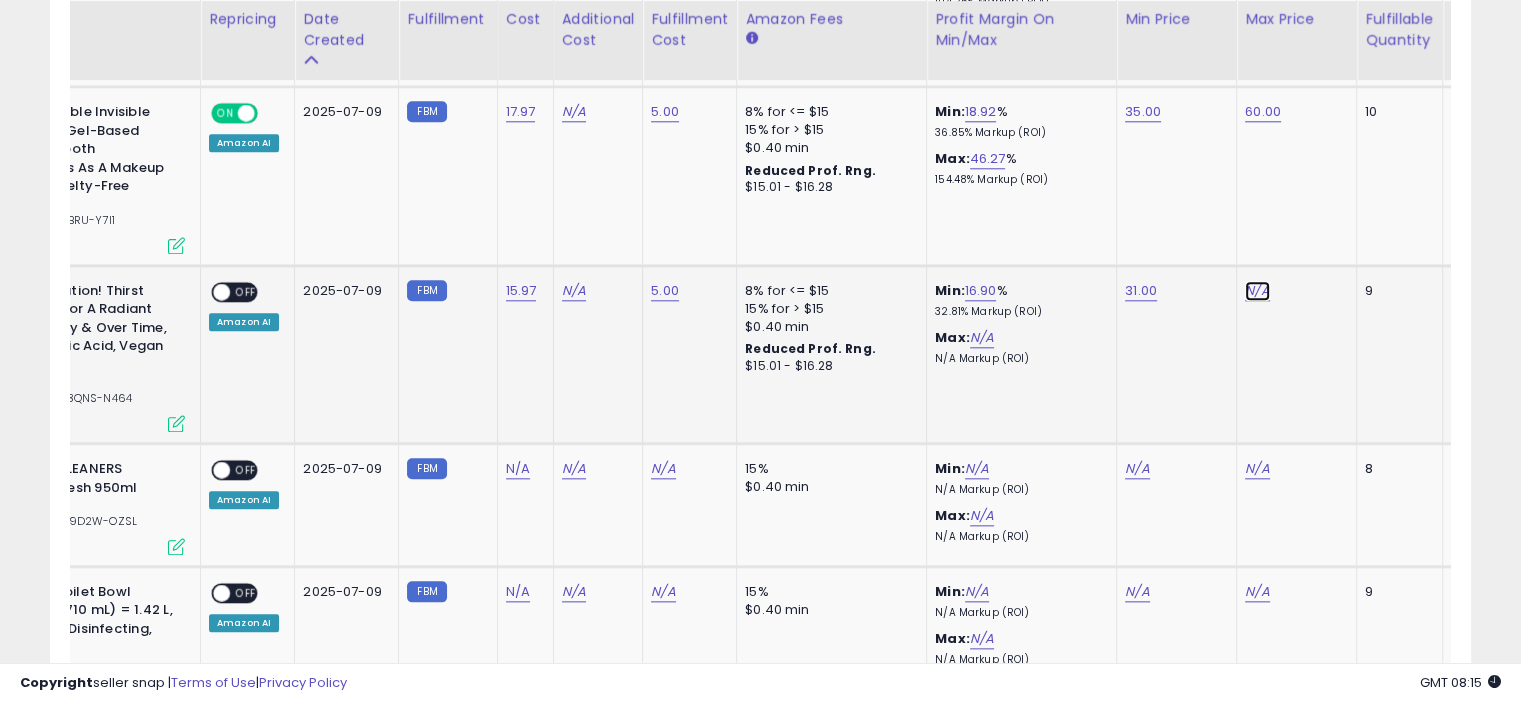 click on "N/A" at bounding box center (1257, -1026) 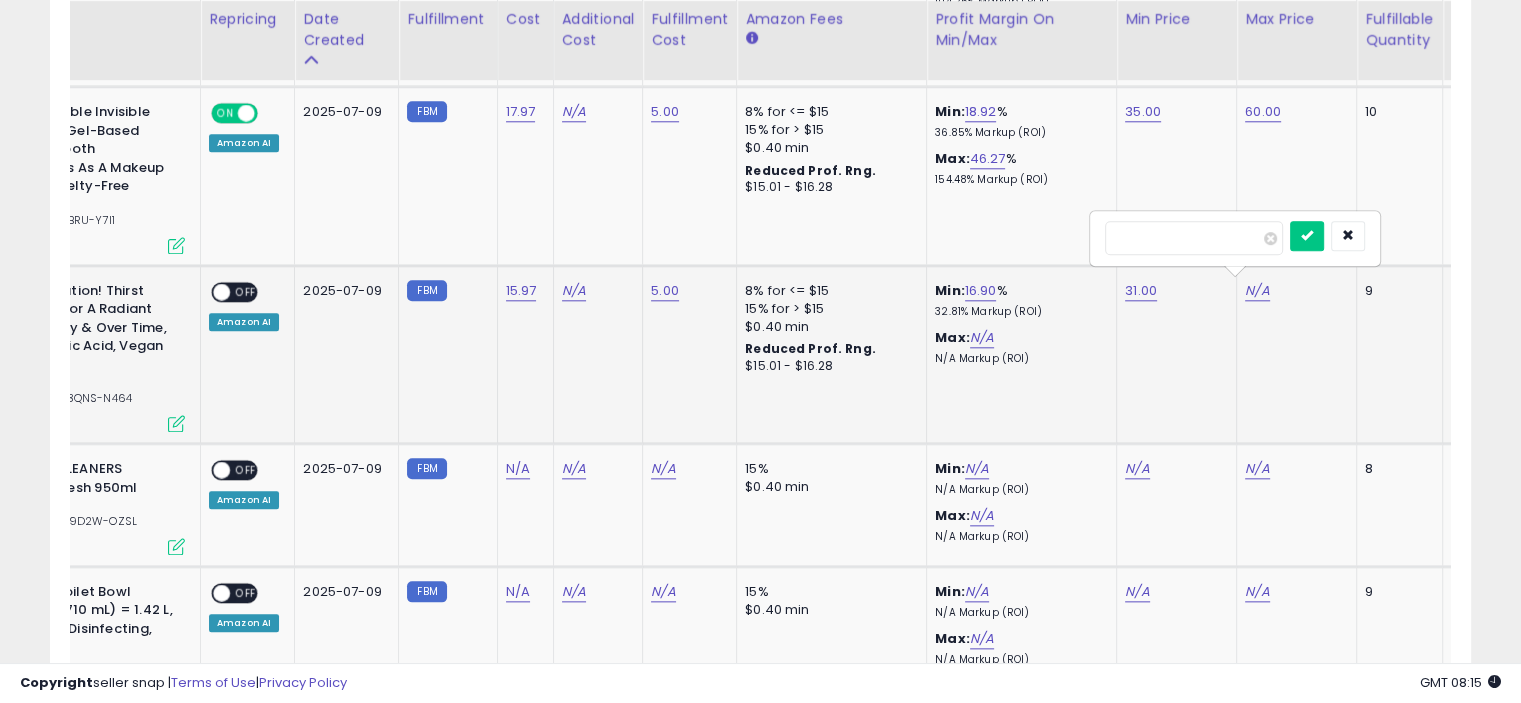 type on "**" 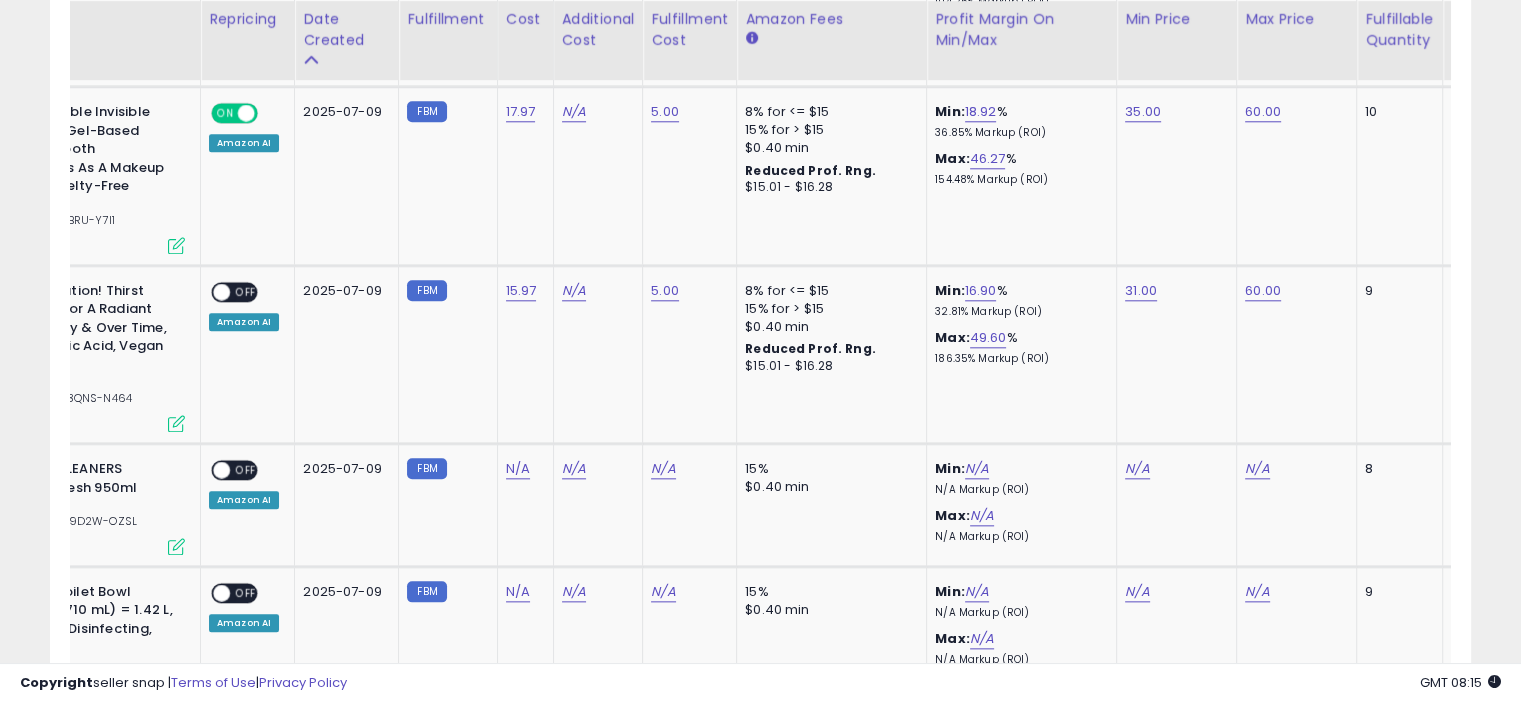 scroll, scrollTop: 0, scrollLeft: 0, axis: both 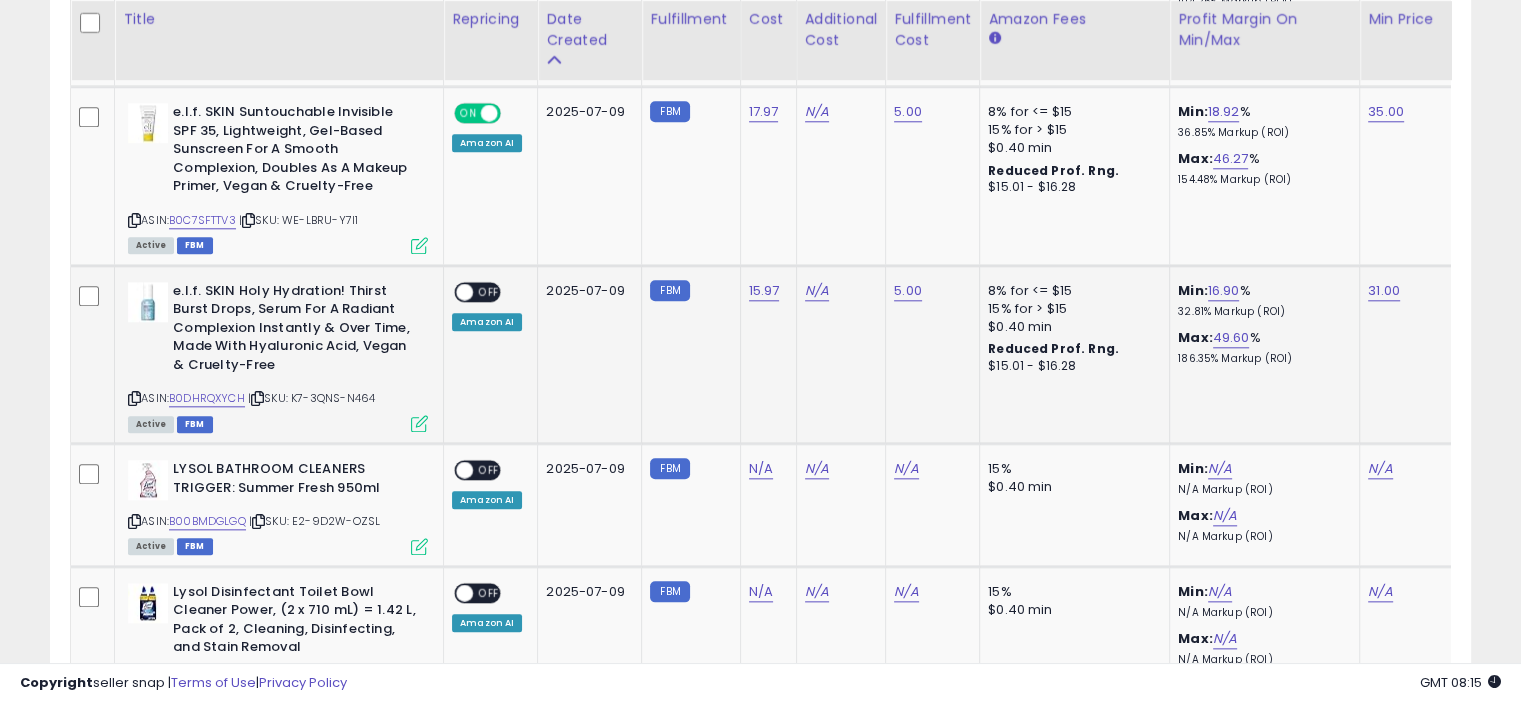 click at bounding box center [419, 423] 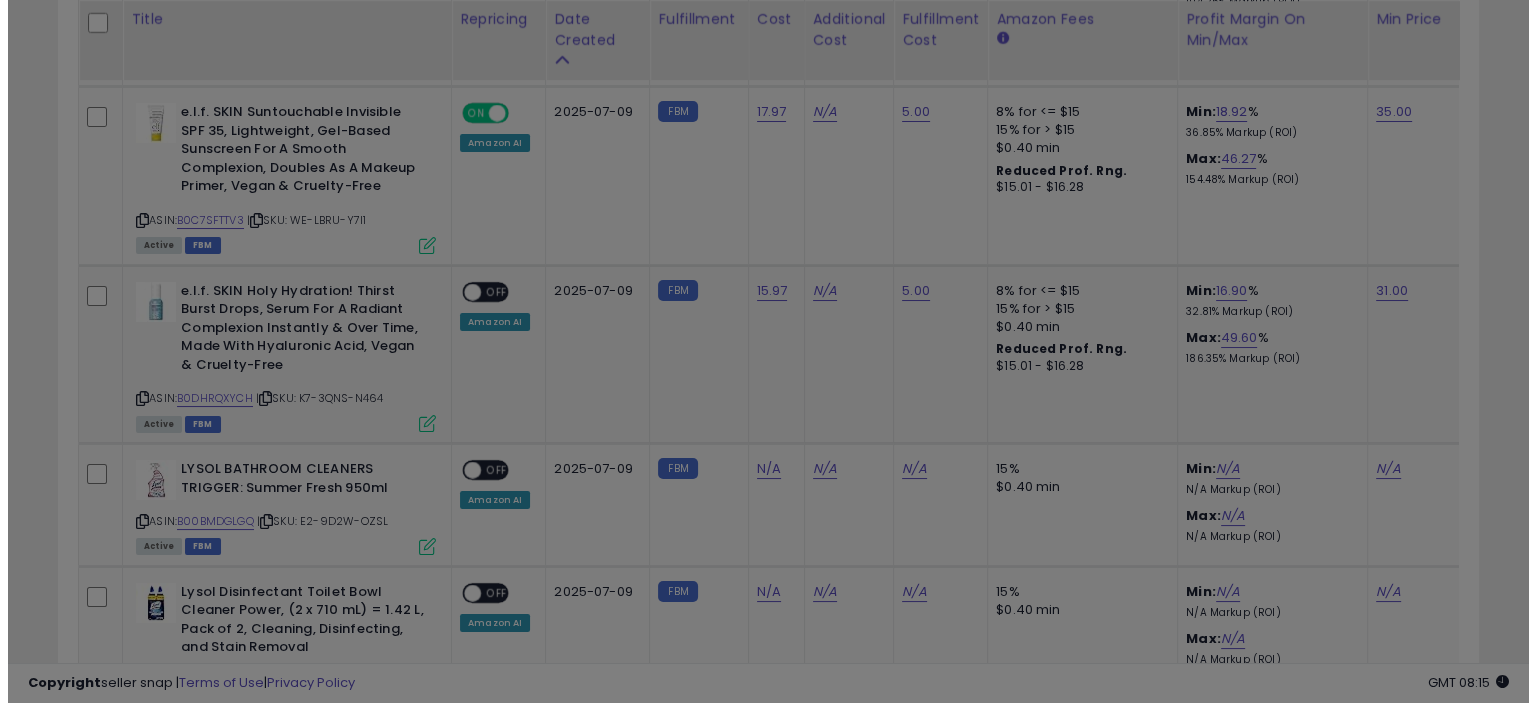 scroll, scrollTop: 999589, scrollLeft: 999168, axis: both 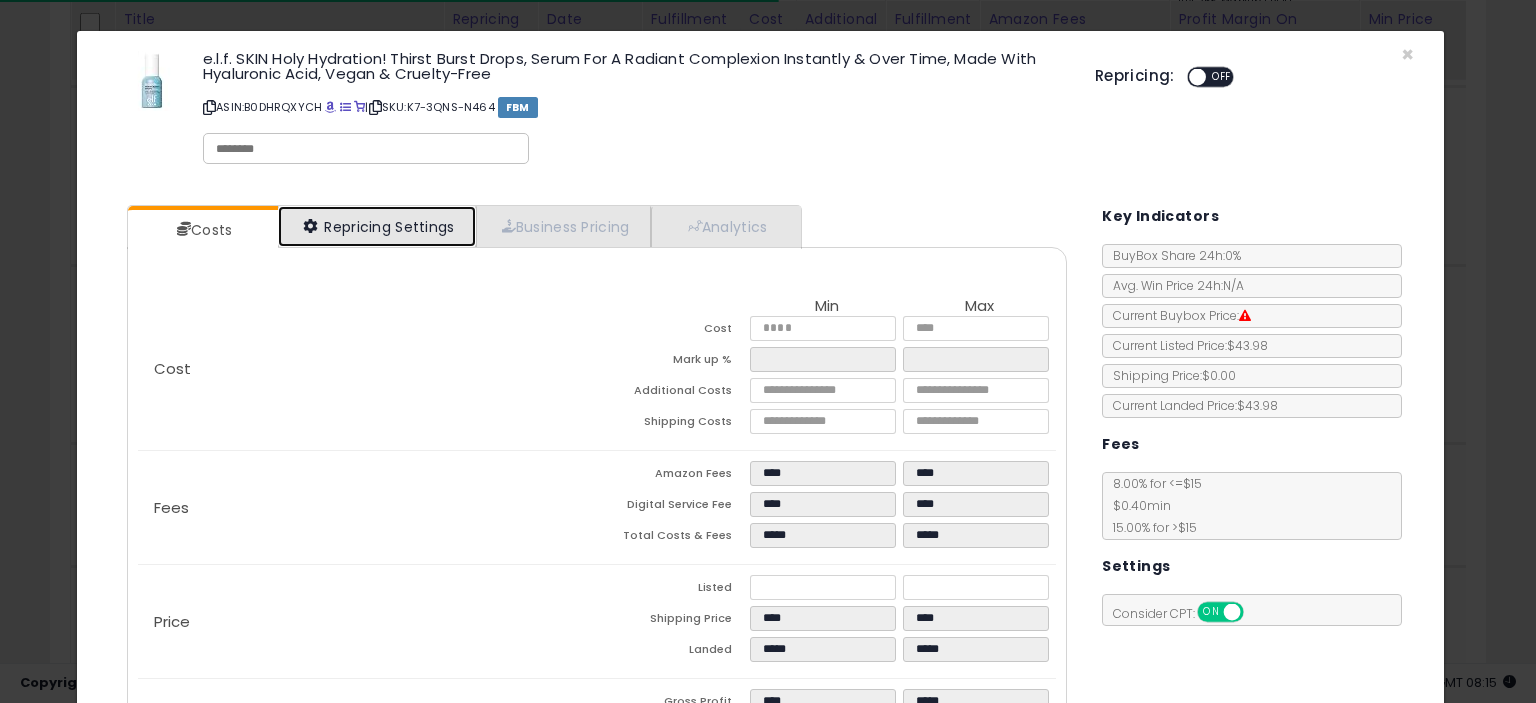 click on "Repricing Settings" at bounding box center (377, 226) 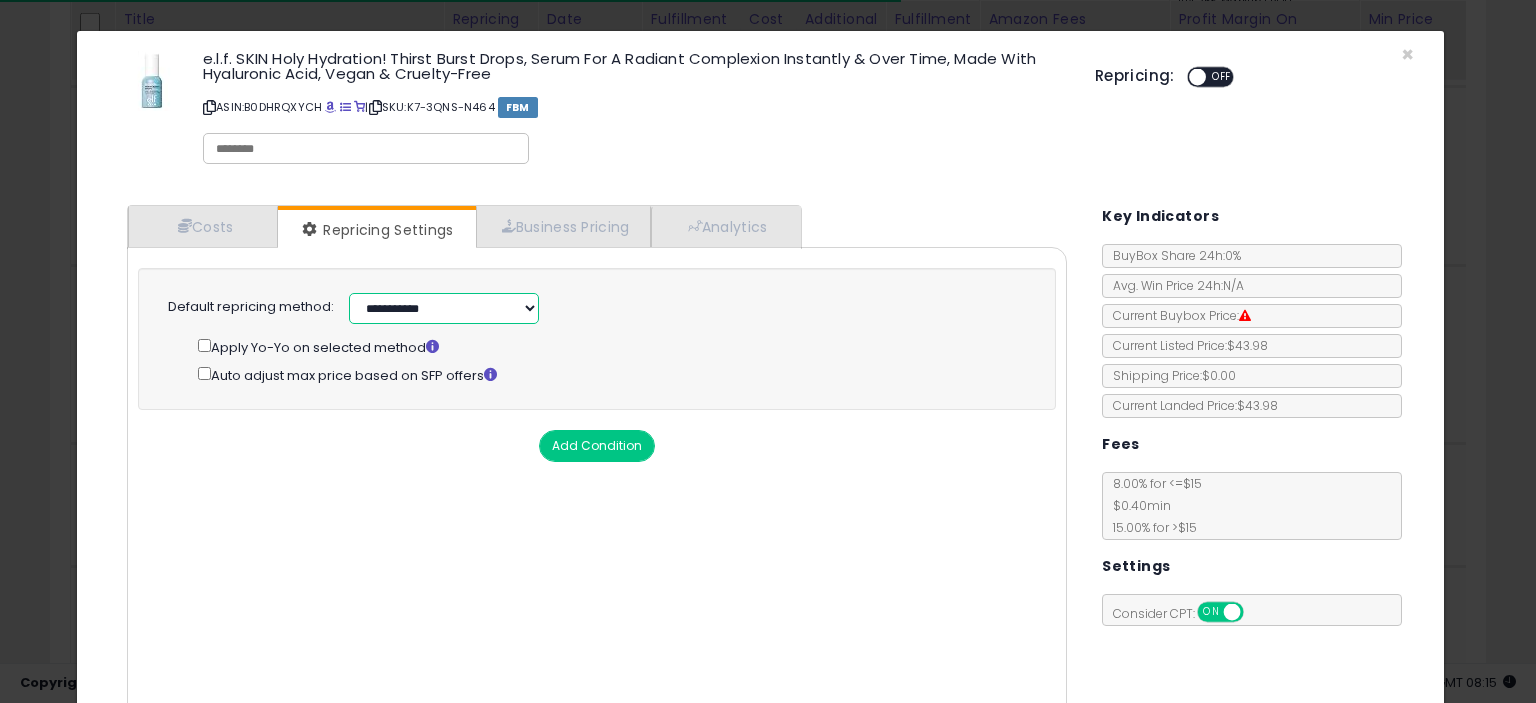 click on "**********" at bounding box center [444, 308] 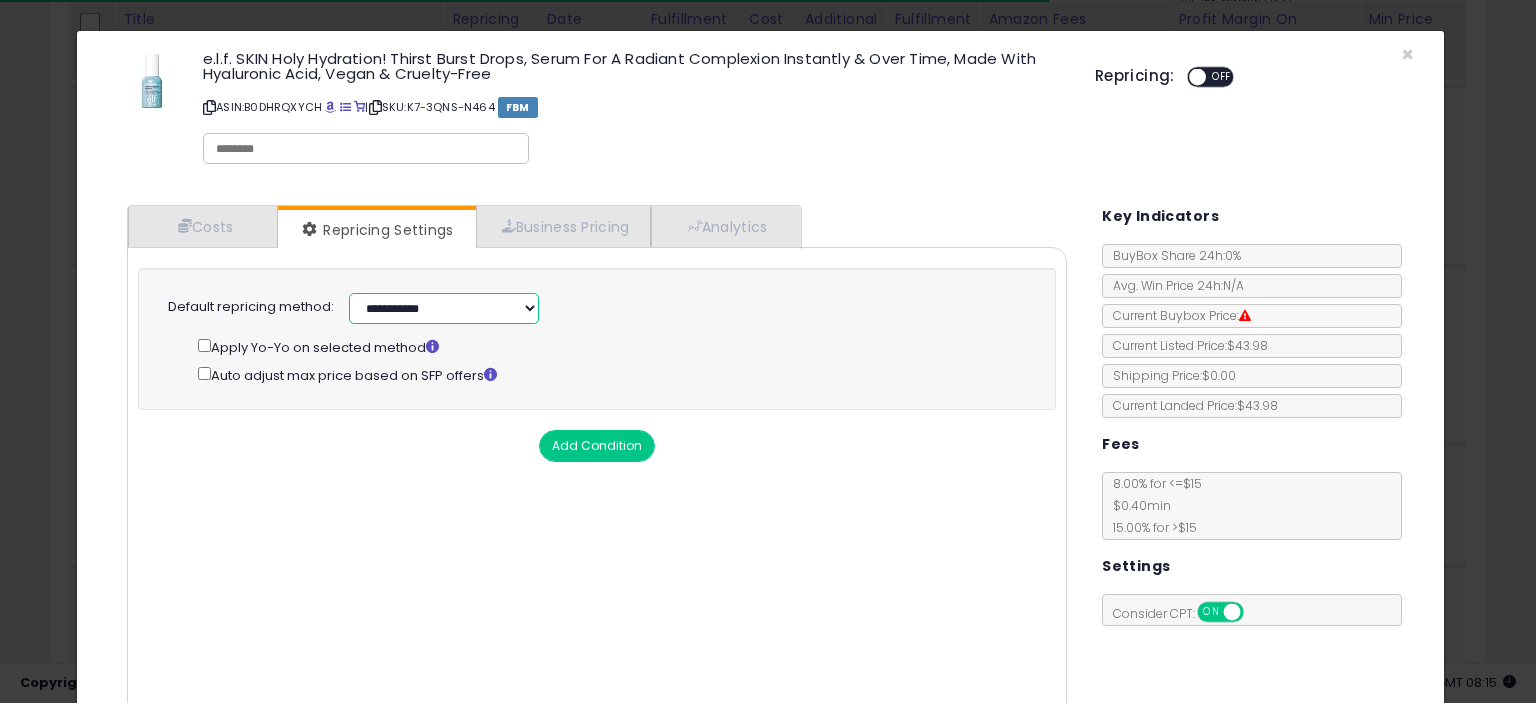 select on "**********" 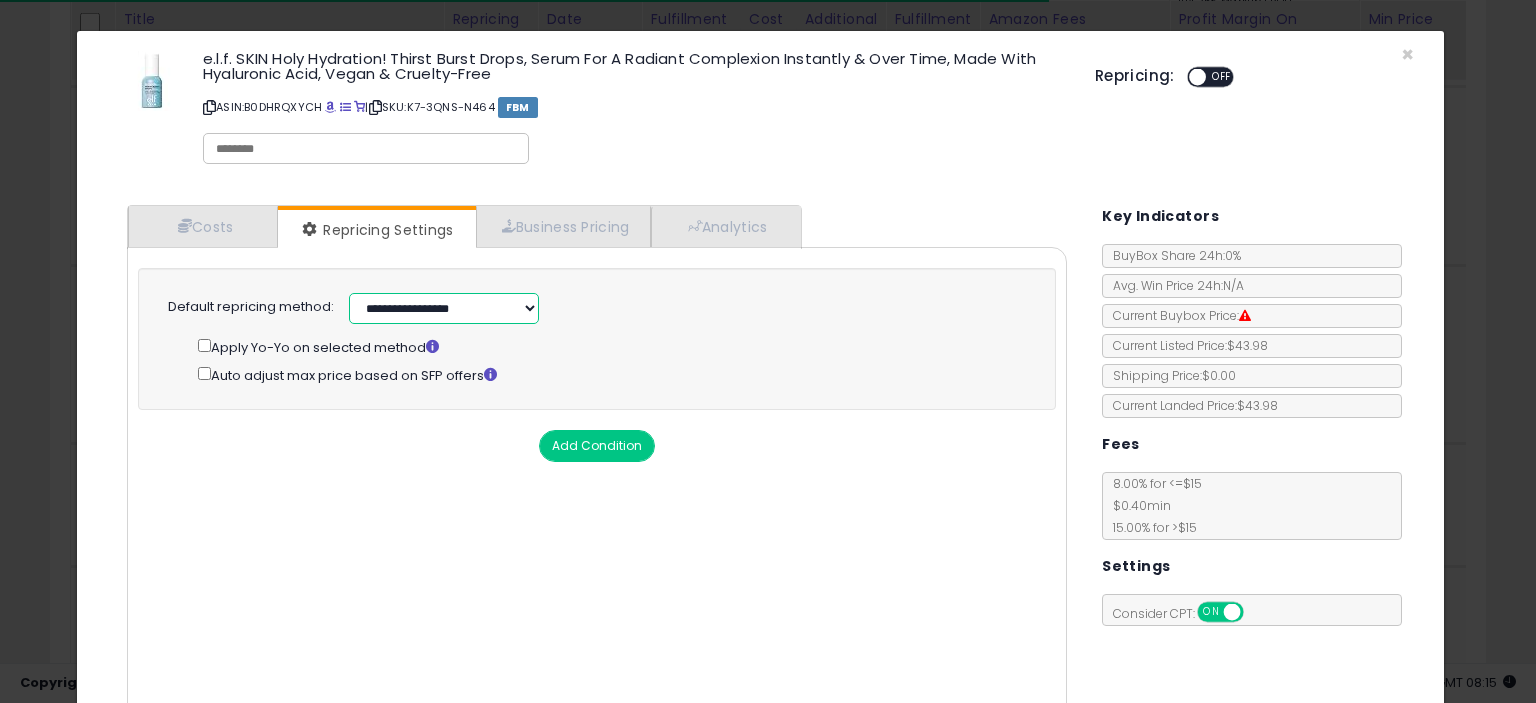 click on "**********" at bounding box center (444, 308) 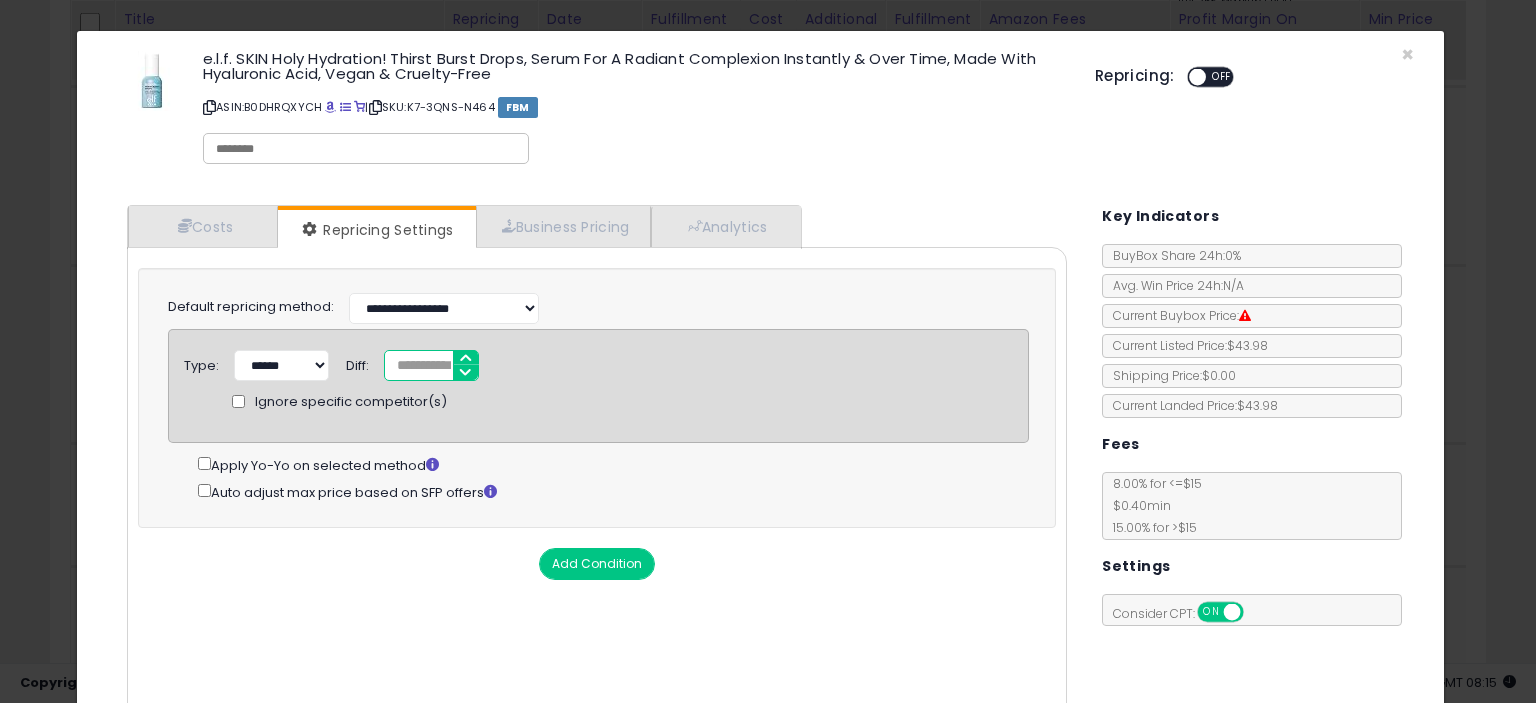 click on "*" at bounding box center [431, 365] 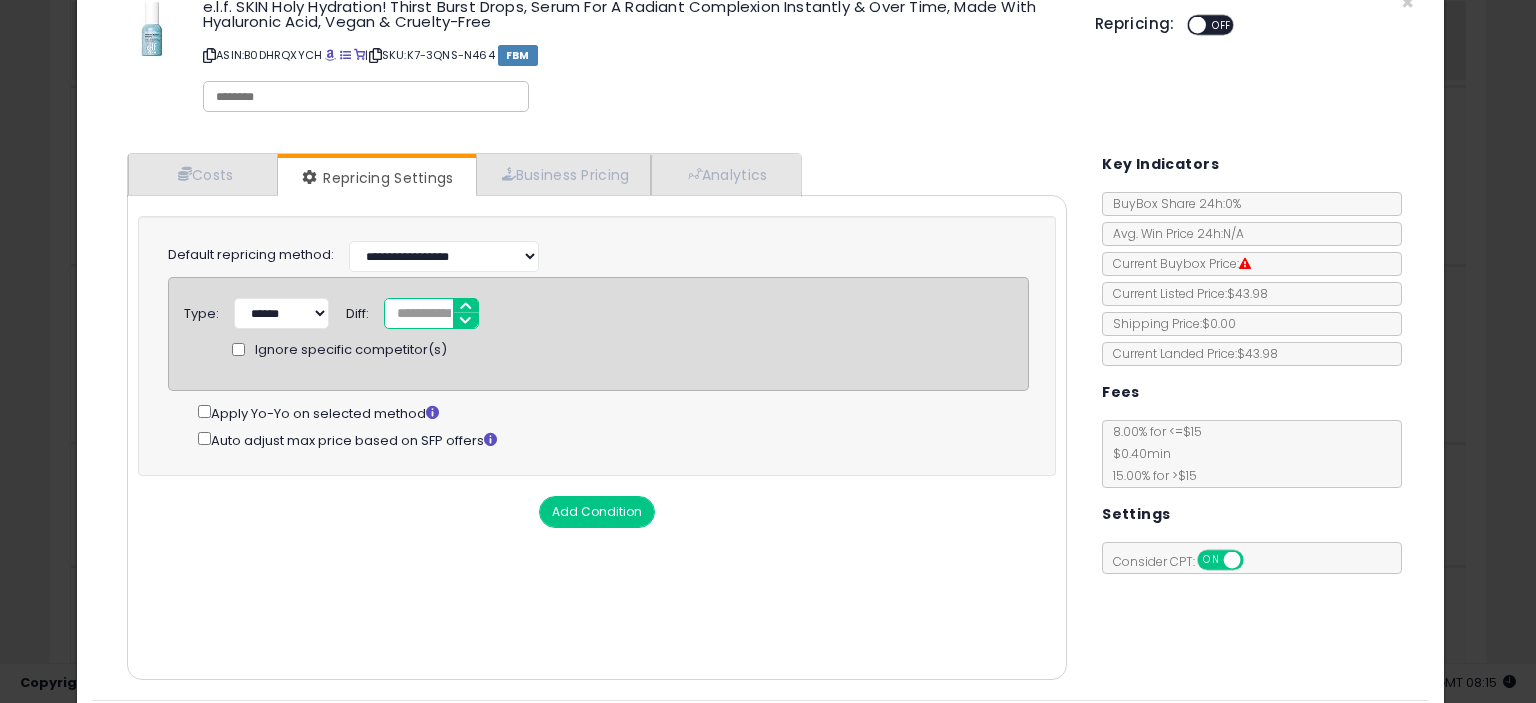 scroll, scrollTop: 0, scrollLeft: 0, axis: both 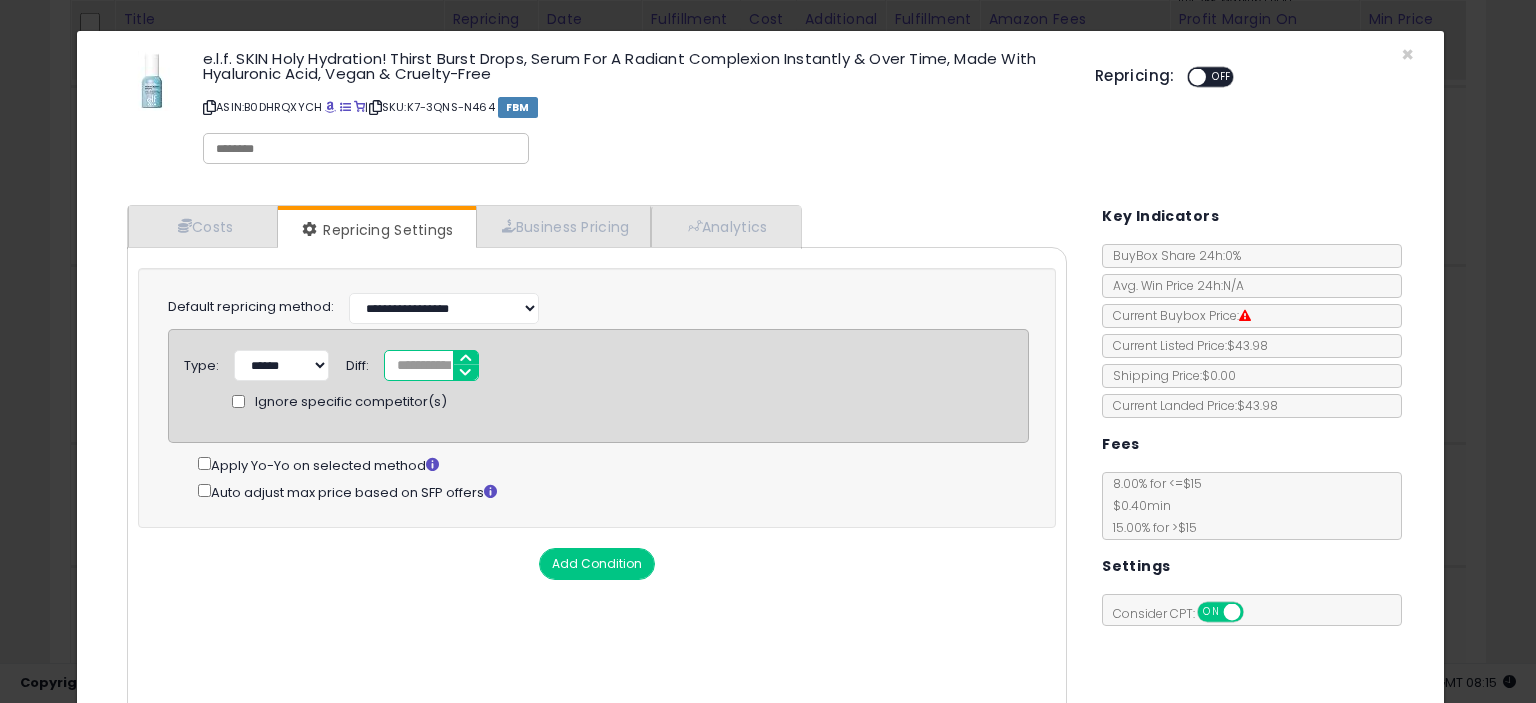 click at bounding box center [1197, 77] 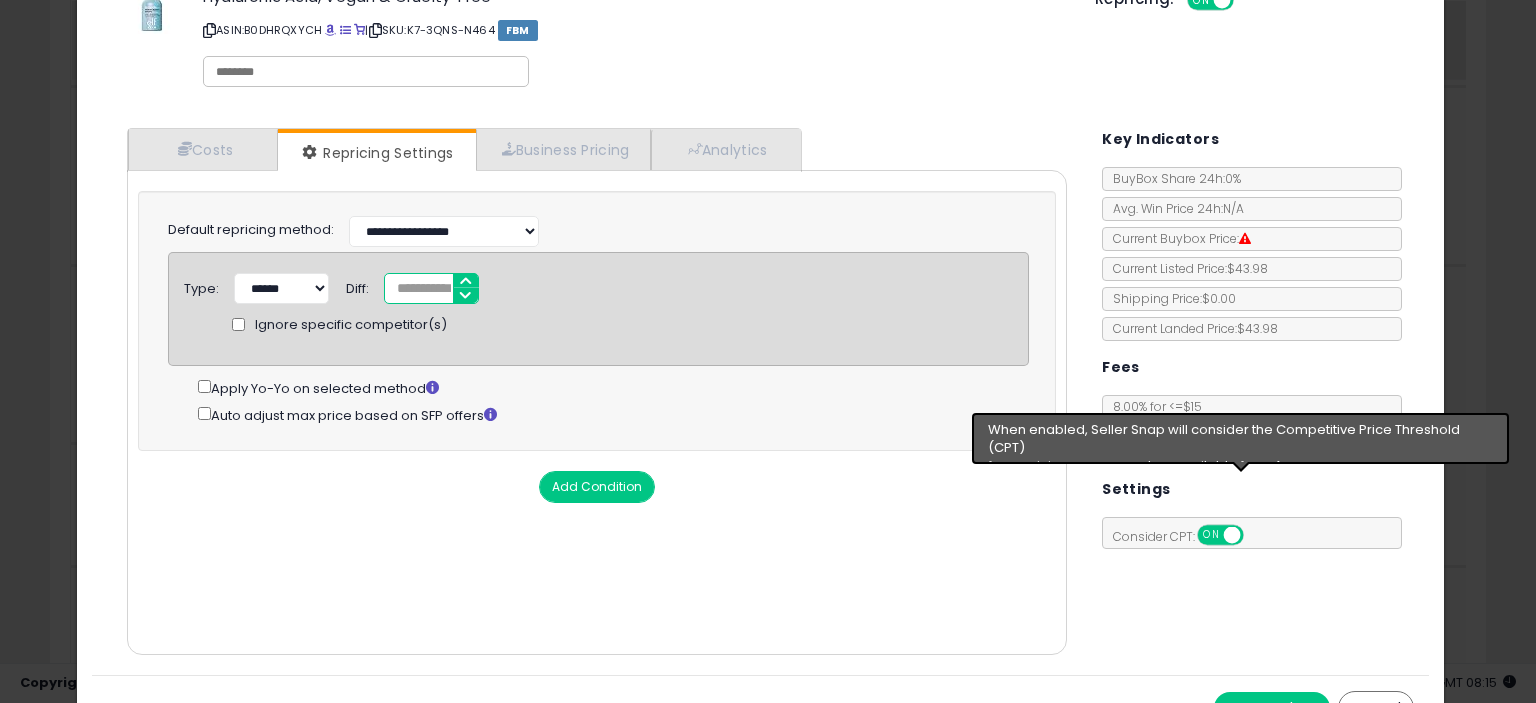 scroll, scrollTop: 112, scrollLeft: 0, axis: vertical 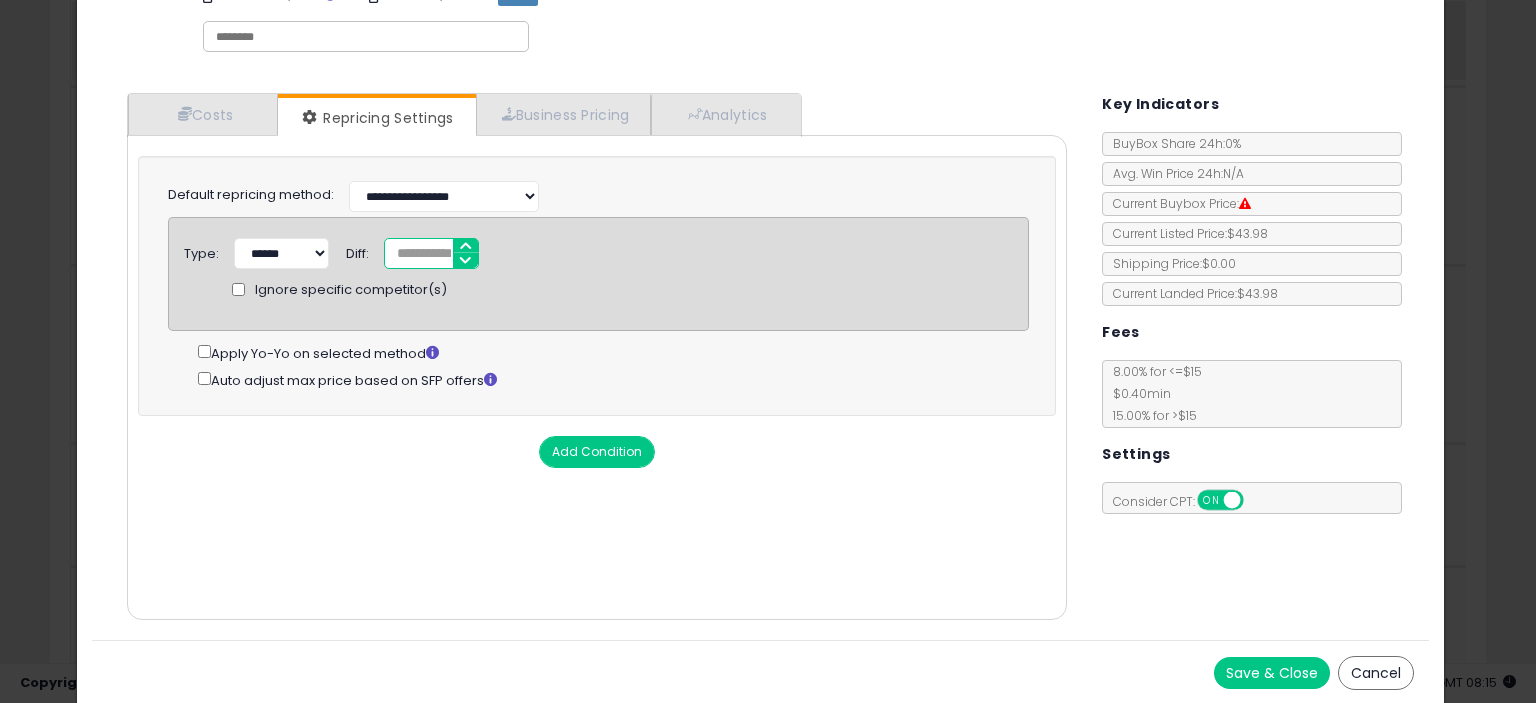 type on "*****" 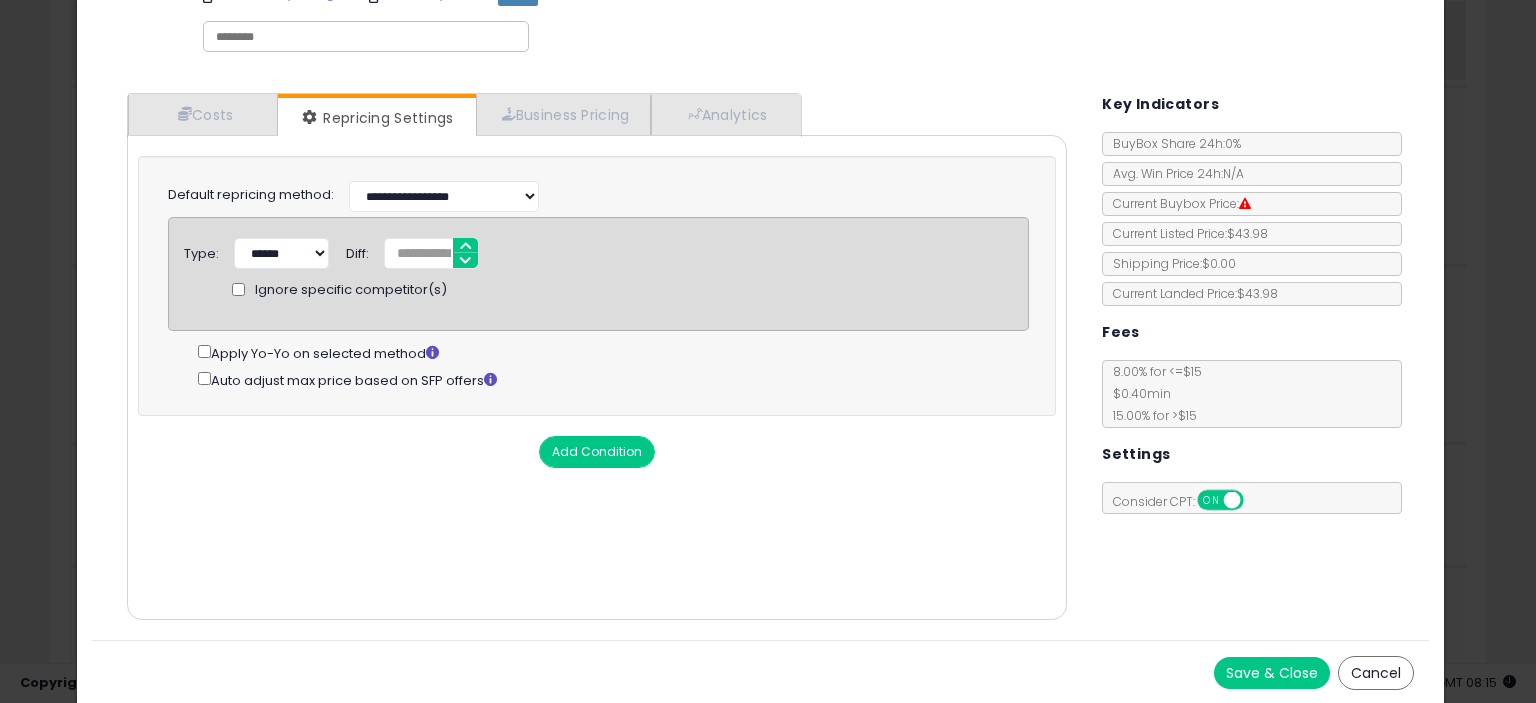 click on "Save & Close" at bounding box center [1272, 673] 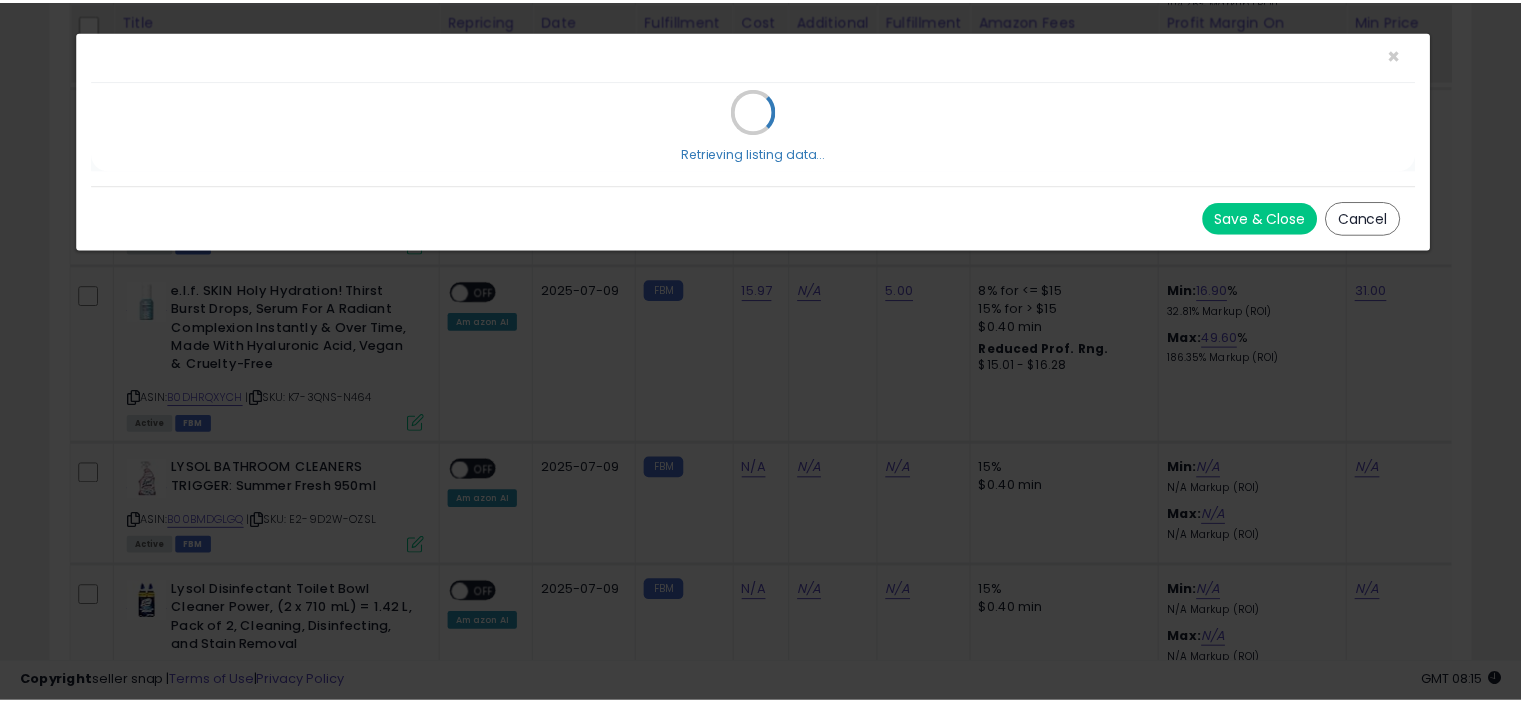 scroll, scrollTop: 0, scrollLeft: 0, axis: both 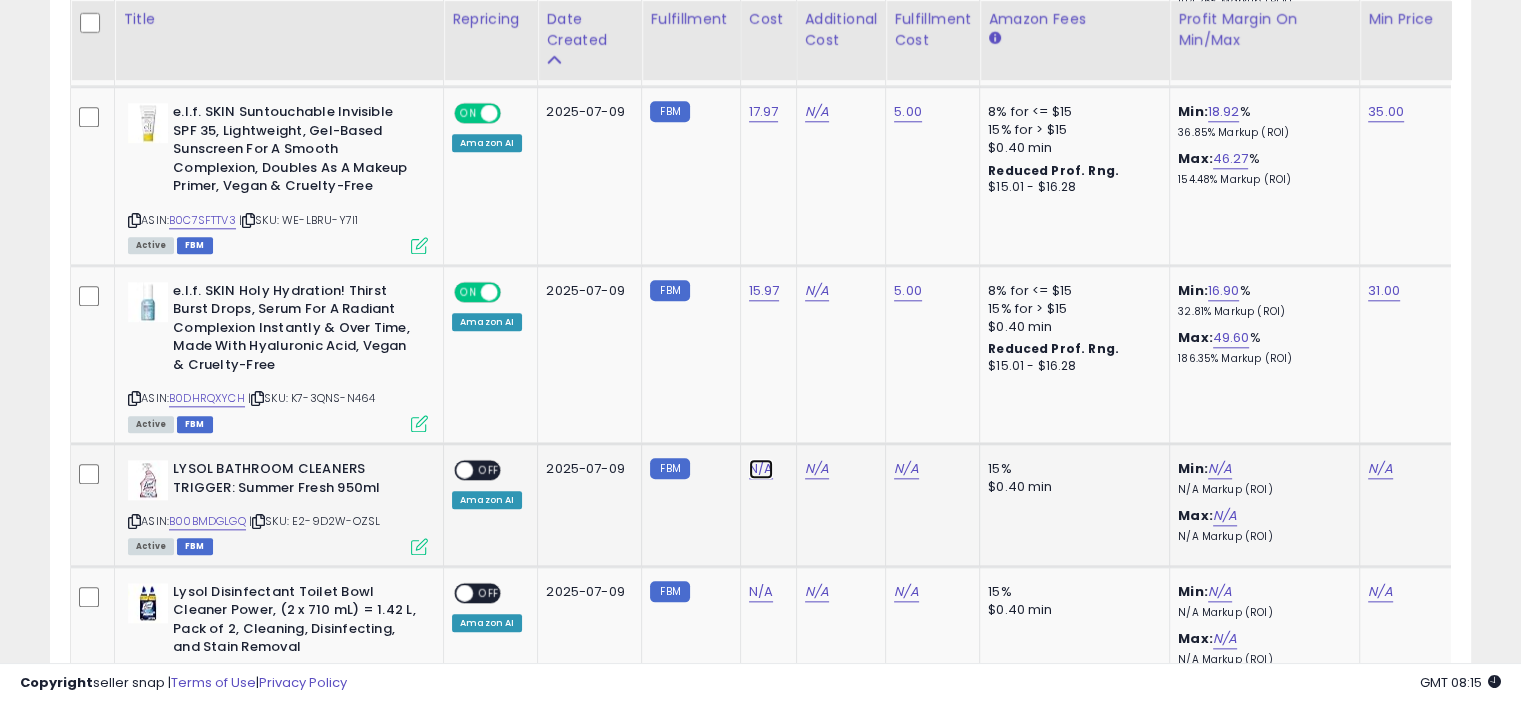 click on "N/A" at bounding box center (761, -1026) 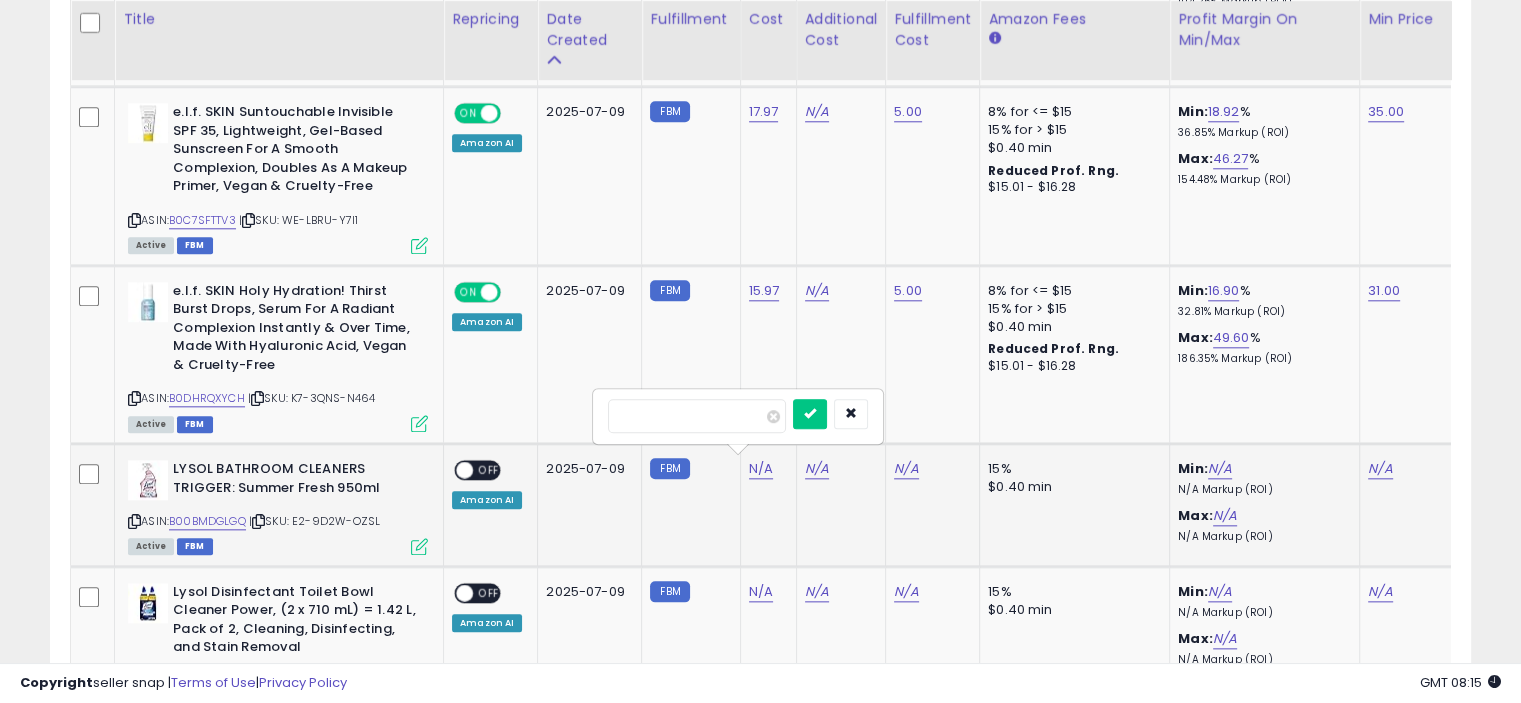 type on "***" 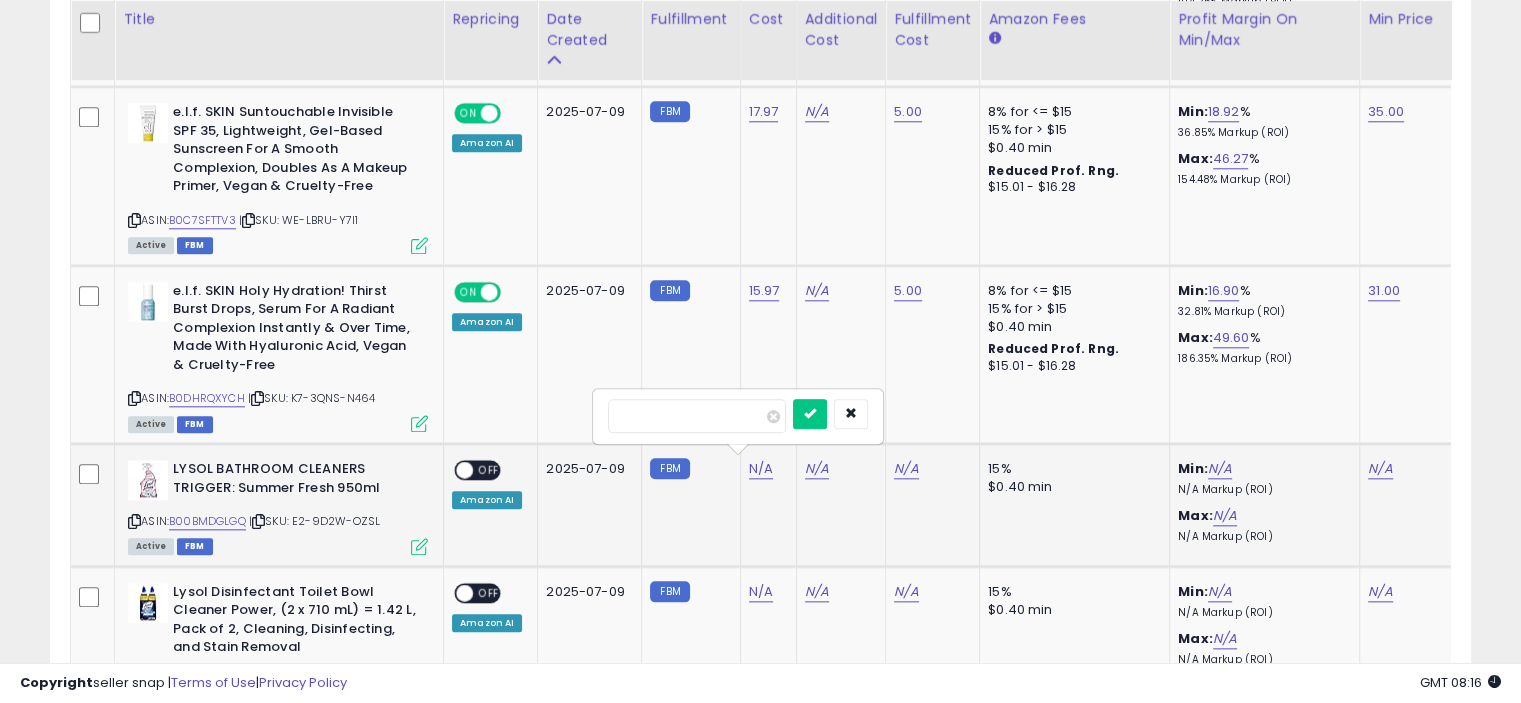 click at bounding box center [810, 414] 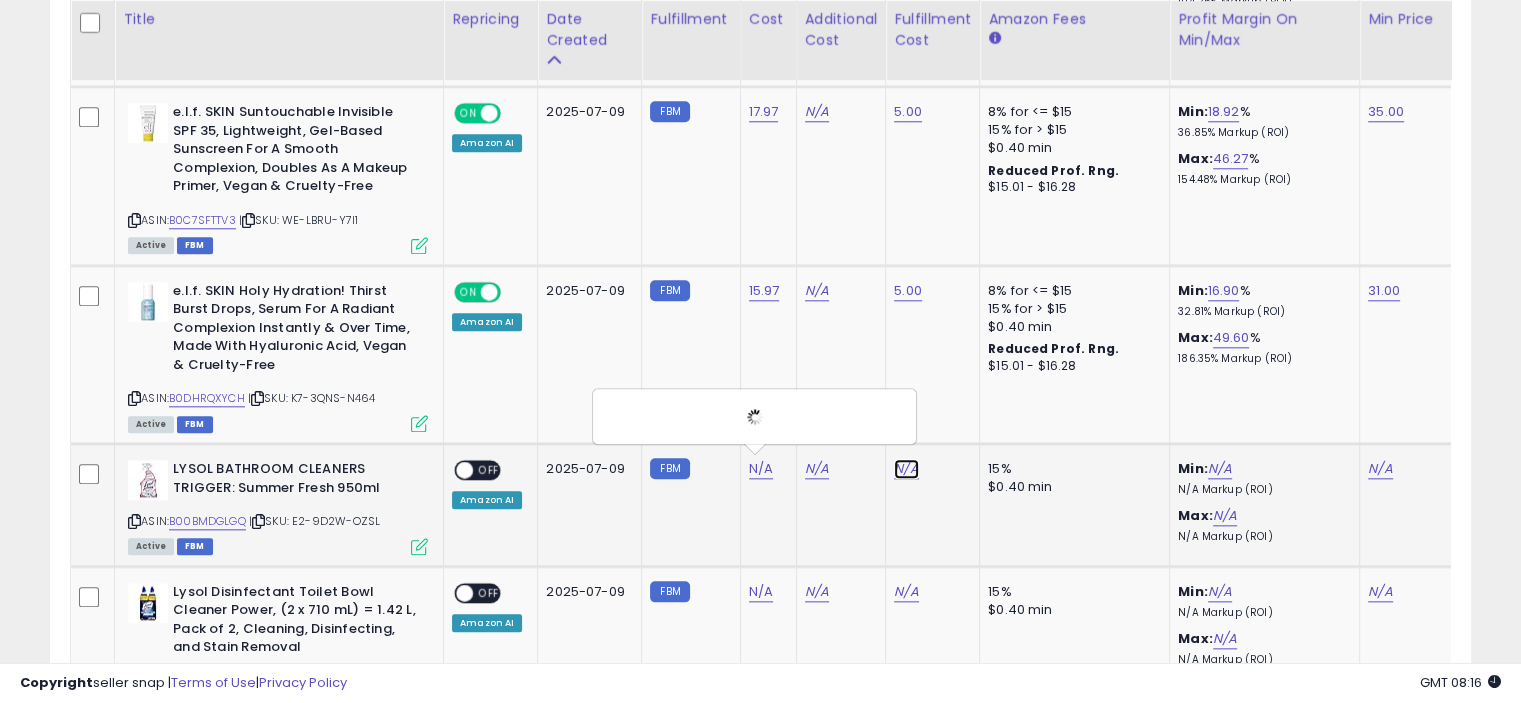 click on "N/A" at bounding box center [906, -1026] 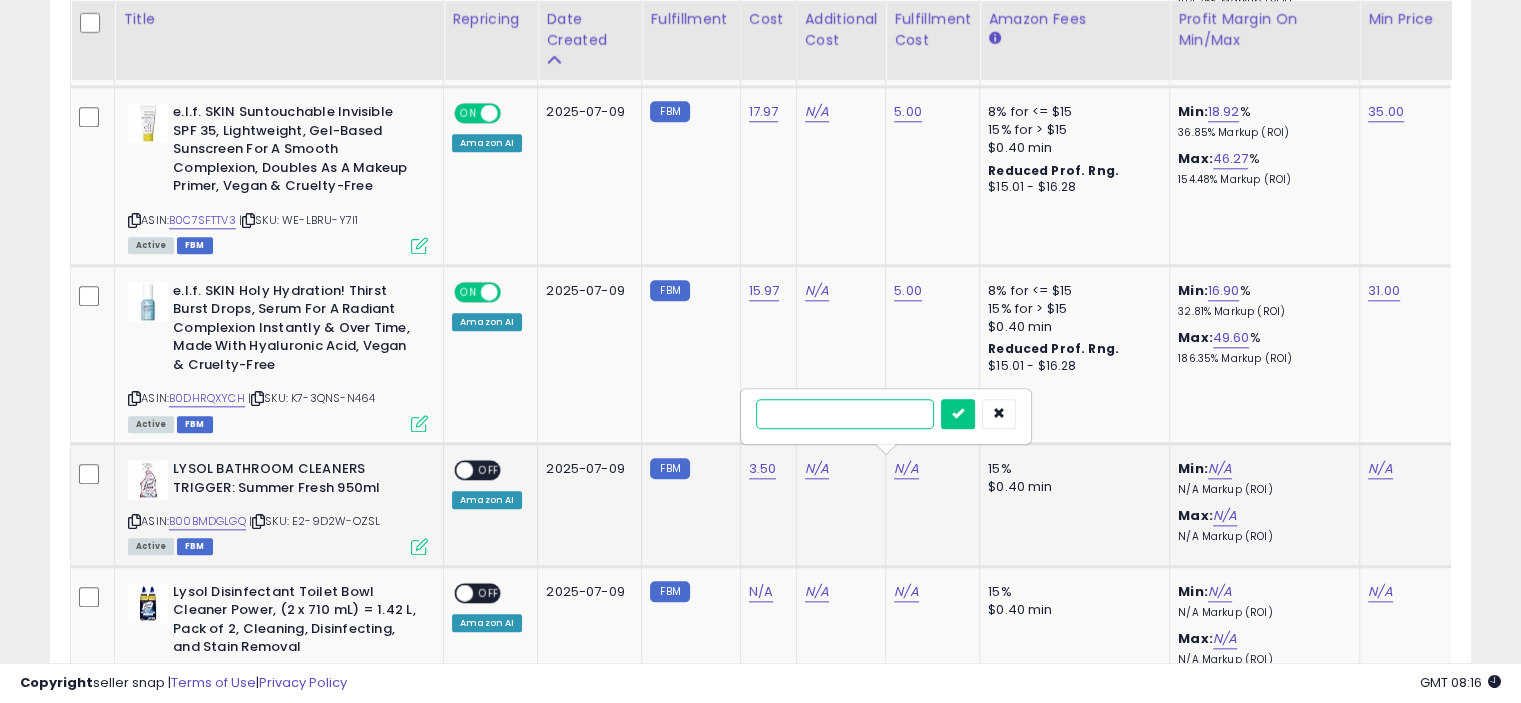 type on "*" 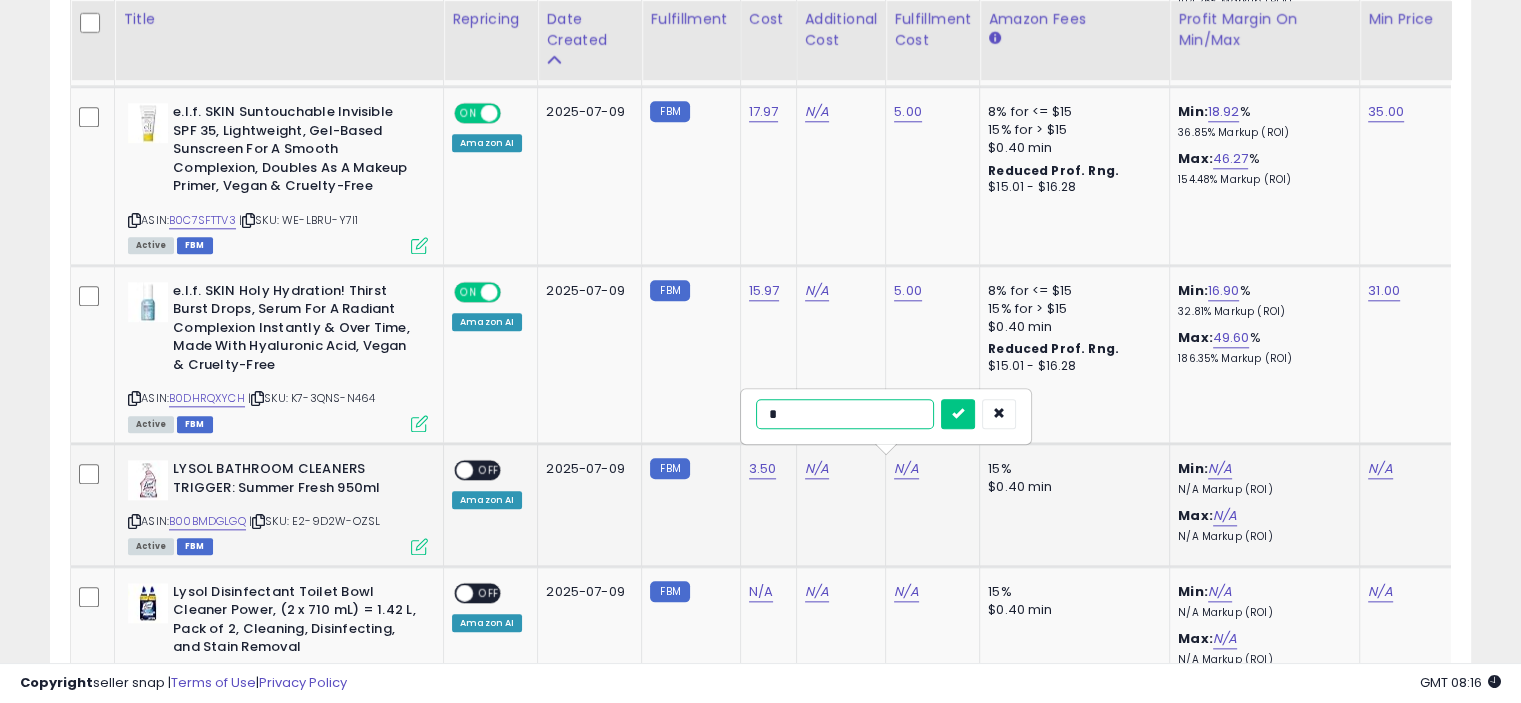 click at bounding box center [958, 414] 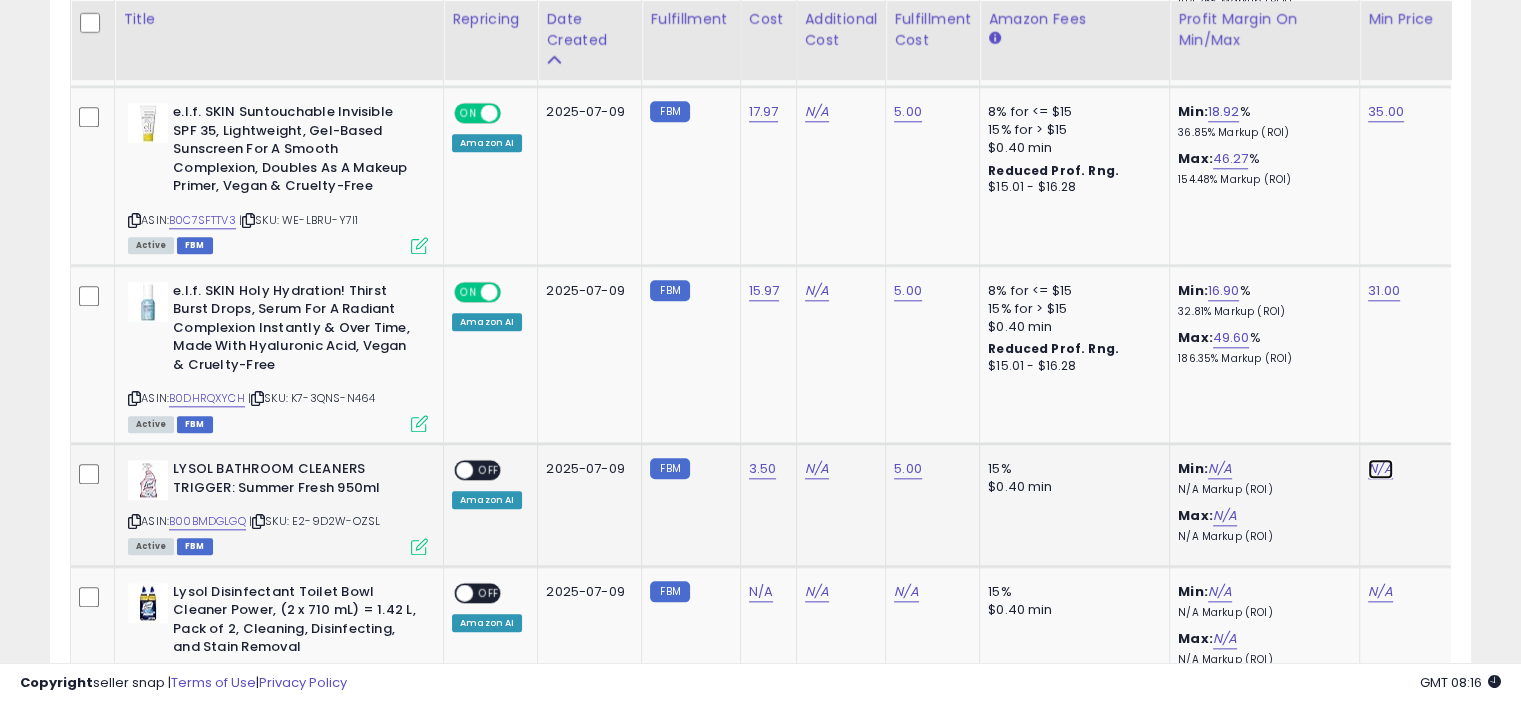 click on "N/A" at bounding box center [1380, -1026] 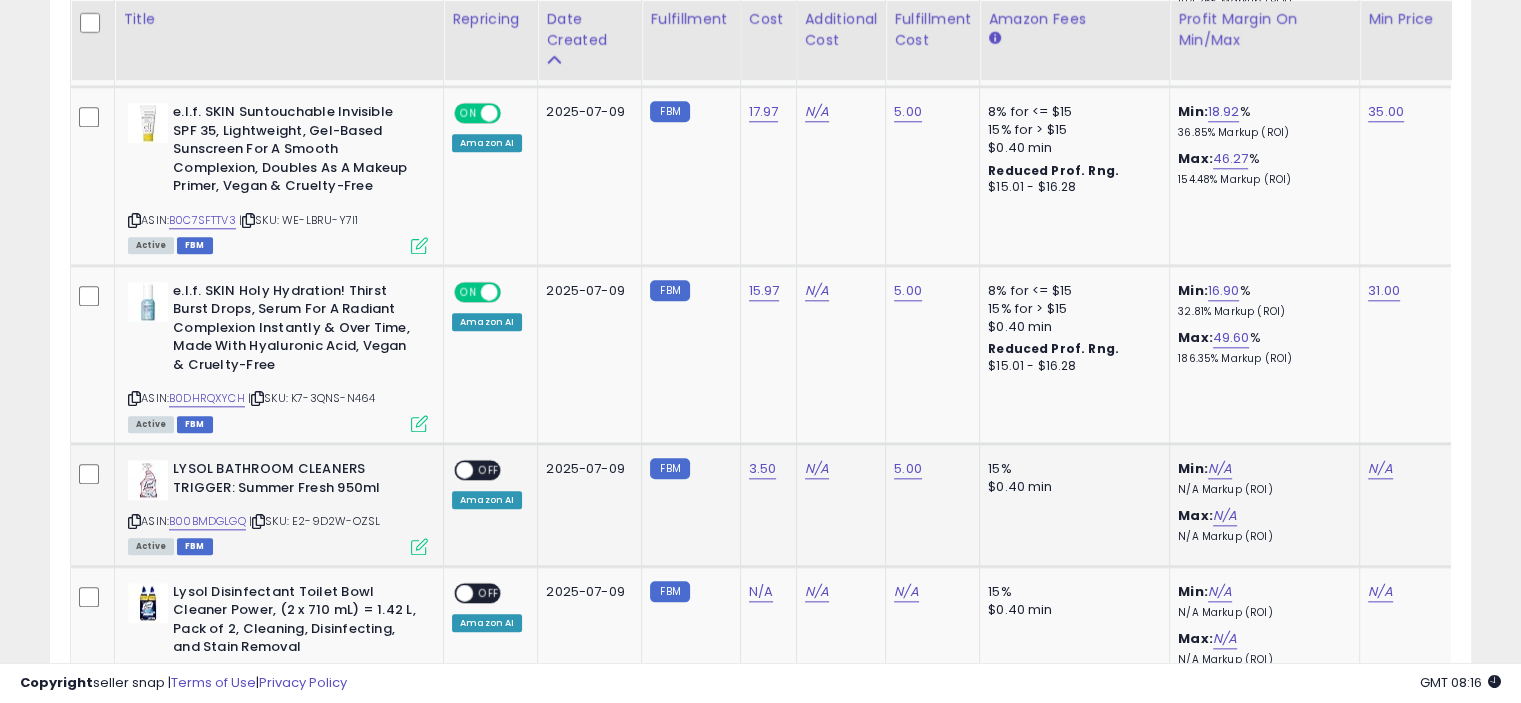 scroll, scrollTop: 0, scrollLeft: 123, axis: horizontal 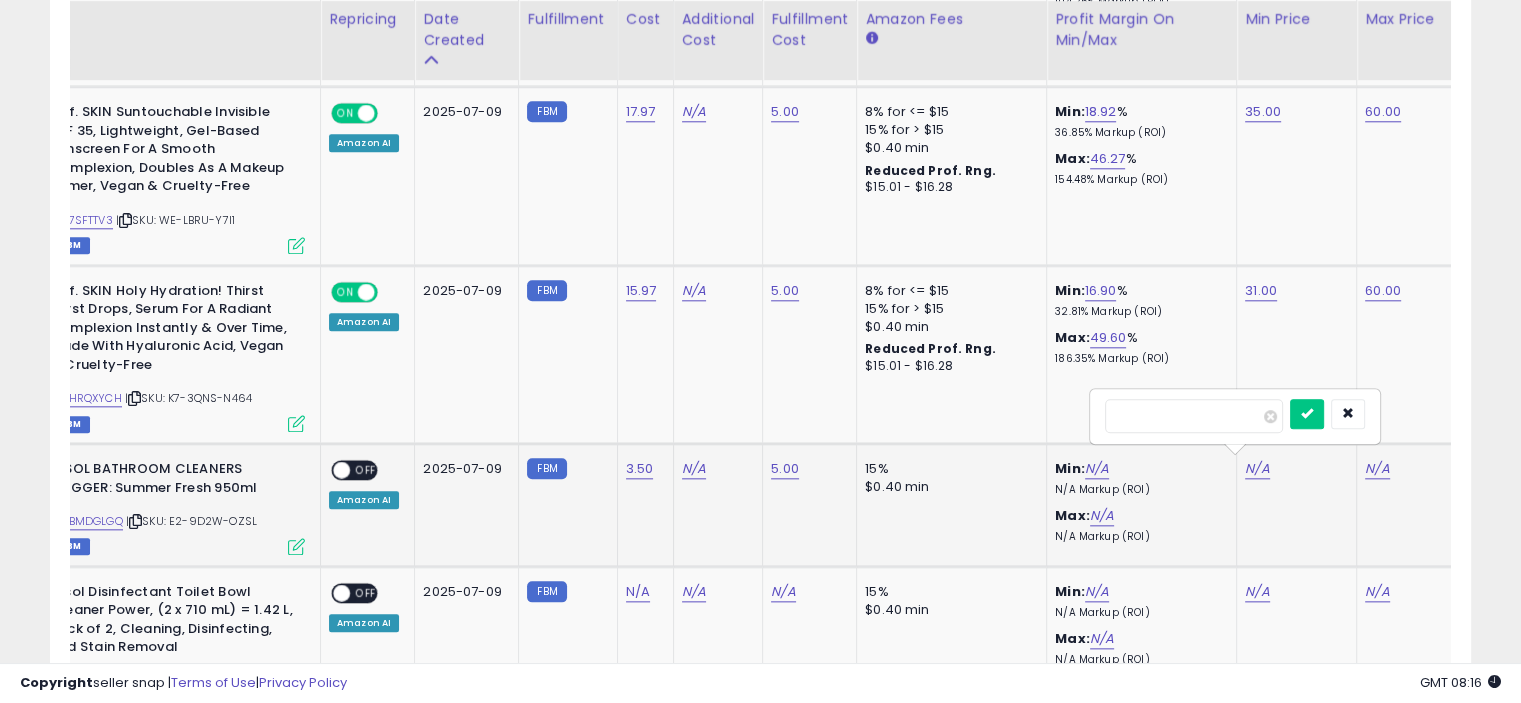 type on "****" 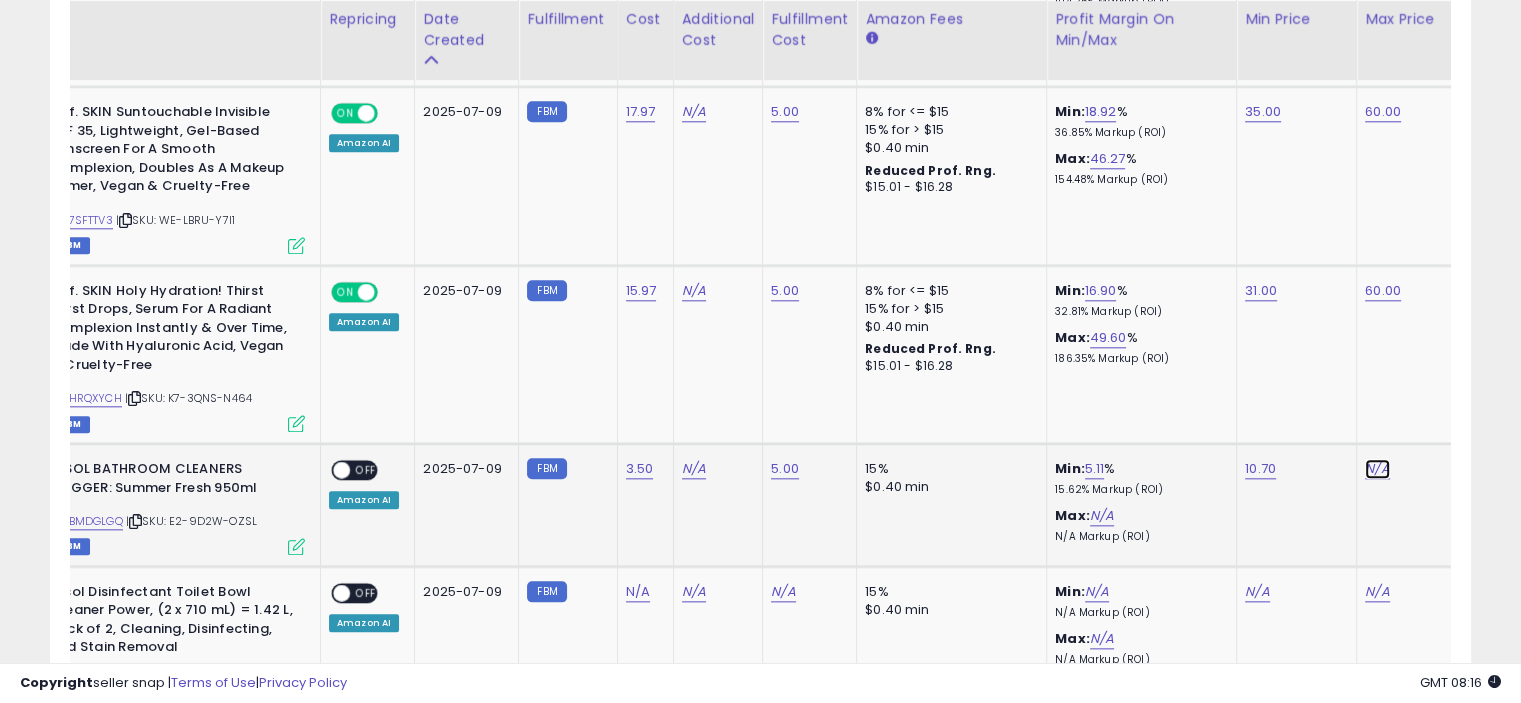 click on "N/A" at bounding box center (1377, -1026) 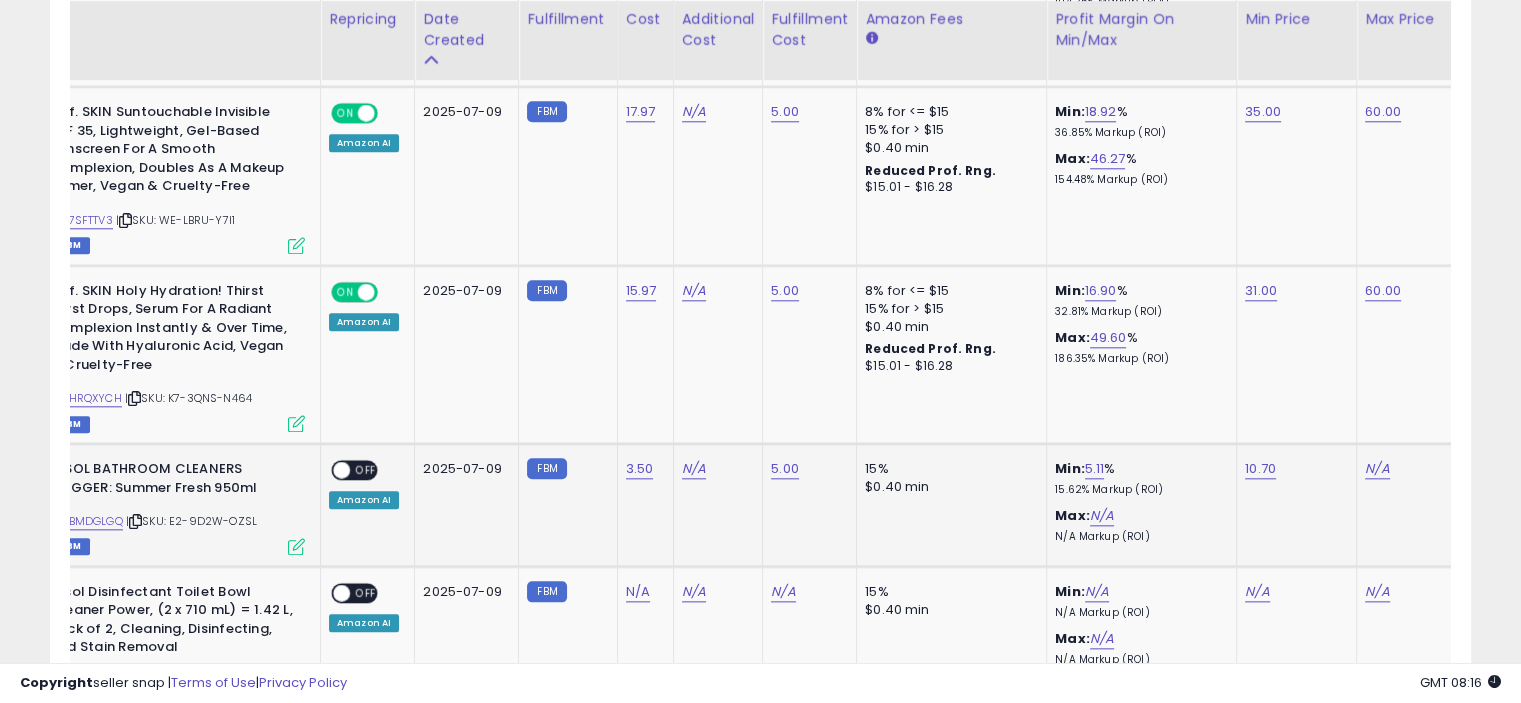 scroll, scrollTop: 0, scrollLeft: 243, axis: horizontal 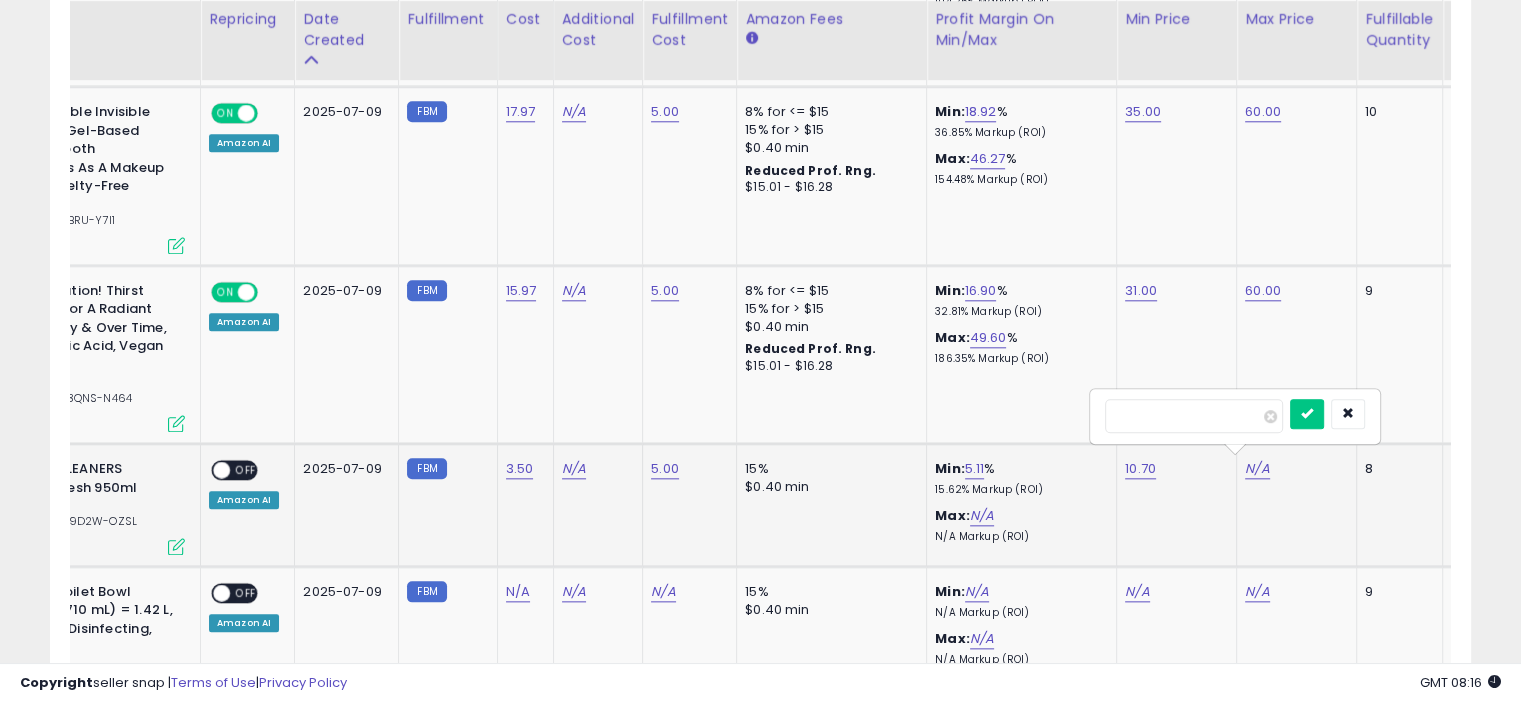 click at bounding box center (1194, 416) 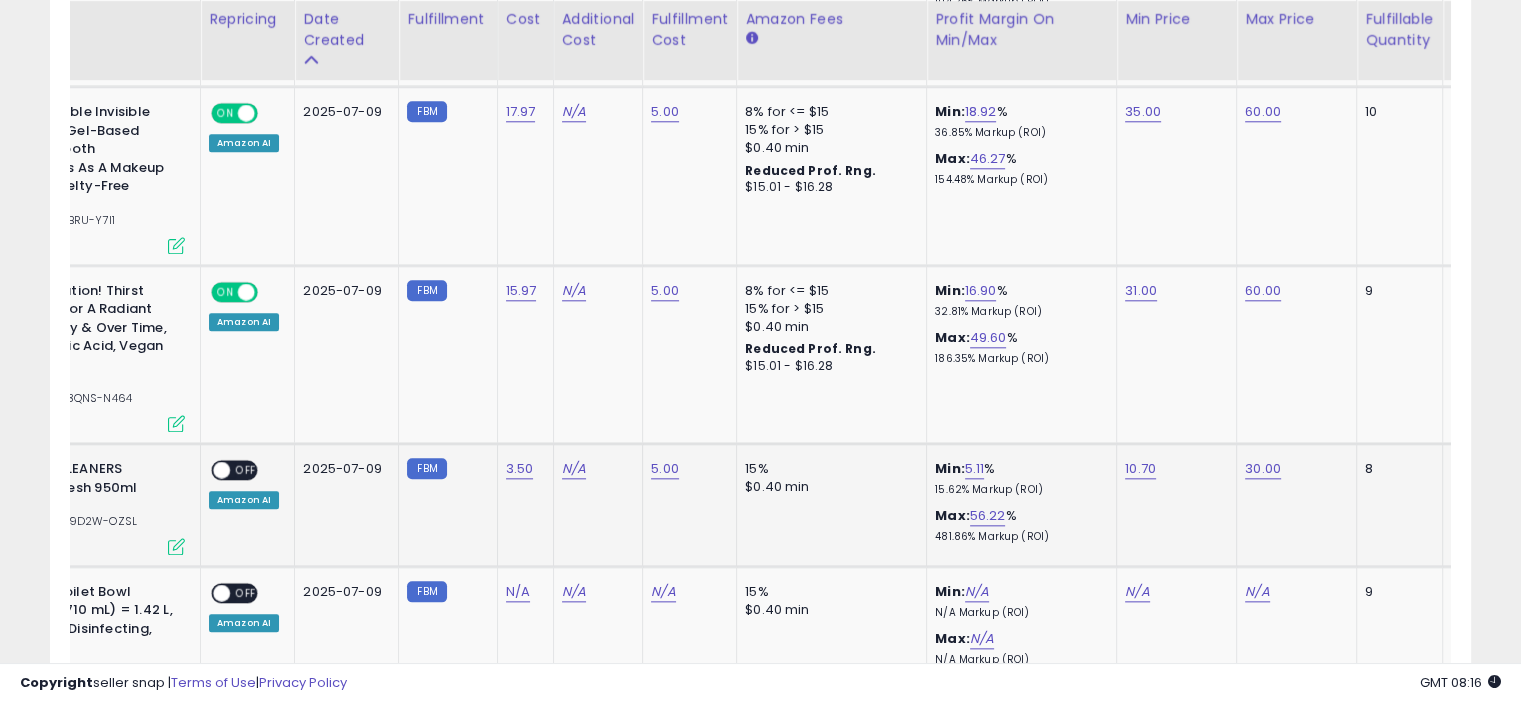 click at bounding box center (176, 546) 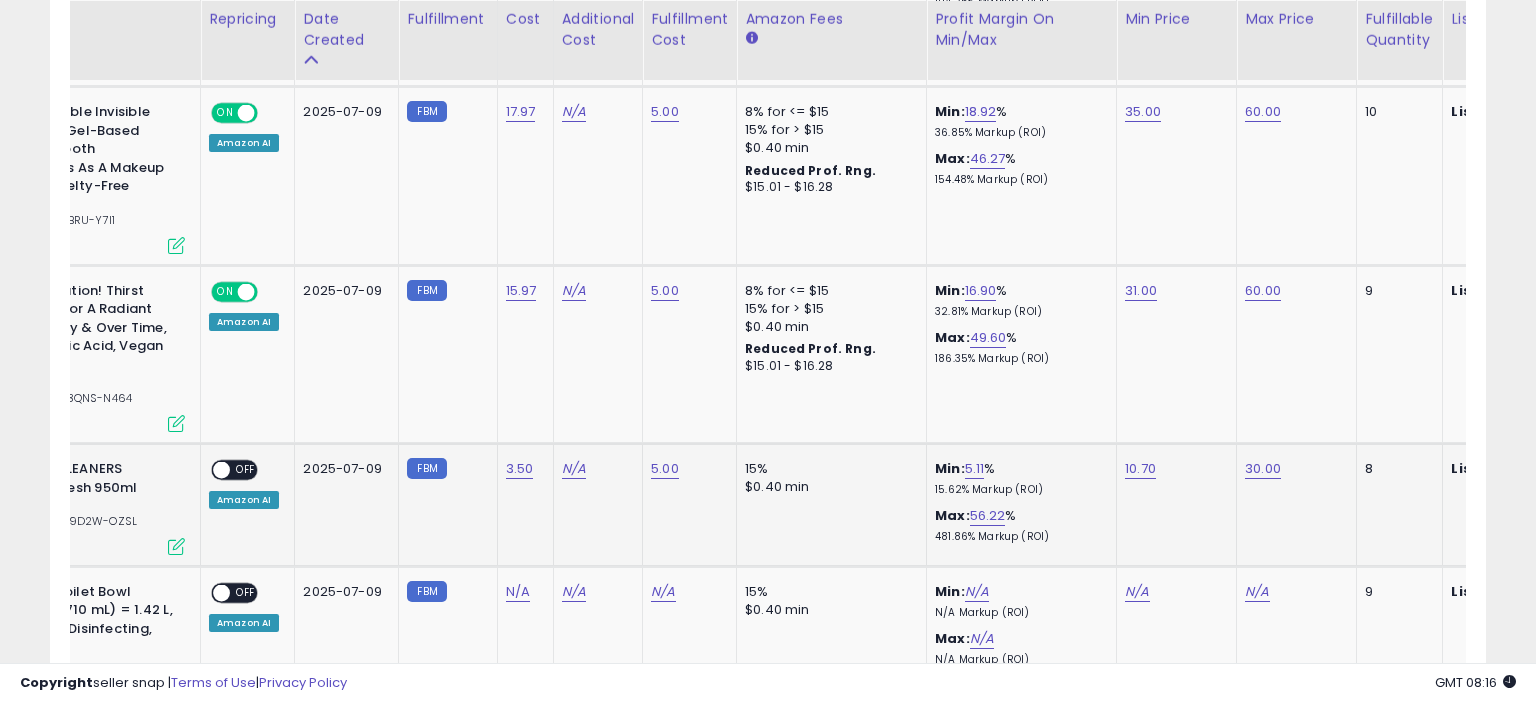 scroll, scrollTop: 999589, scrollLeft: 999168, axis: both 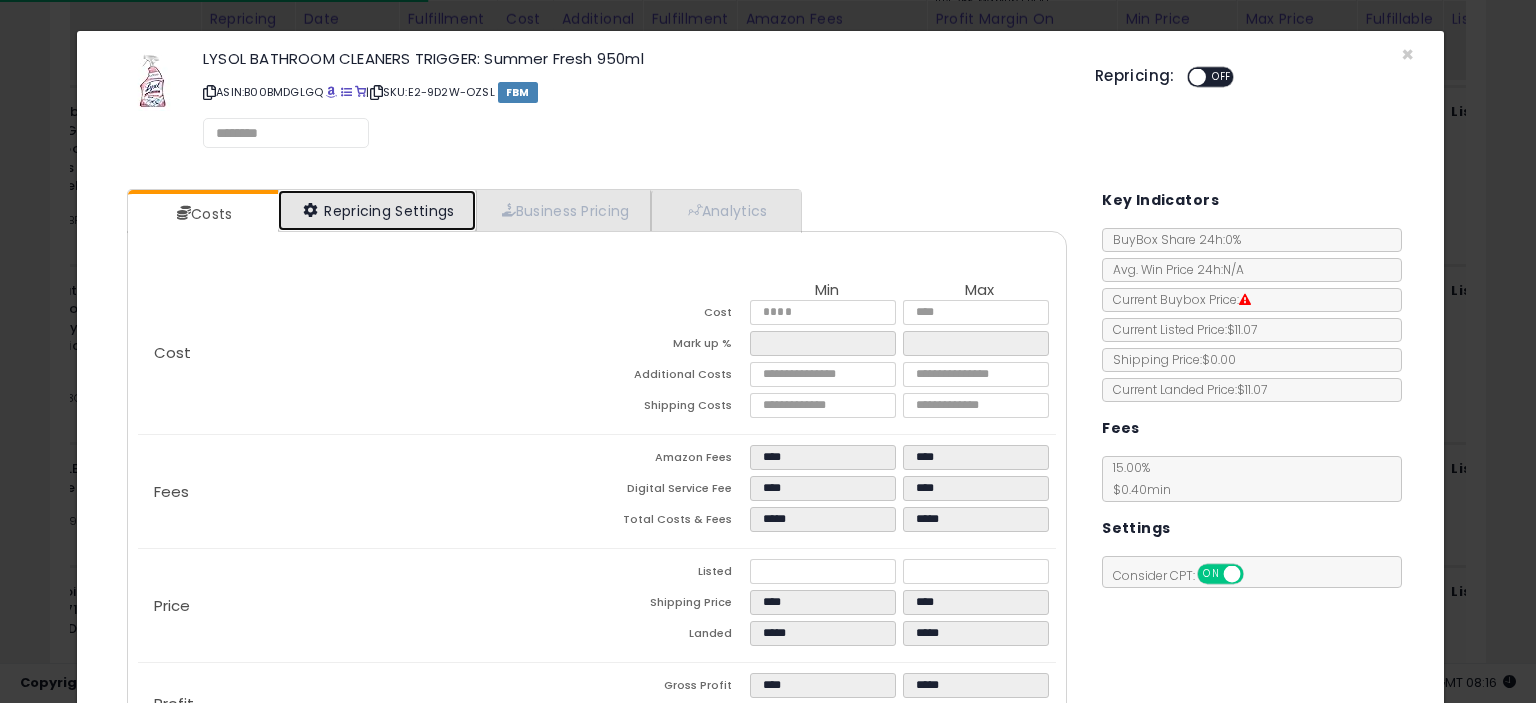 click on "Repricing Settings" at bounding box center (377, 210) 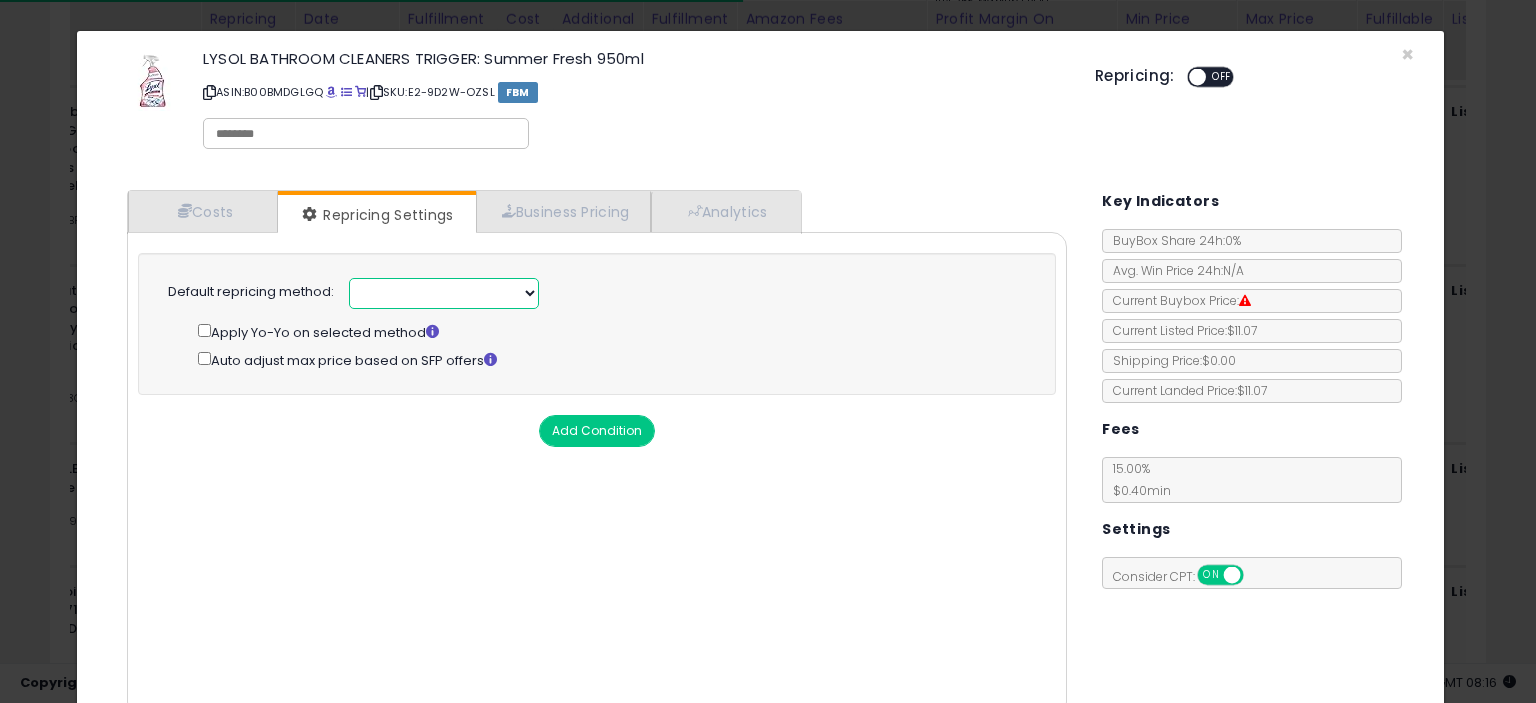 click at bounding box center [444, 293] 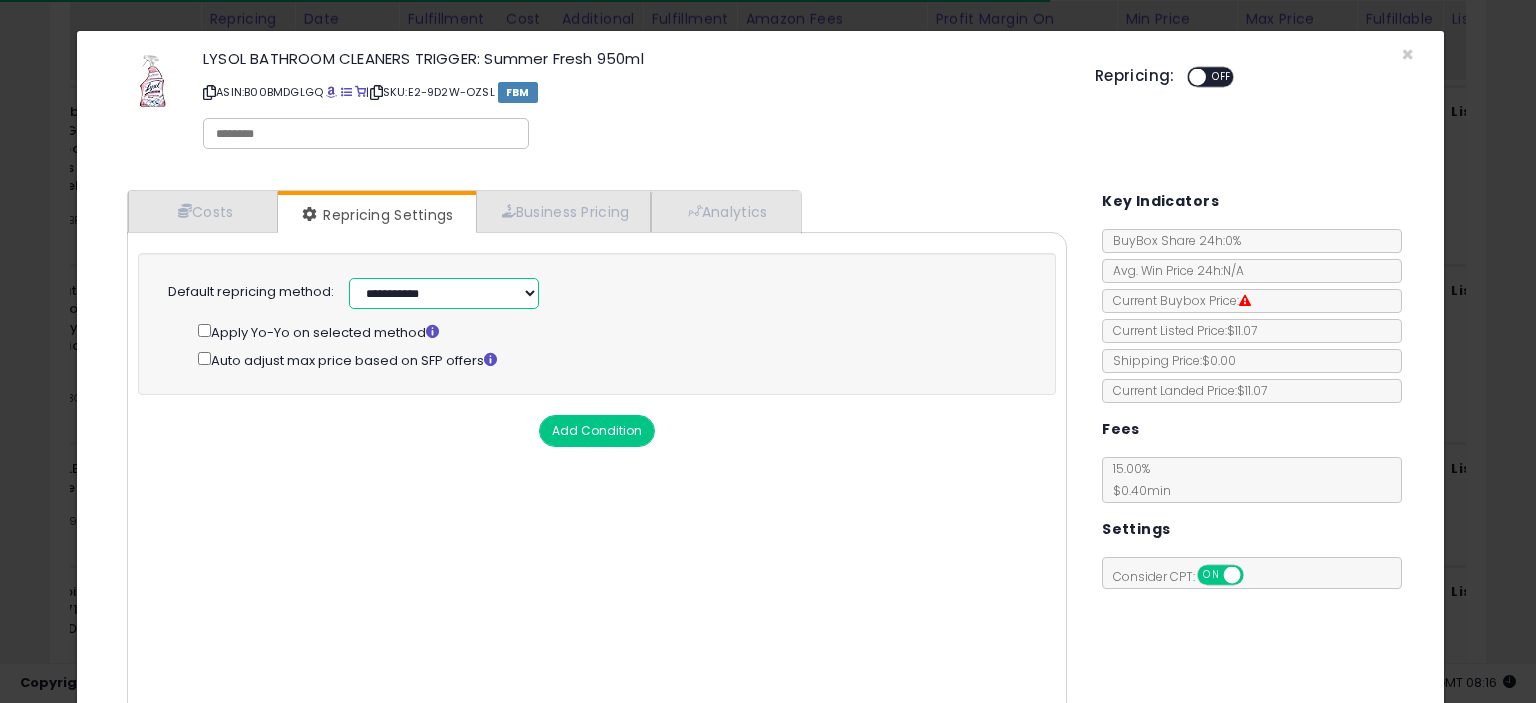 click on "**********" at bounding box center (444, 293) 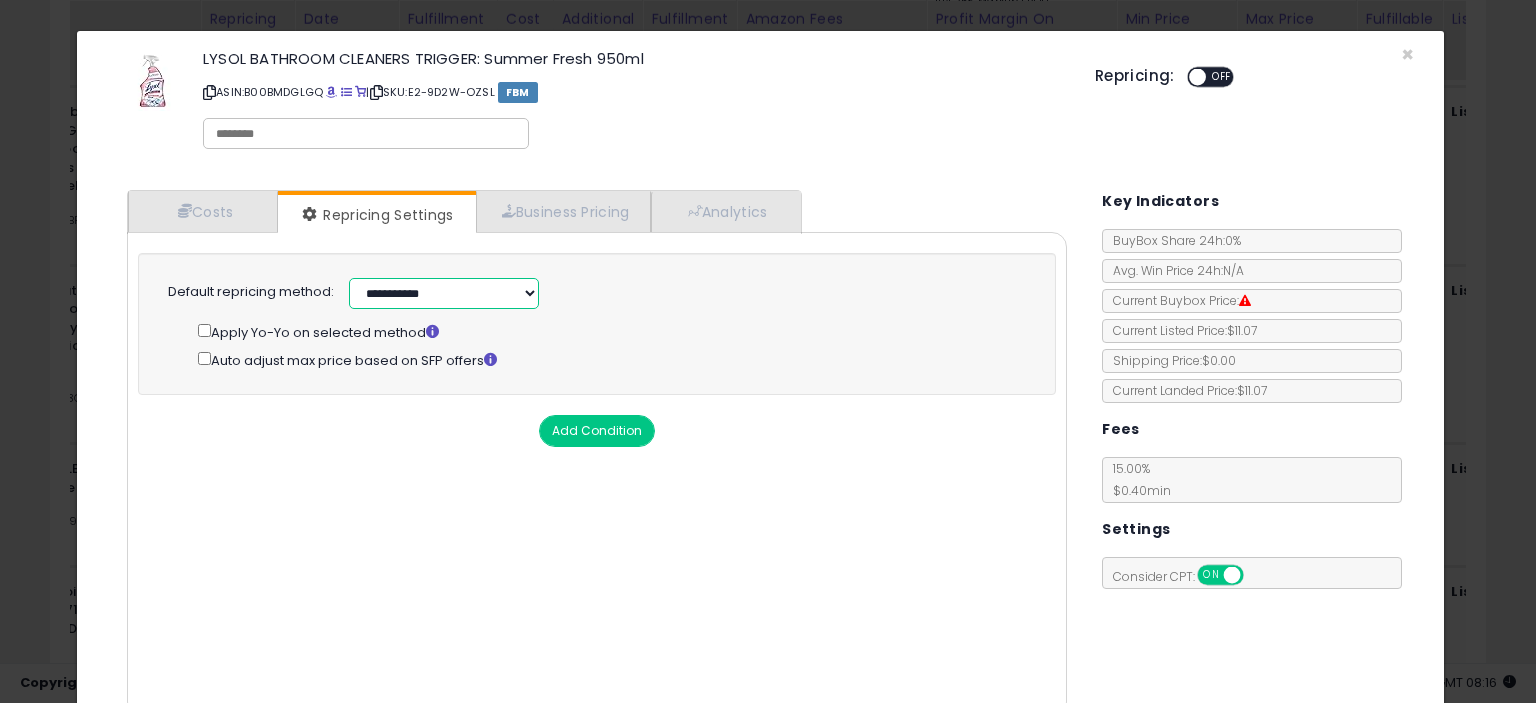 click on "**********" at bounding box center [444, 293] 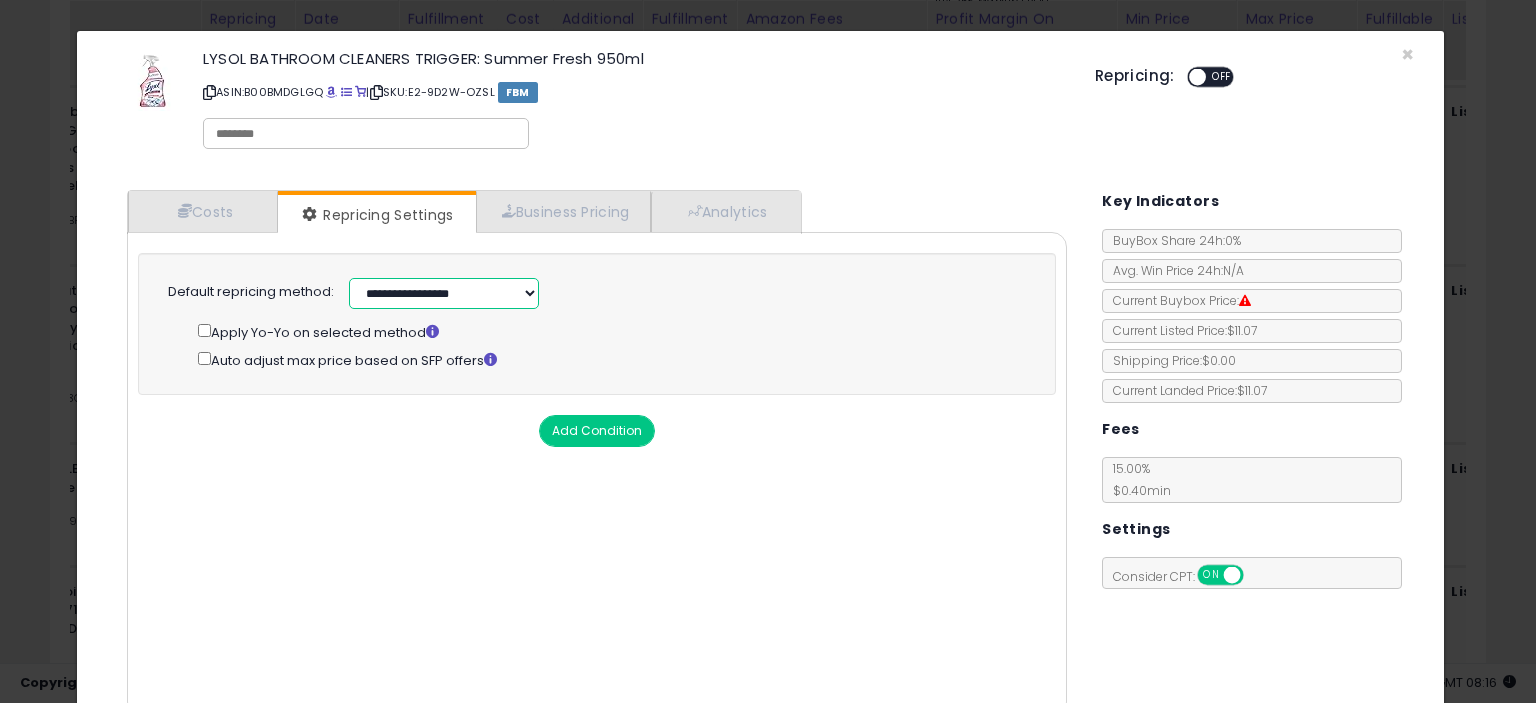 click on "**********" at bounding box center [444, 293] 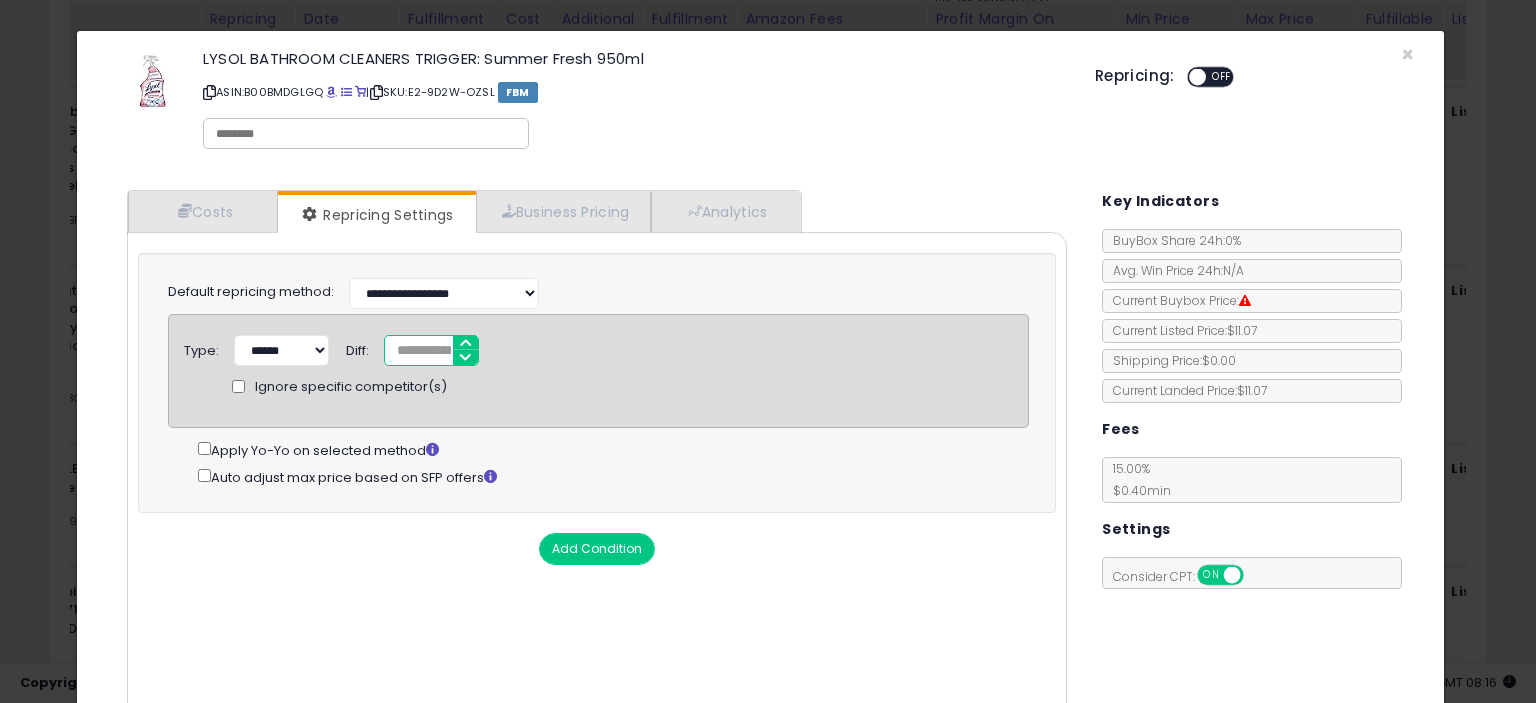 click on "*" at bounding box center [431, 350] 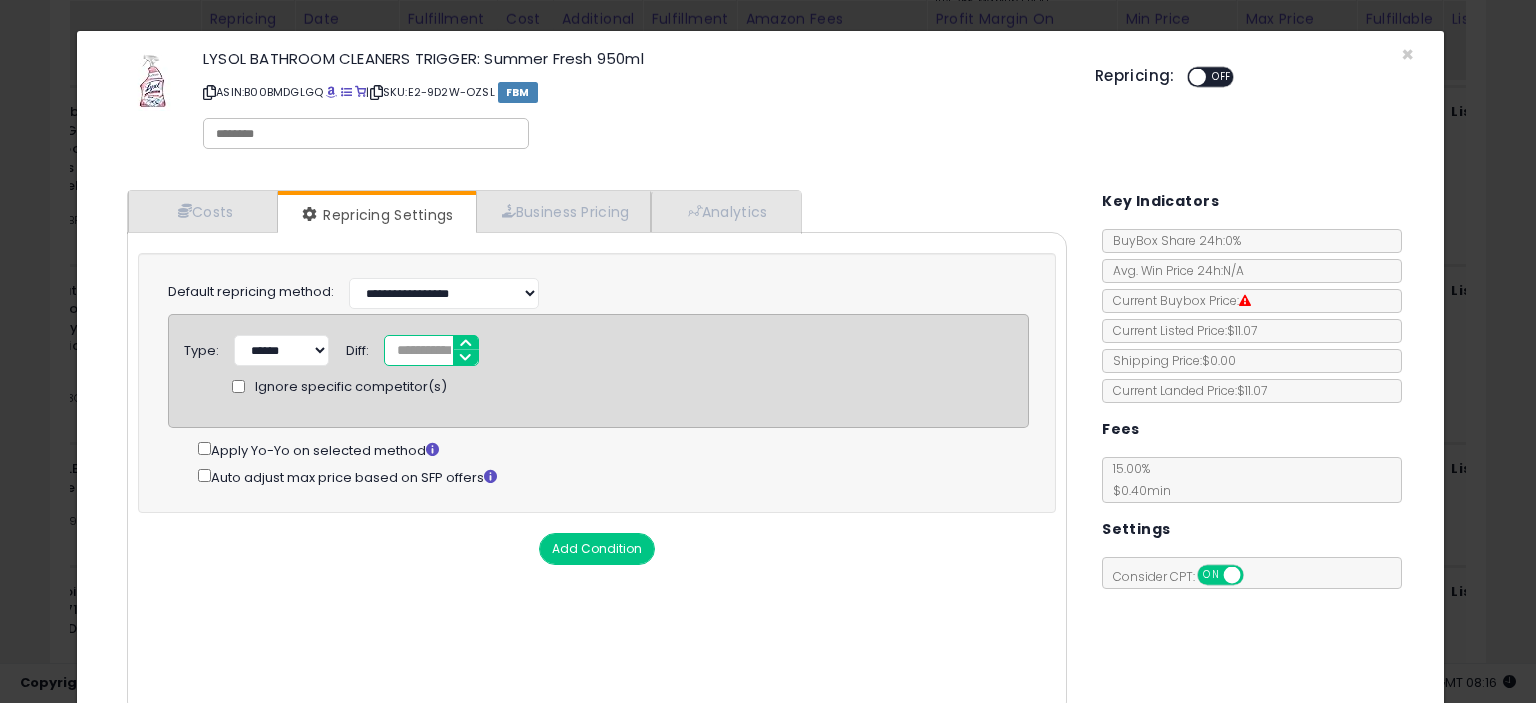 click at bounding box center (1197, 77) 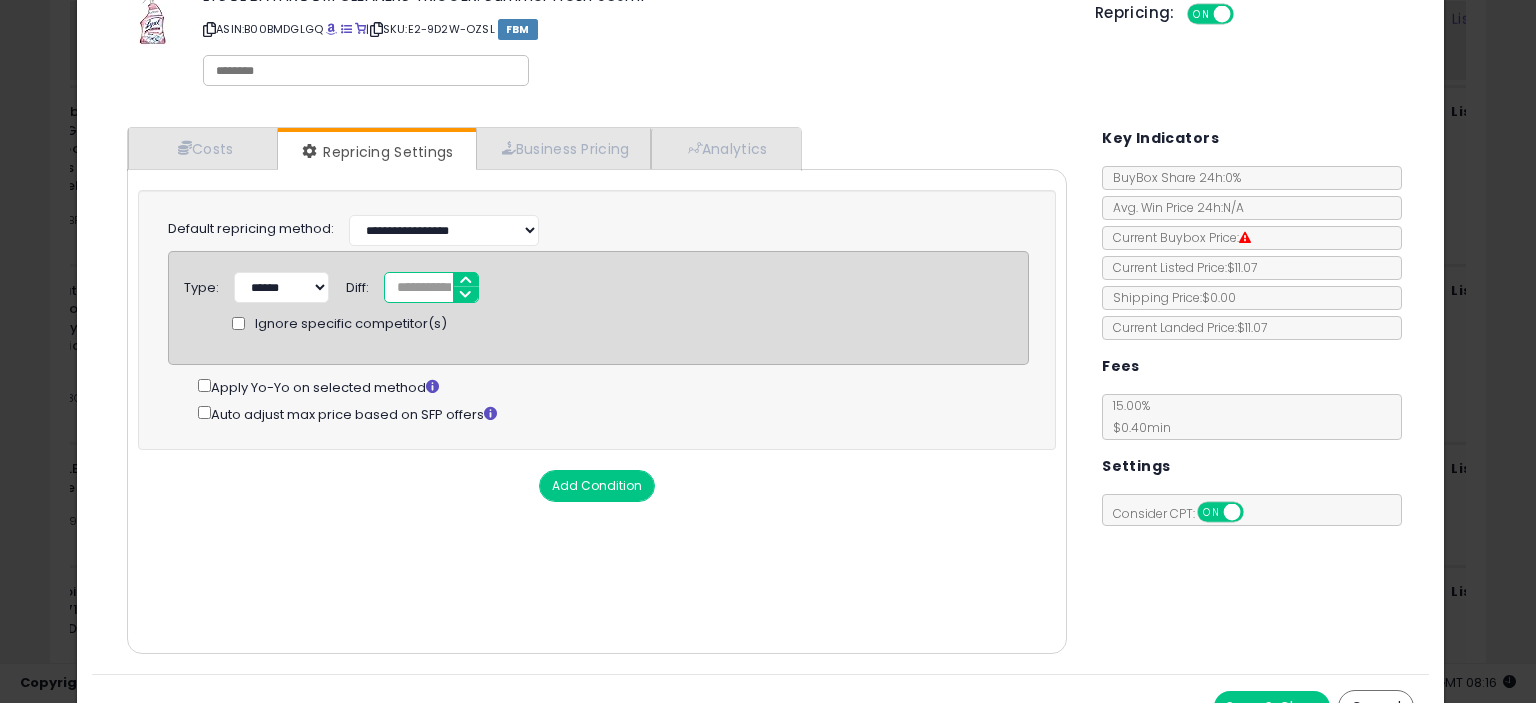 scroll, scrollTop: 97, scrollLeft: 0, axis: vertical 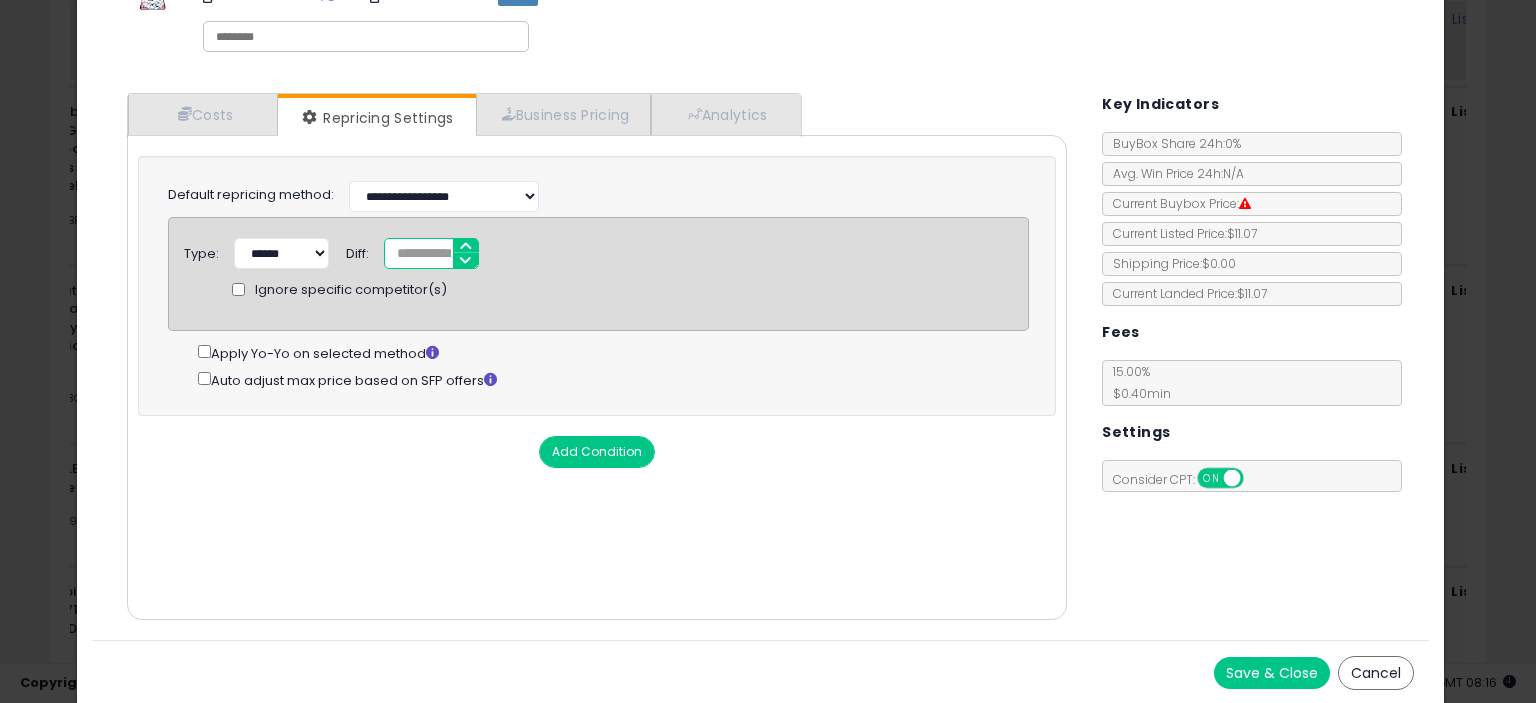 type on "*****" 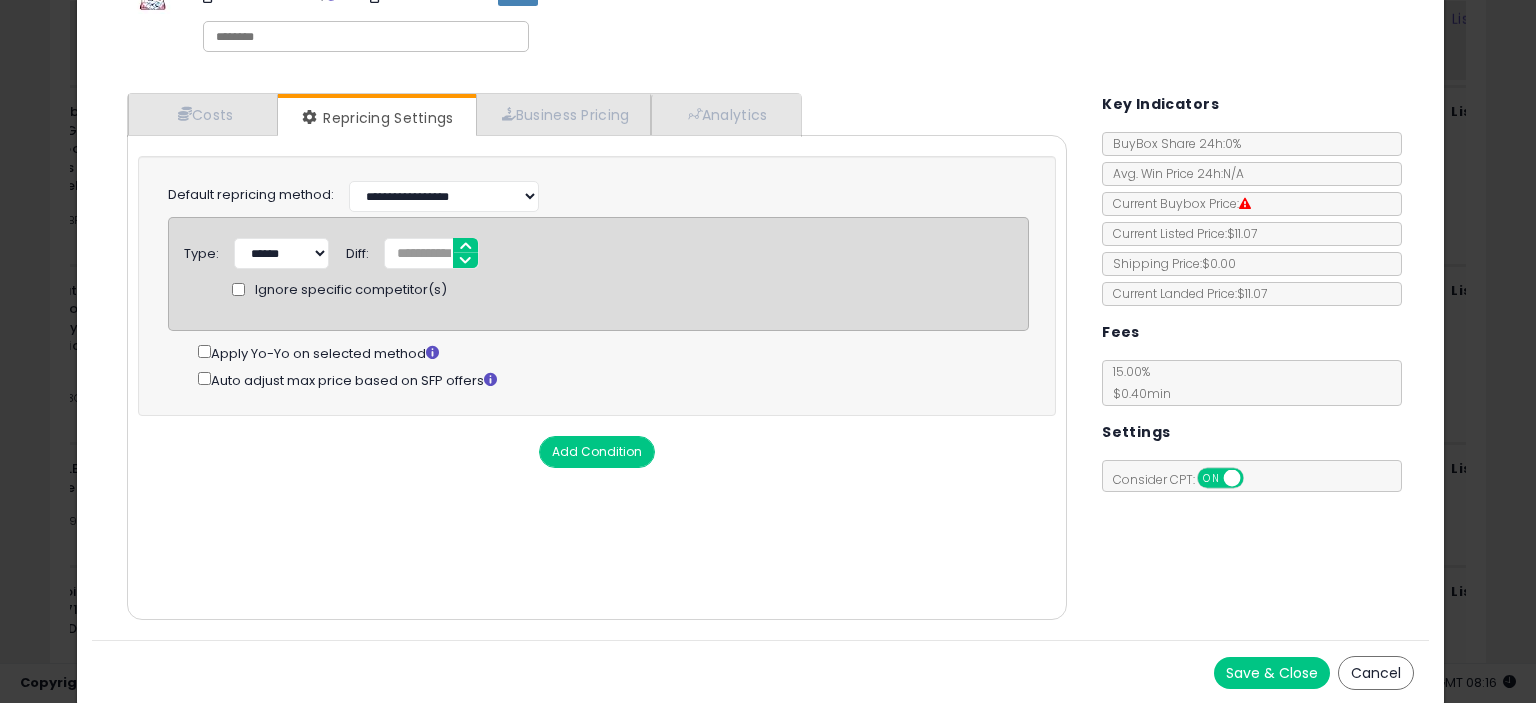 click on "Save & Close" at bounding box center [1272, 673] 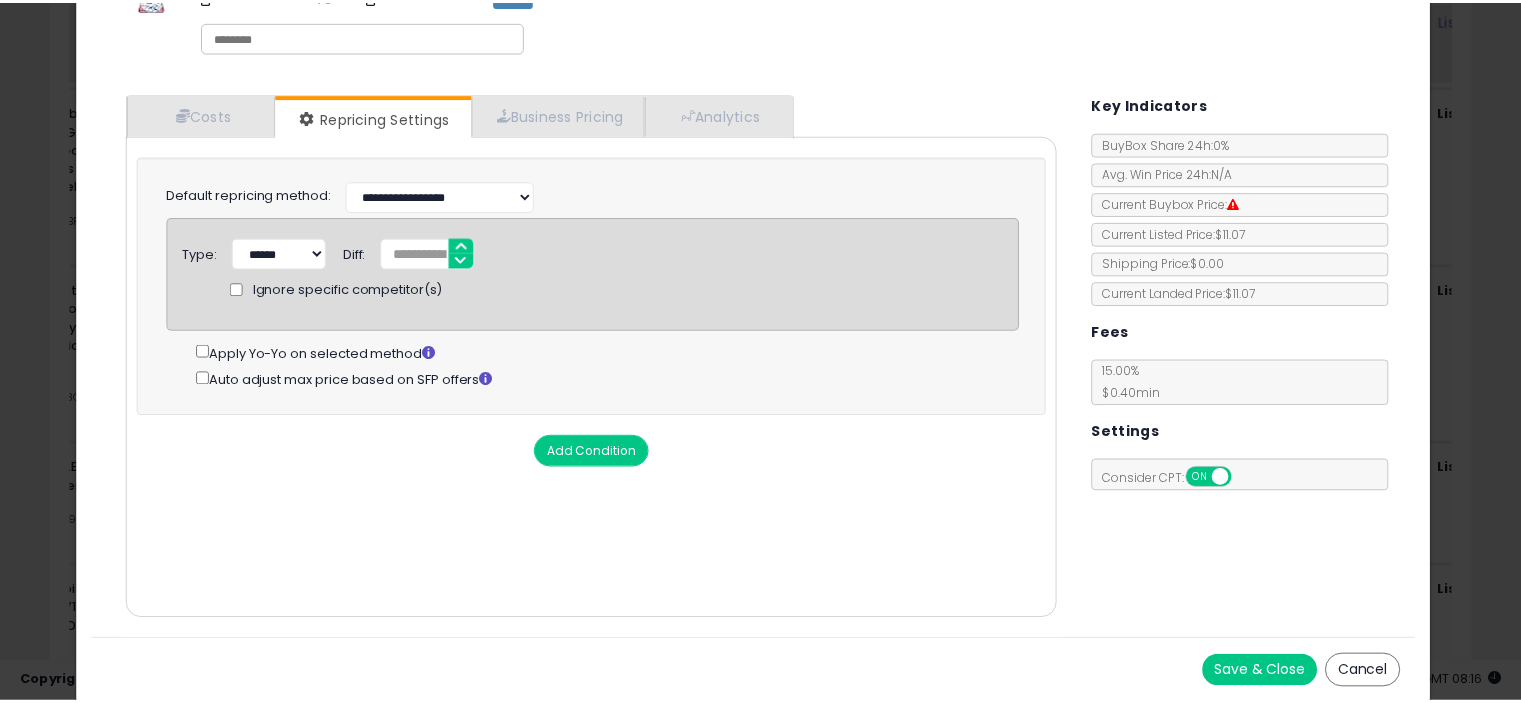 scroll, scrollTop: 0, scrollLeft: 0, axis: both 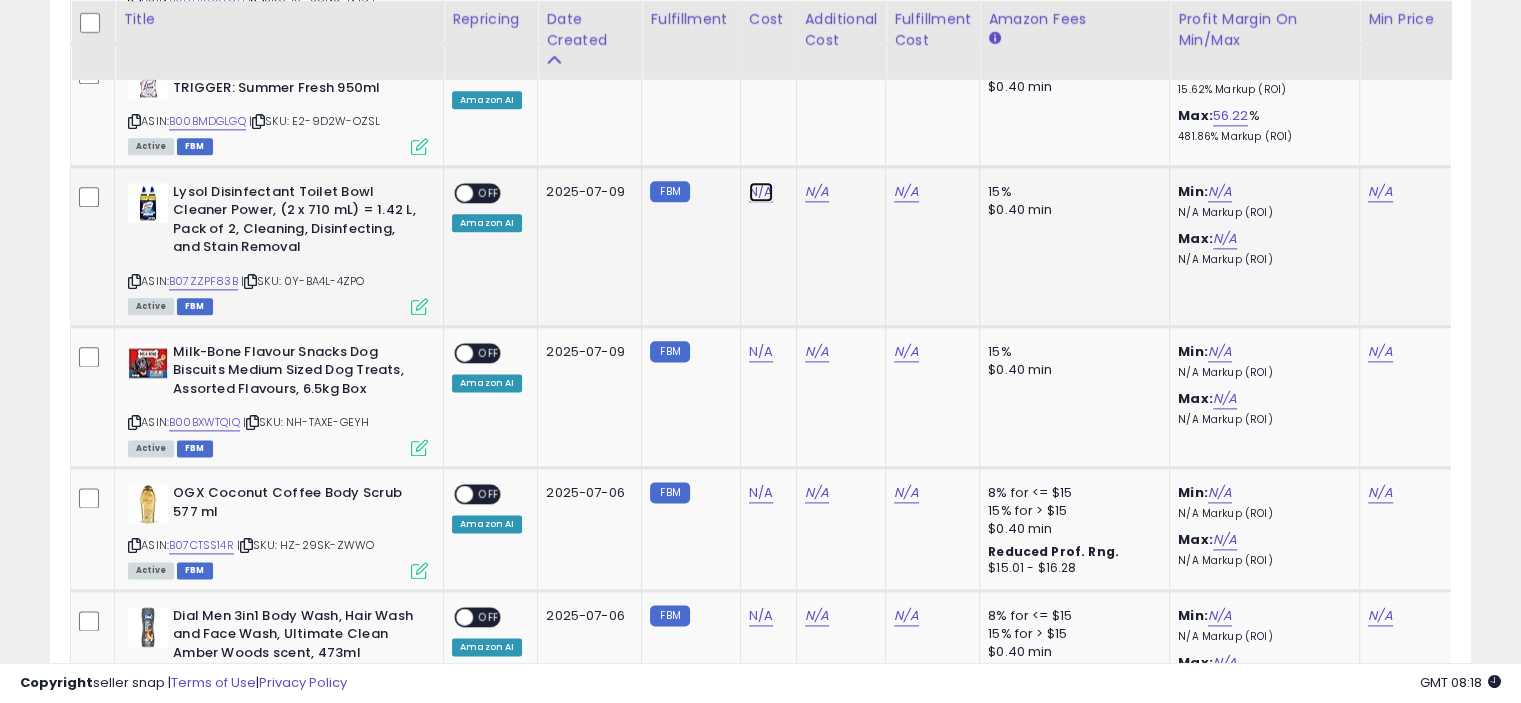 click on "N/A" at bounding box center (761, -1426) 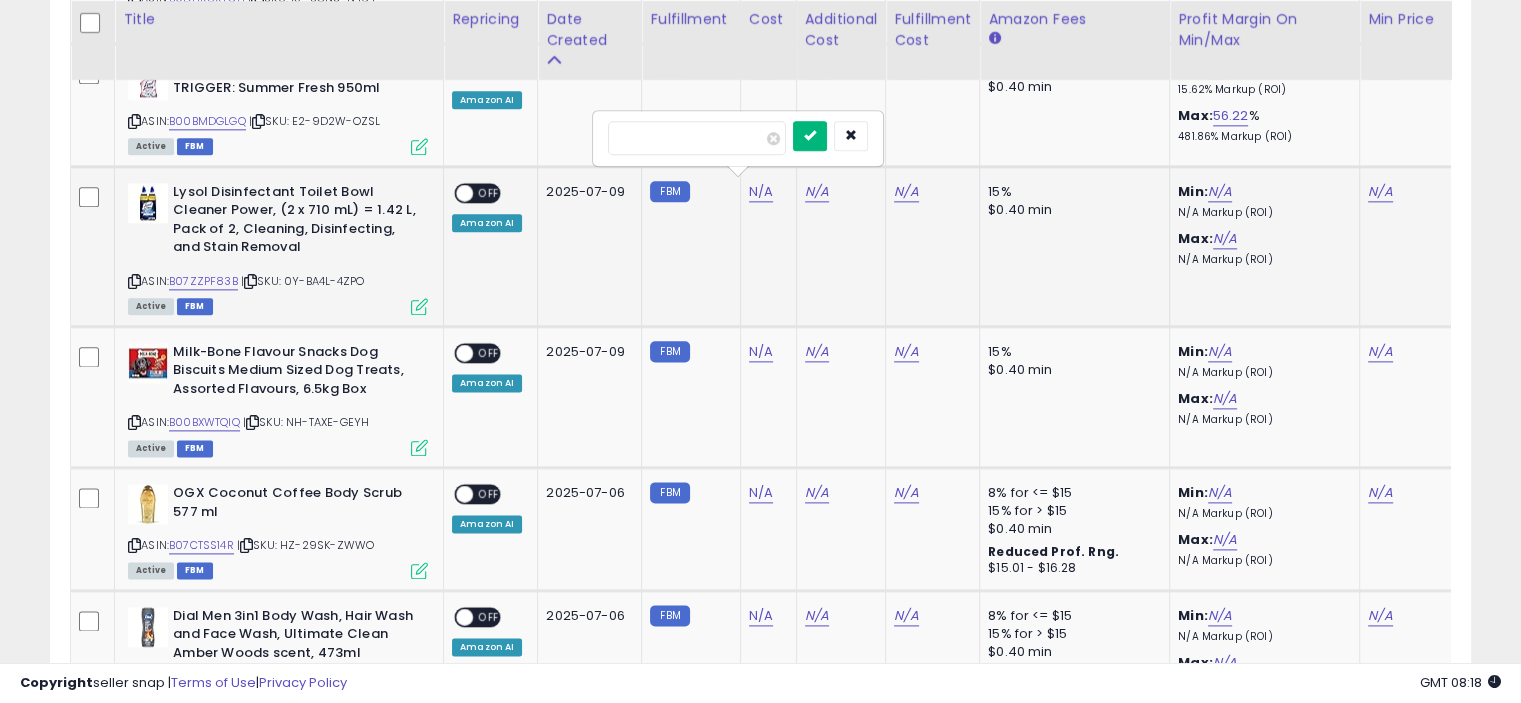 type on "***" 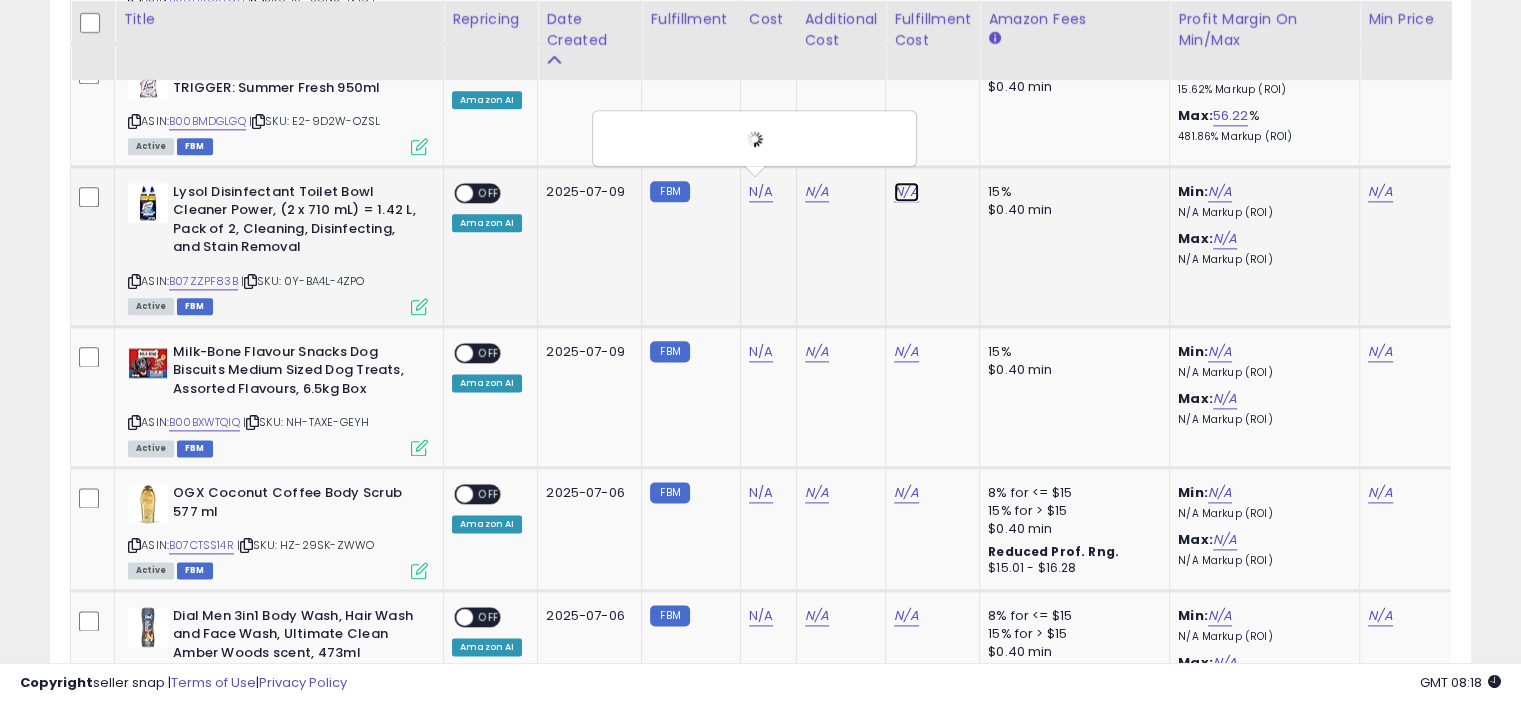 click on "N/A" at bounding box center [906, -1426] 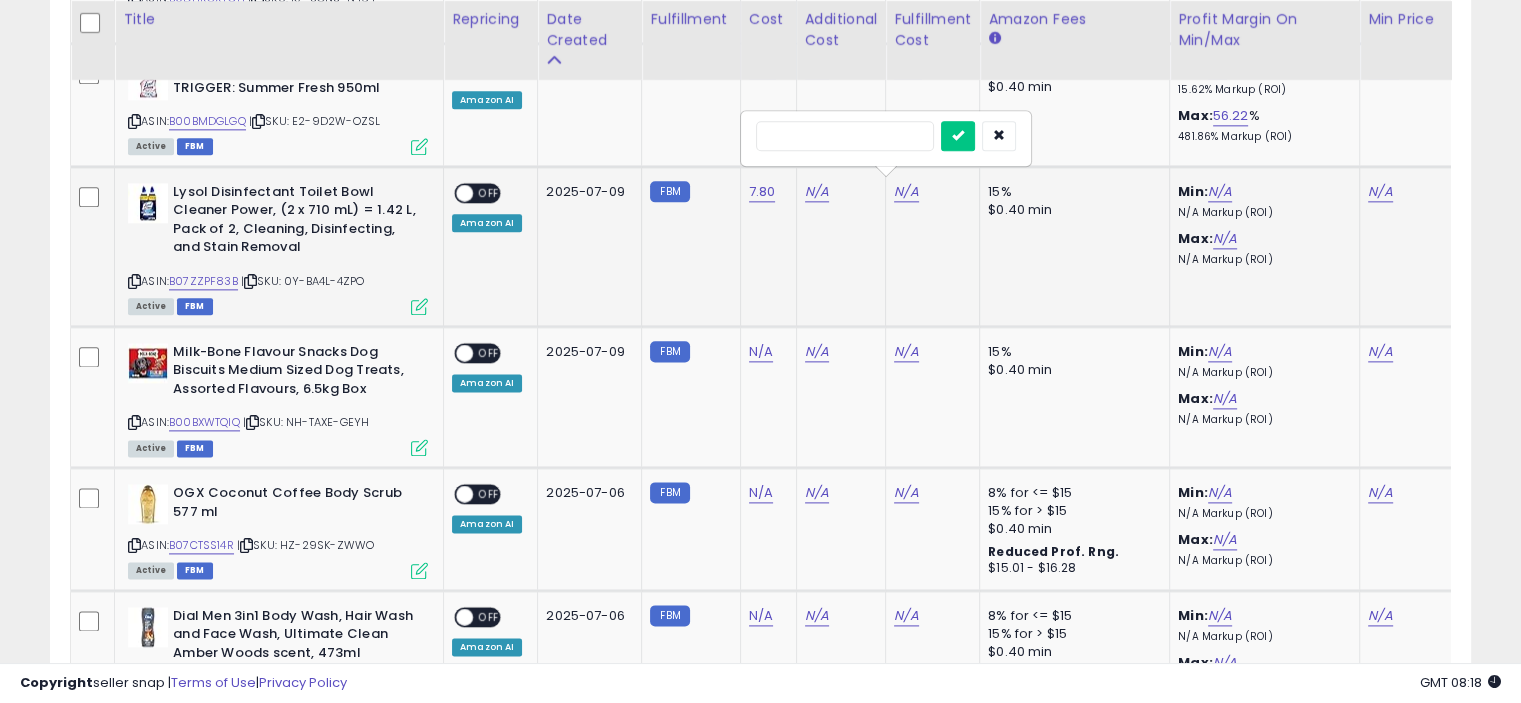 type on "*" 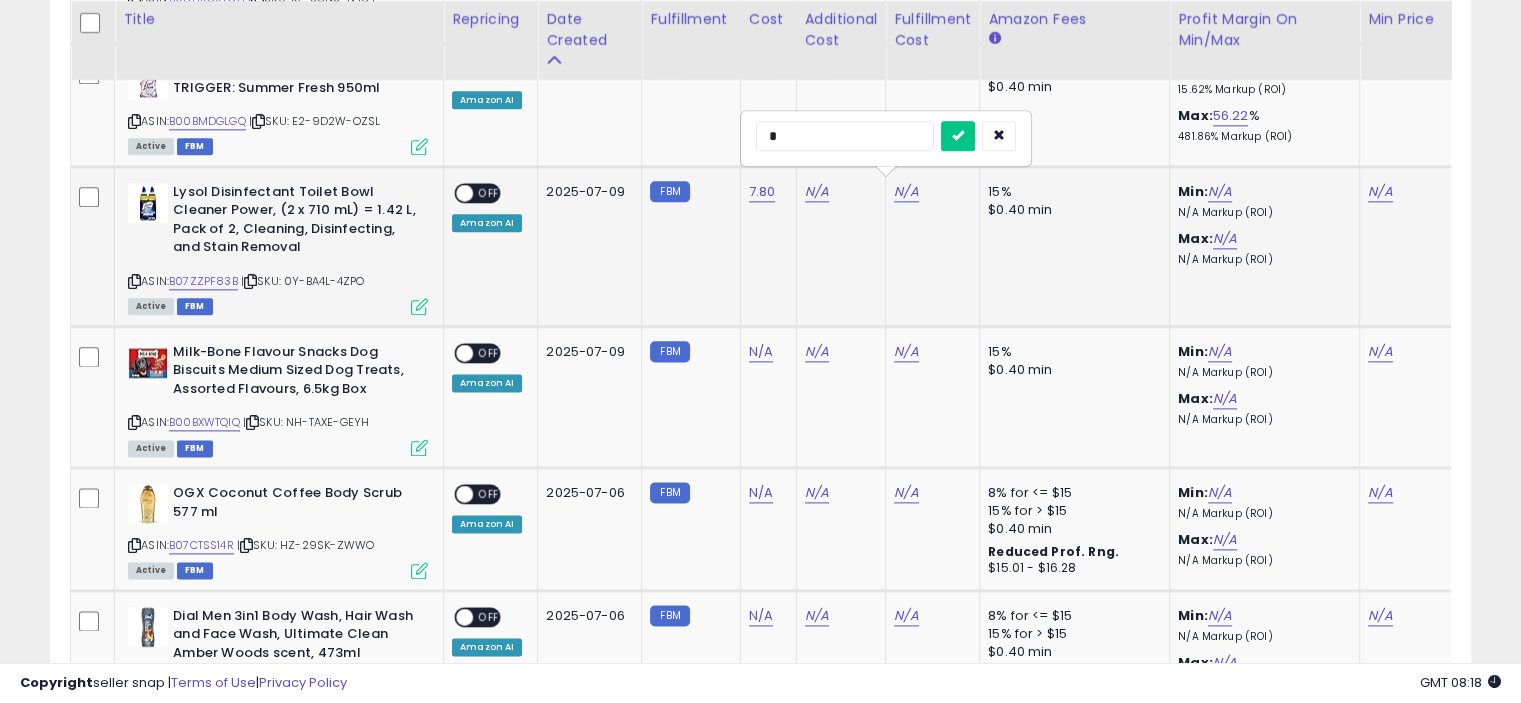click at bounding box center [958, 136] 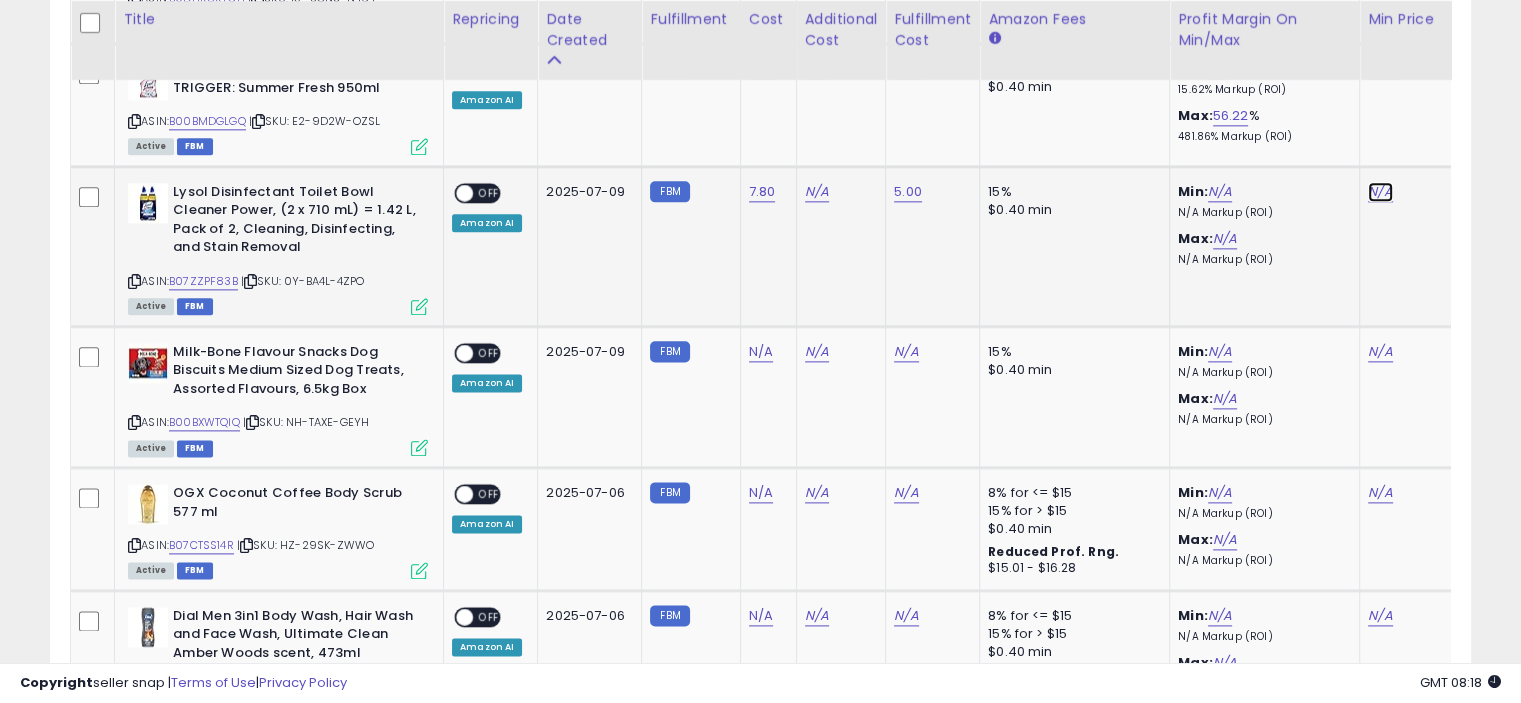 click on "N/A" at bounding box center [1380, -1426] 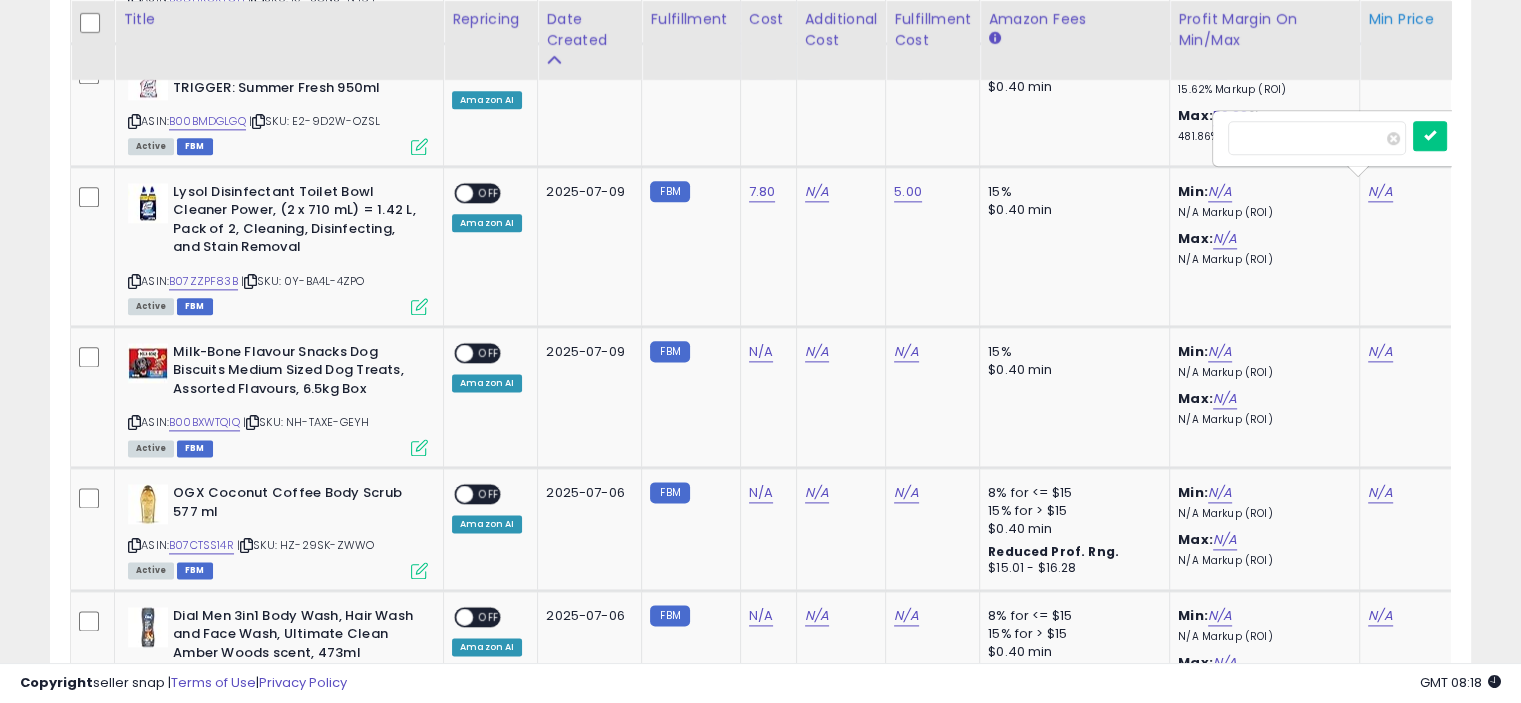 scroll, scrollTop: 0, scrollLeft: 123, axis: horizontal 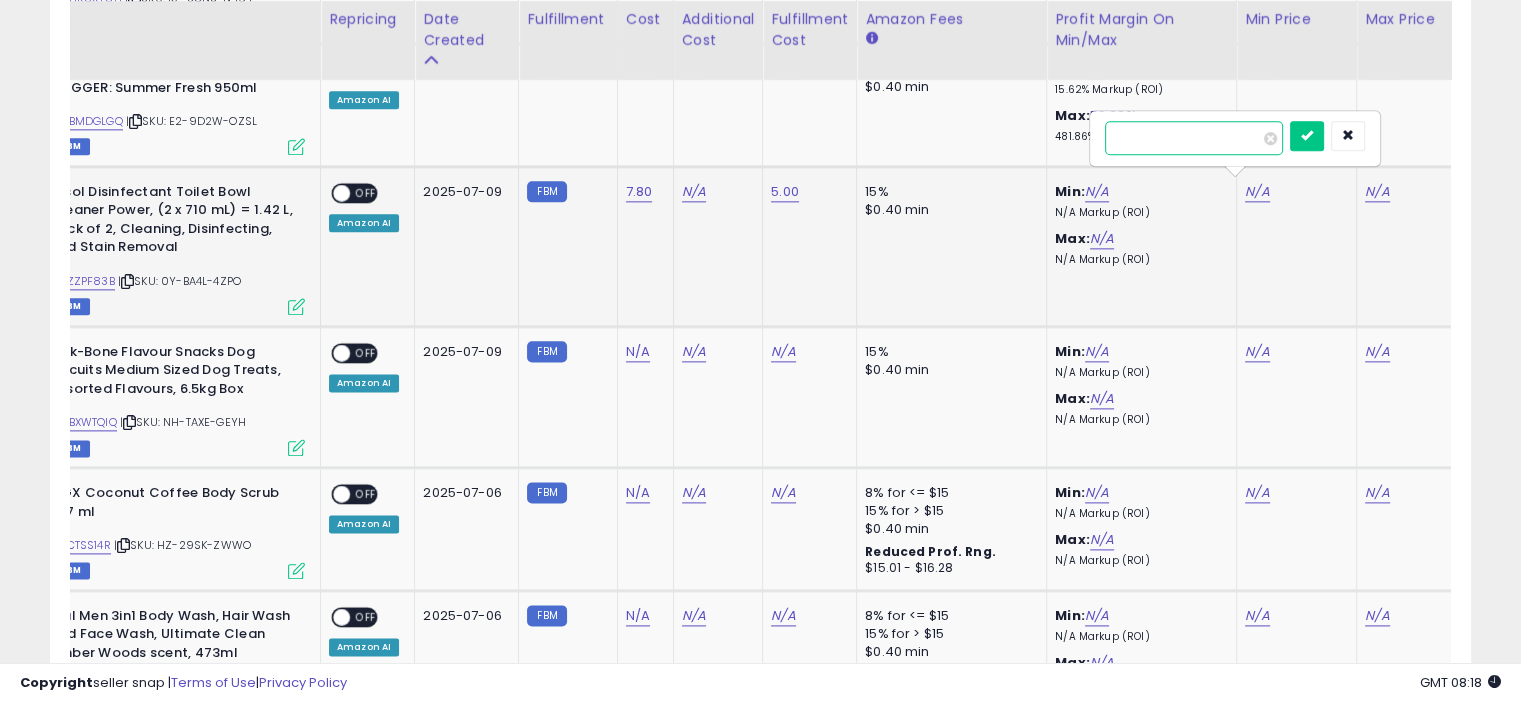 type on "**" 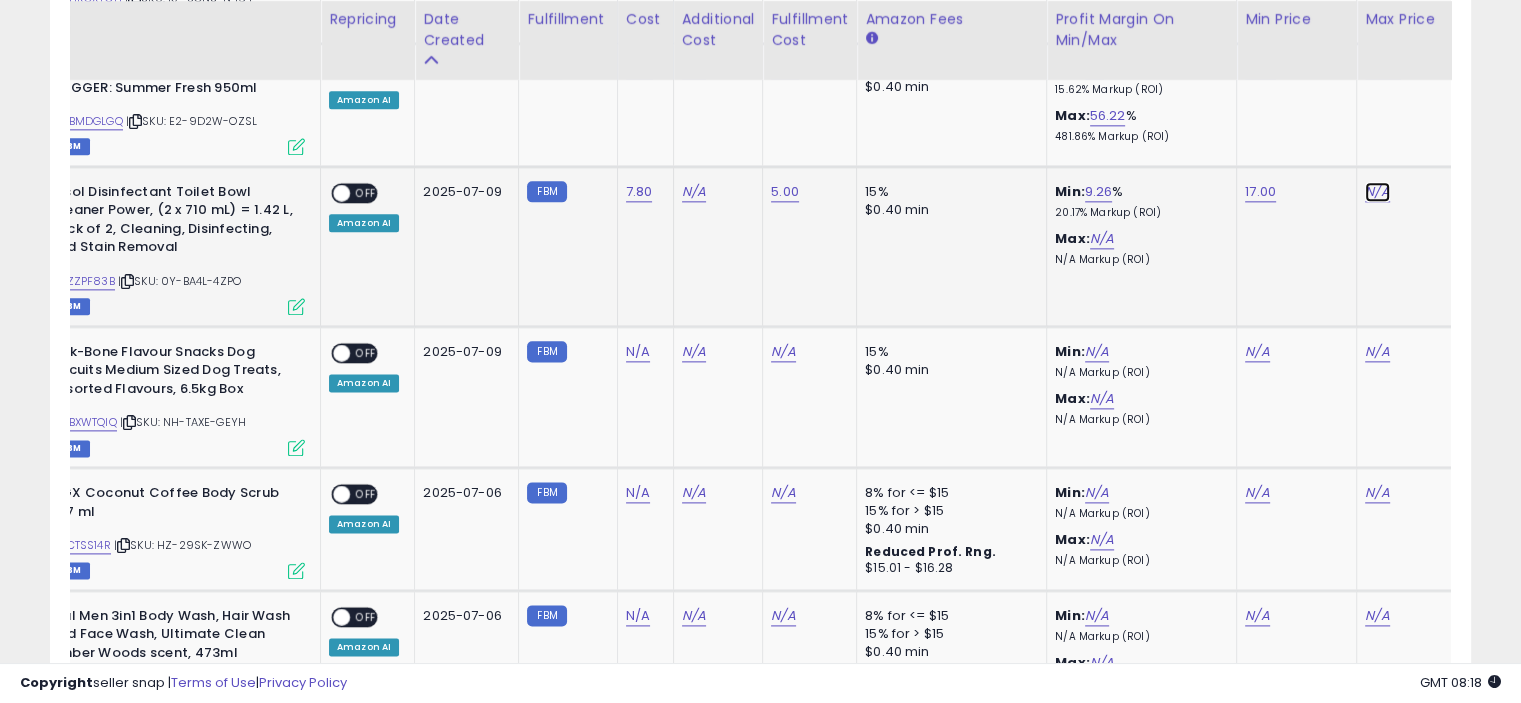 click on "N/A" at bounding box center (1377, -1426) 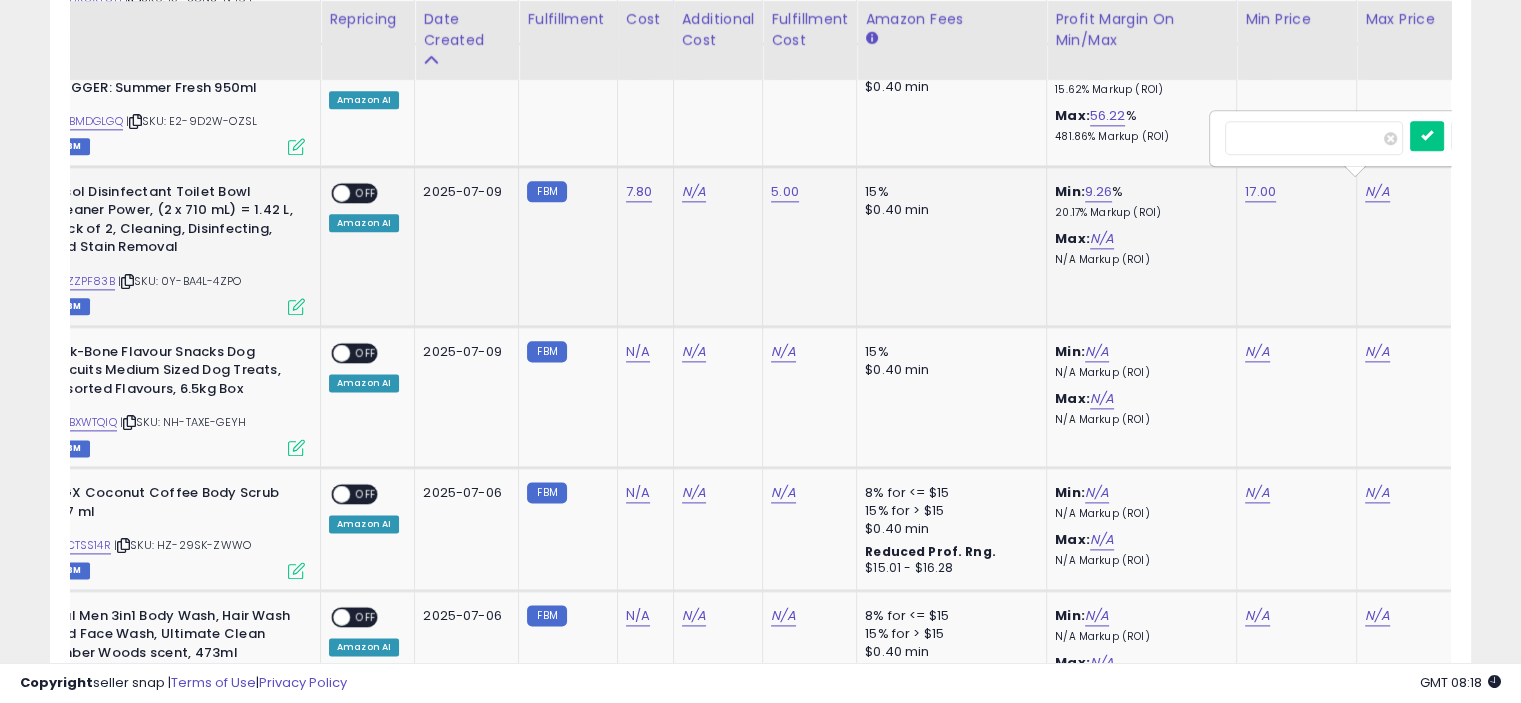 scroll, scrollTop: 0, scrollLeft: 243, axis: horizontal 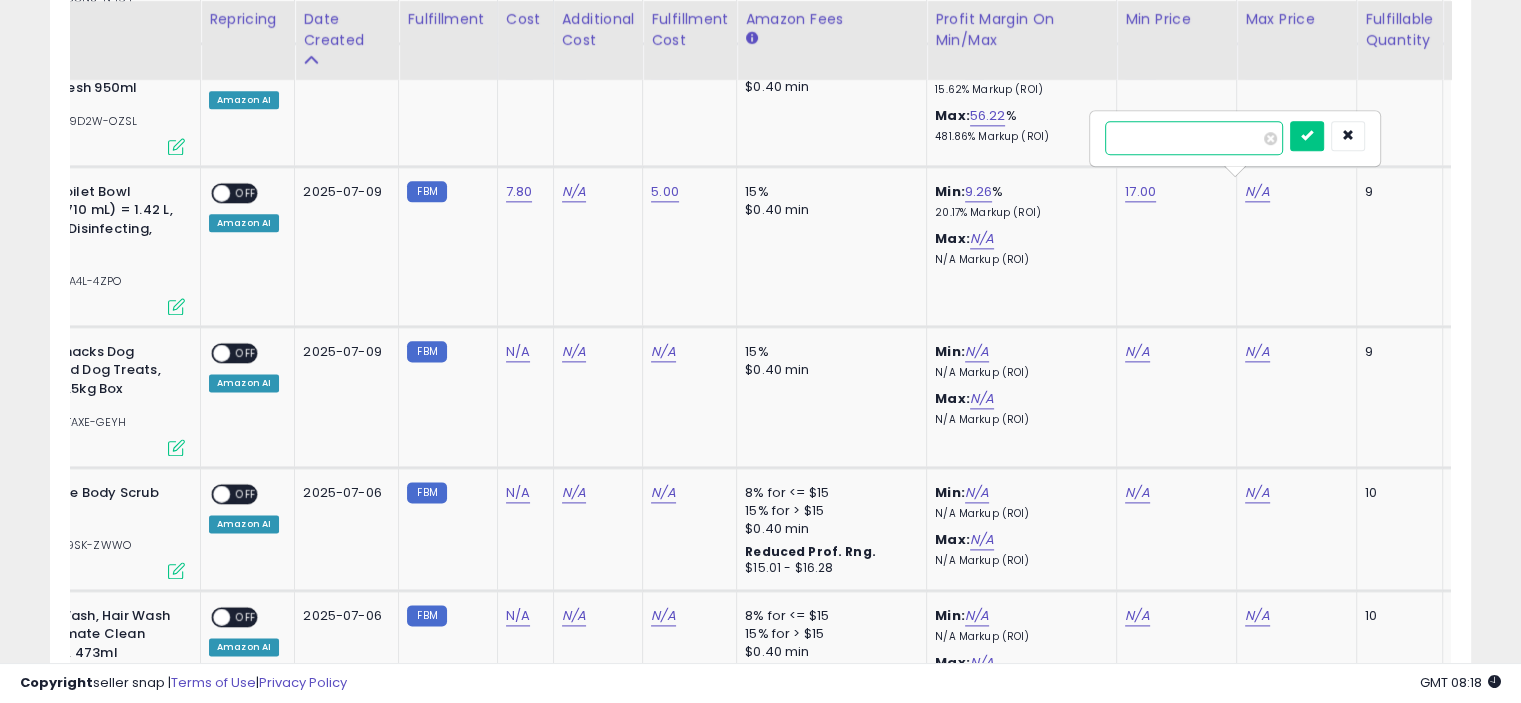 type on "**" 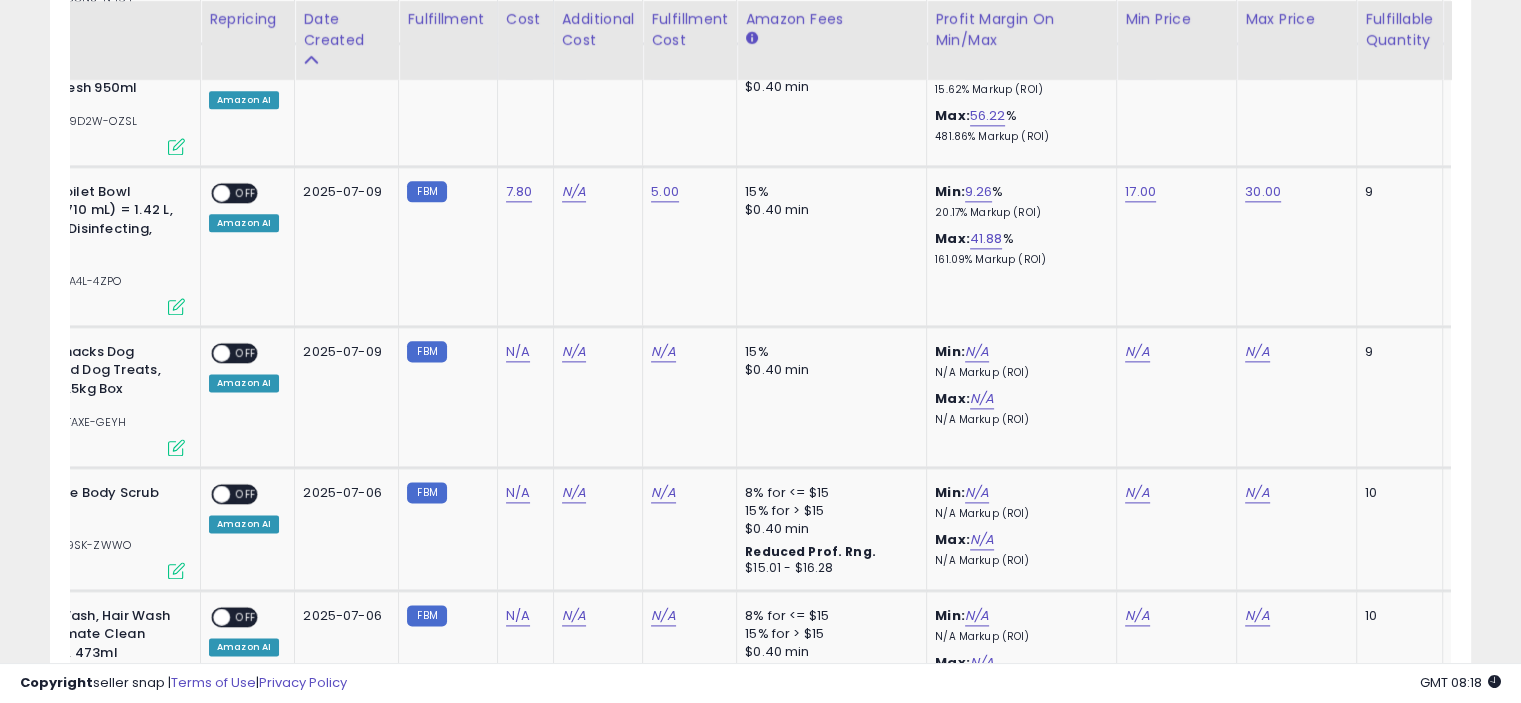 scroll, scrollTop: 0, scrollLeft: 0, axis: both 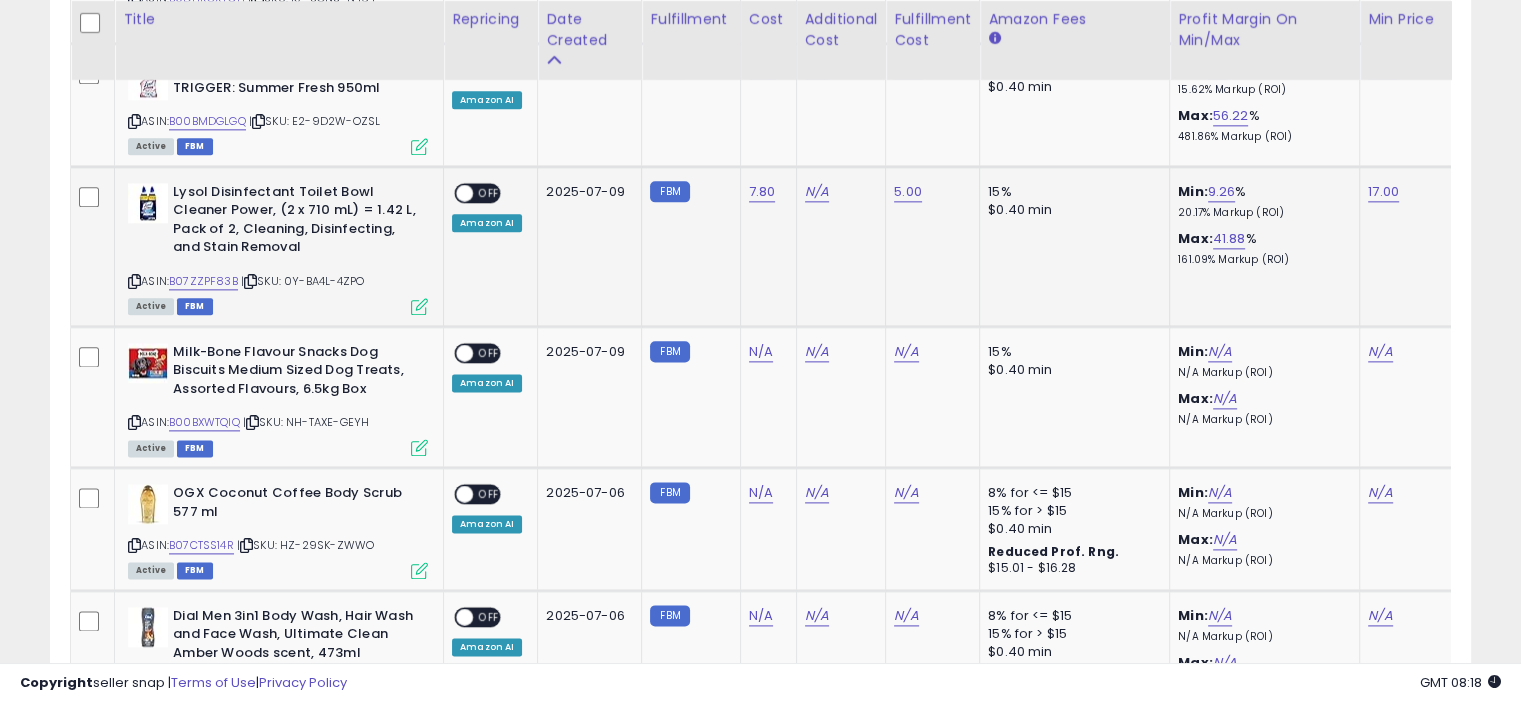 click at bounding box center (419, 306) 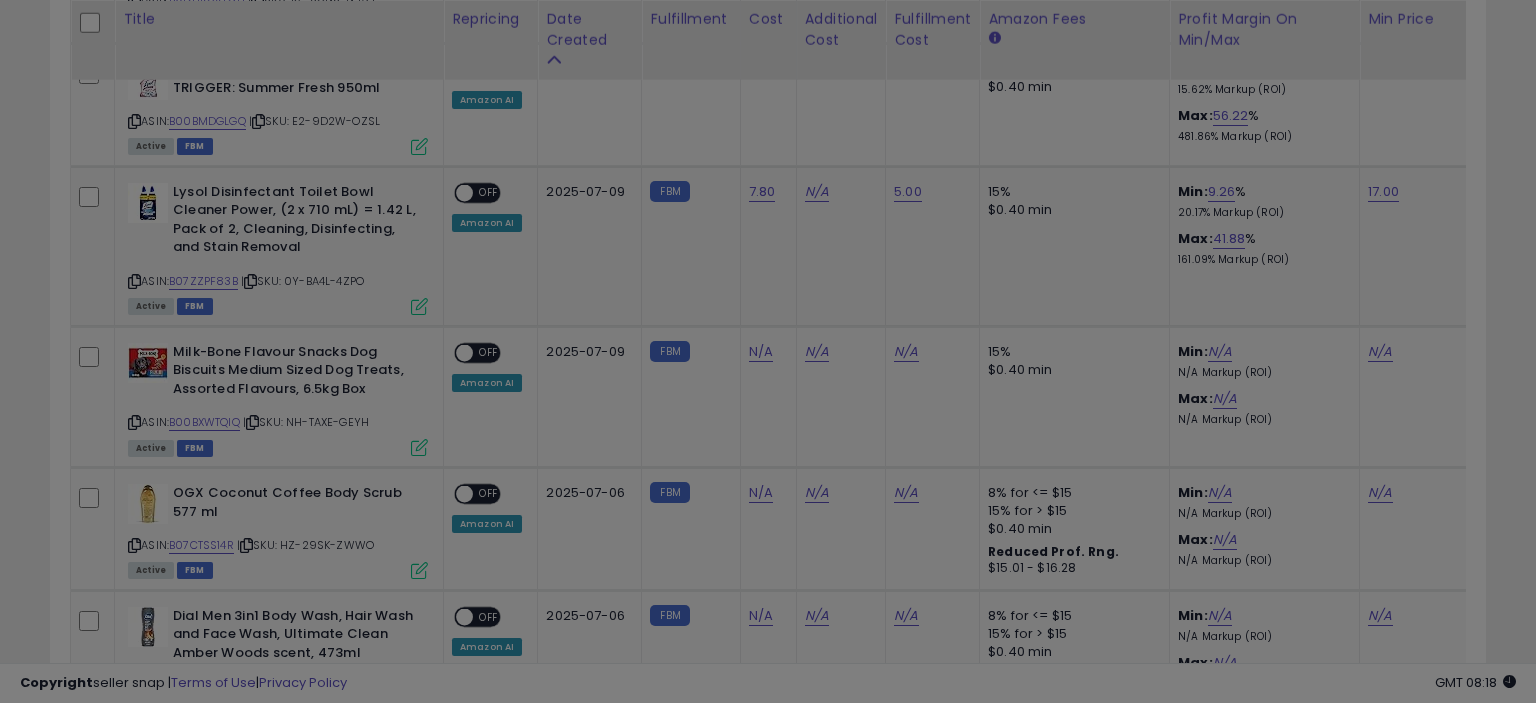 scroll, scrollTop: 999589, scrollLeft: 999168, axis: both 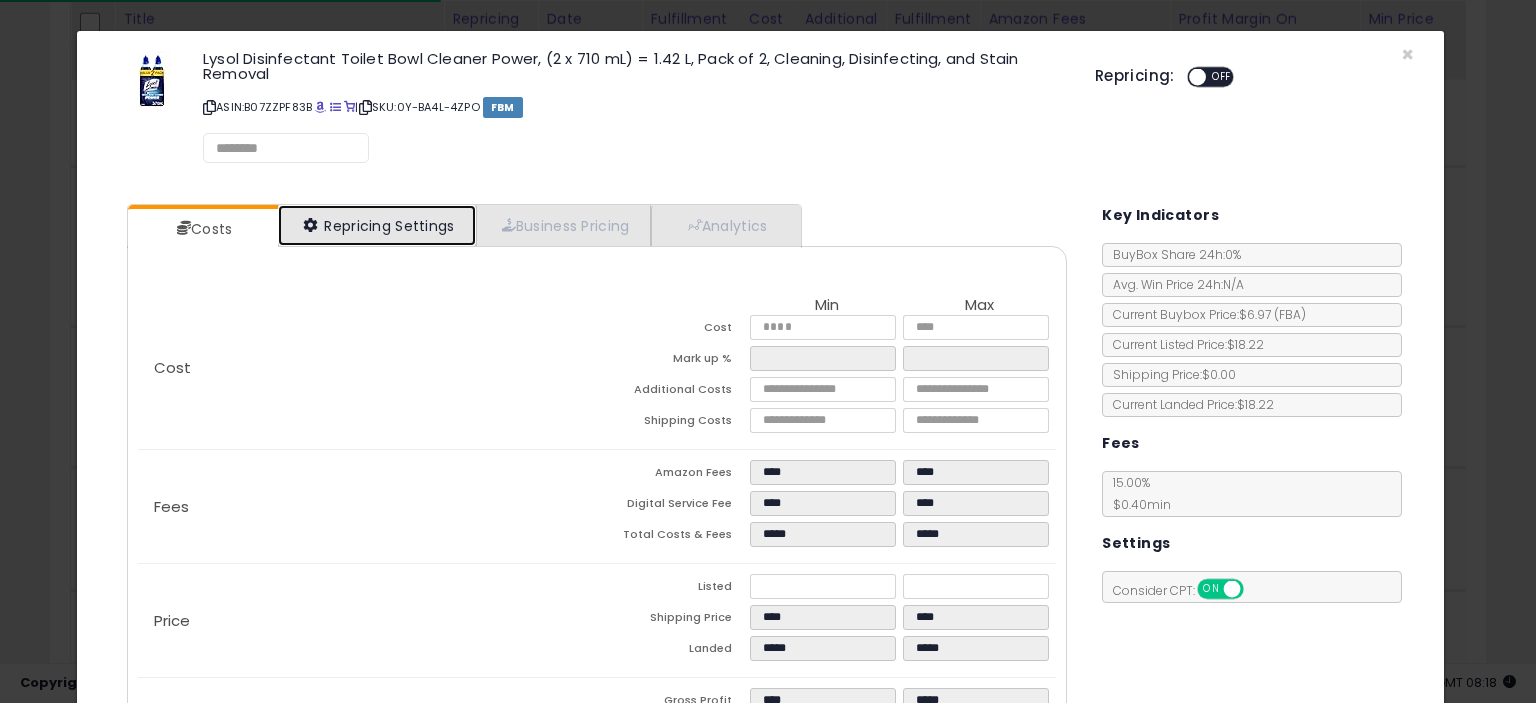 click on "Repricing Settings" at bounding box center (377, 225) 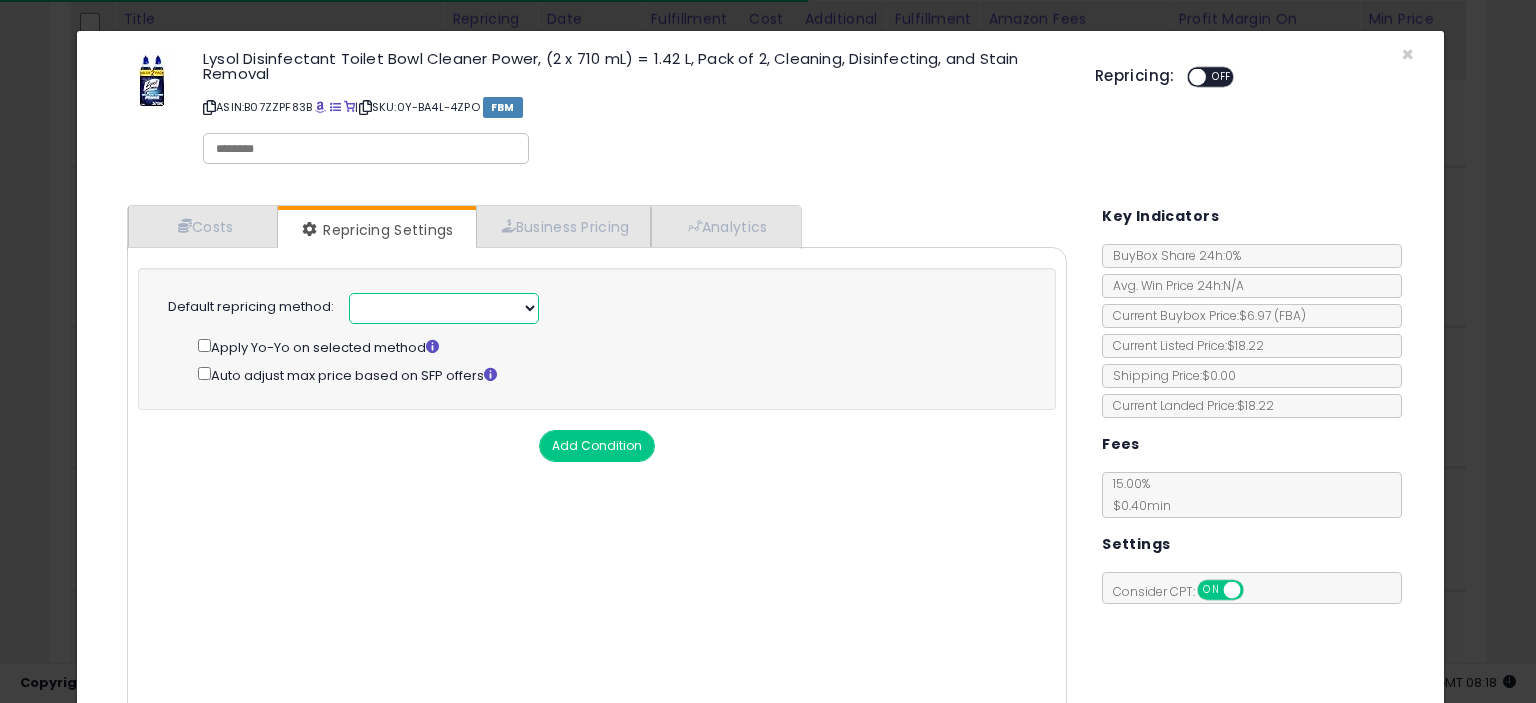 click at bounding box center [444, 308] 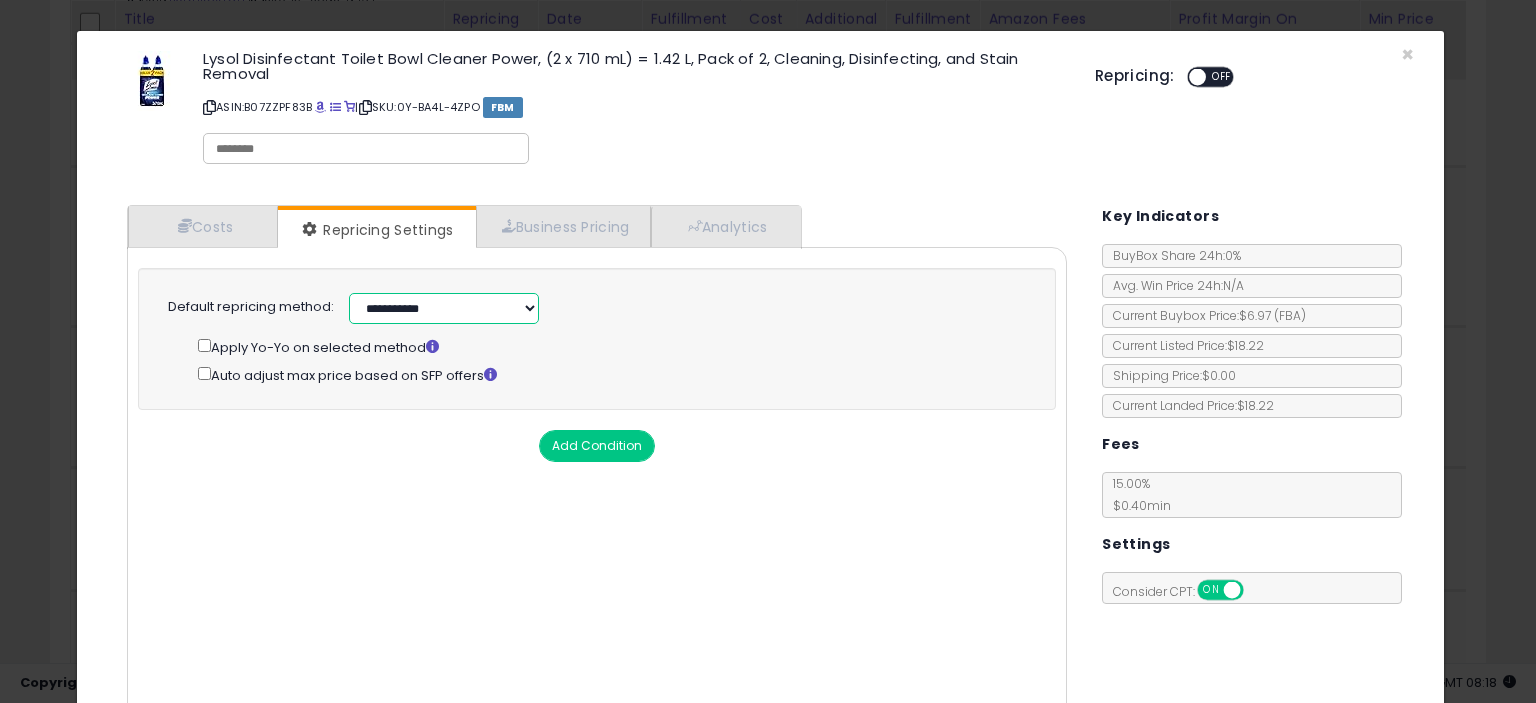 select on "**********" 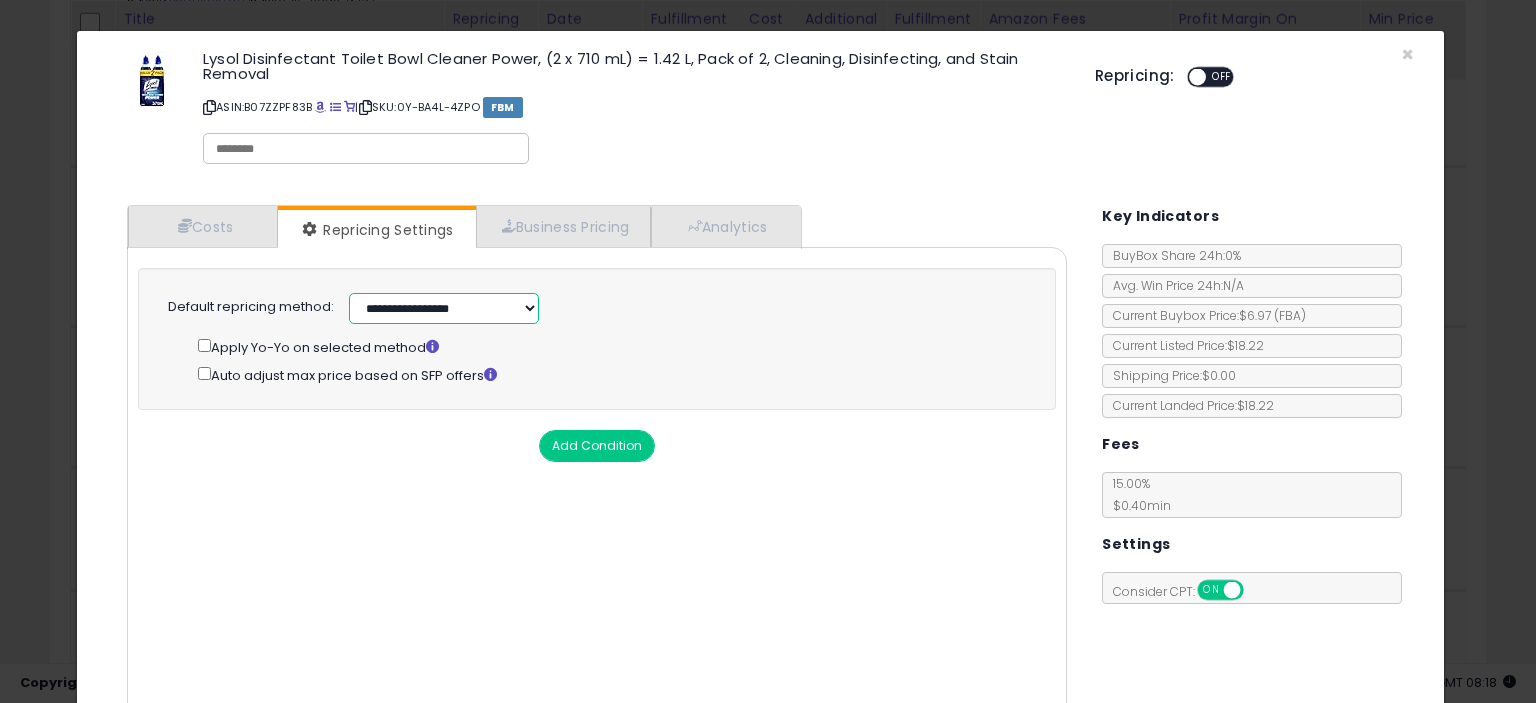 click on "**********" at bounding box center (444, 308) 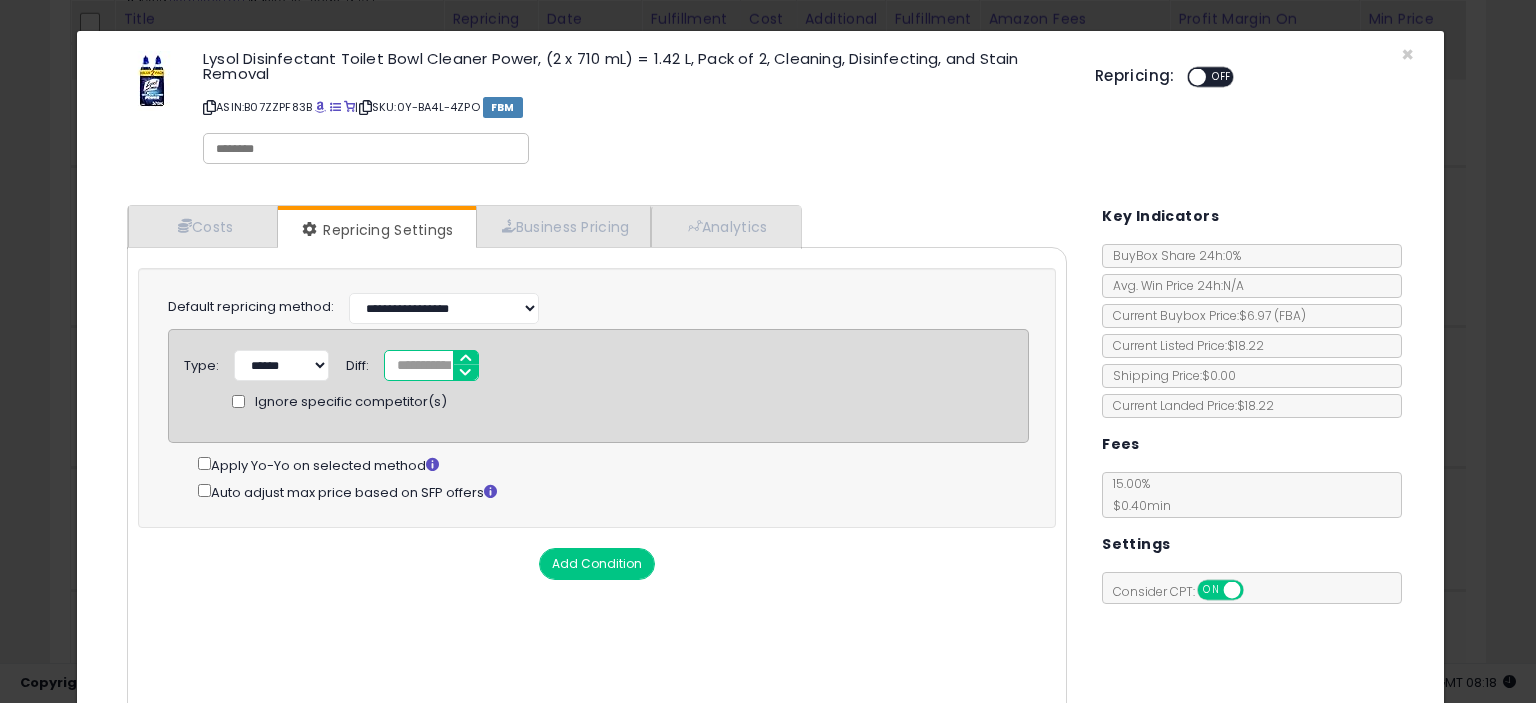 click on "*" at bounding box center [431, 365] 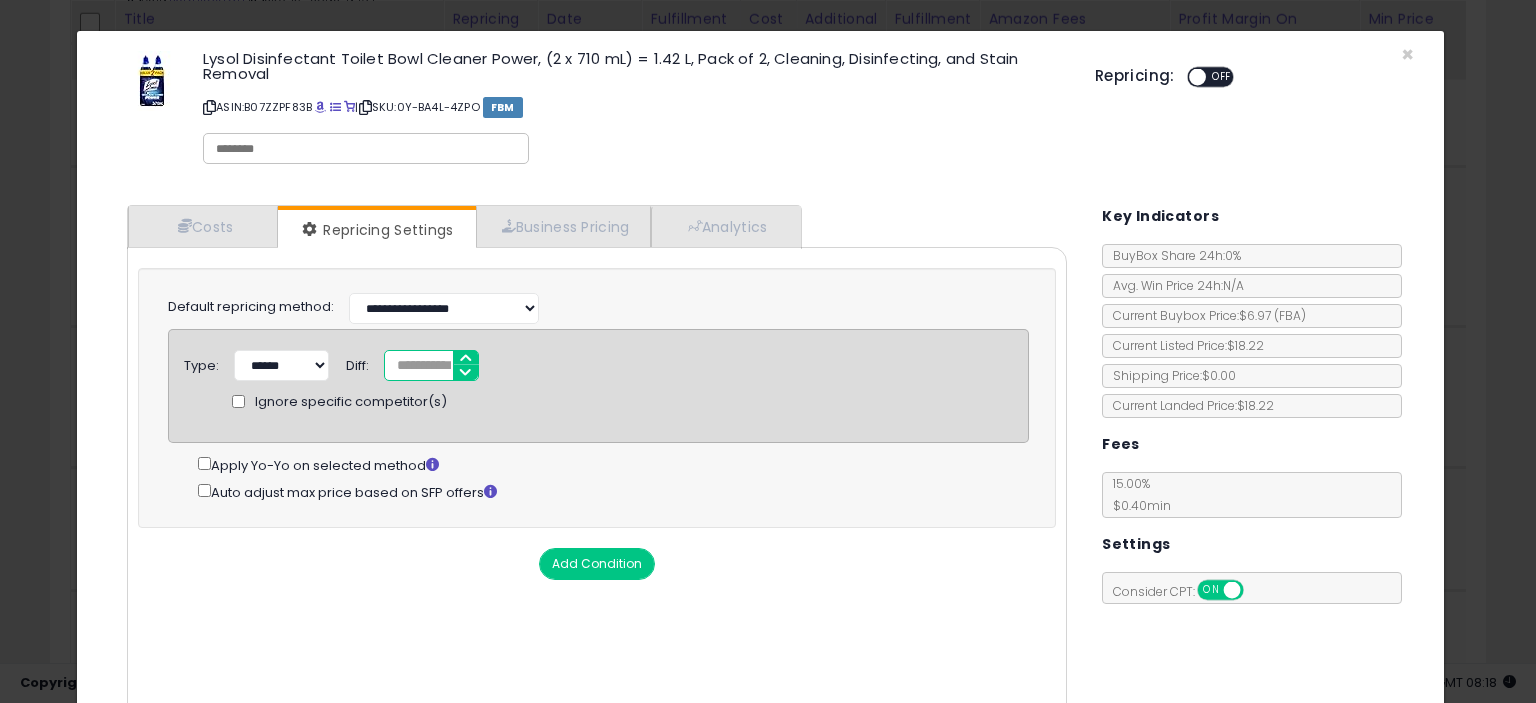 type on "*****" 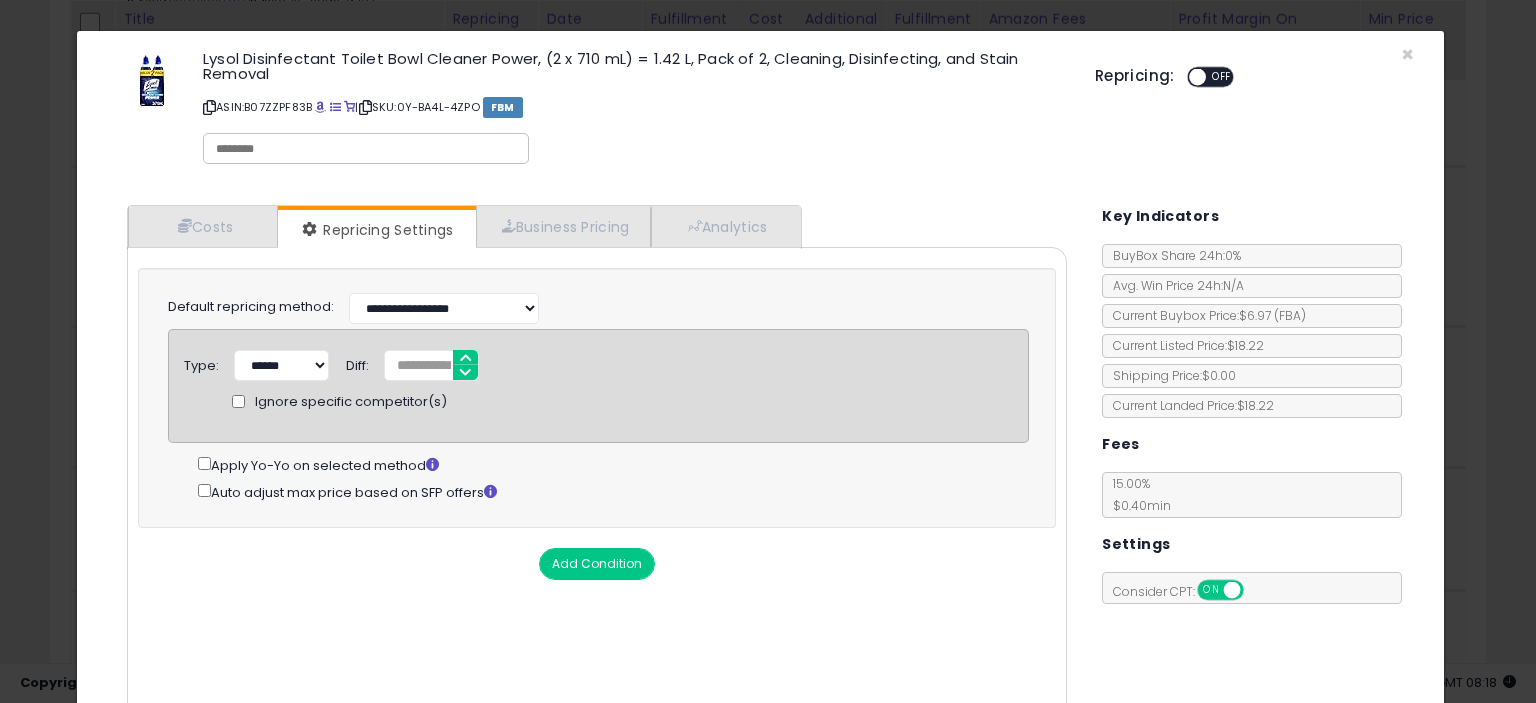 click on "Cost
Min
Max
Cost
****
****
Mark up %
*****
******
Additional Costs
Shipping Costs ****" at bounding box center [597, 489] 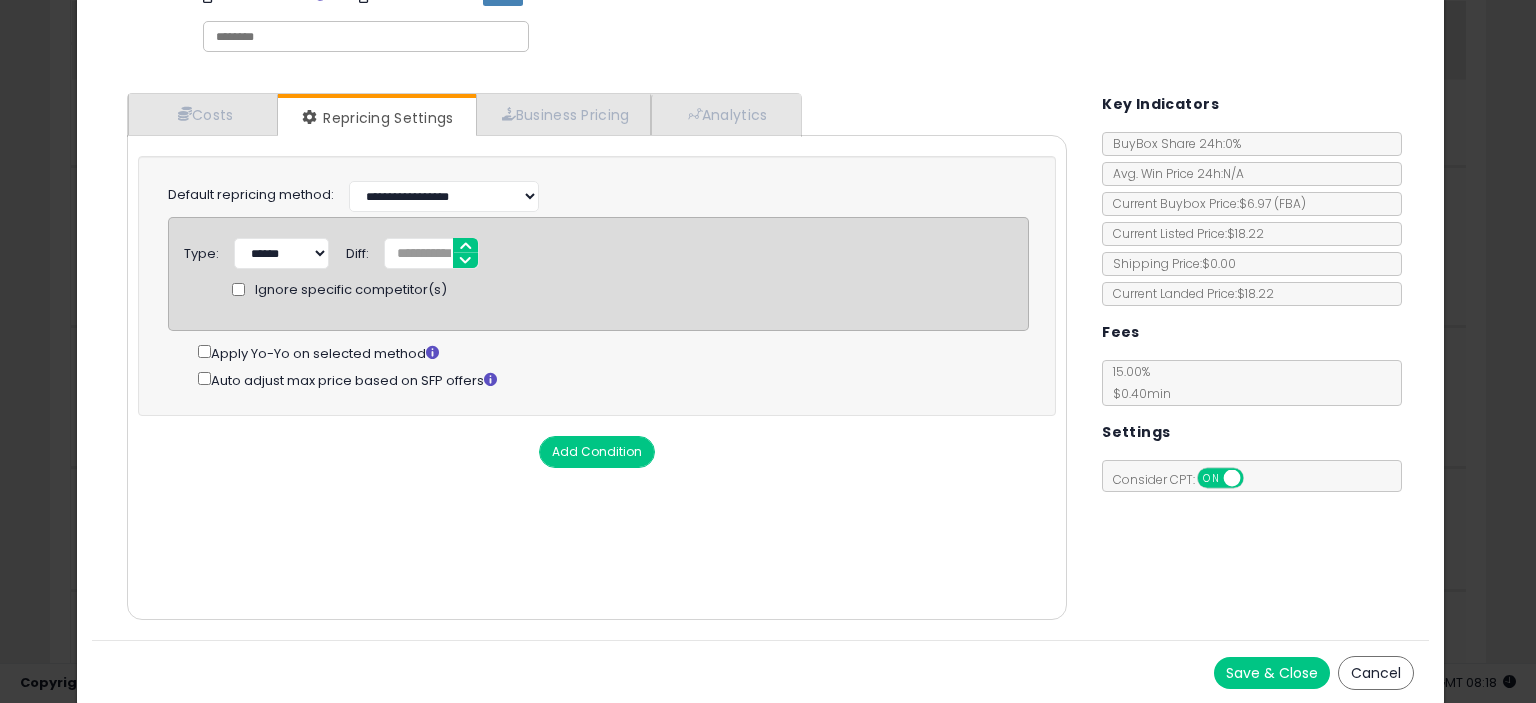 scroll, scrollTop: 0, scrollLeft: 0, axis: both 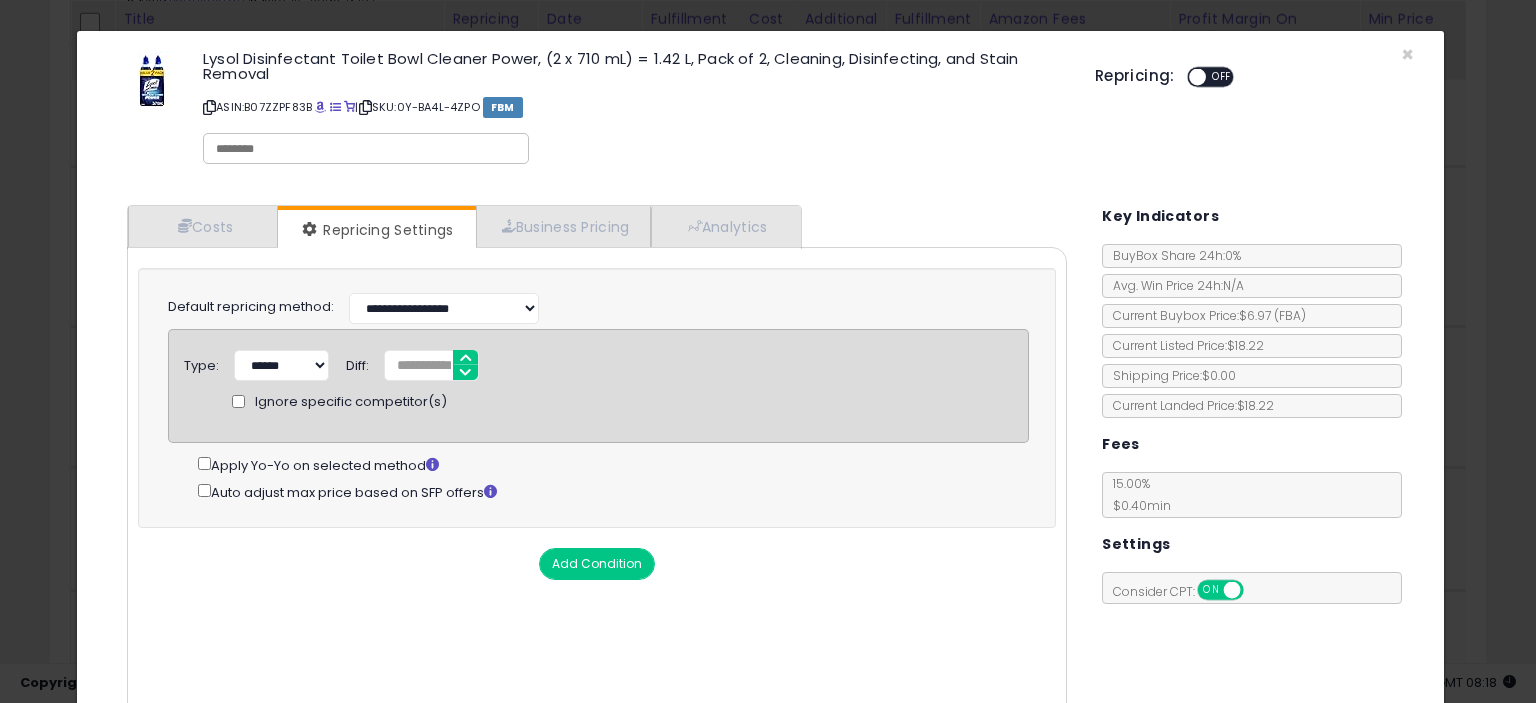 click on "OFF" at bounding box center [1222, 77] 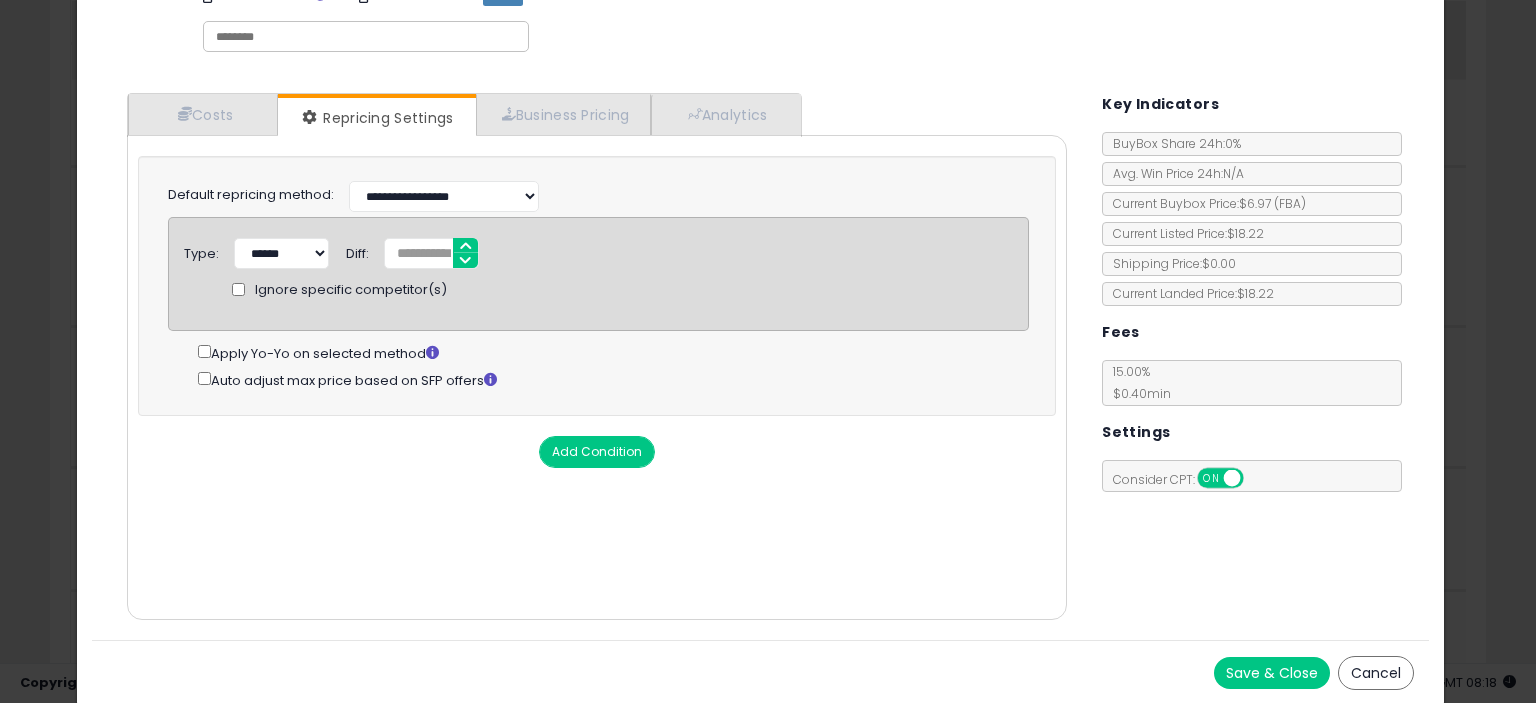 scroll, scrollTop: 112, scrollLeft: 0, axis: vertical 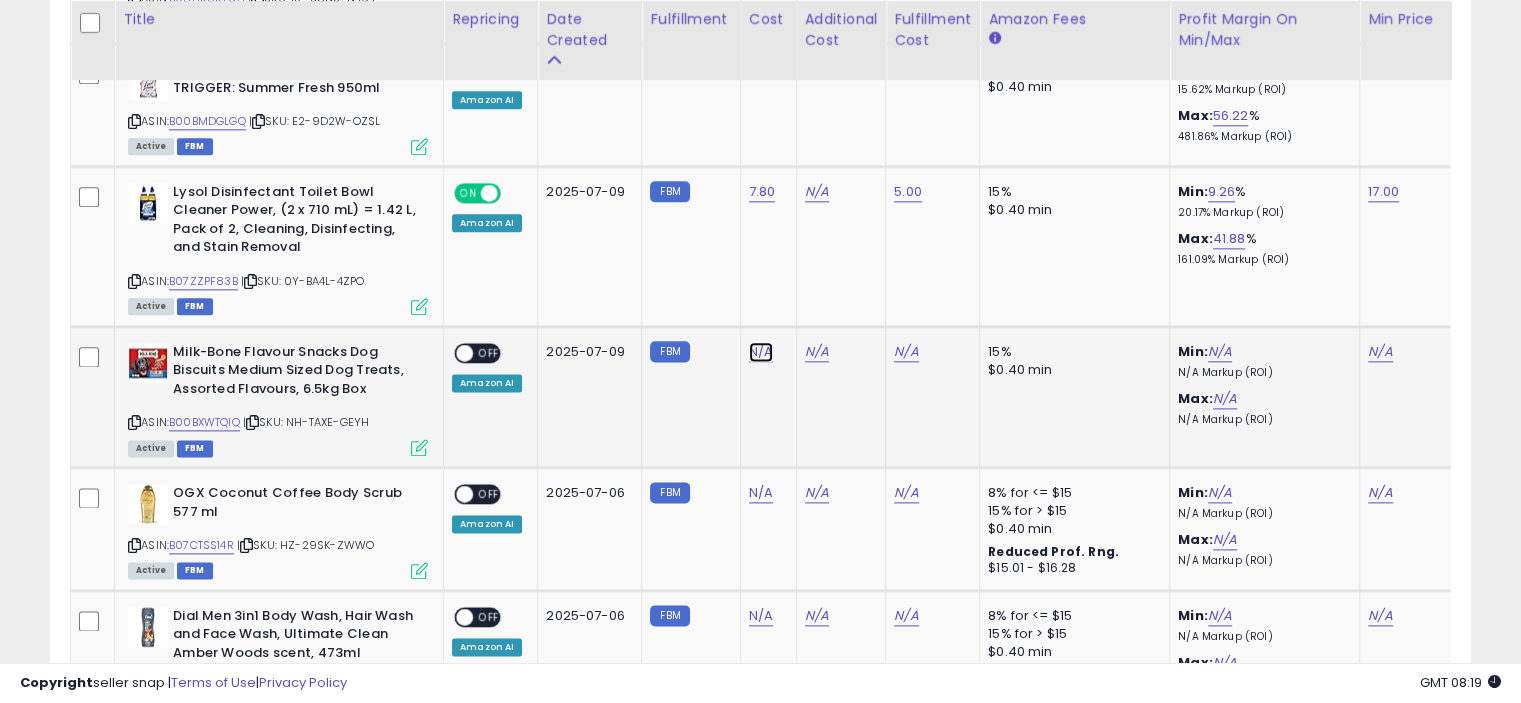 click on "N/A" at bounding box center (761, -1426) 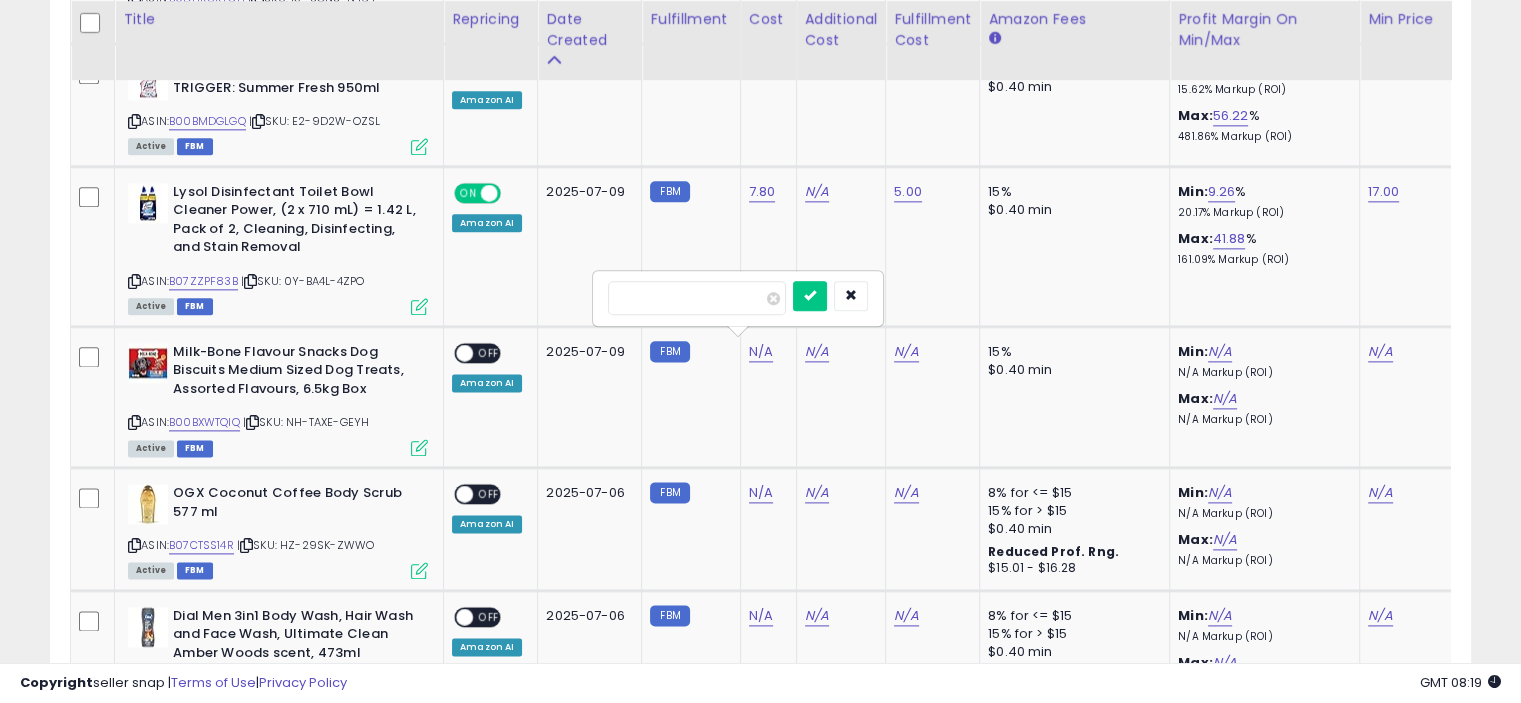 type on "**" 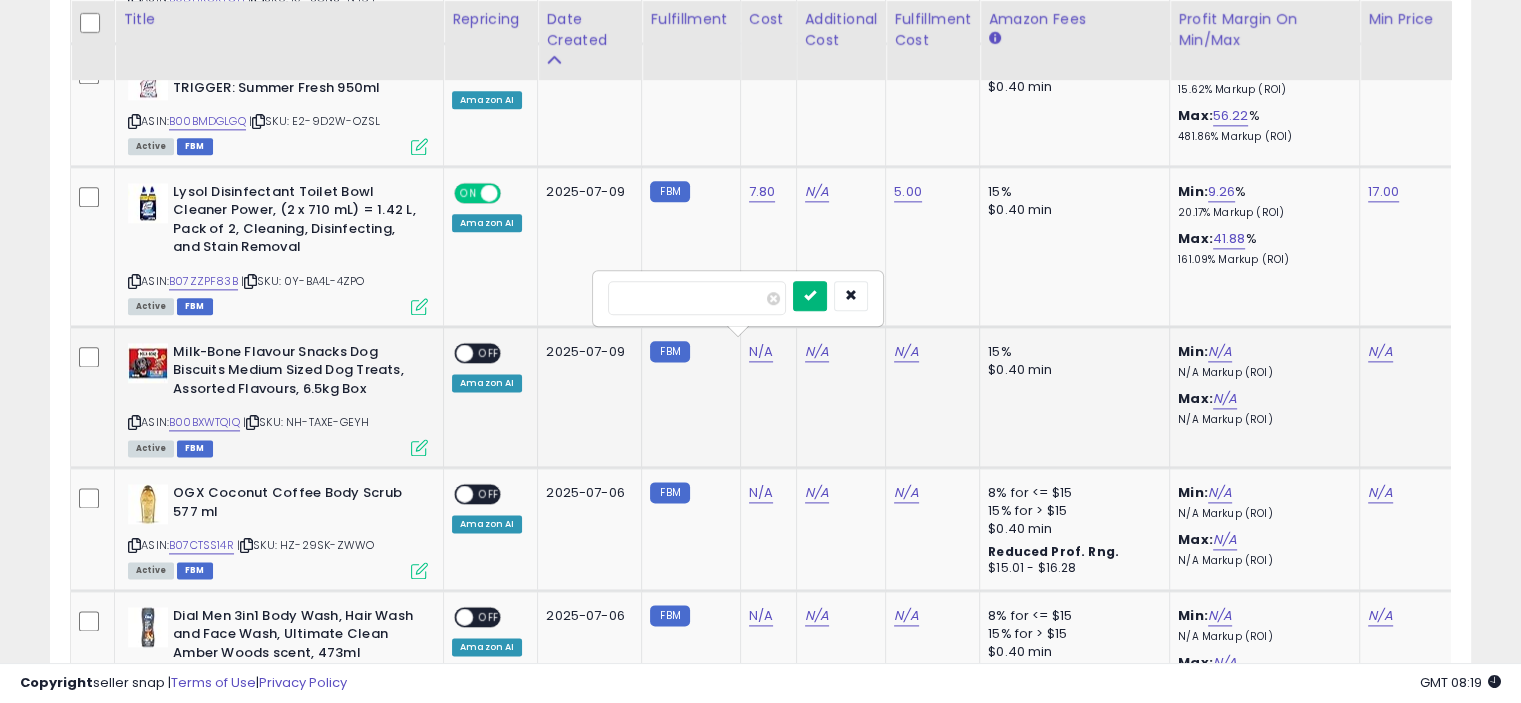 click at bounding box center (810, 295) 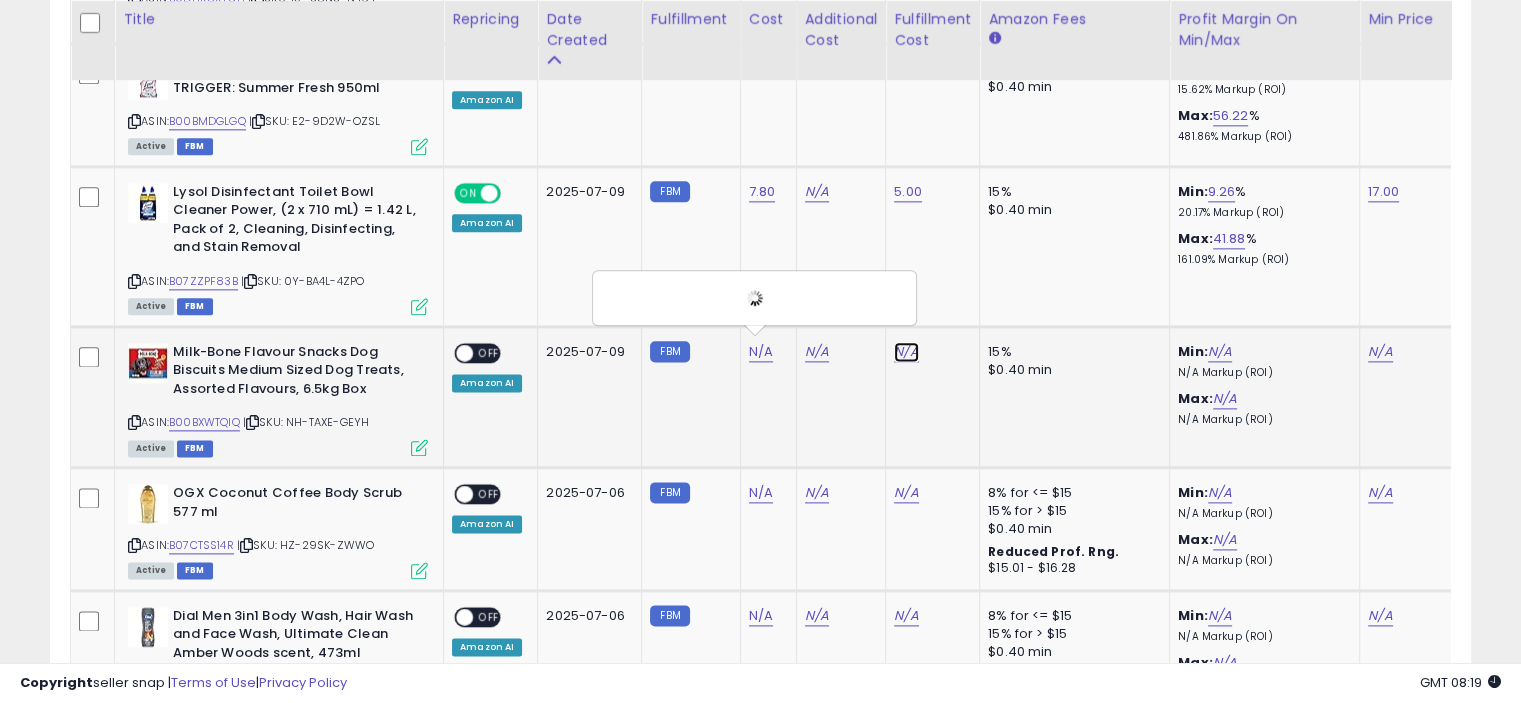 click on "N/A" at bounding box center (906, -1426) 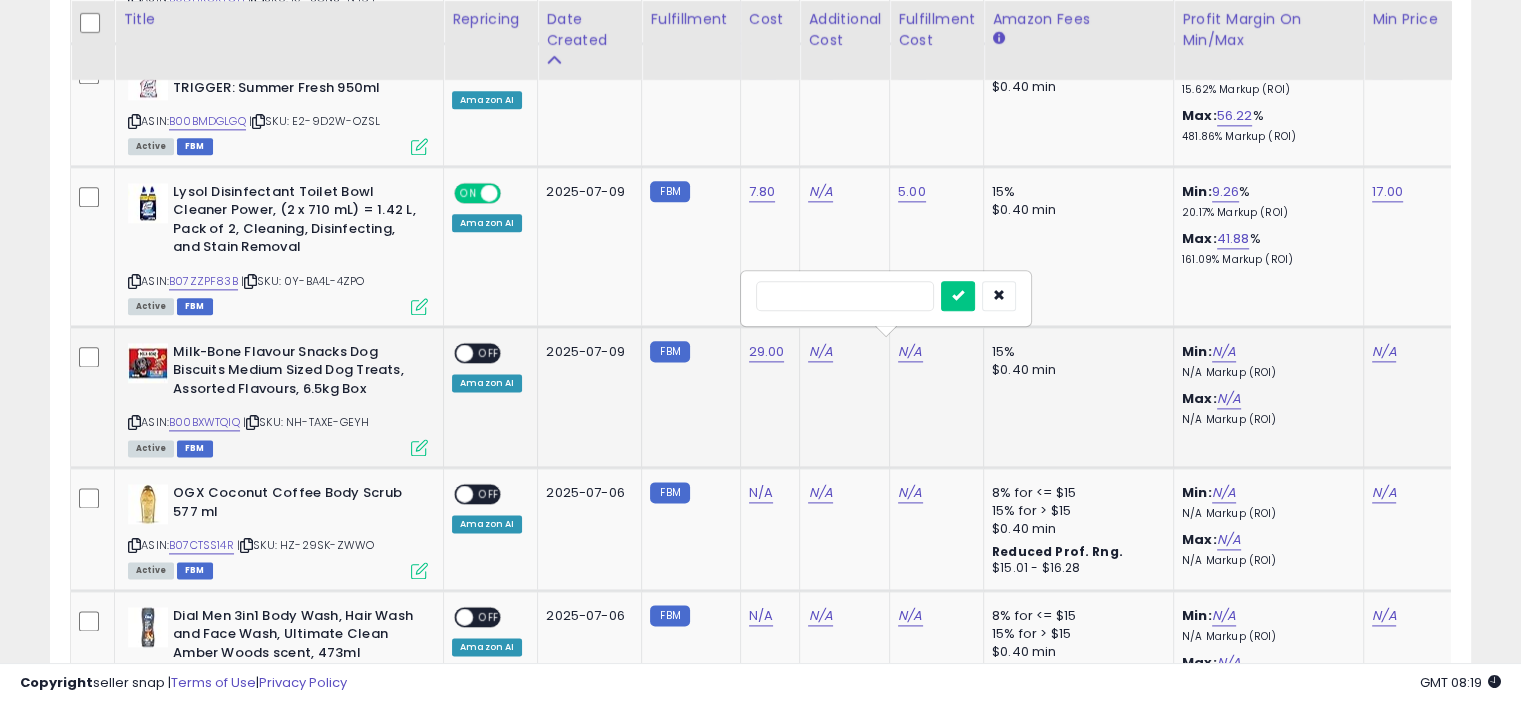 type on "*" 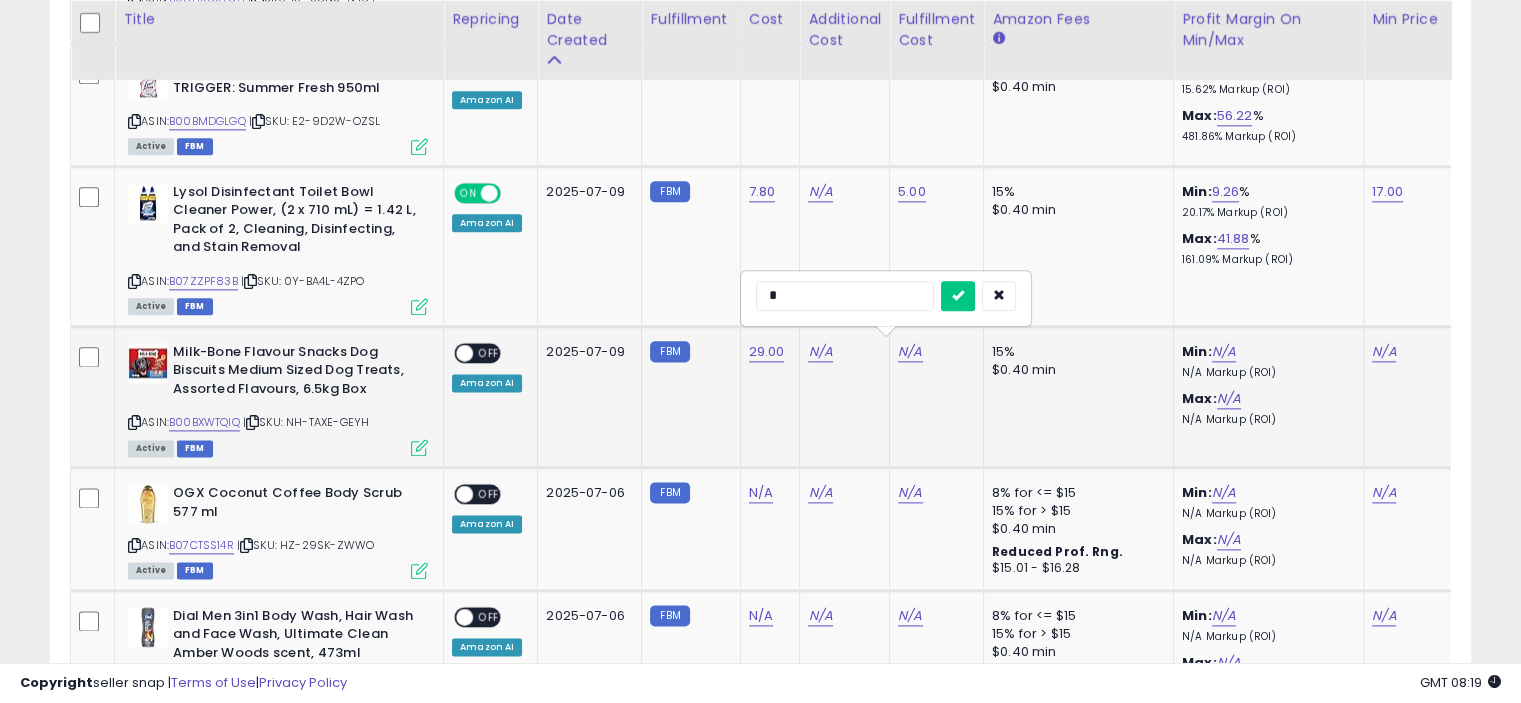 click at bounding box center (958, 296) 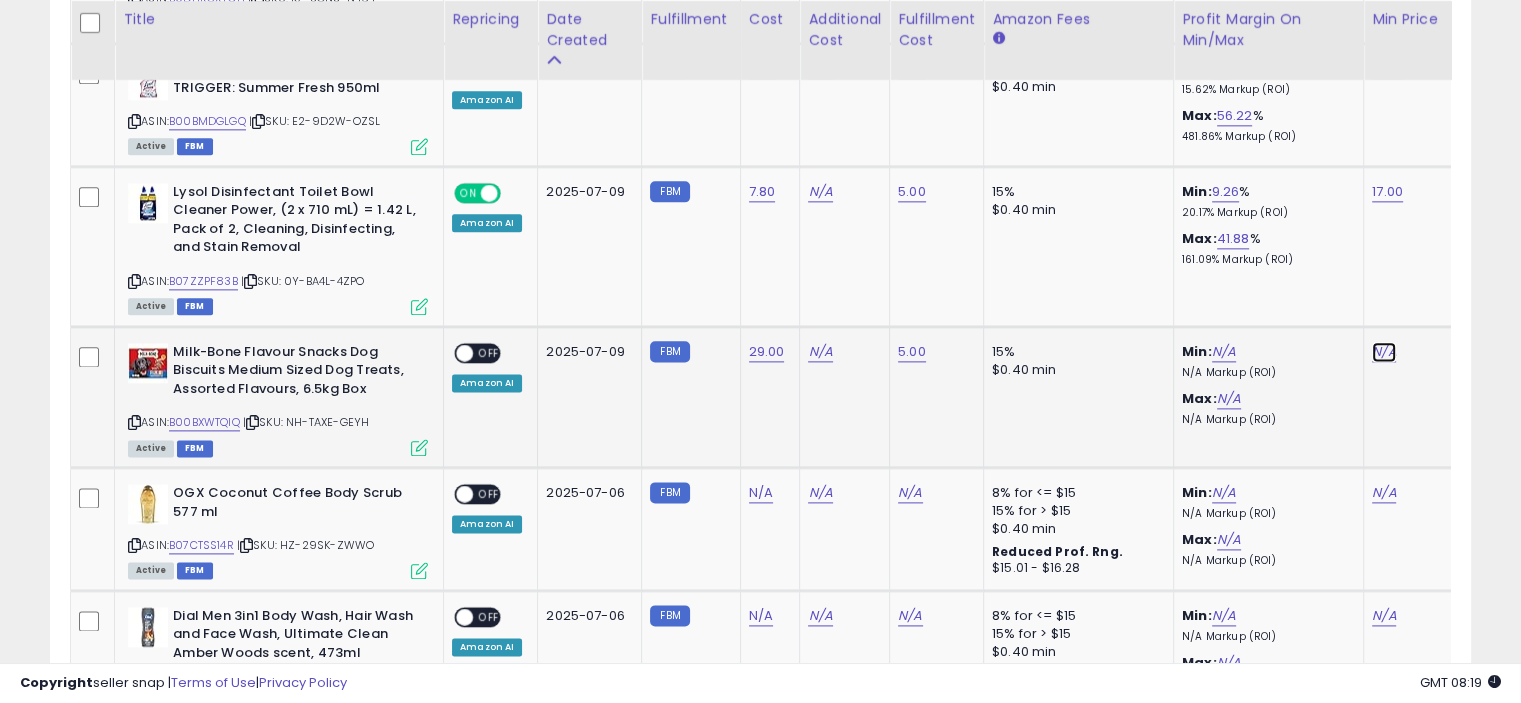 click on "N/A" at bounding box center [1384, -1426] 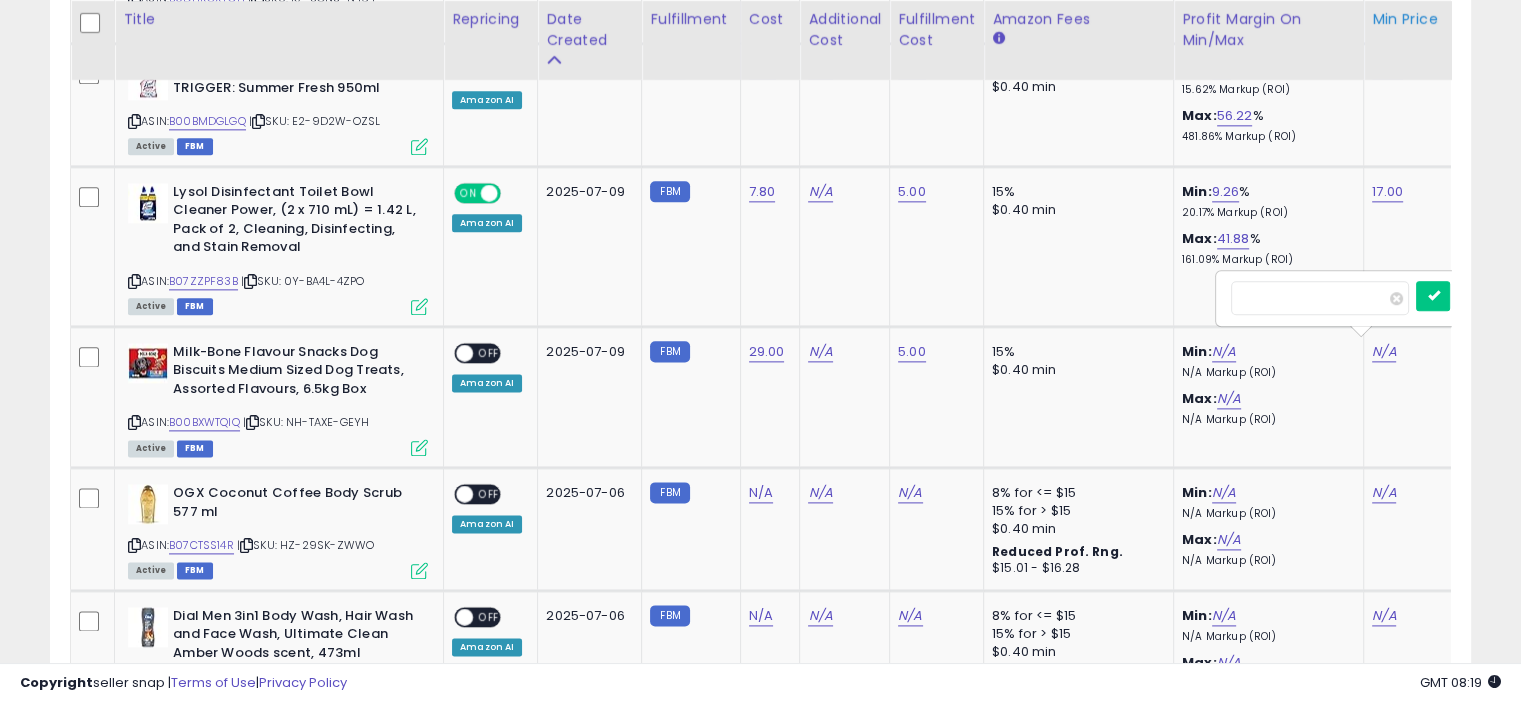 scroll, scrollTop: 0, scrollLeft: 126, axis: horizontal 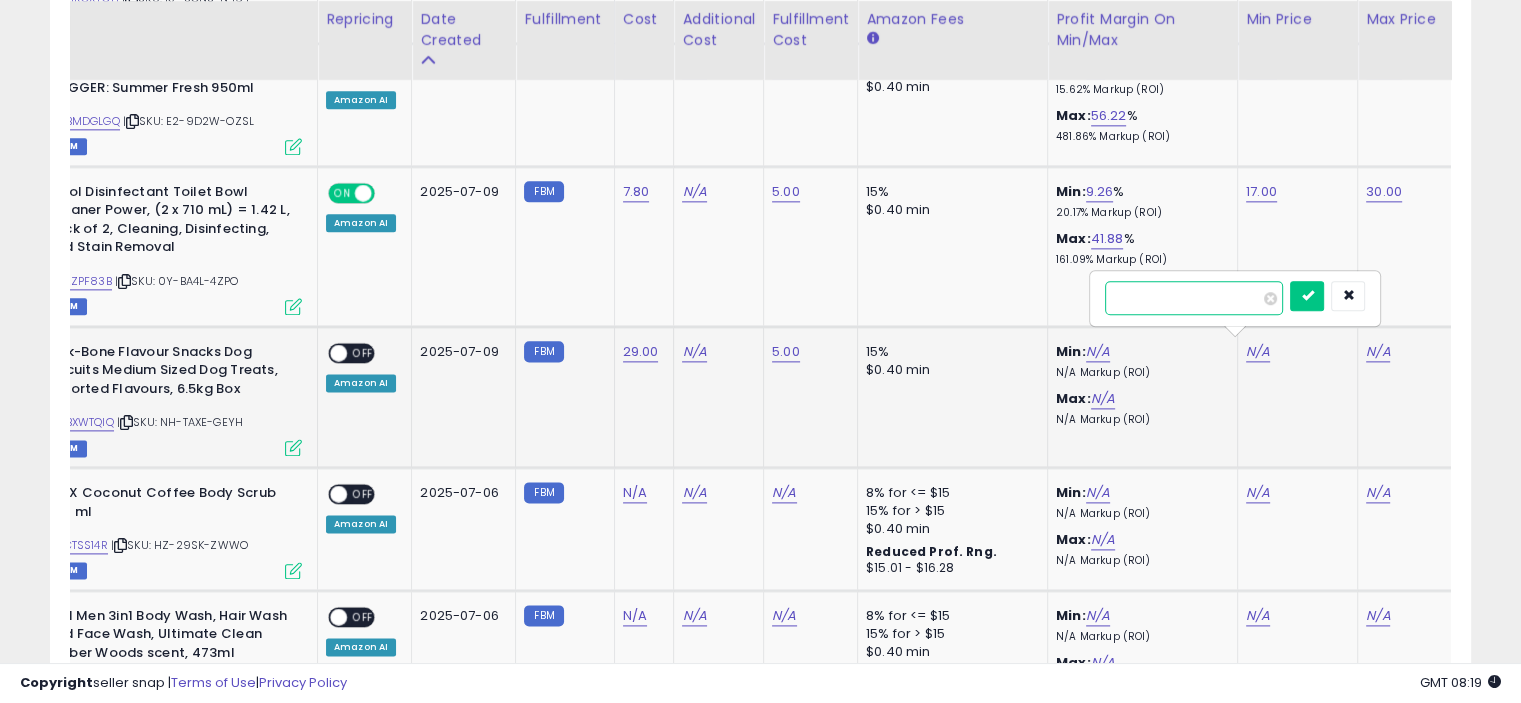 type on "**" 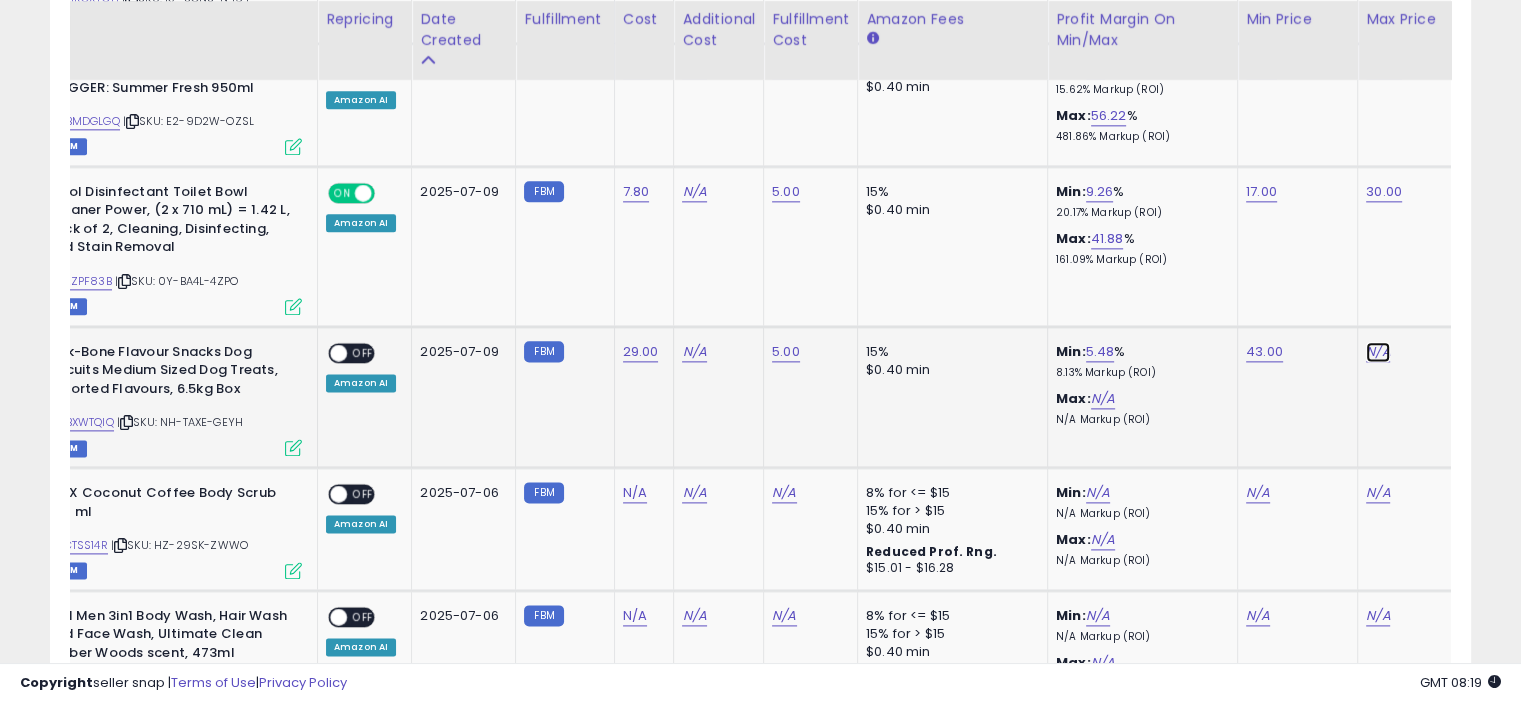 click on "N/A" at bounding box center (1378, -1426) 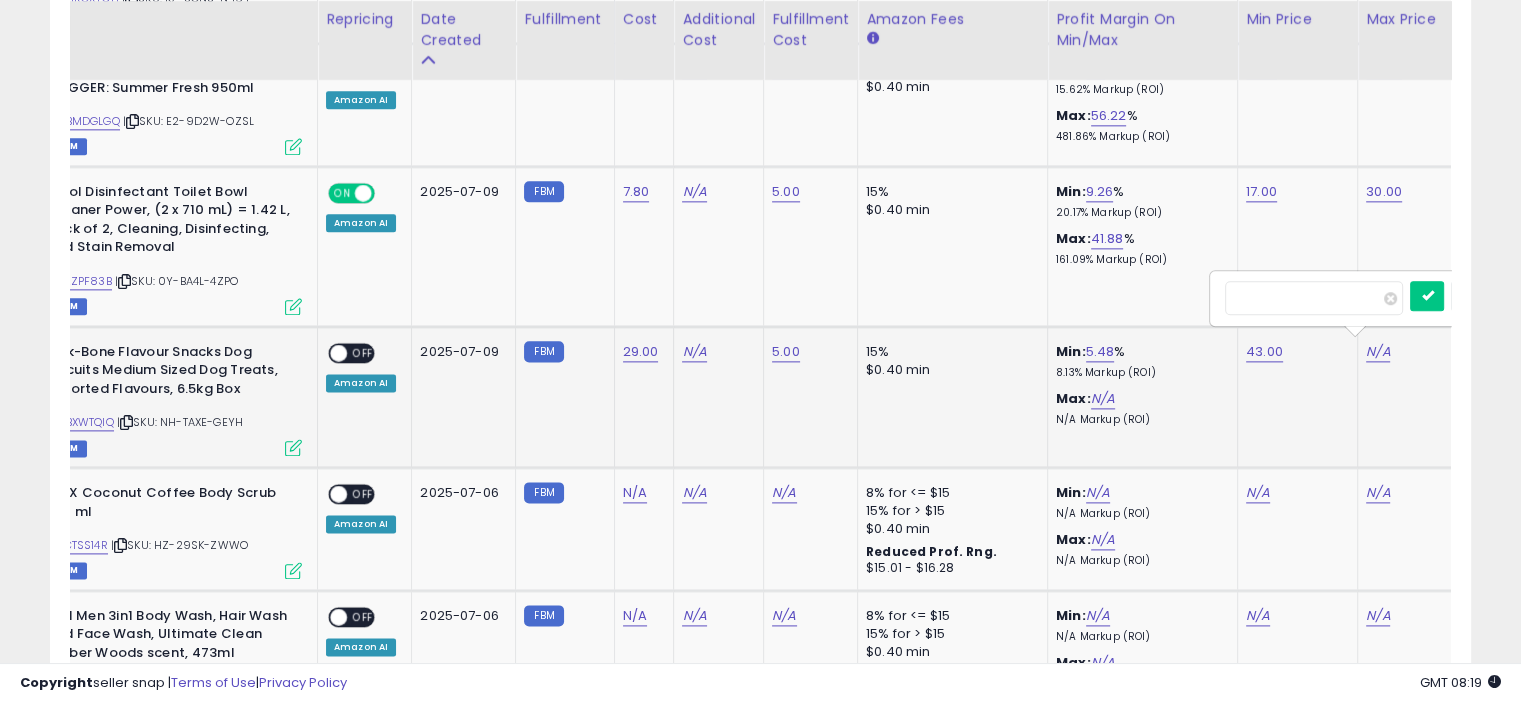 scroll, scrollTop: 0, scrollLeft: 246, axis: horizontal 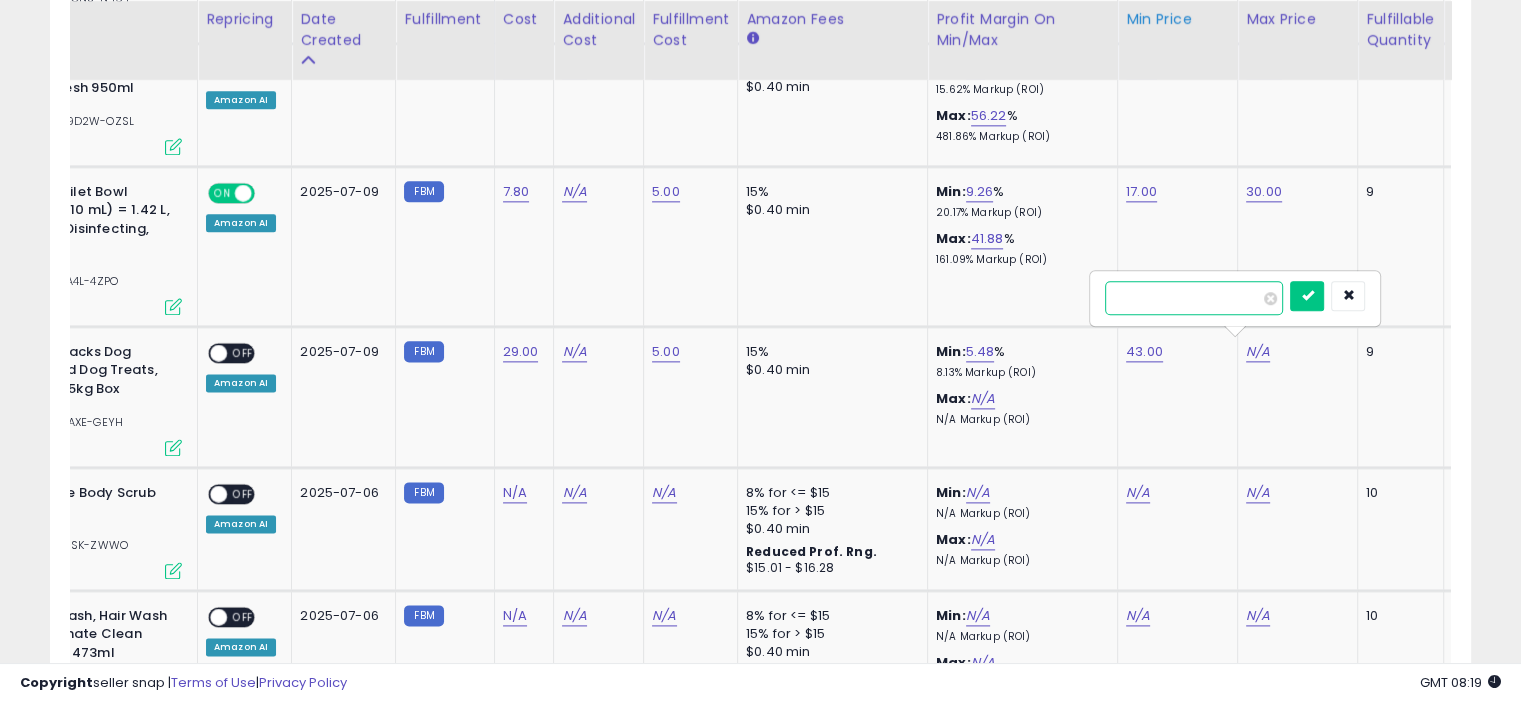 type on "**" 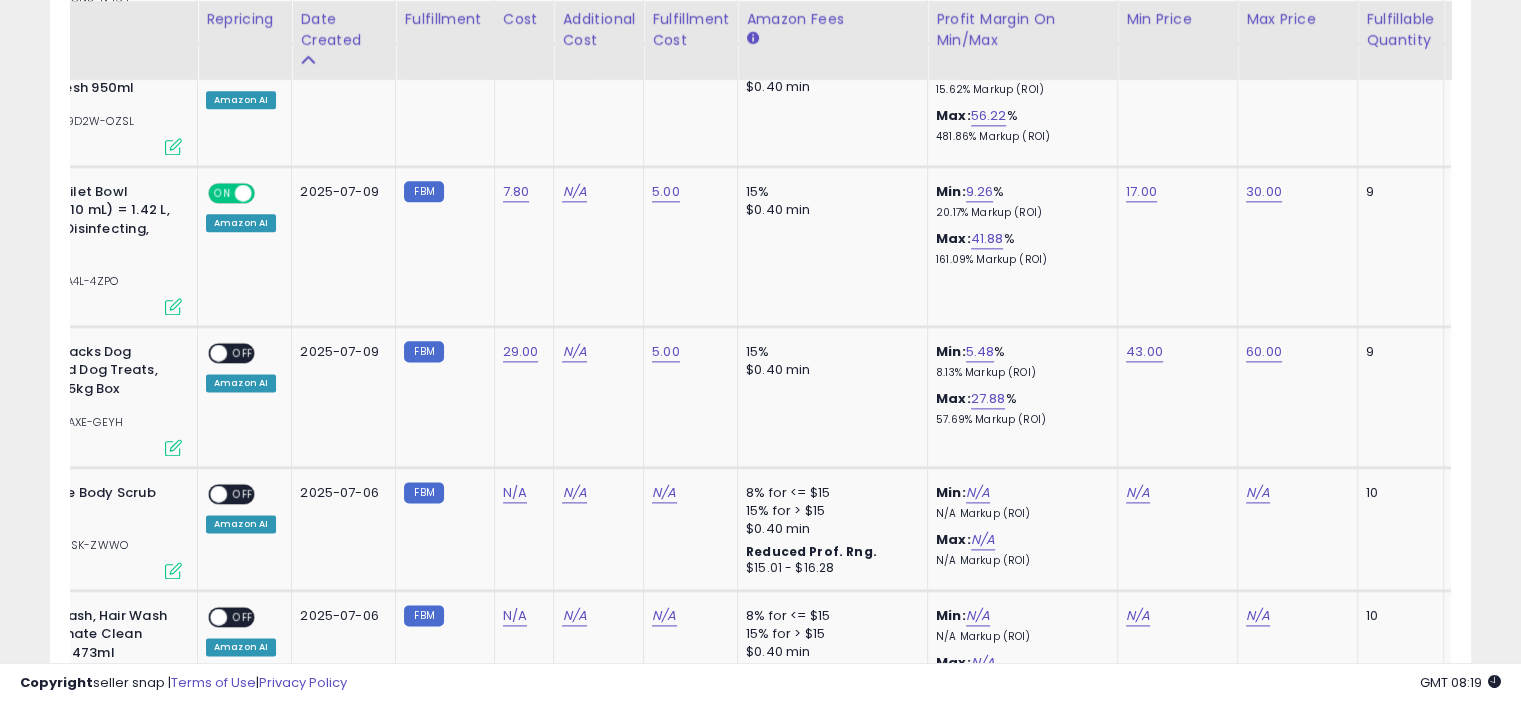 scroll, scrollTop: 0, scrollLeft: 40, axis: horizontal 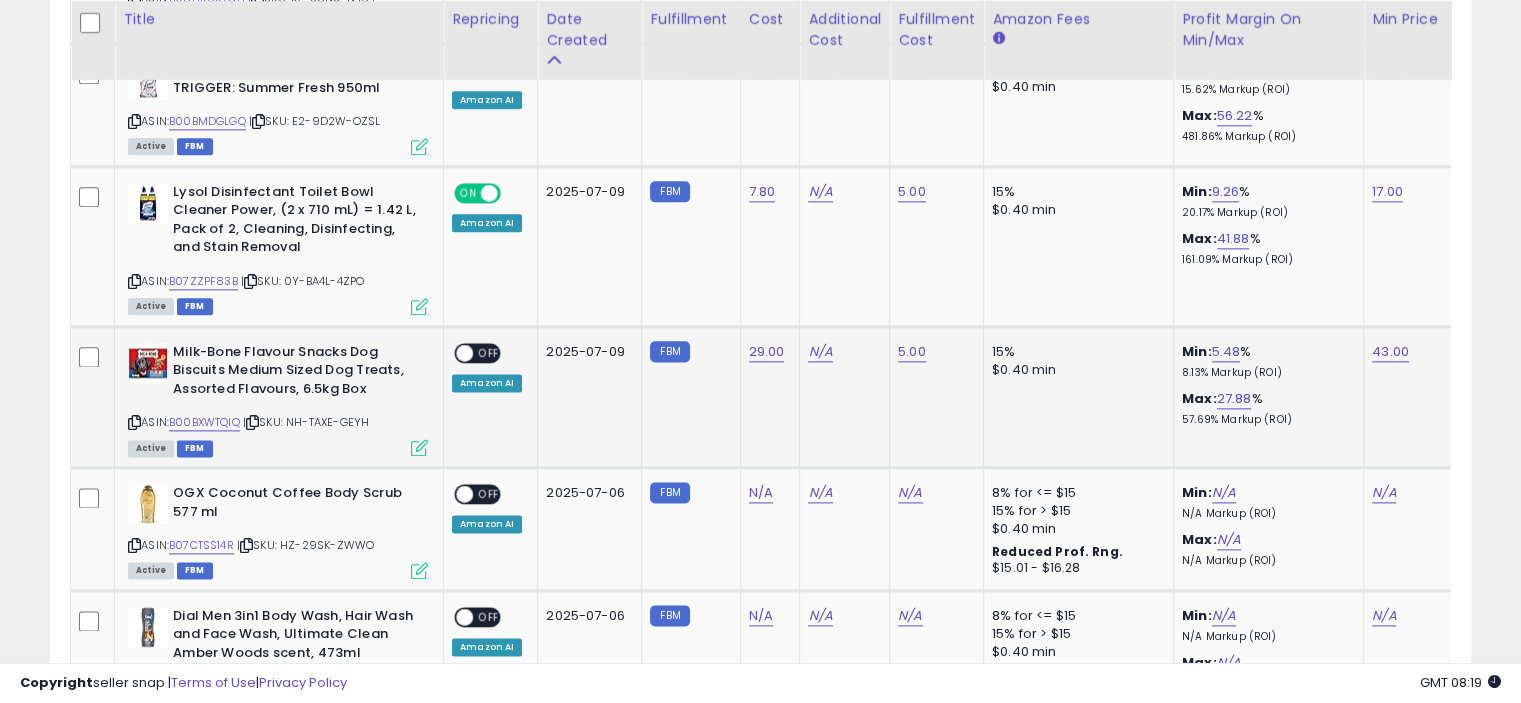 click at bounding box center (419, 447) 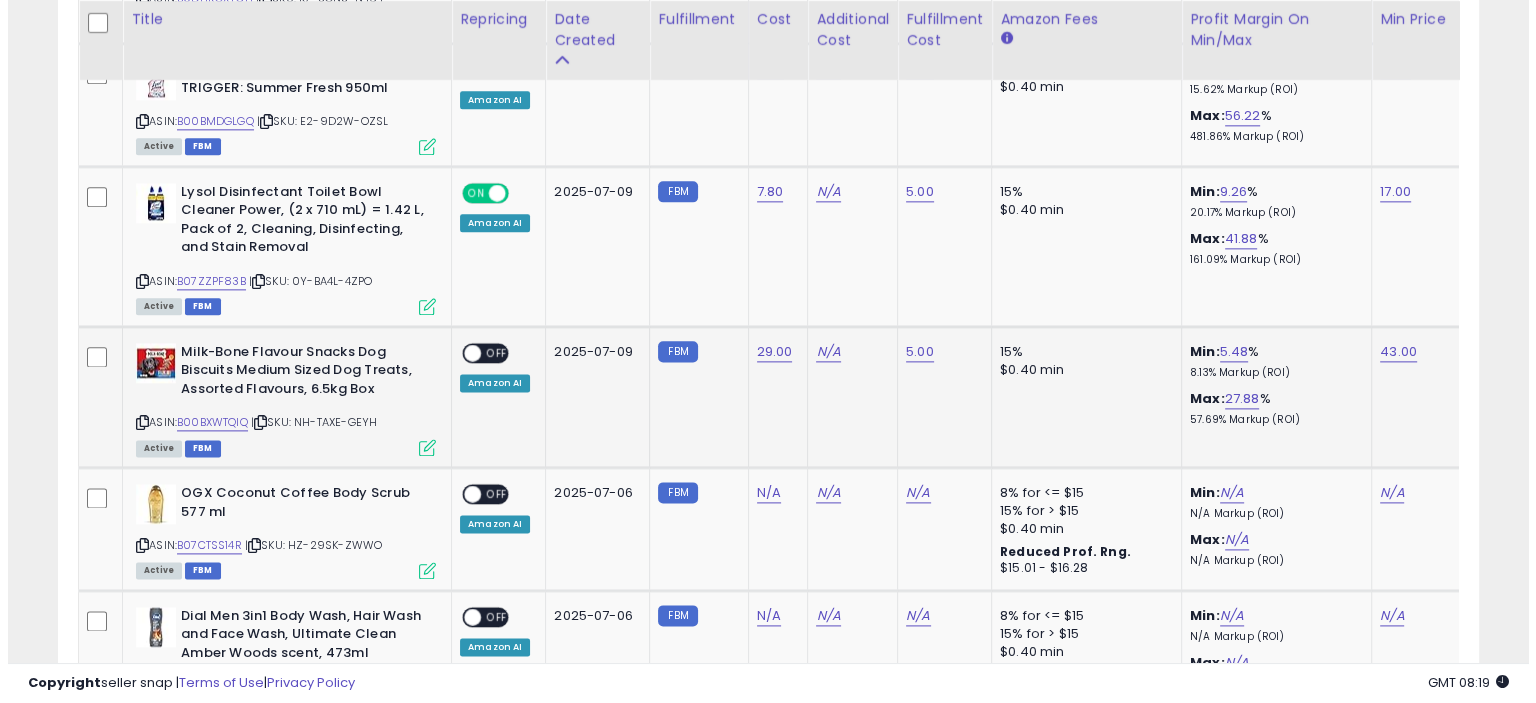 scroll, scrollTop: 999589, scrollLeft: 999168, axis: both 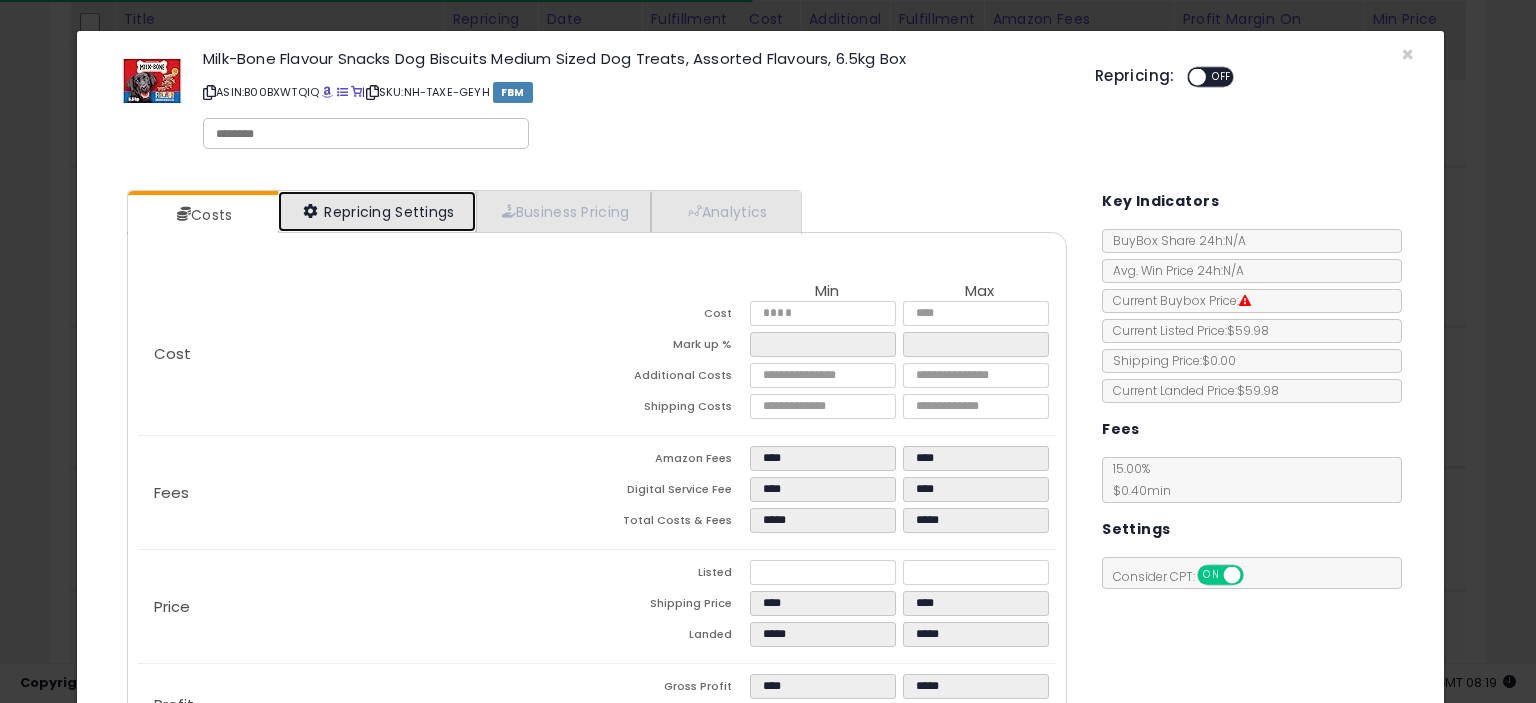 click on "Repricing Settings" at bounding box center [377, 211] 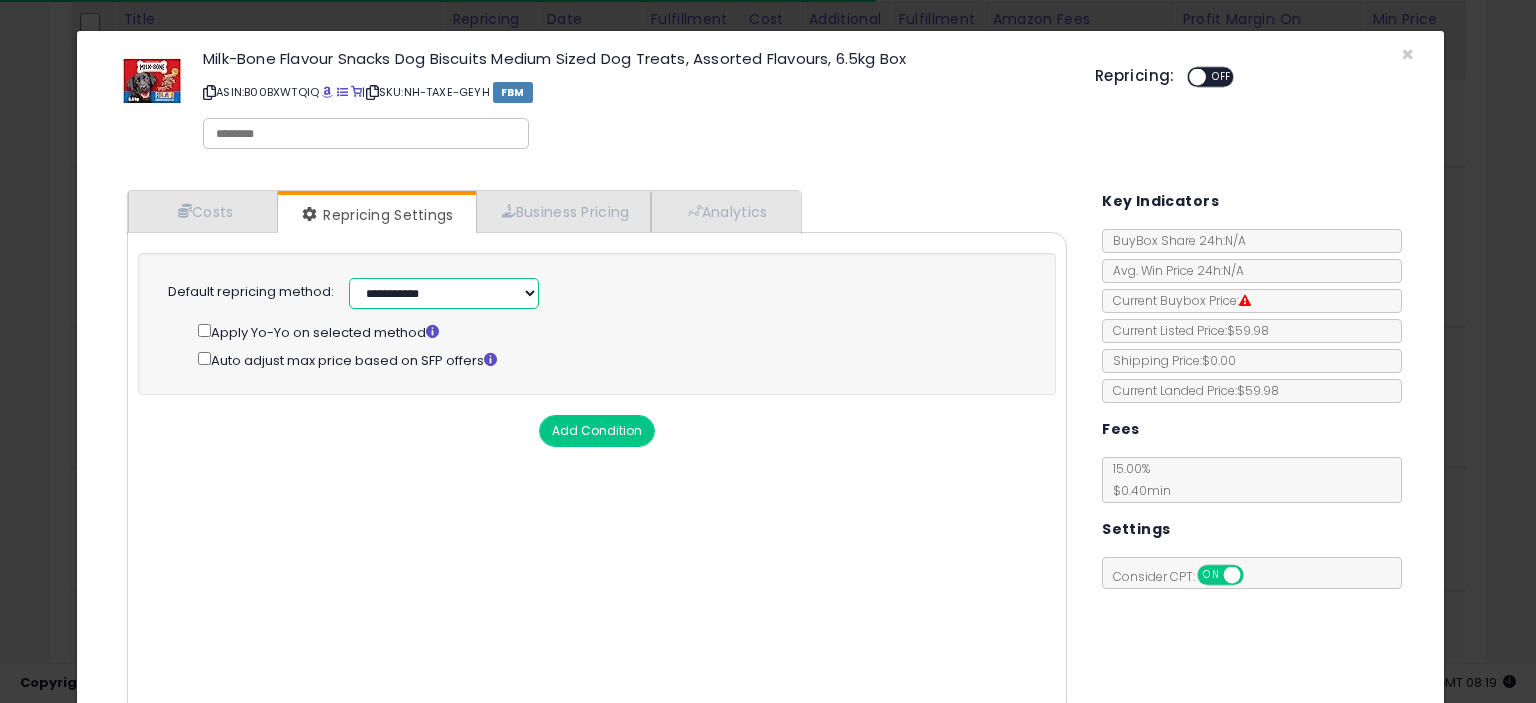 click on "**********" at bounding box center (444, 293) 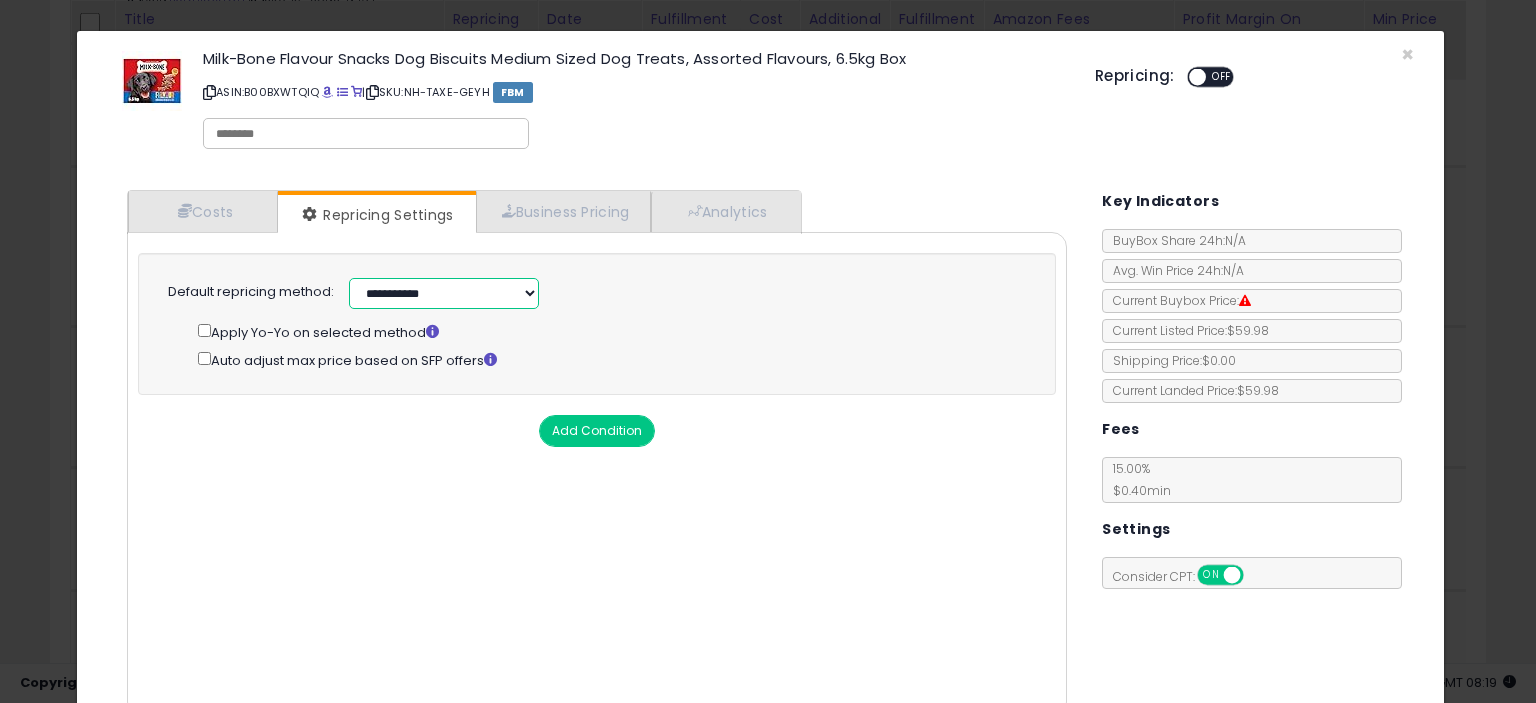select on "**********" 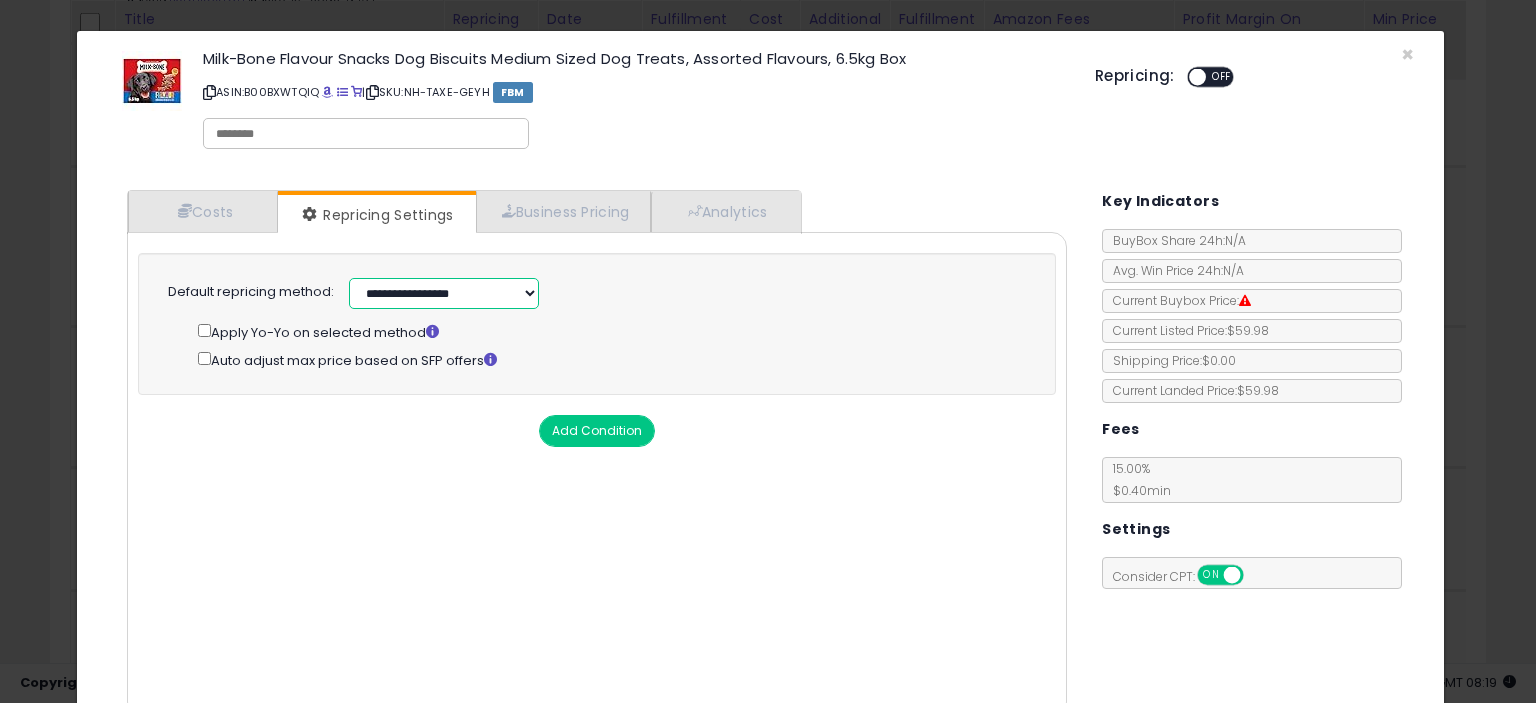 click on "**********" at bounding box center [444, 293] 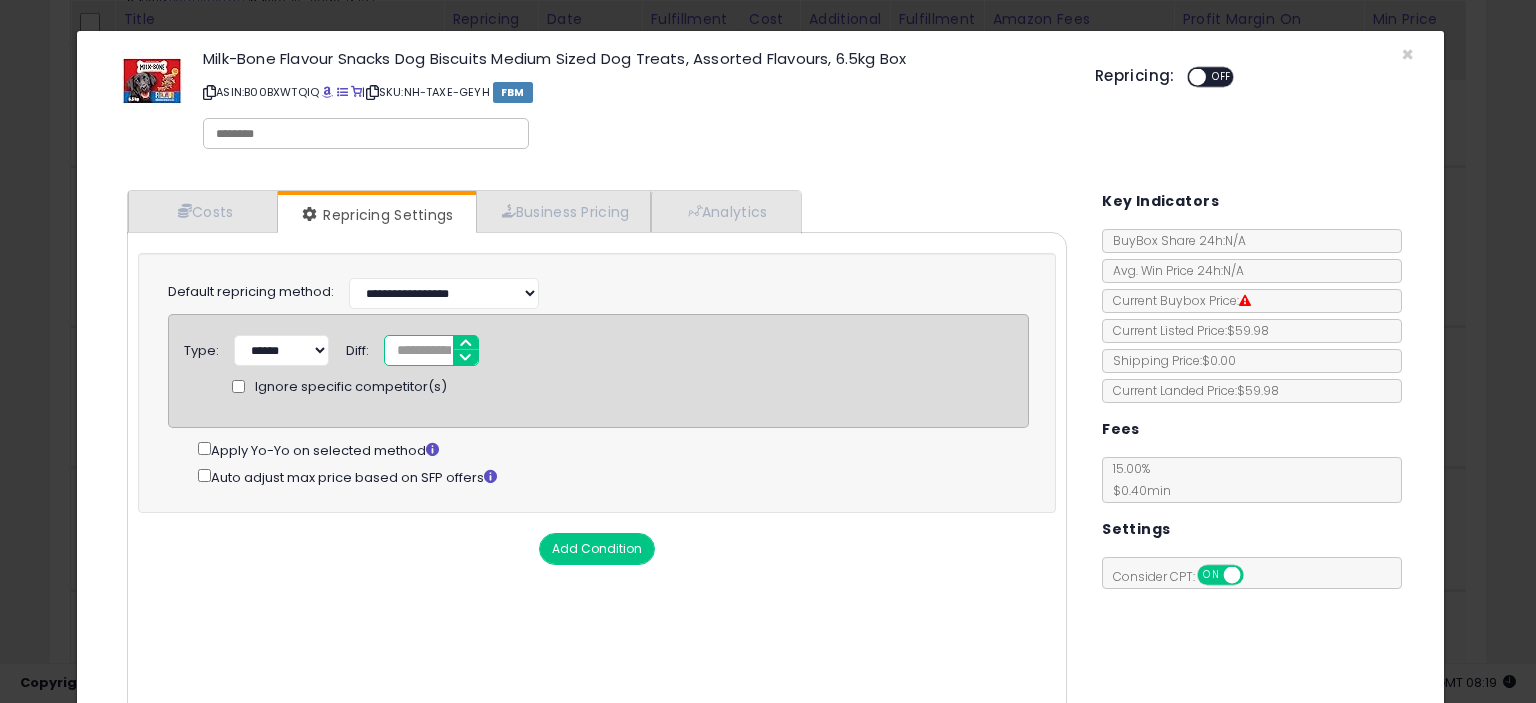 click on "*" at bounding box center (431, 350) 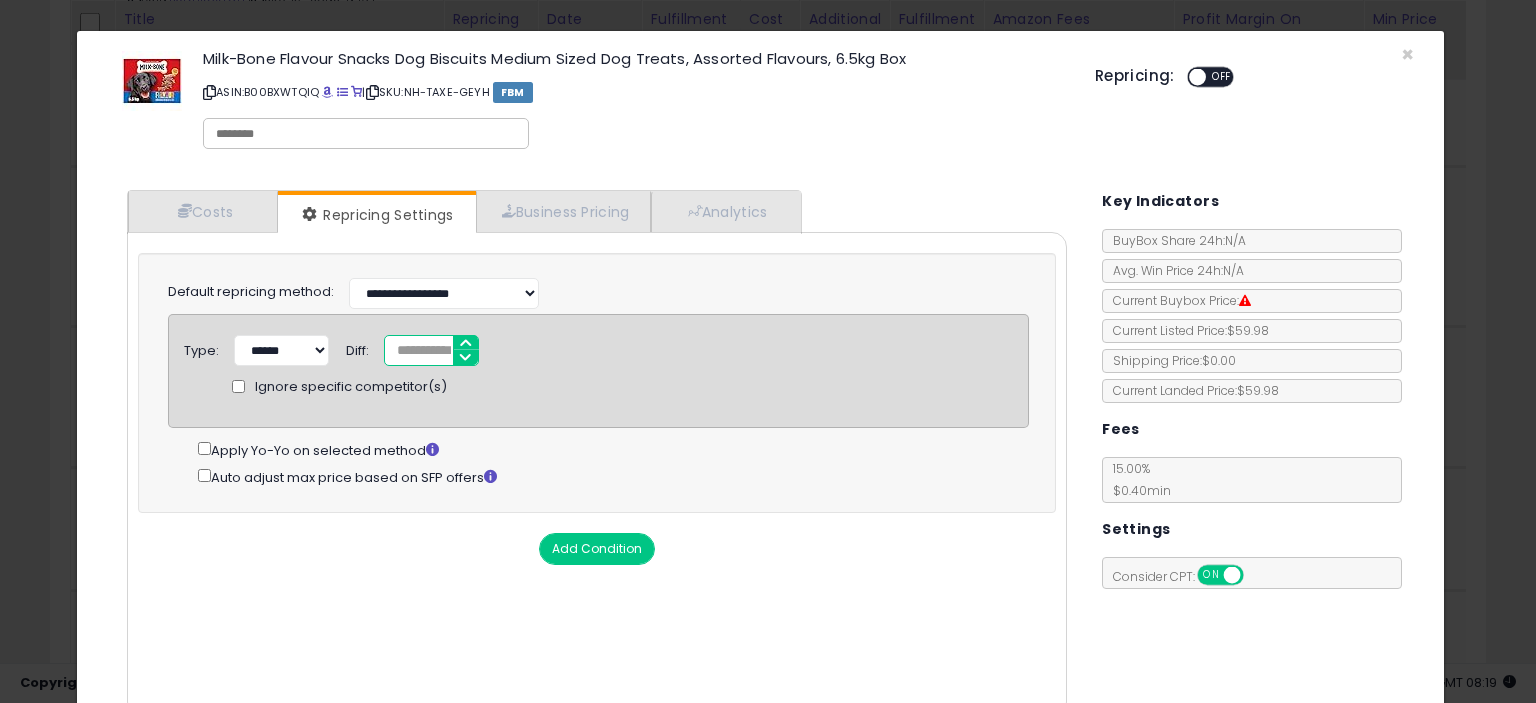 type on "*****" 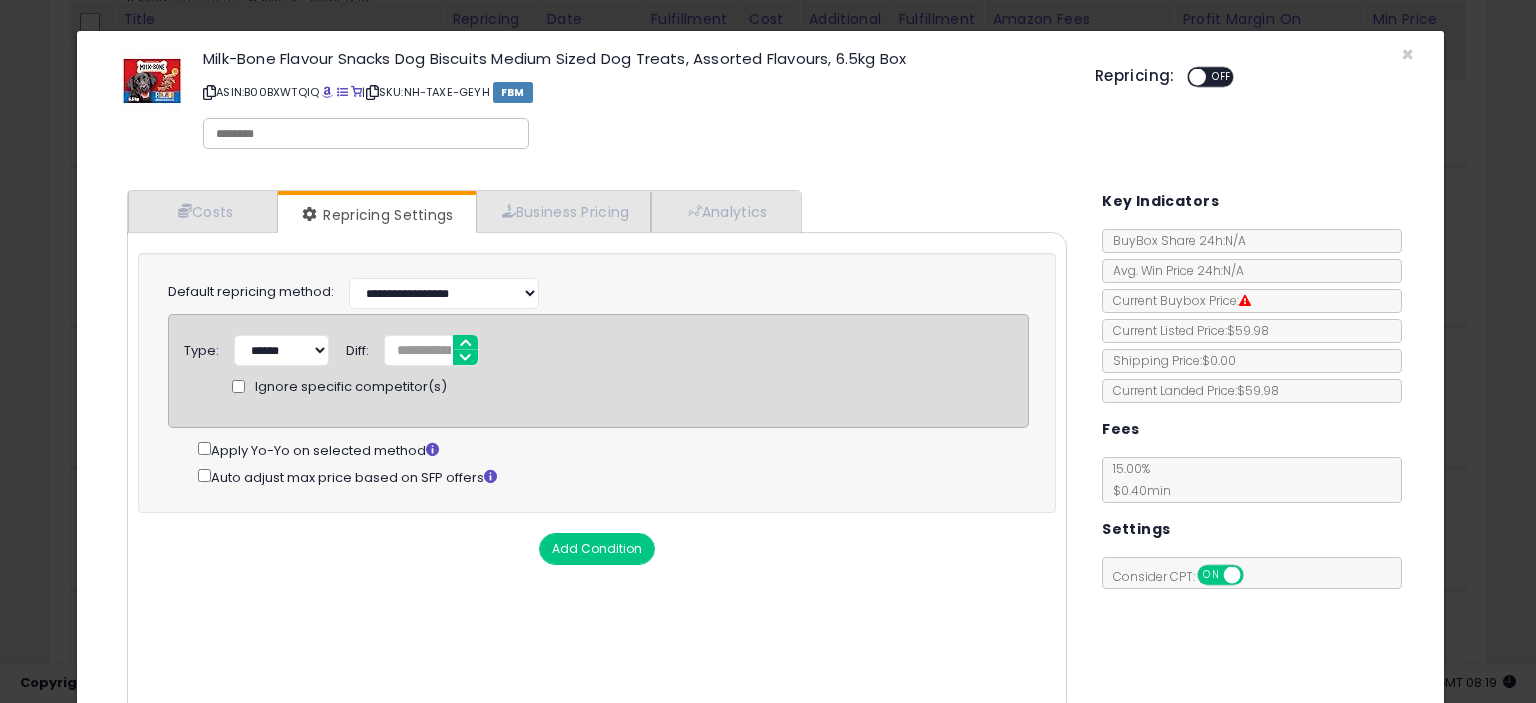 click on "Cost
Min
Max
Cost
*****
*****
Mark up %
****
*****
Additional Costs
Shipping Costs ****" at bounding box center [597, 474] 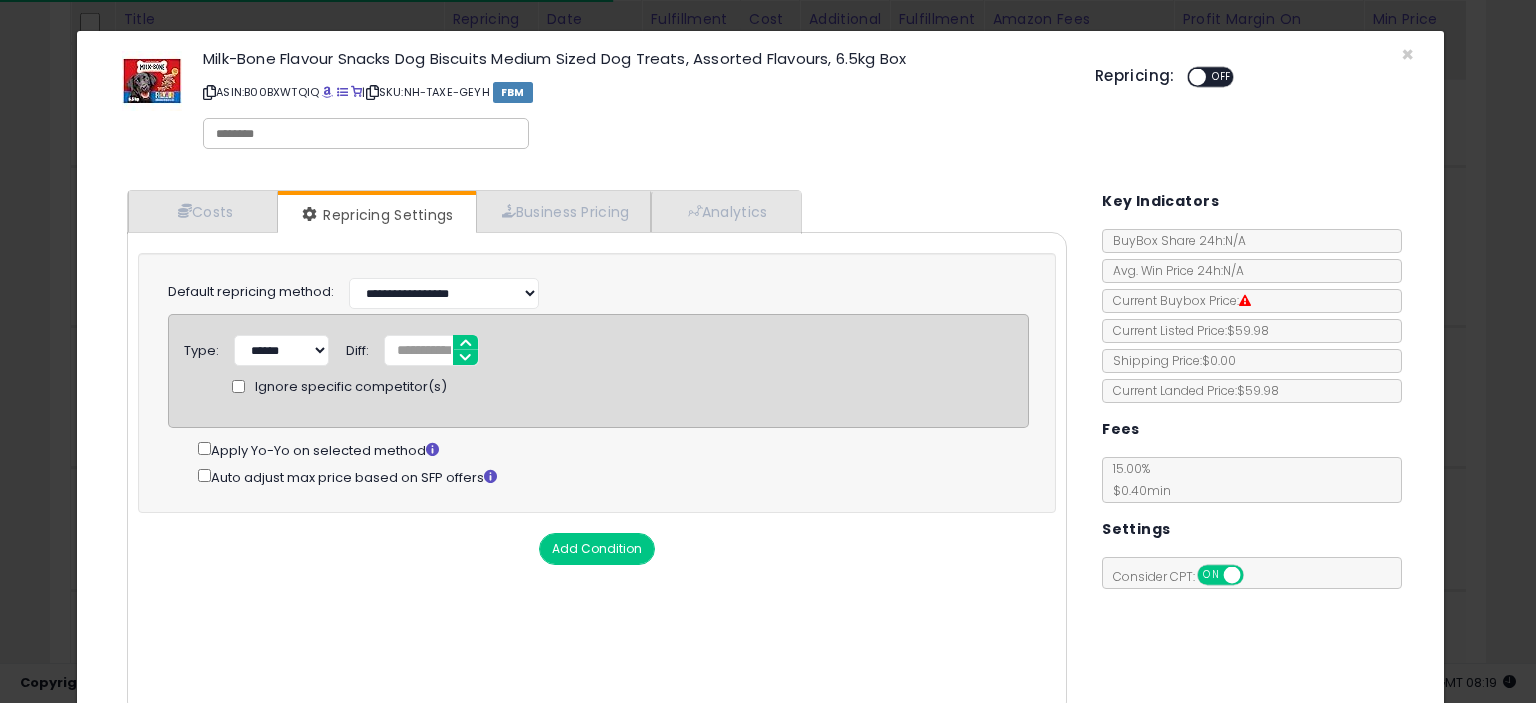 click on "OFF" at bounding box center [1222, 77] 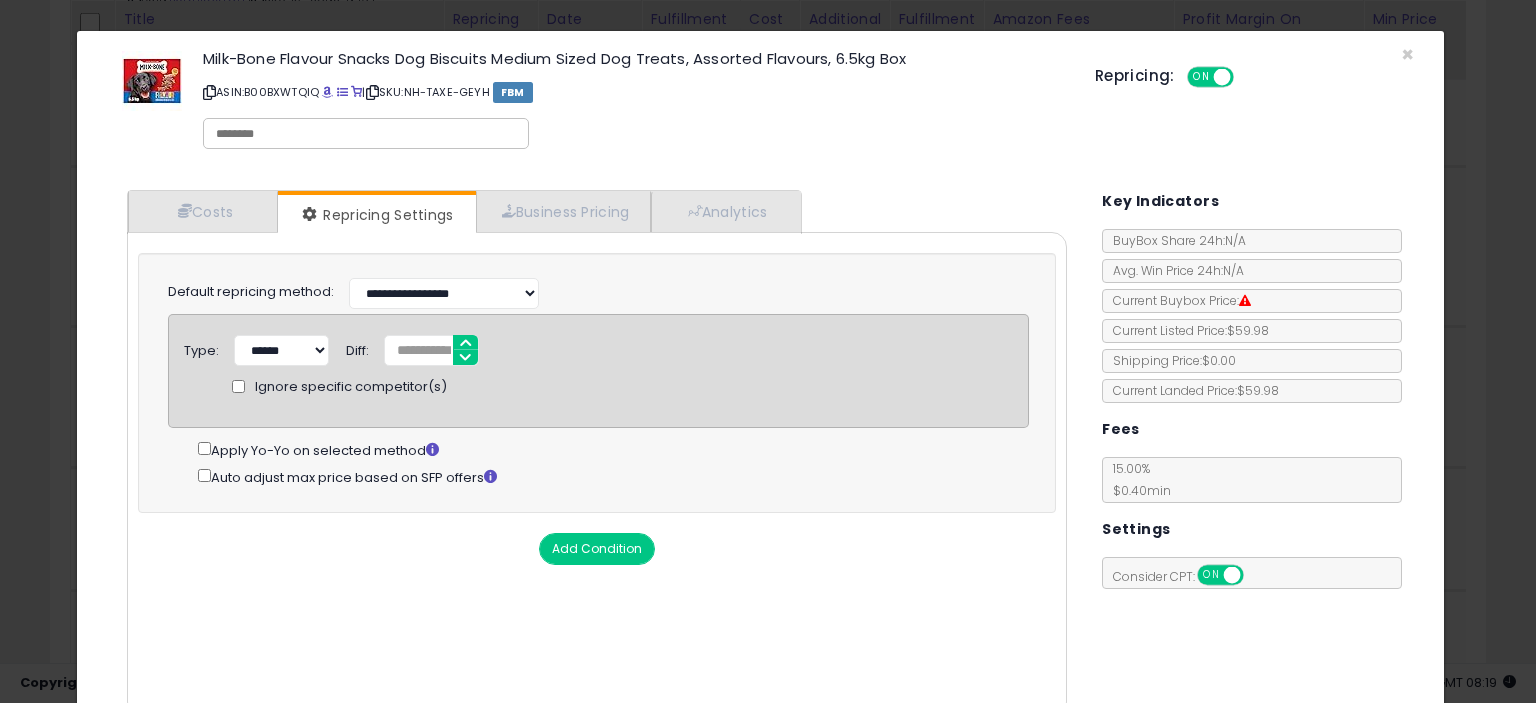 scroll, scrollTop: 97, scrollLeft: 0, axis: vertical 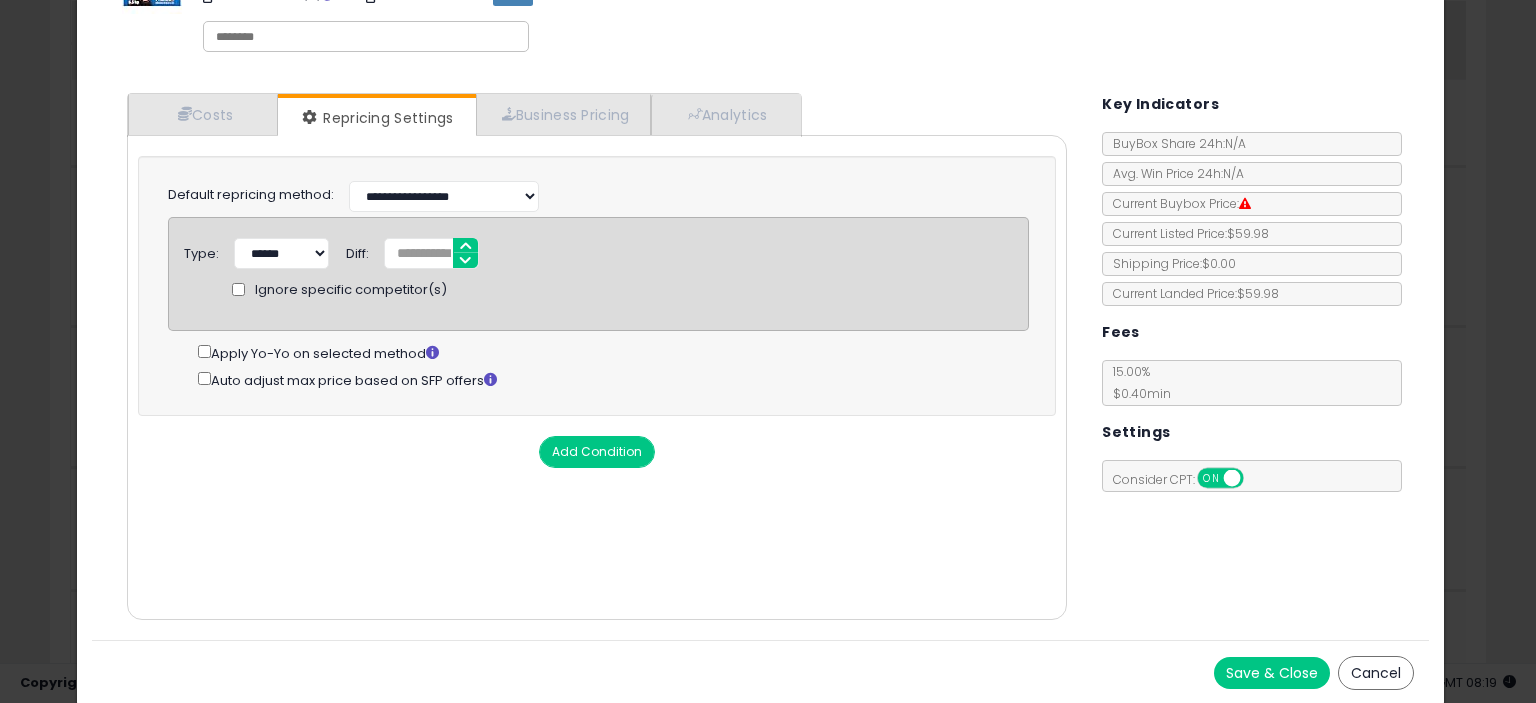click on "Save & Close" at bounding box center (1272, 673) 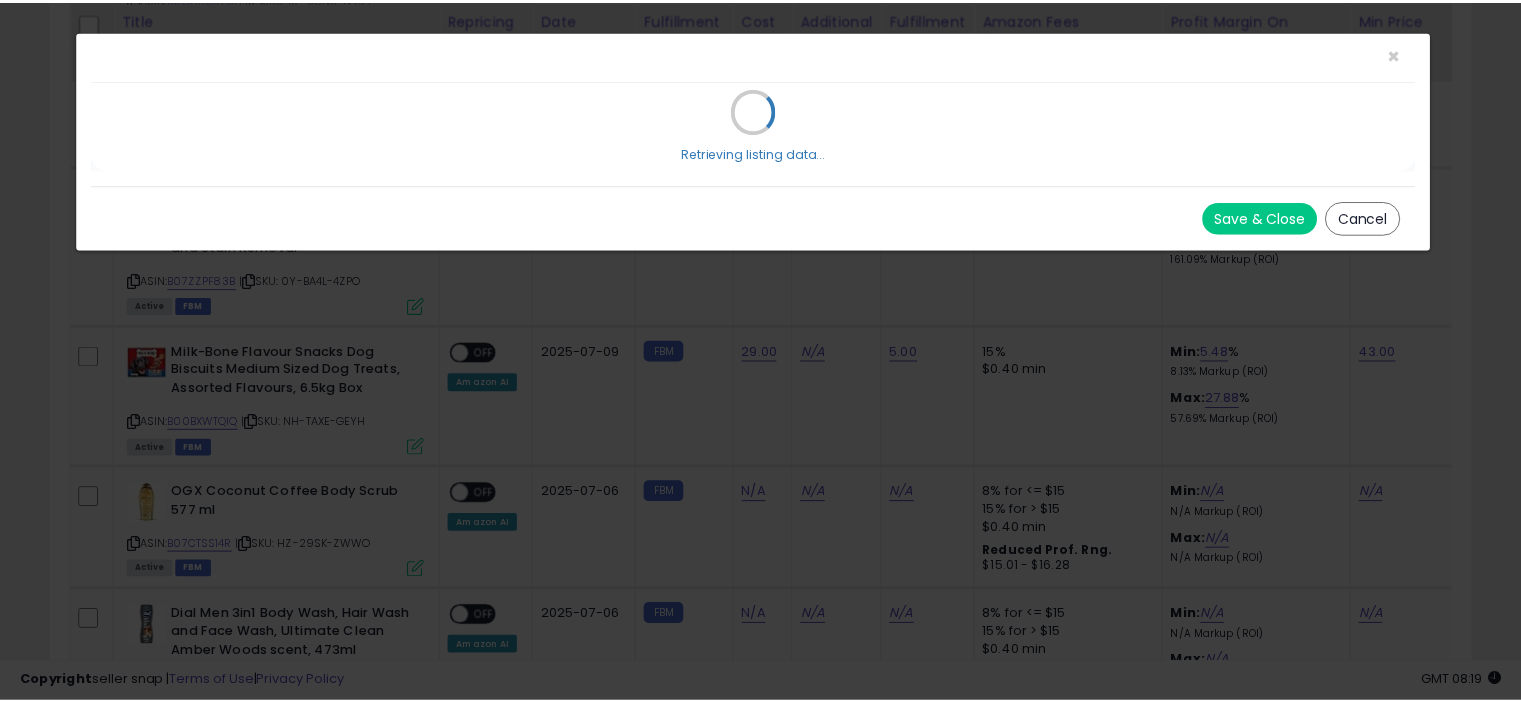 scroll, scrollTop: 0, scrollLeft: 0, axis: both 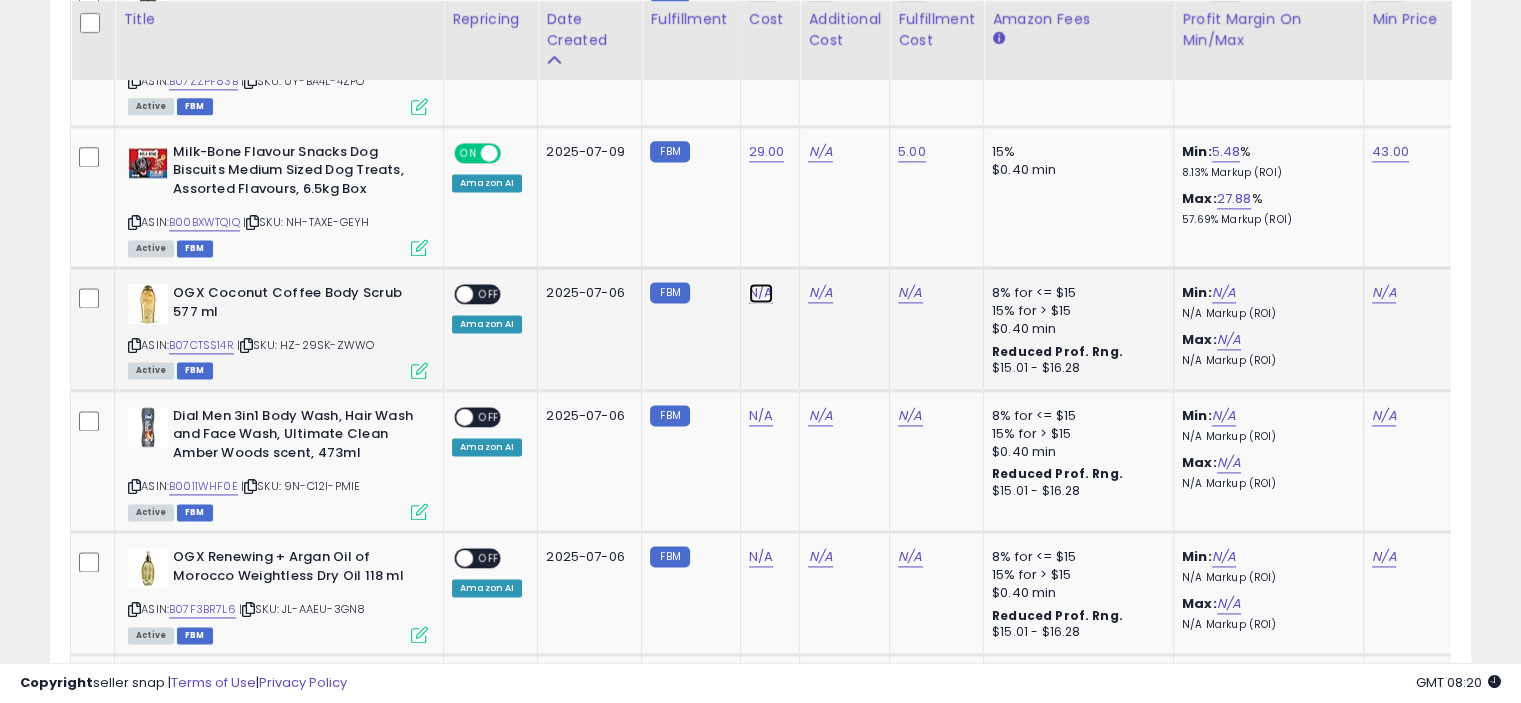 click on "N/A" at bounding box center (761, -1626) 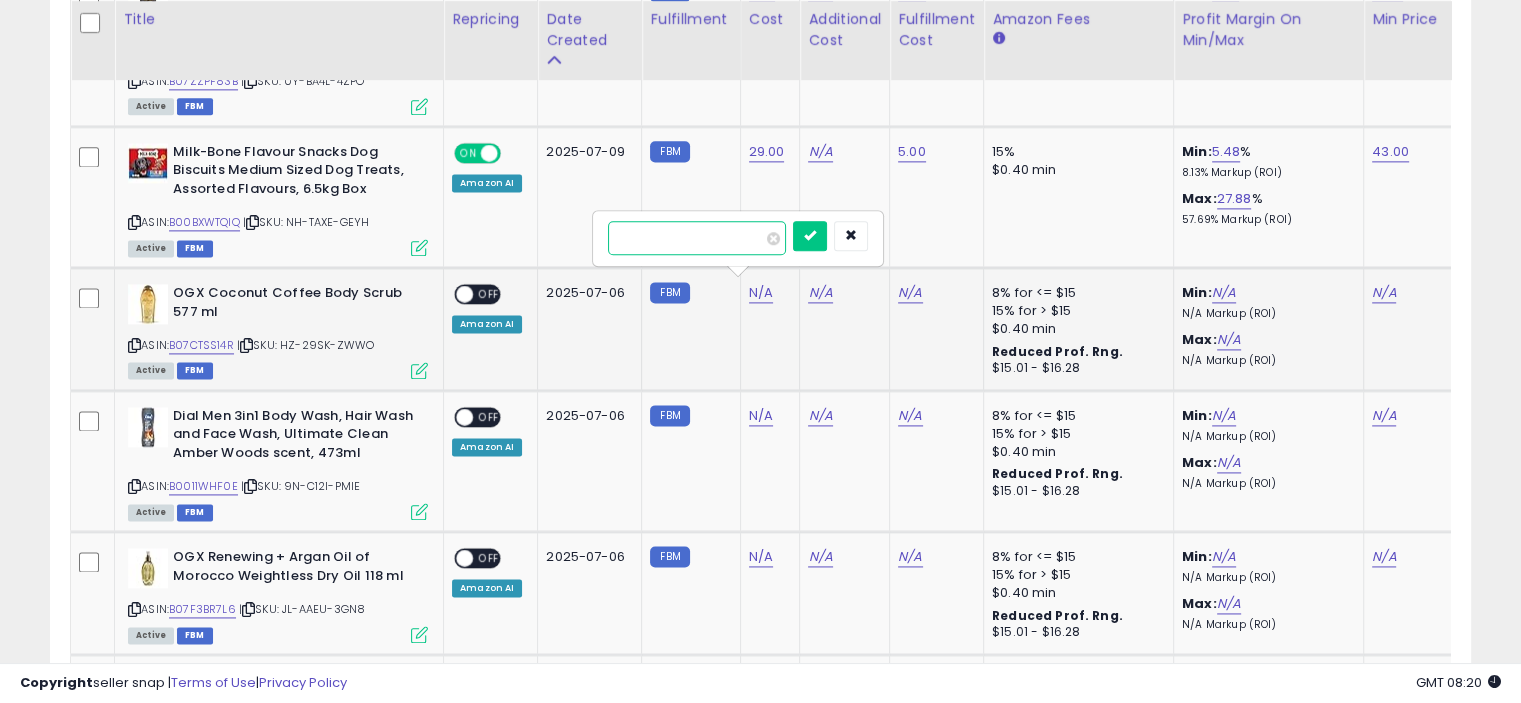 paste on "****" 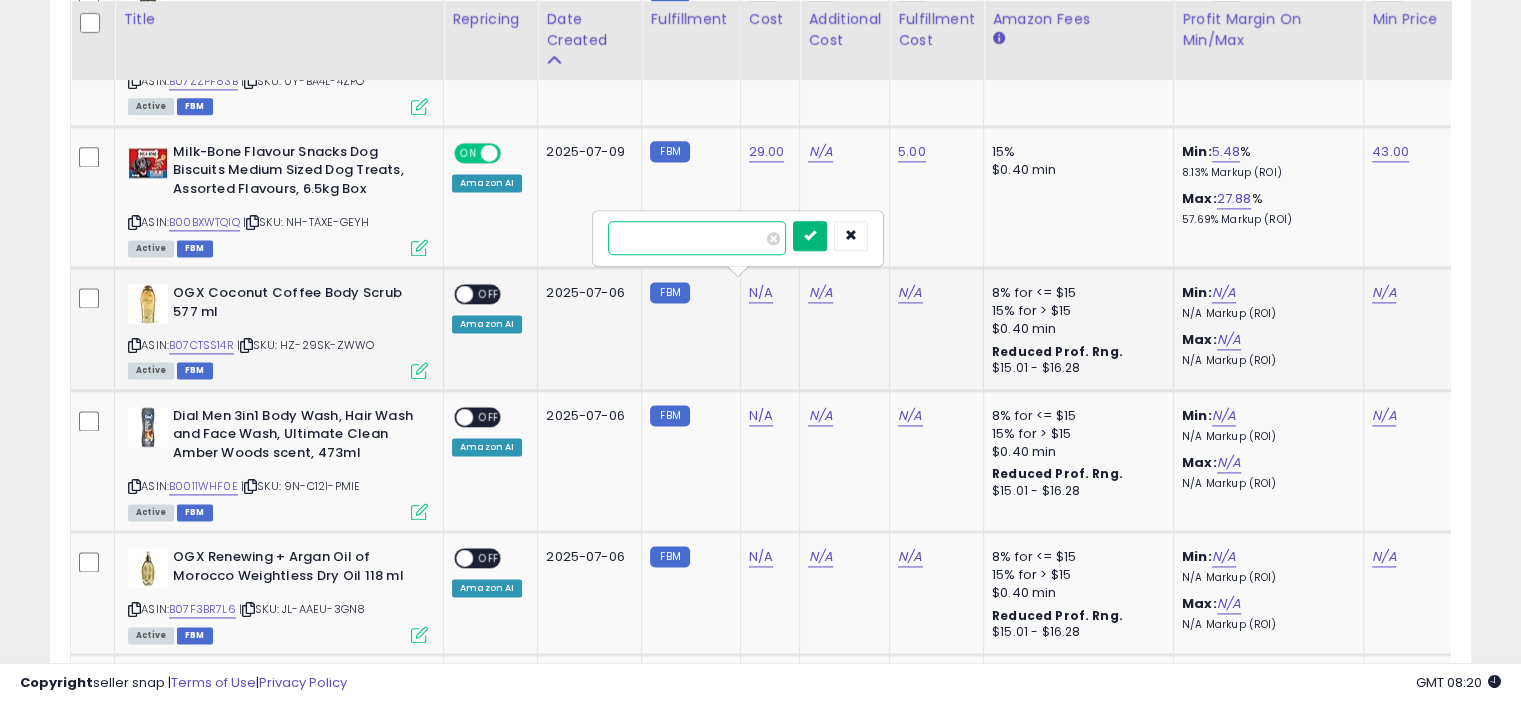 type on "****" 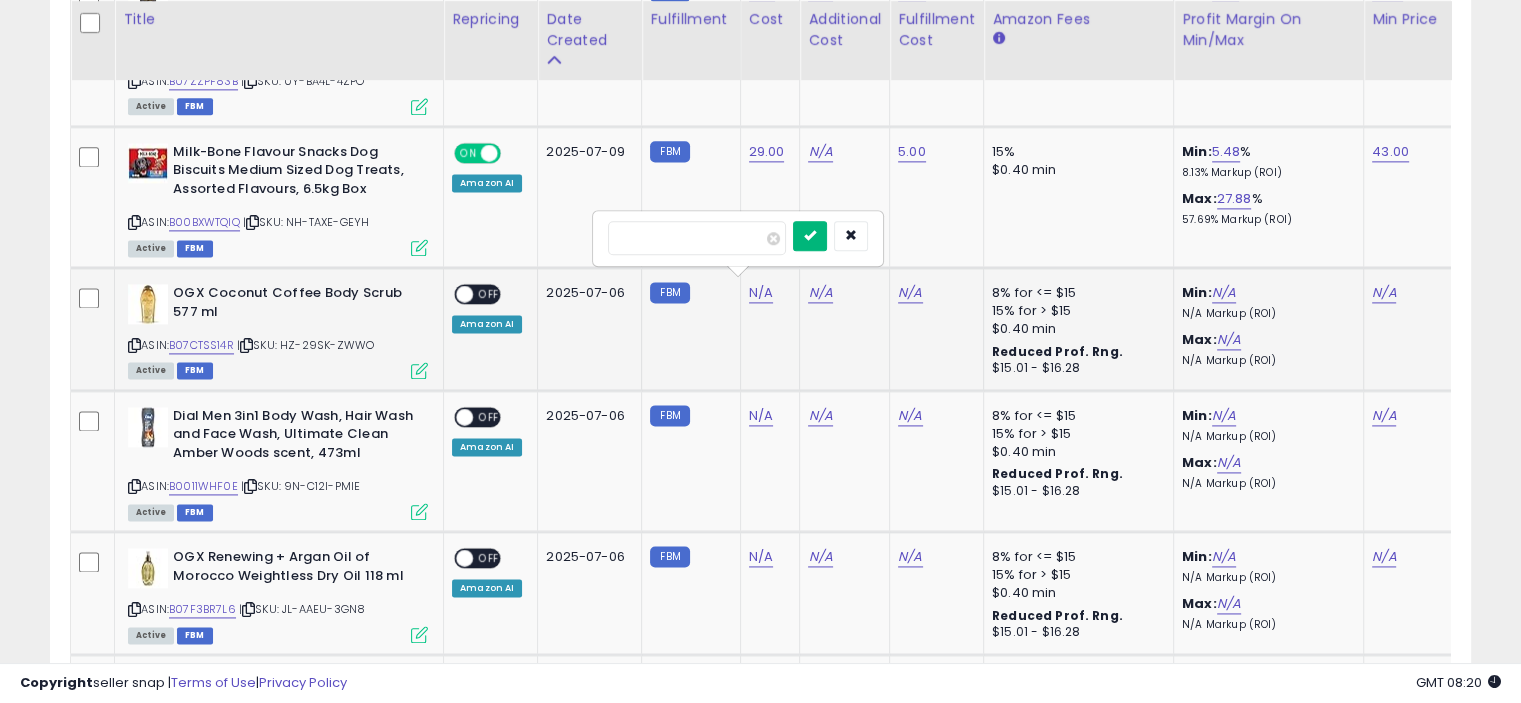 click at bounding box center (810, 235) 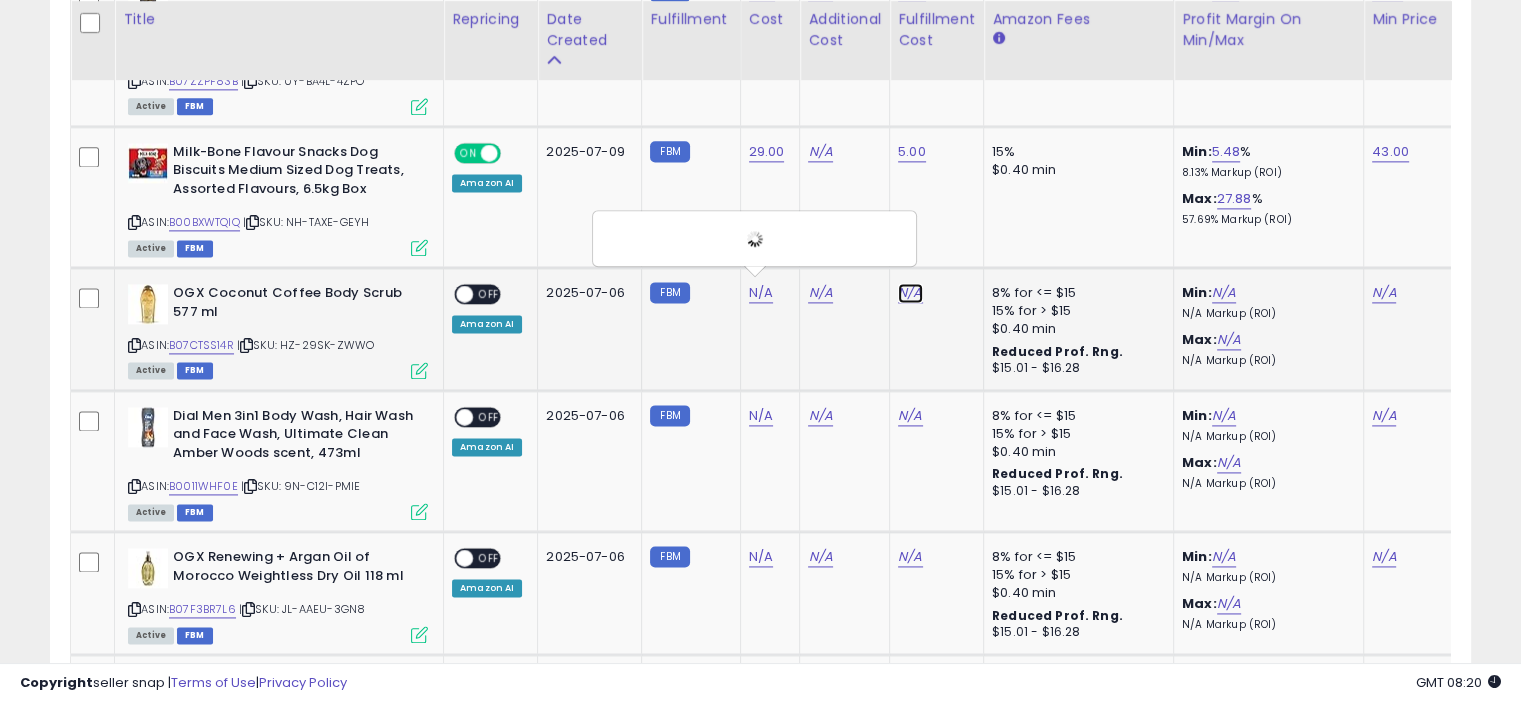 click on "N/A" at bounding box center [910, -1626] 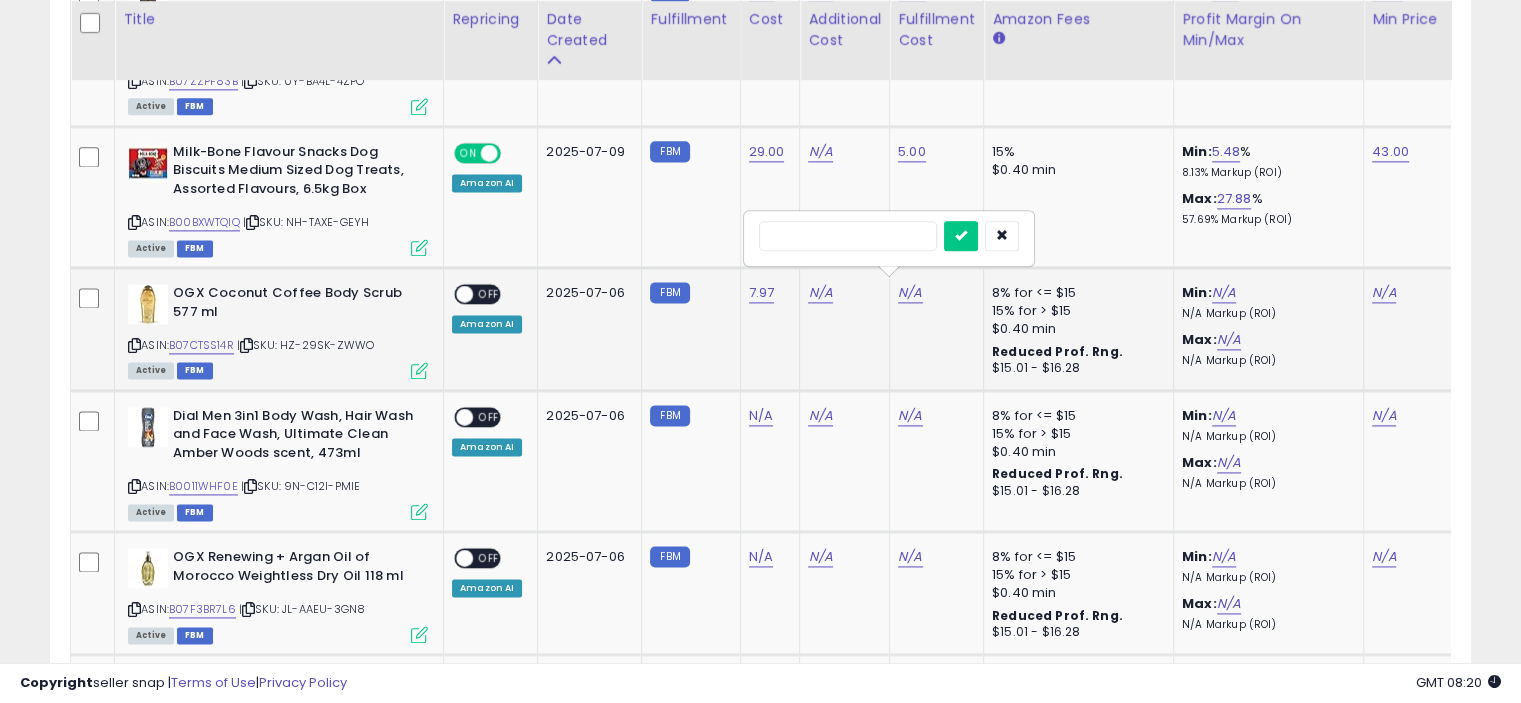 type on "*" 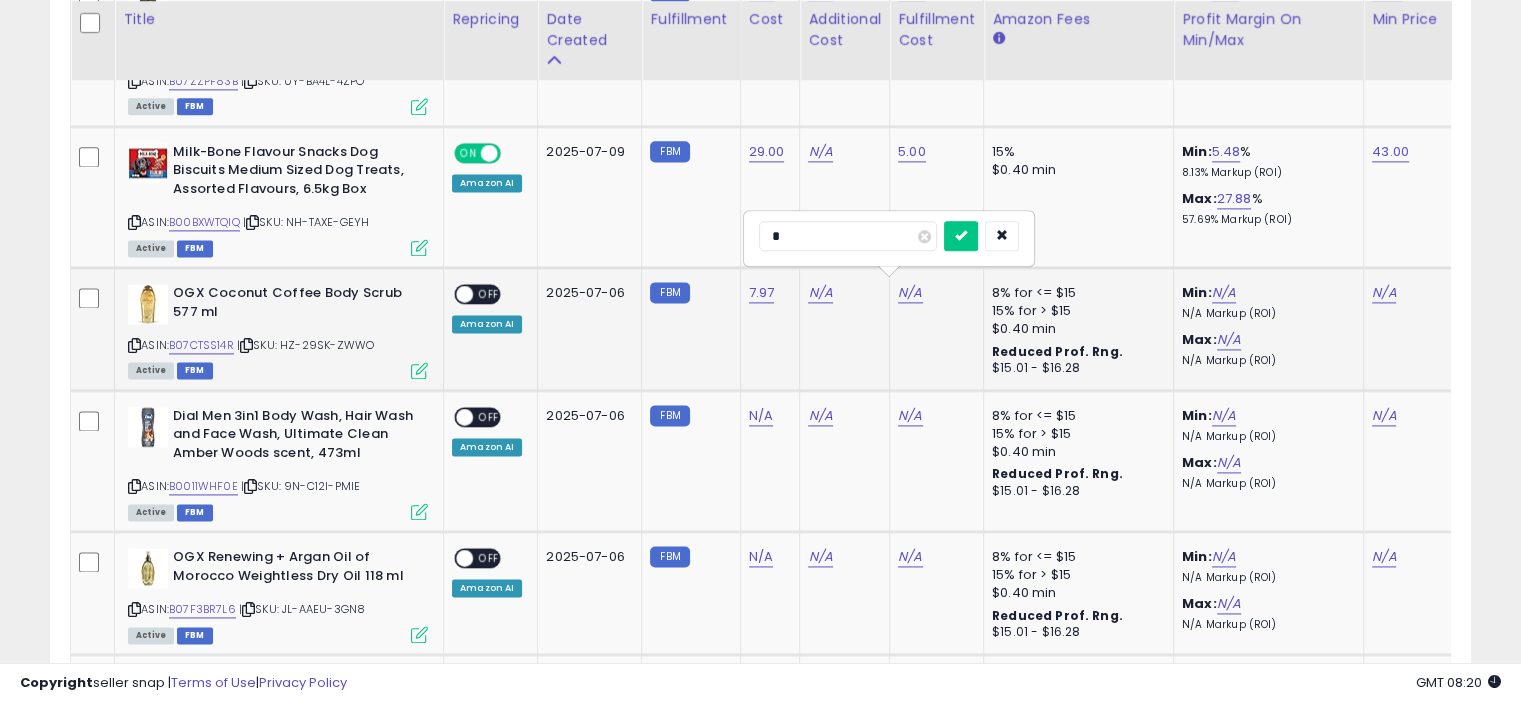 click at bounding box center [961, 236] 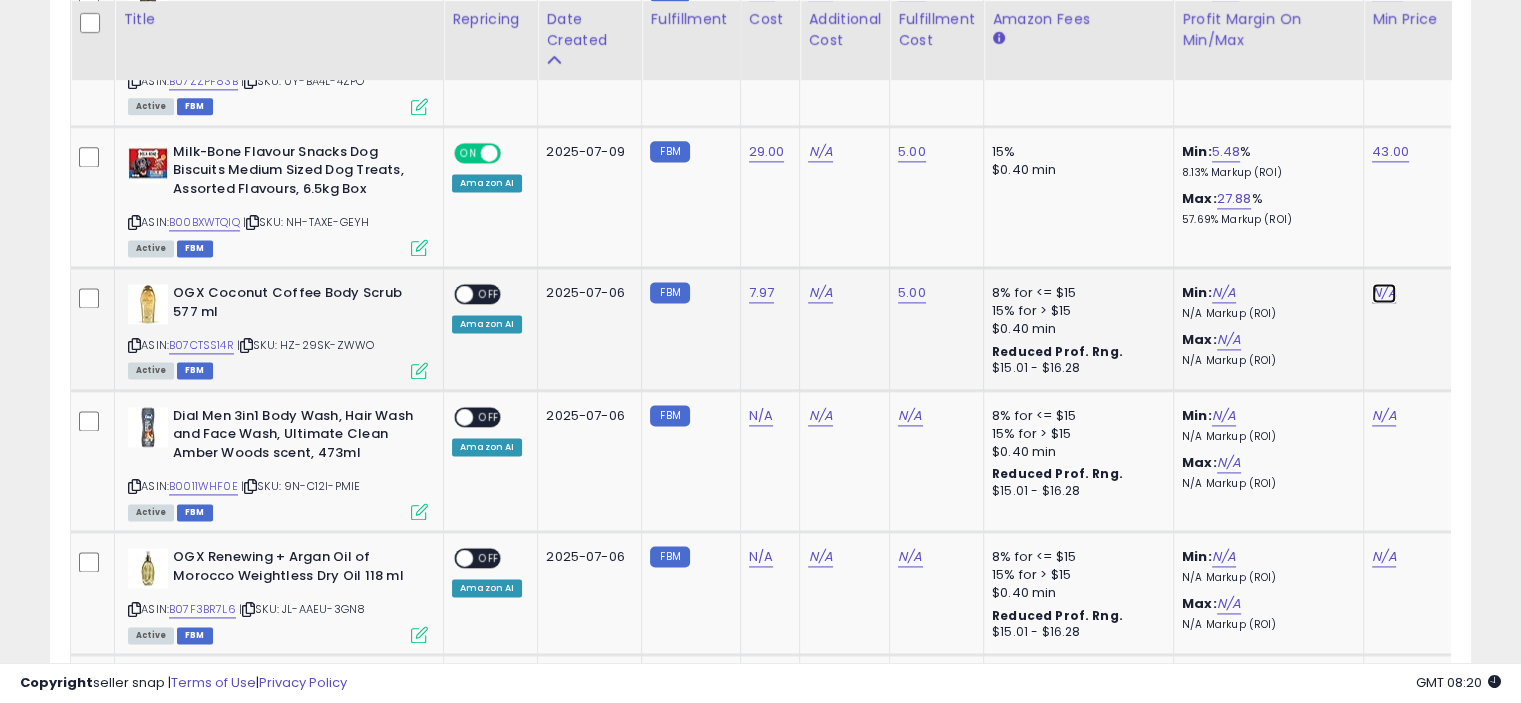 click on "N/A" at bounding box center [1384, -1626] 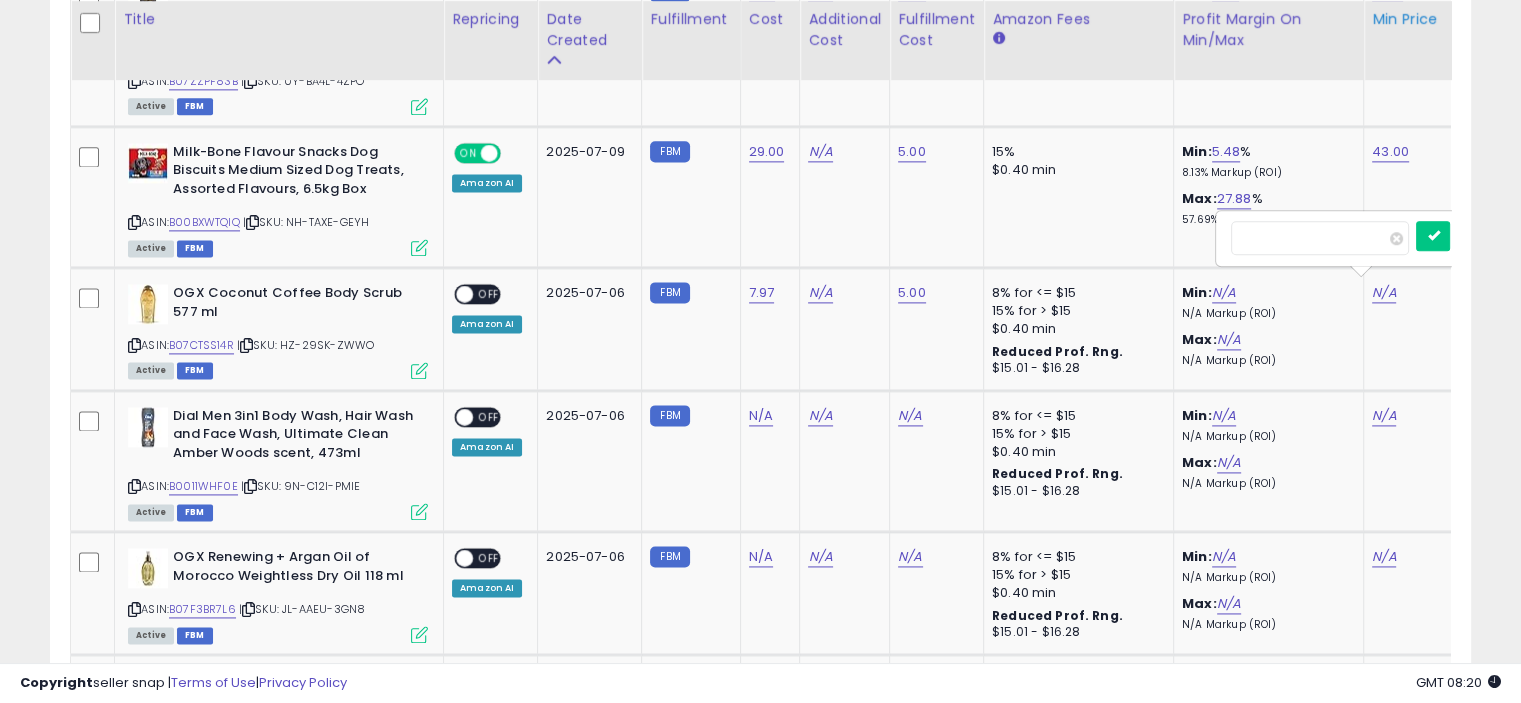 scroll, scrollTop: 0, scrollLeft: 126, axis: horizontal 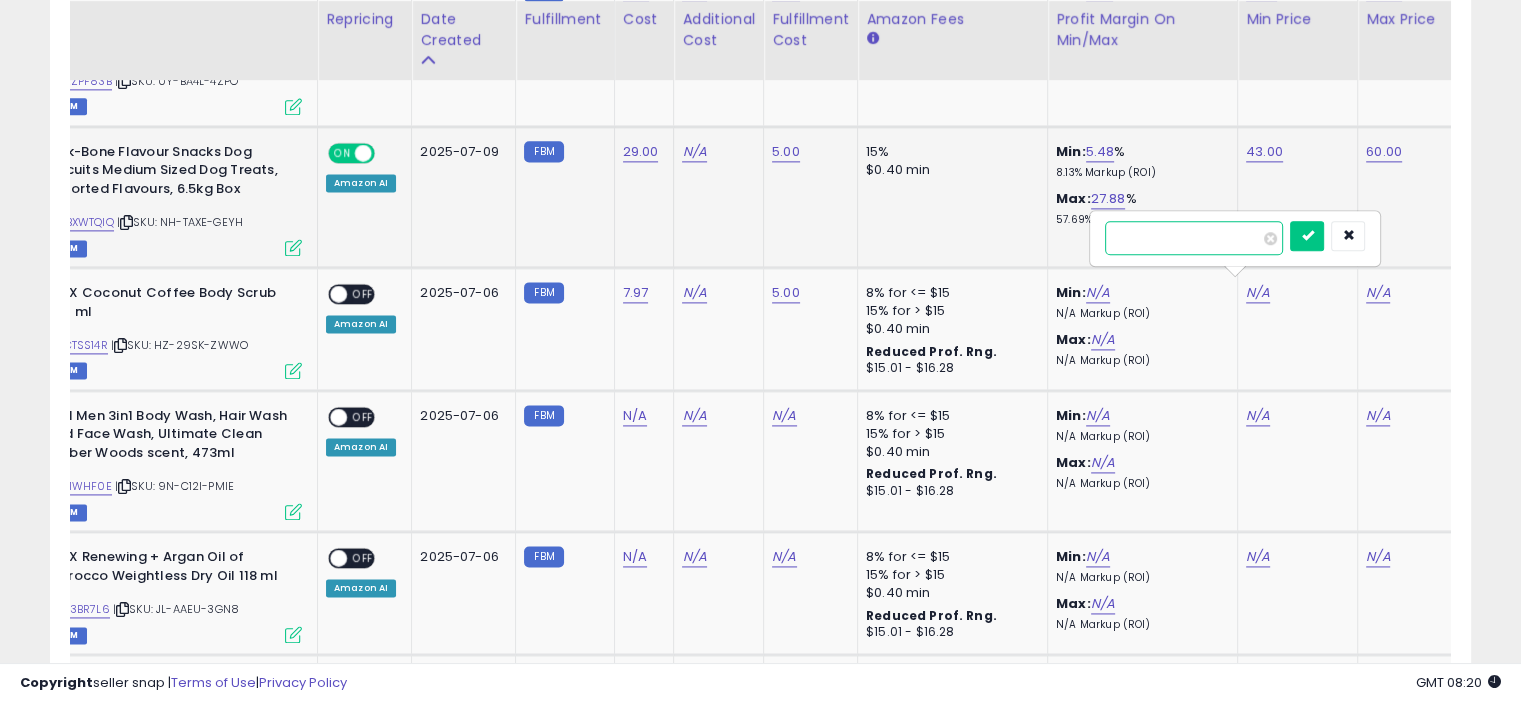 type on "**" 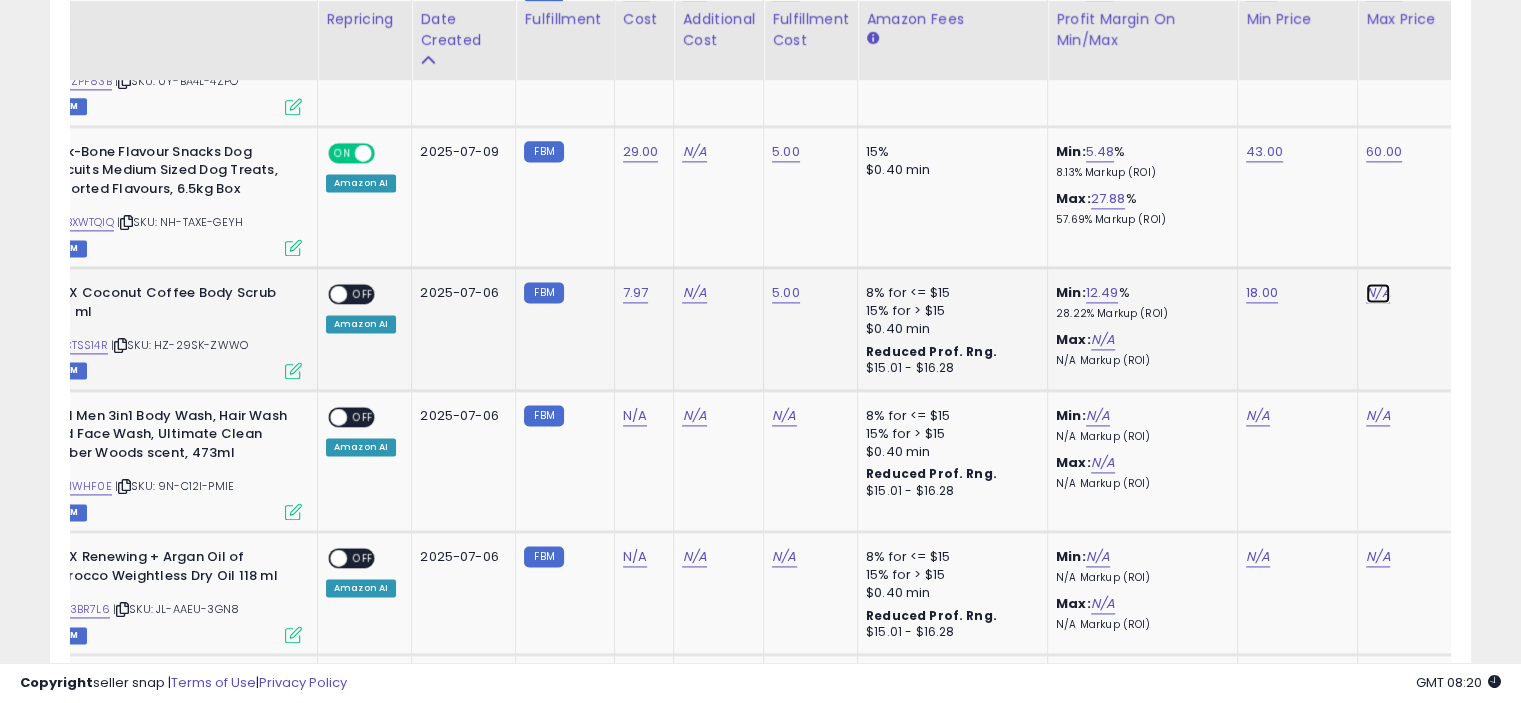 click on "N/A" at bounding box center (1378, -1626) 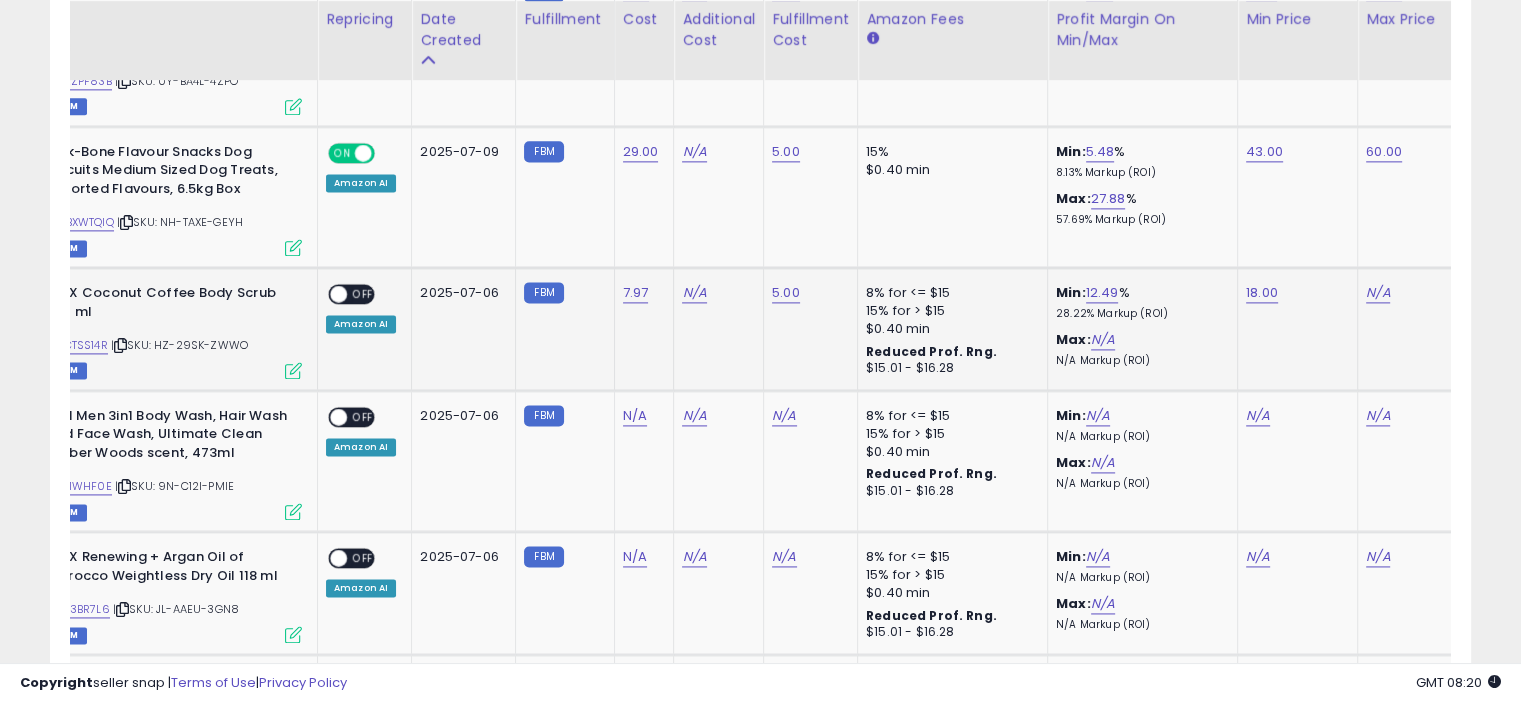 scroll, scrollTop: 0, scrollLeft: 246, axis: horizontal 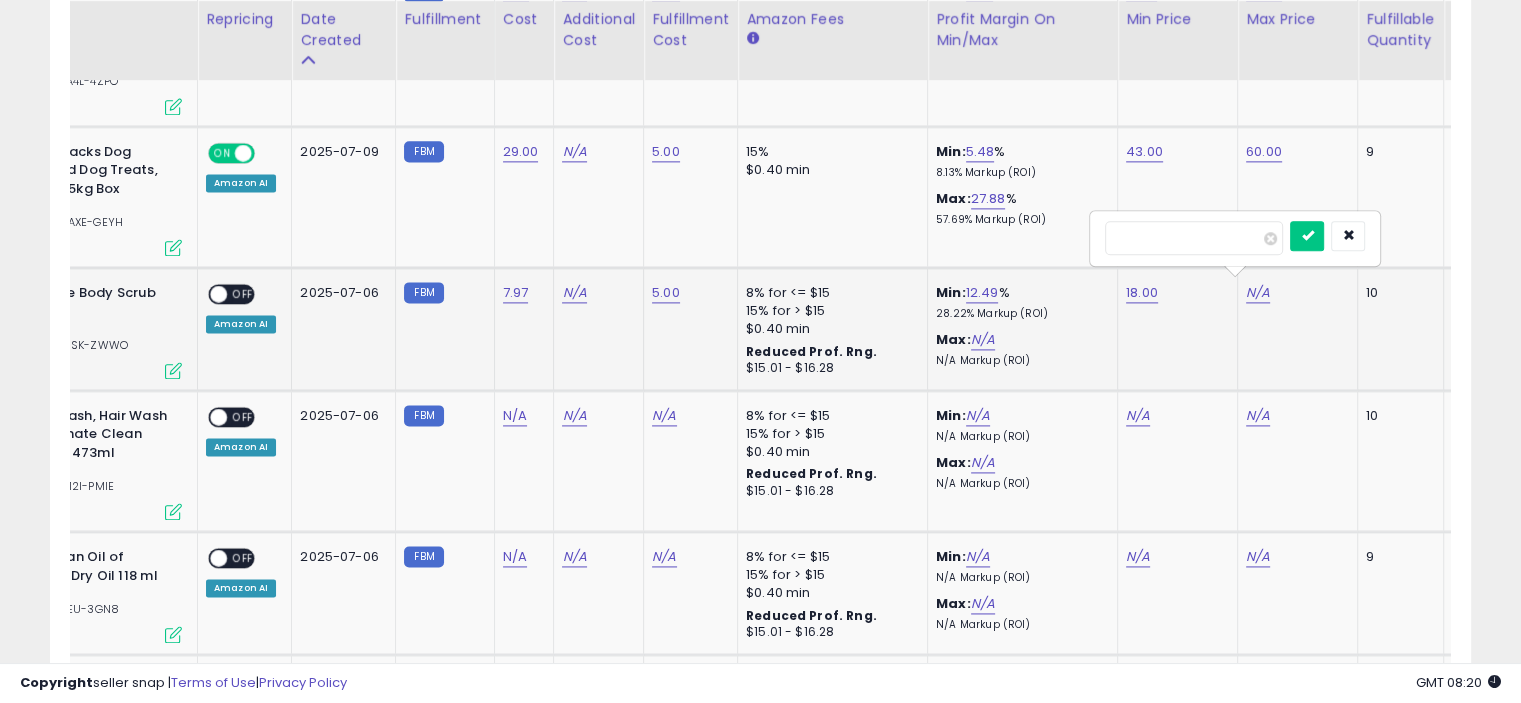 type on "**" 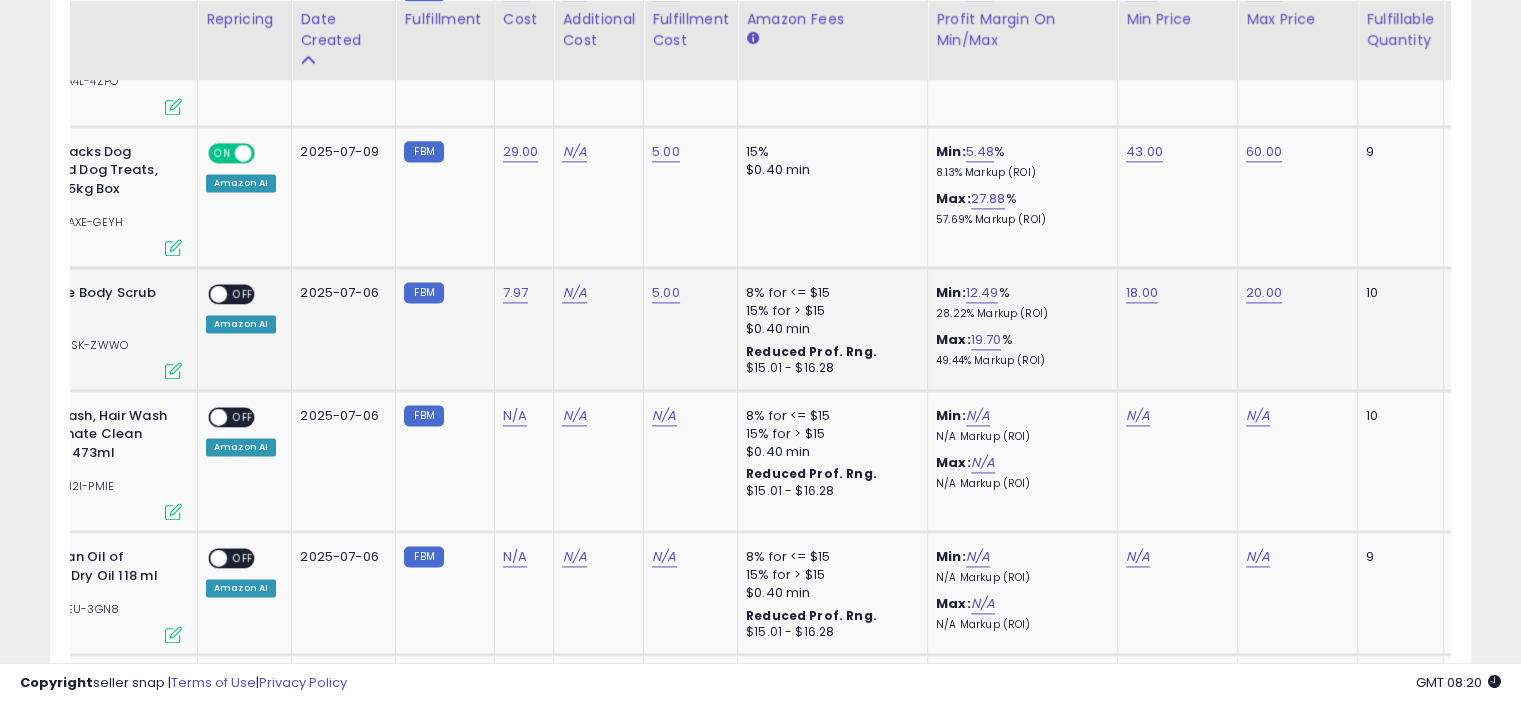 scroll, scrollTop: 0, scrollLeft: 0, axis: both 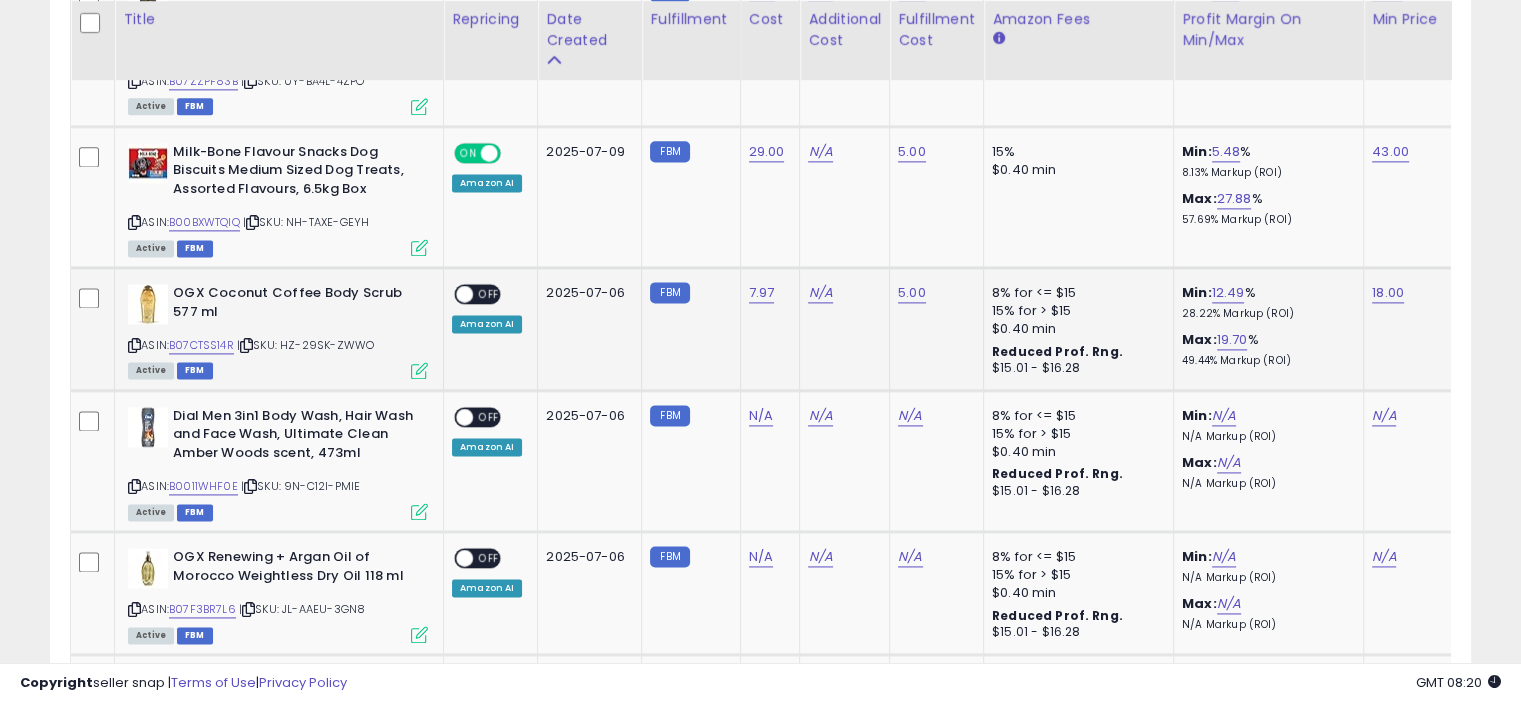 click at bounding box center (419, 370) 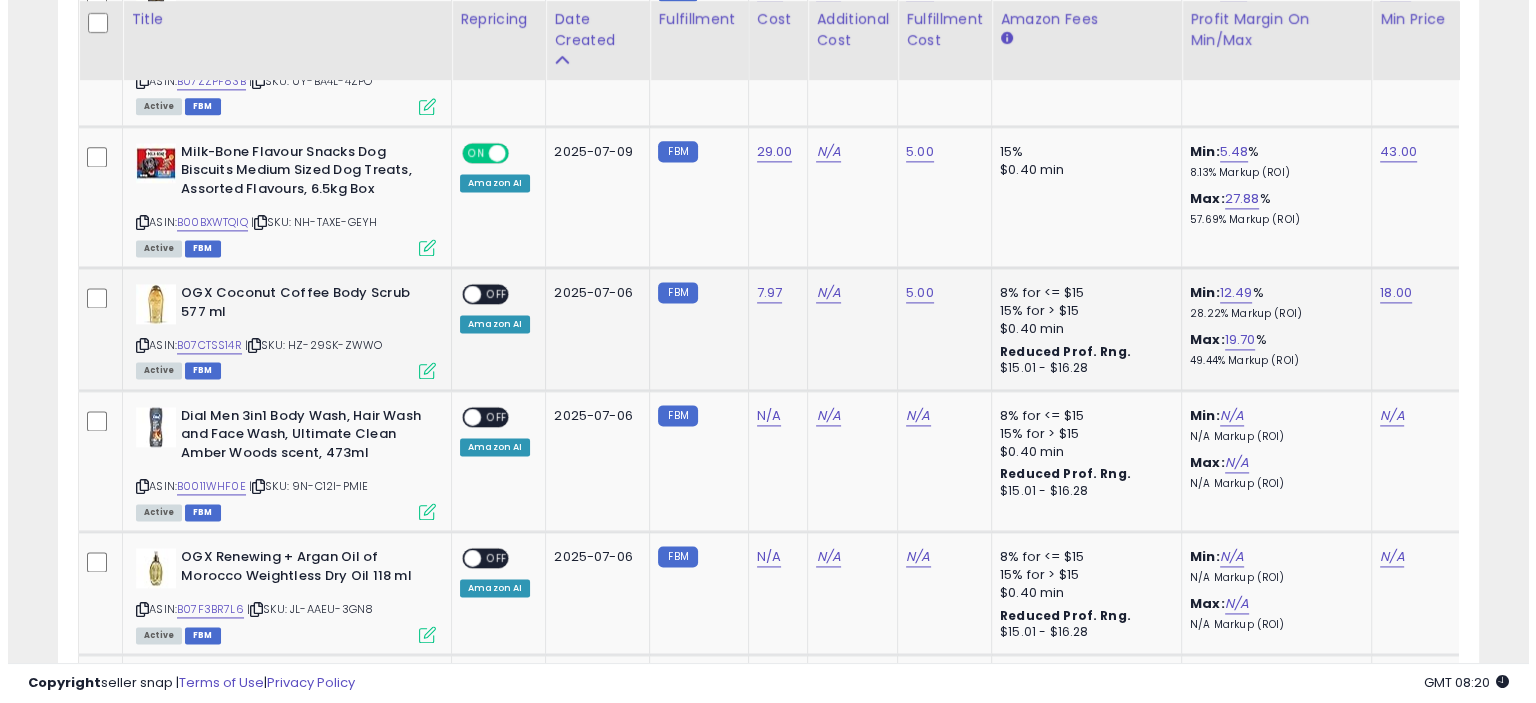 scroll, scrollTop: 999589, scrollLeft: 999168, axis: both 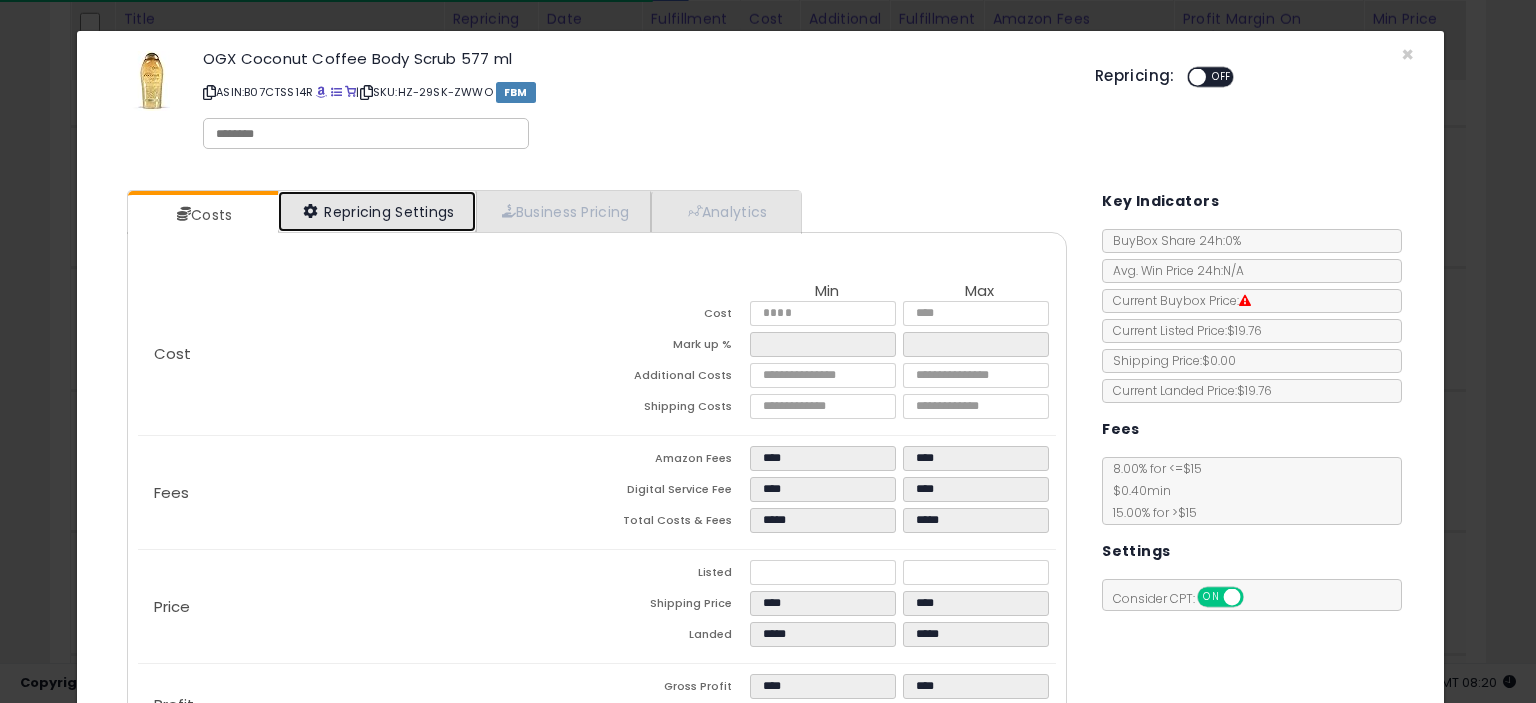 click on "Repricing Settings" at bounding box center [377, 211] 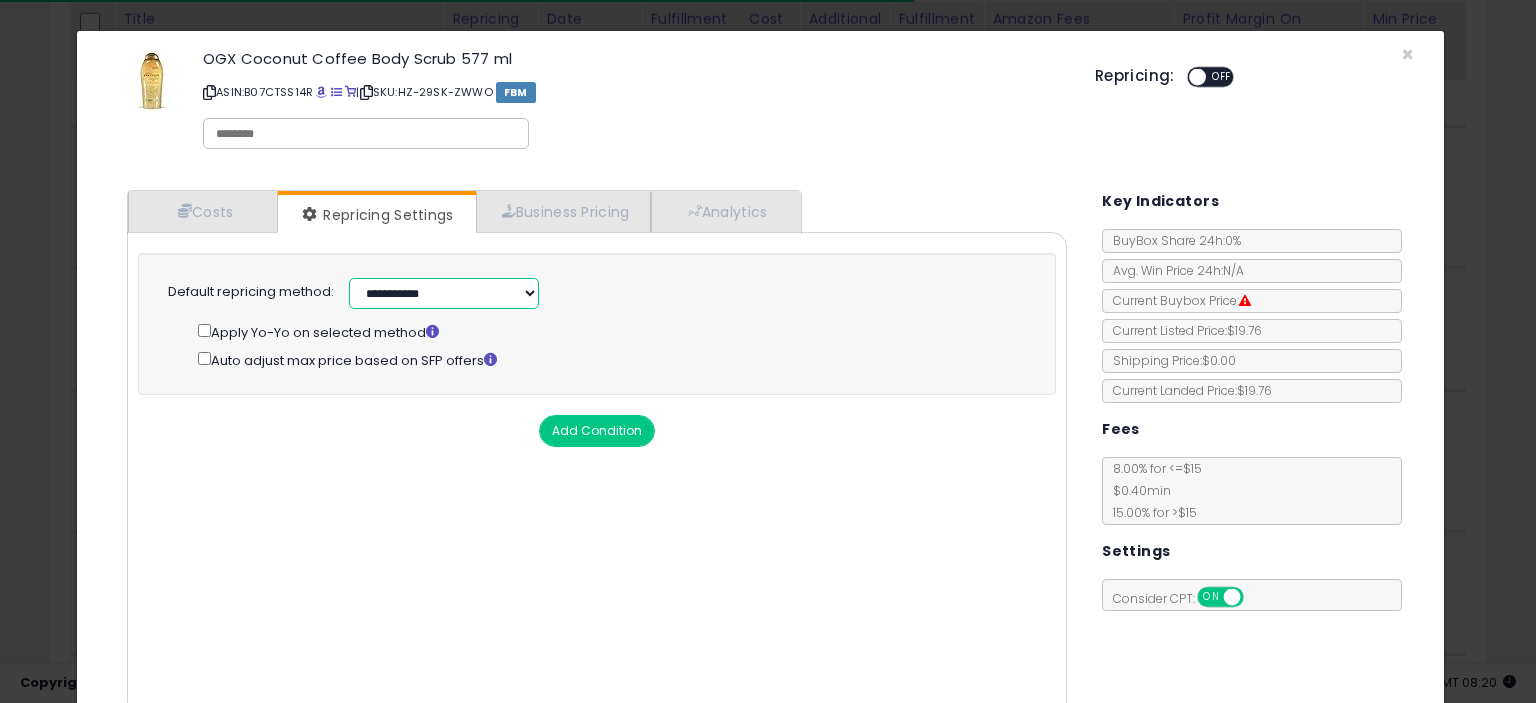 drag, startPoint x: 470, startPoint y: 301, endPoint x: 469, endPoint y: 278, distance: 23.021729 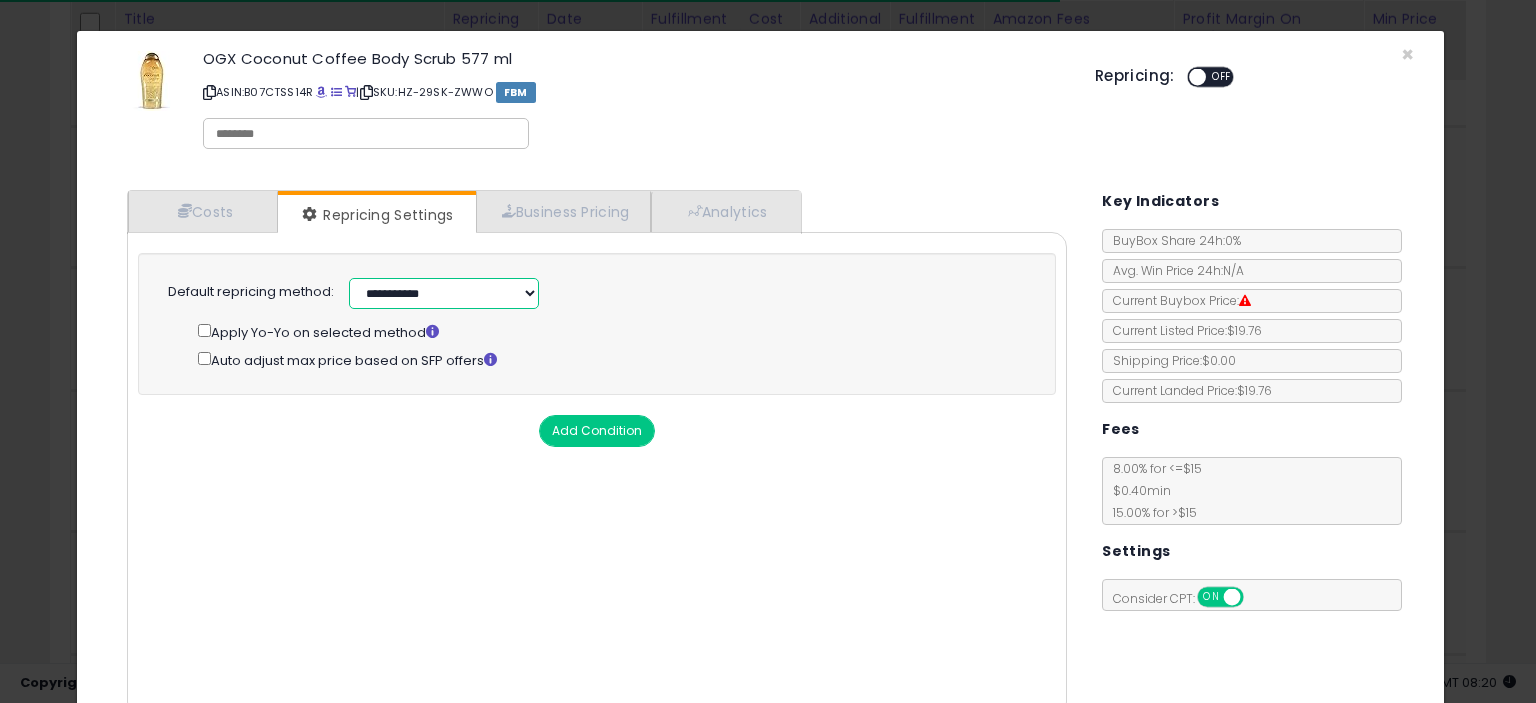 select on "**********" 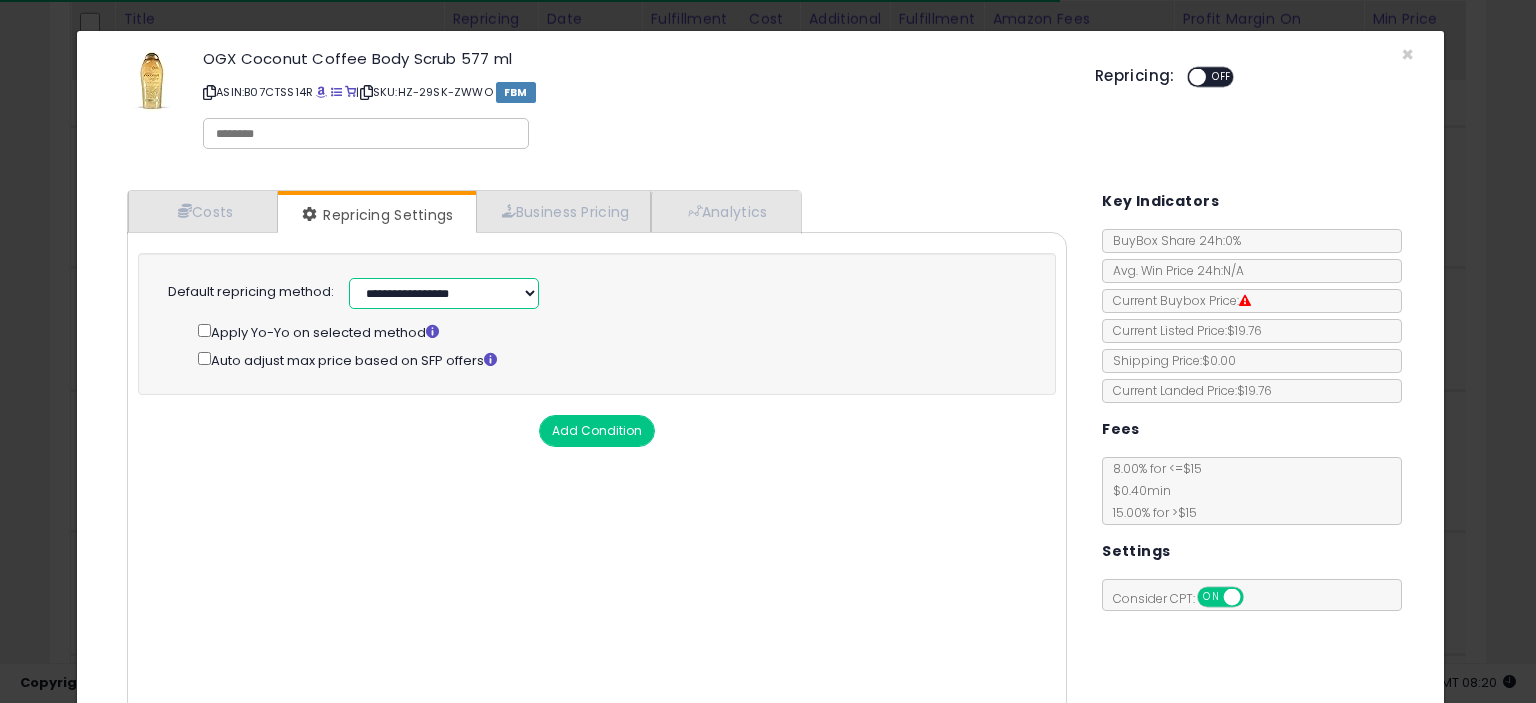 click on "**********" at bounding box center [444, 293] 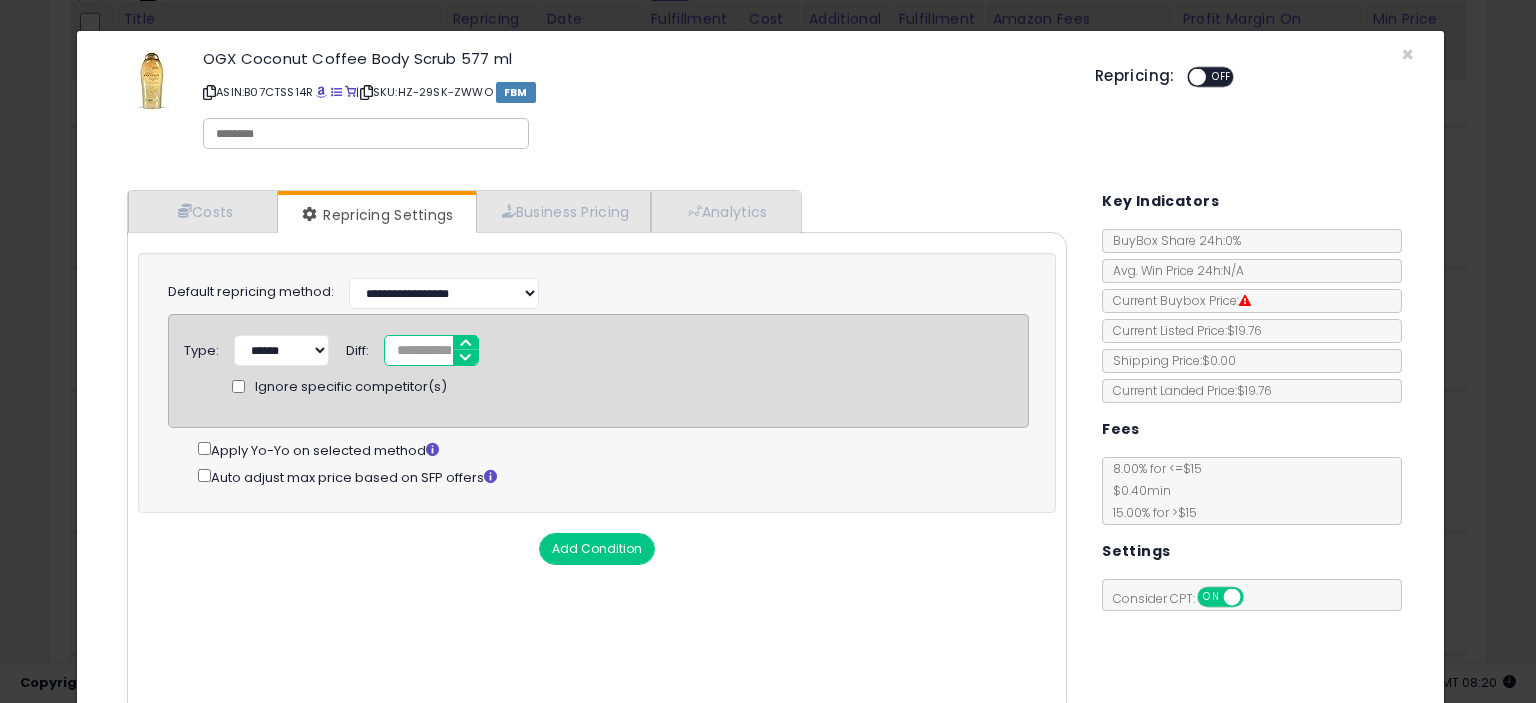 click on "*" at bounding box center [431, 350] 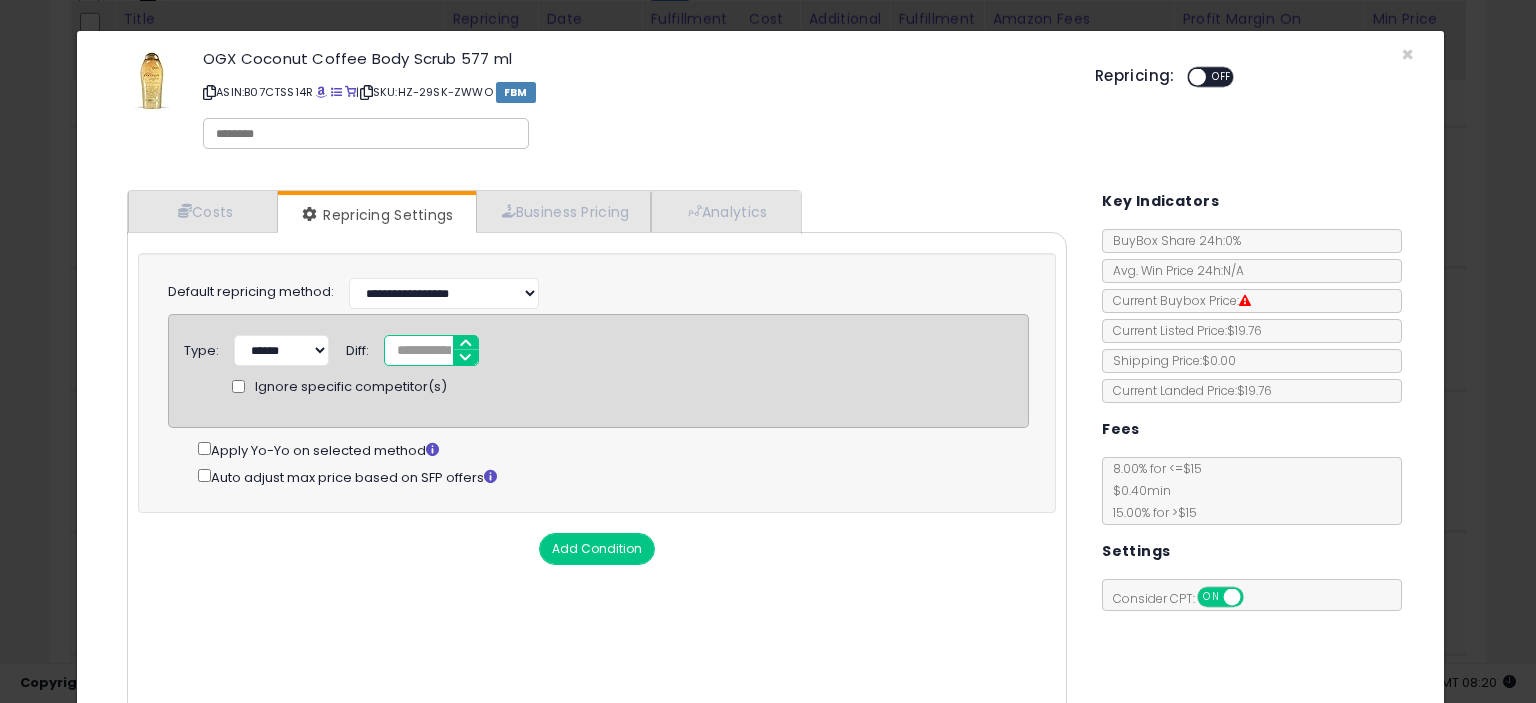 type on "*****" 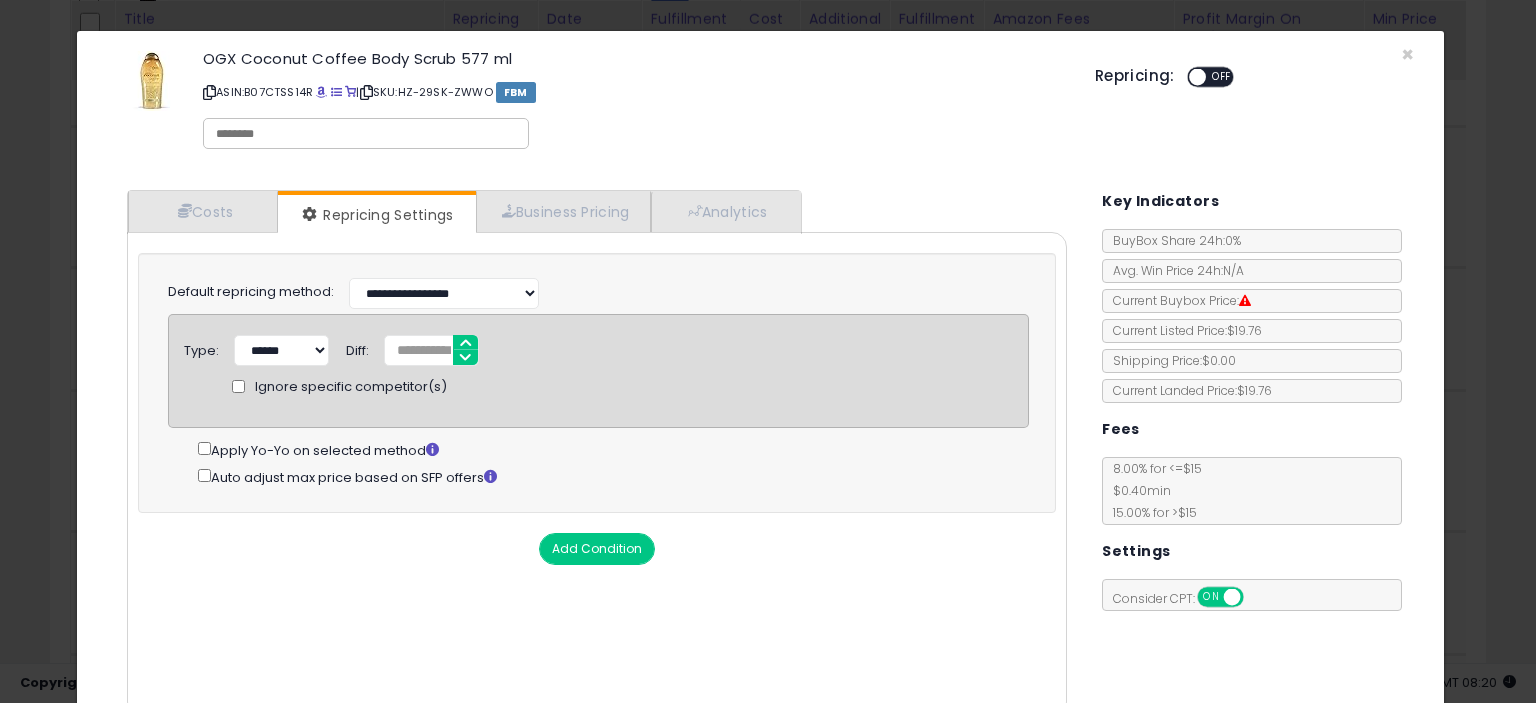 click on "Add Condition" at bounding box center [597, 549] 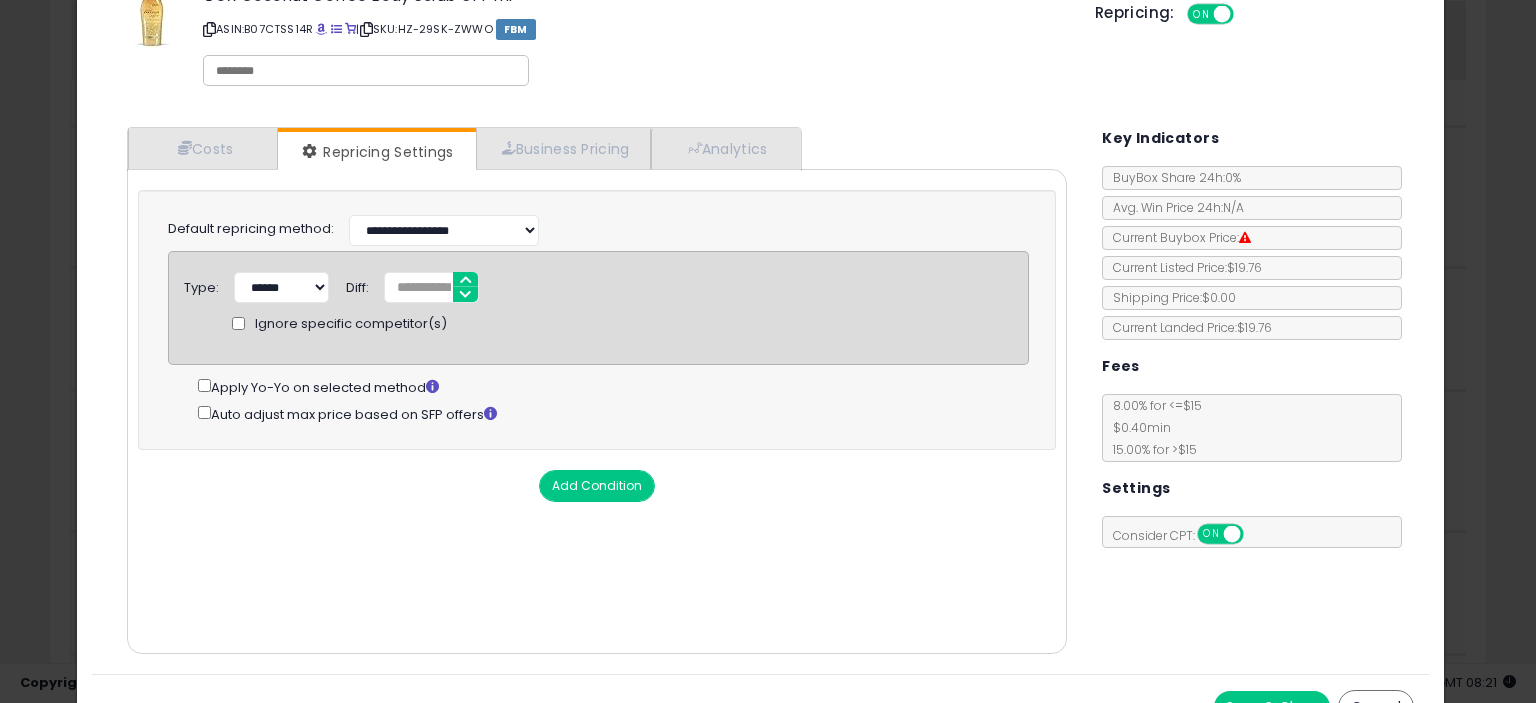 scroll, scrollTop: 97, scrollLeft: 0, axis: vertical 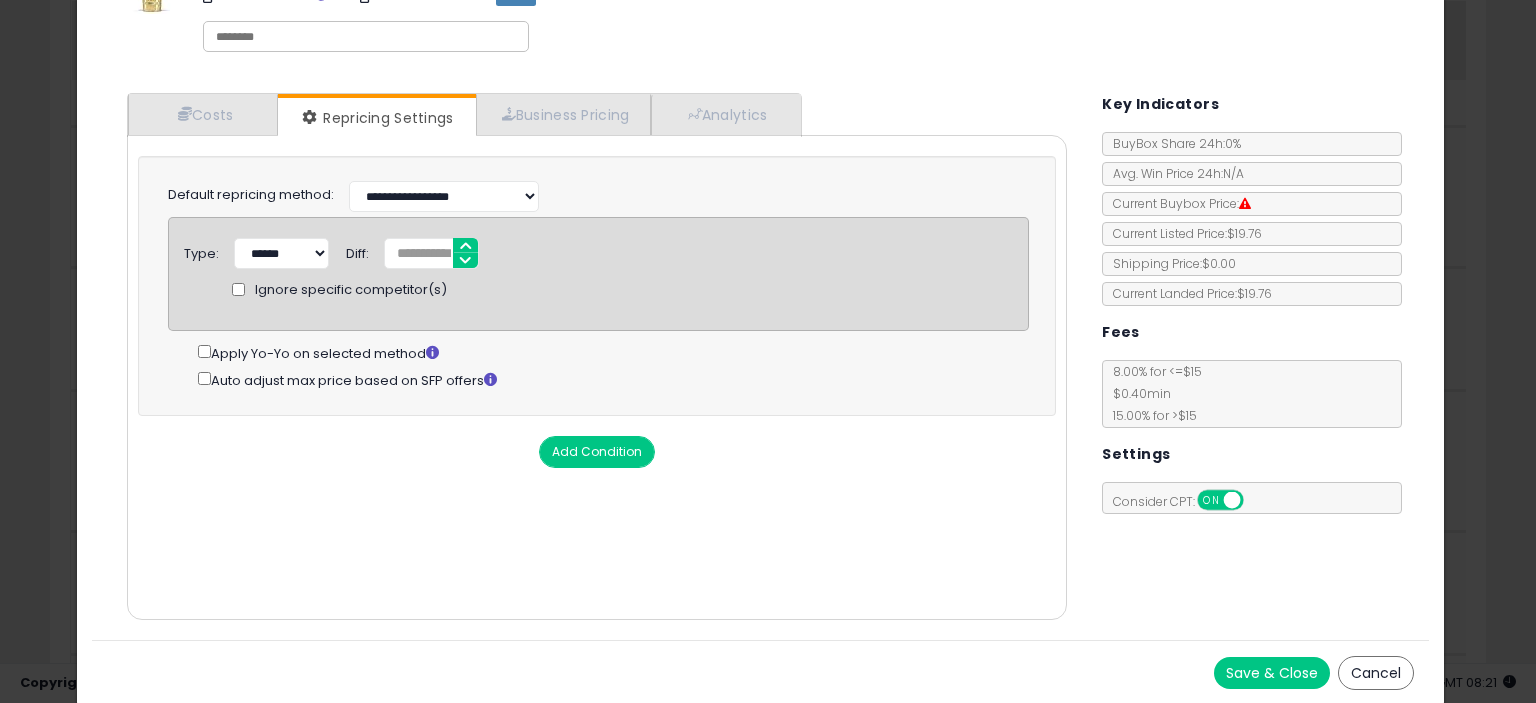 click on "Save & Close" at bounding box center (1272, 673) 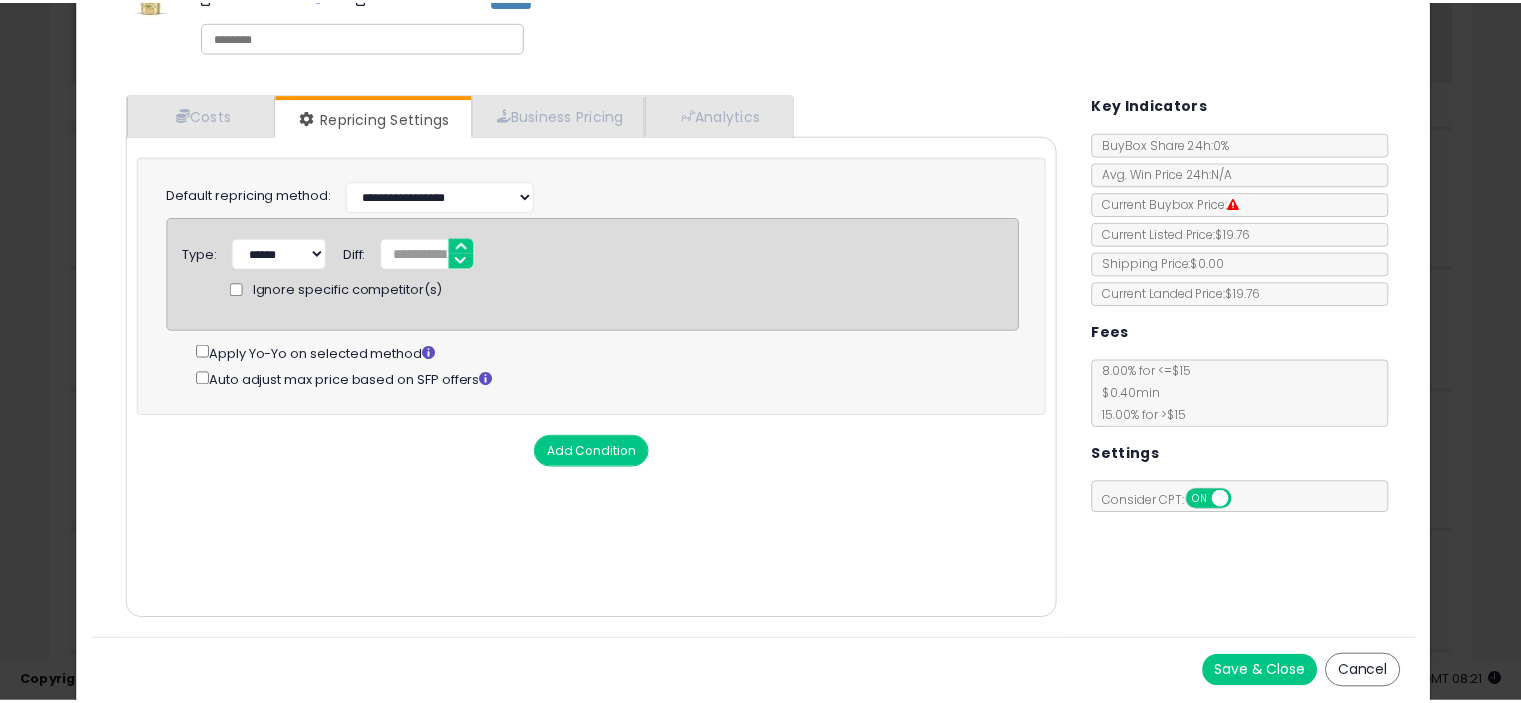 scroll, scrollTop: 0, scrollLeft: 0, axis: both 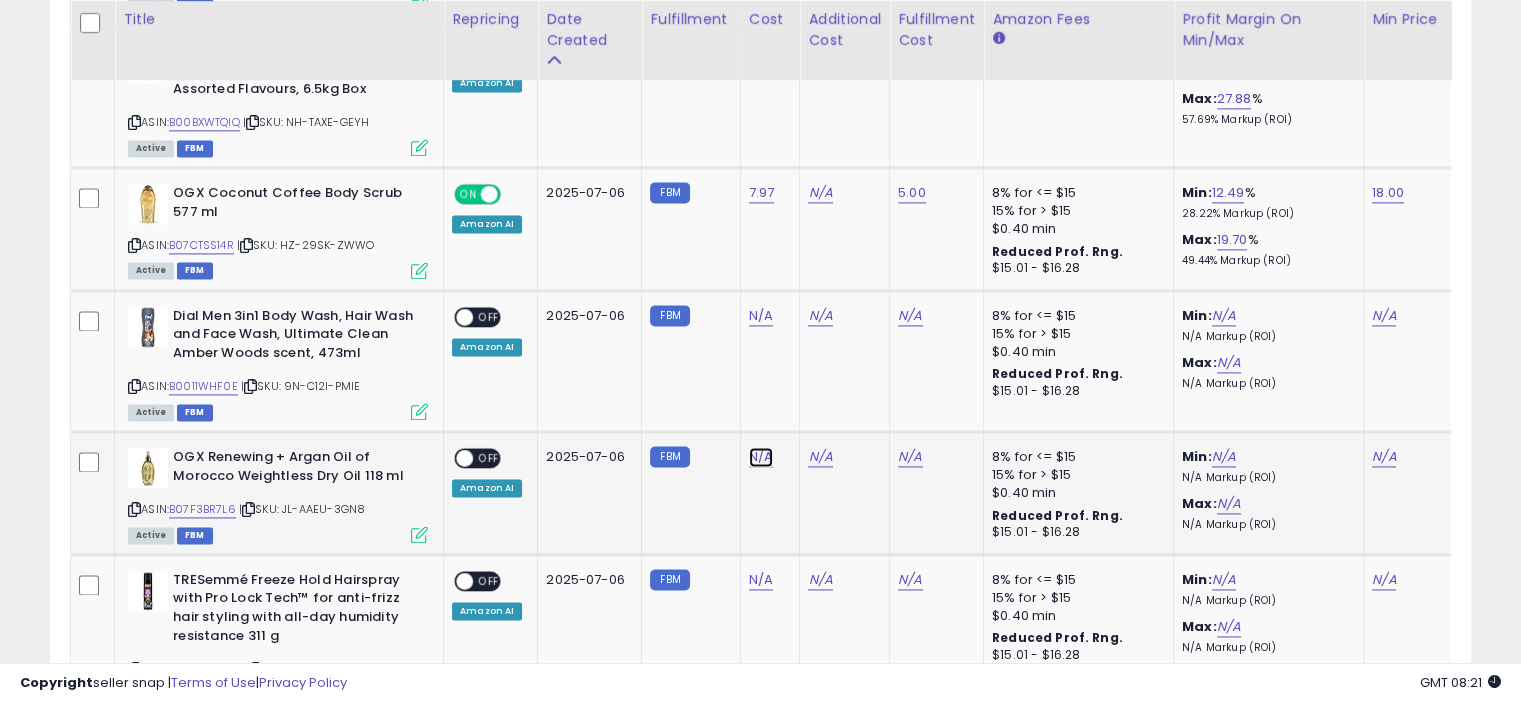 click on "N/A" at bounding box center (761, -1726) 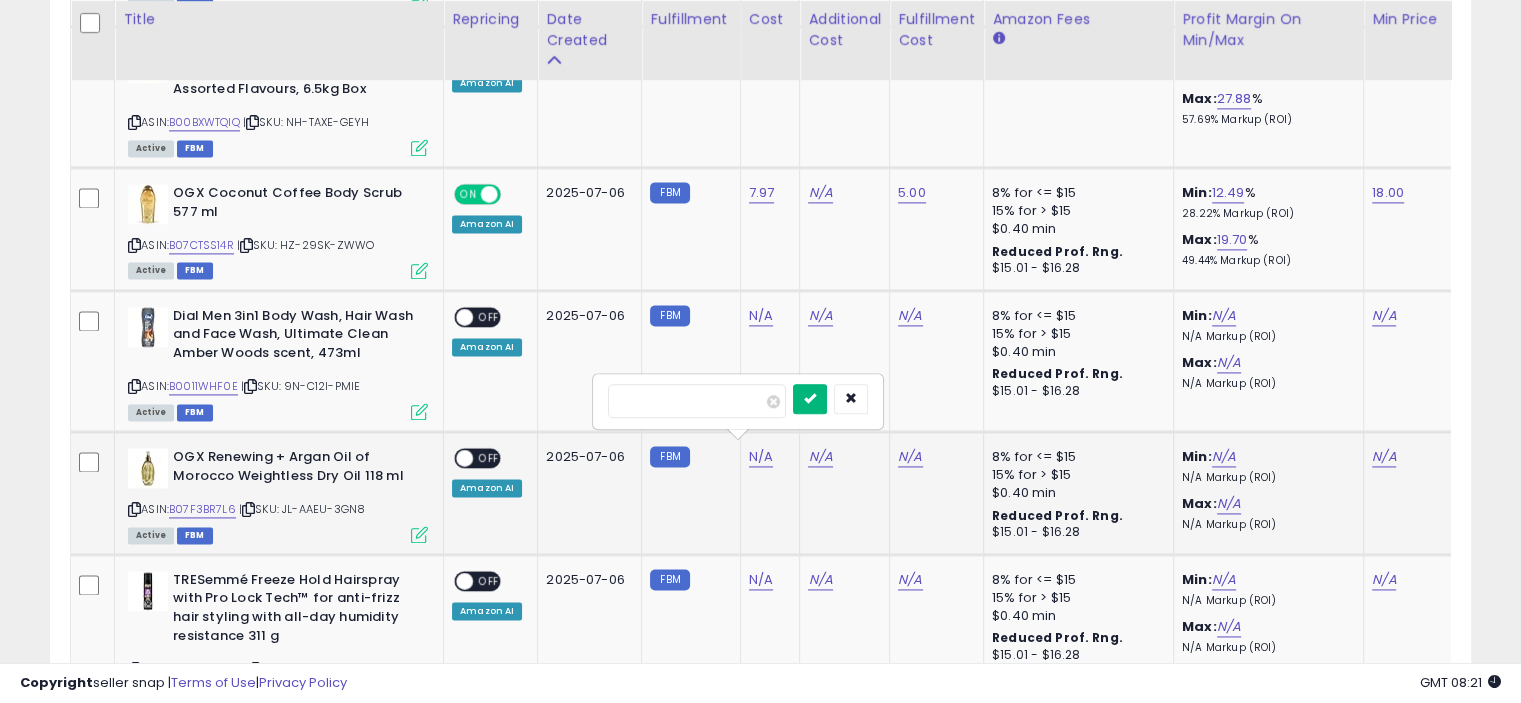type on "****" 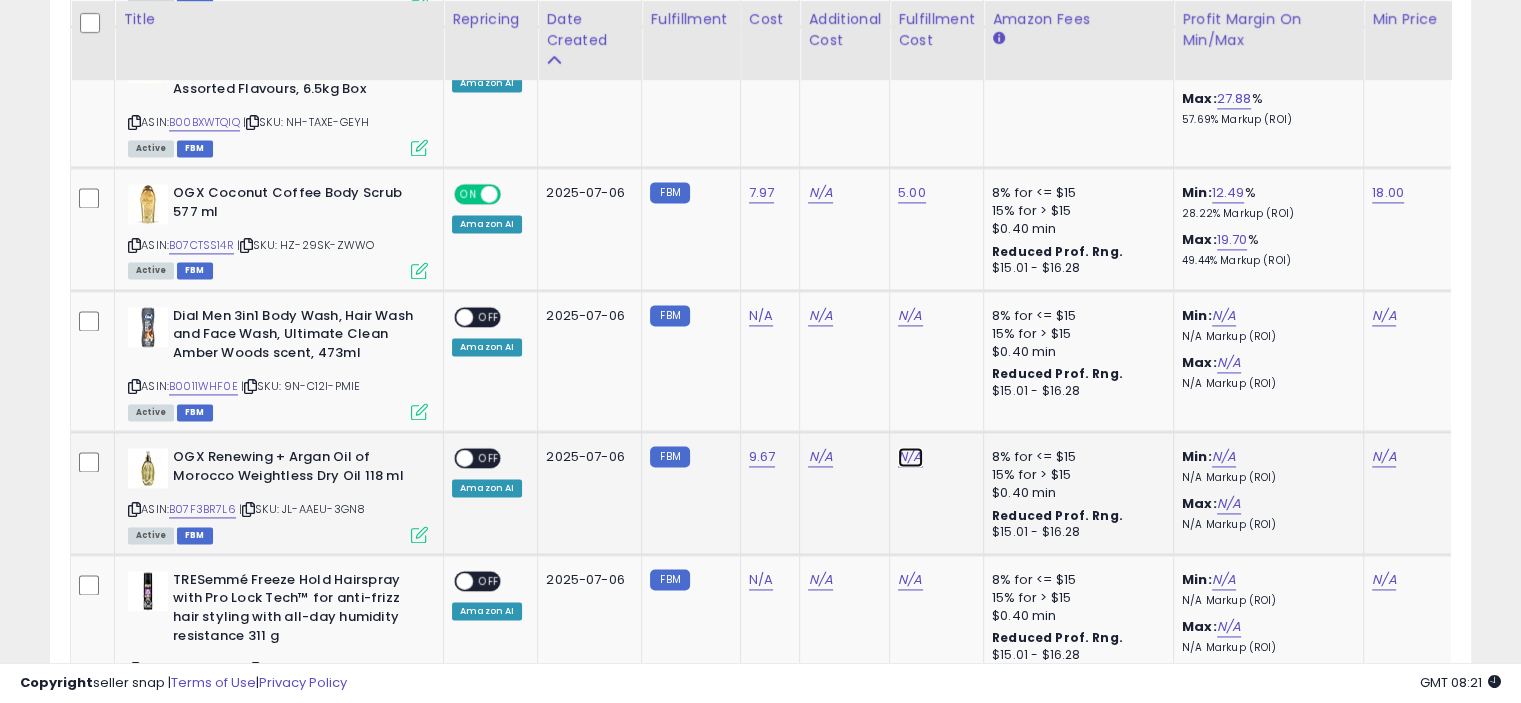 click on "N/A" at bounding box center (910, -1726) 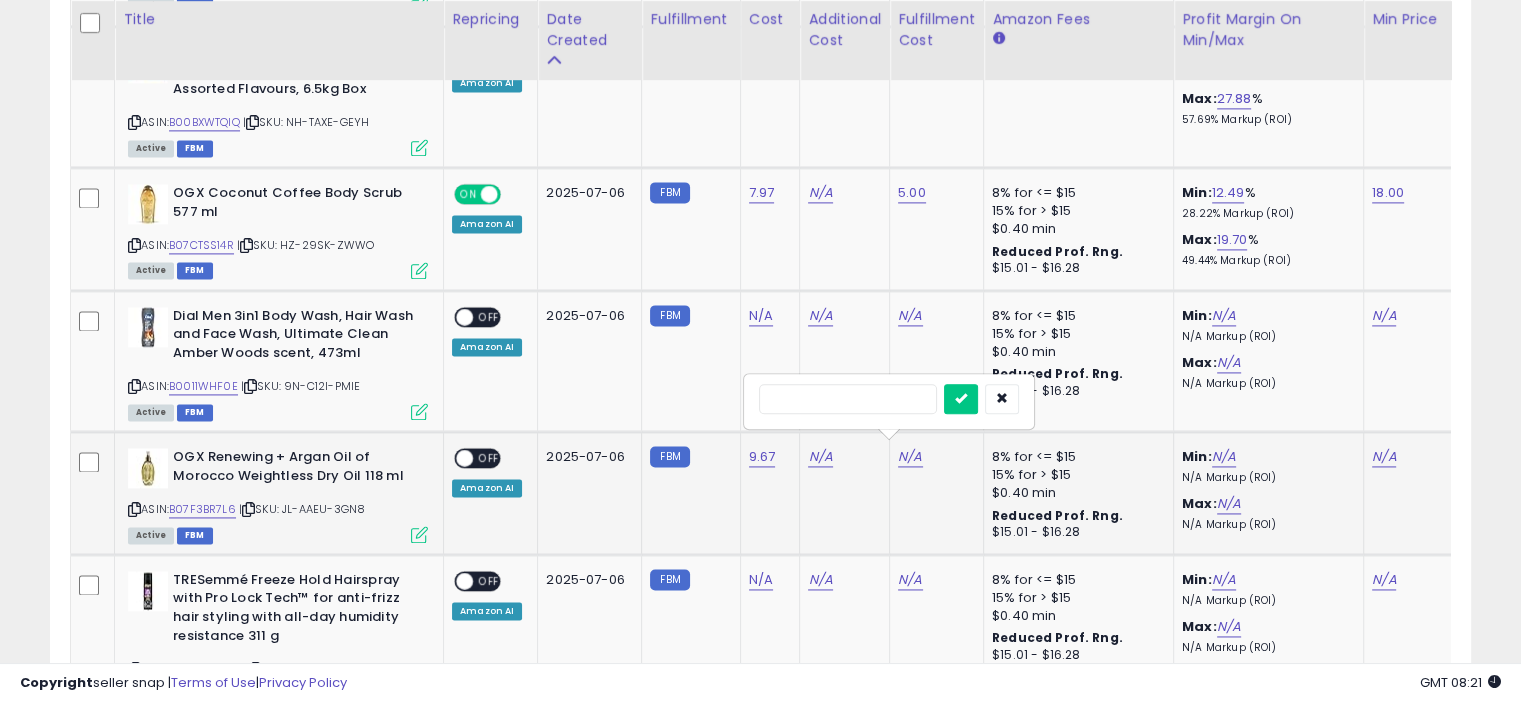type on "*" 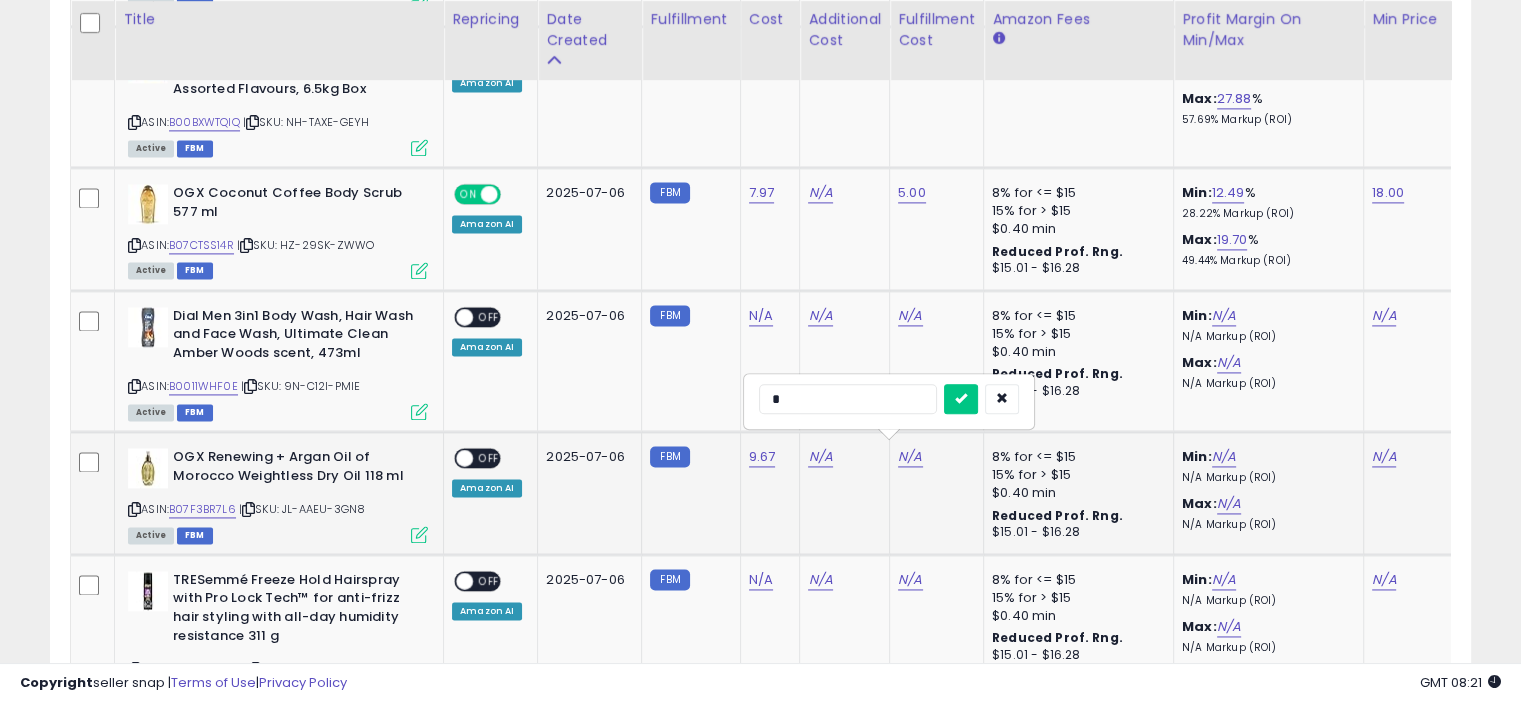 click at bounding box center (961, 399) 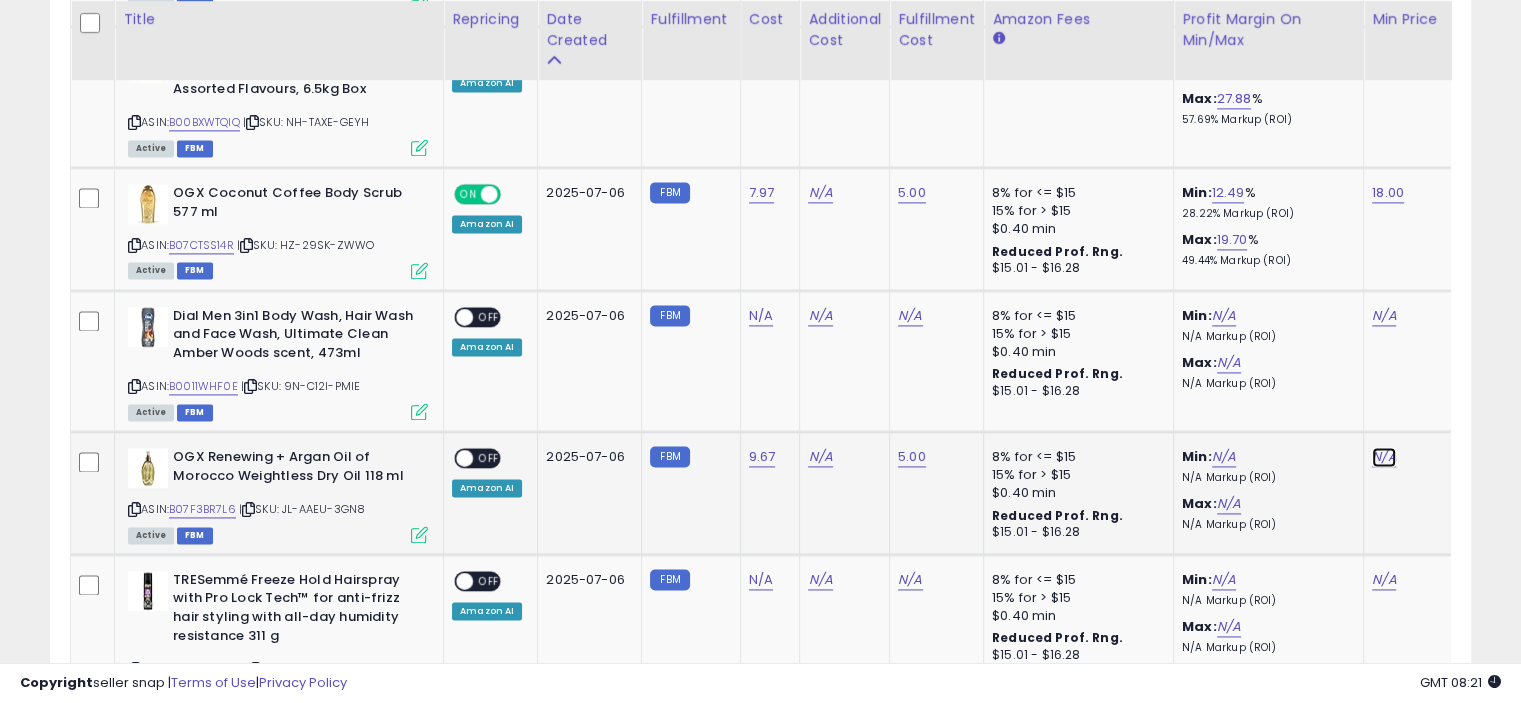 click on "N/A" at bounding box center (1384, -1726) 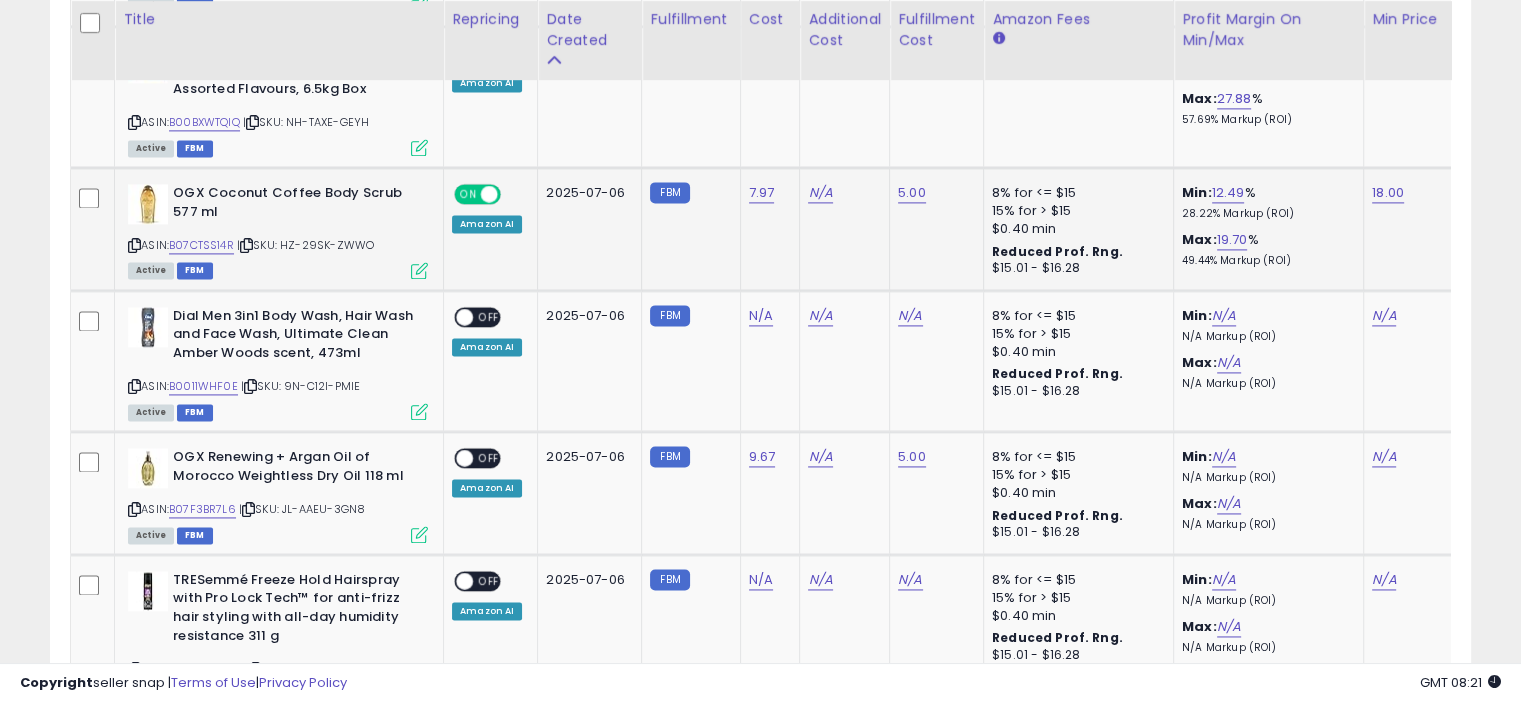 scroll, scrollTop: 0, scrollLeft: 126, axis: horizontal 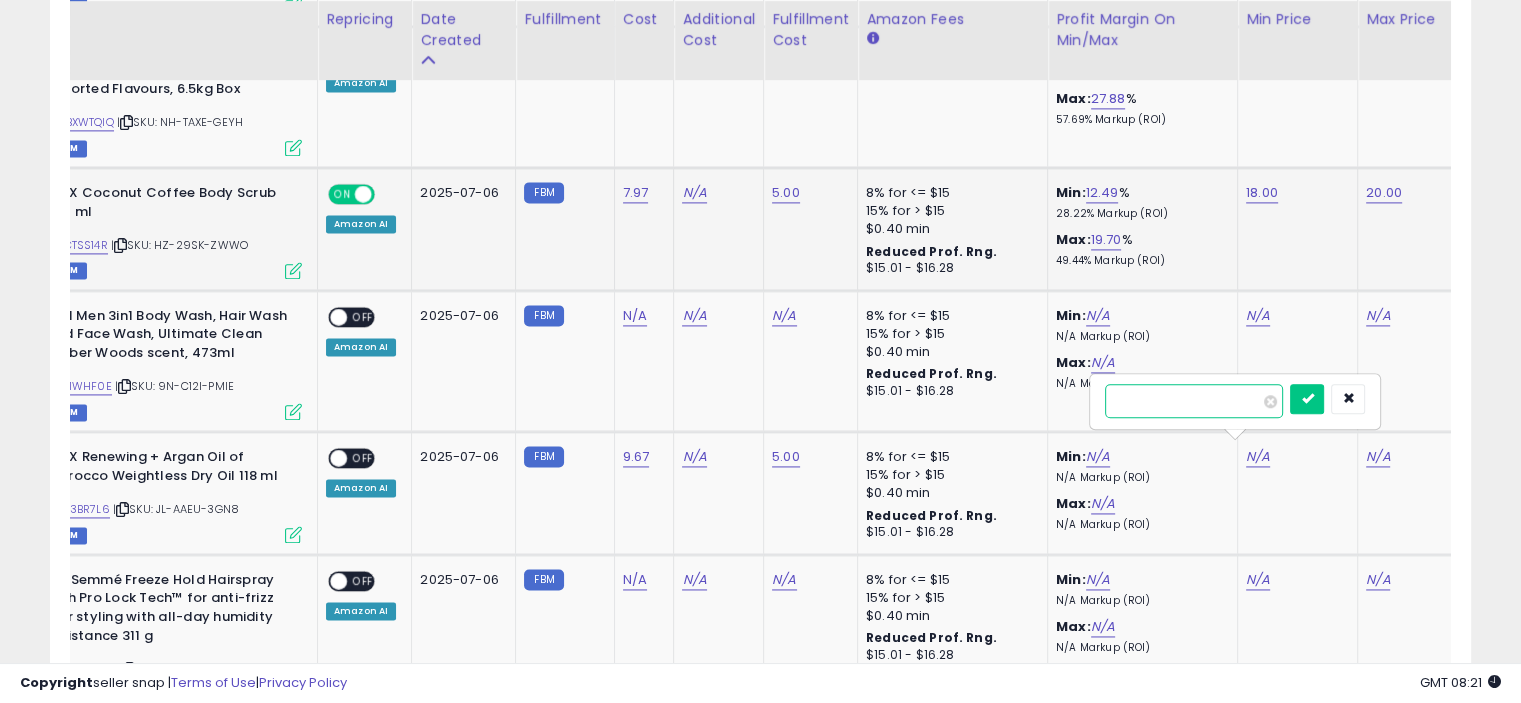 type on "****" 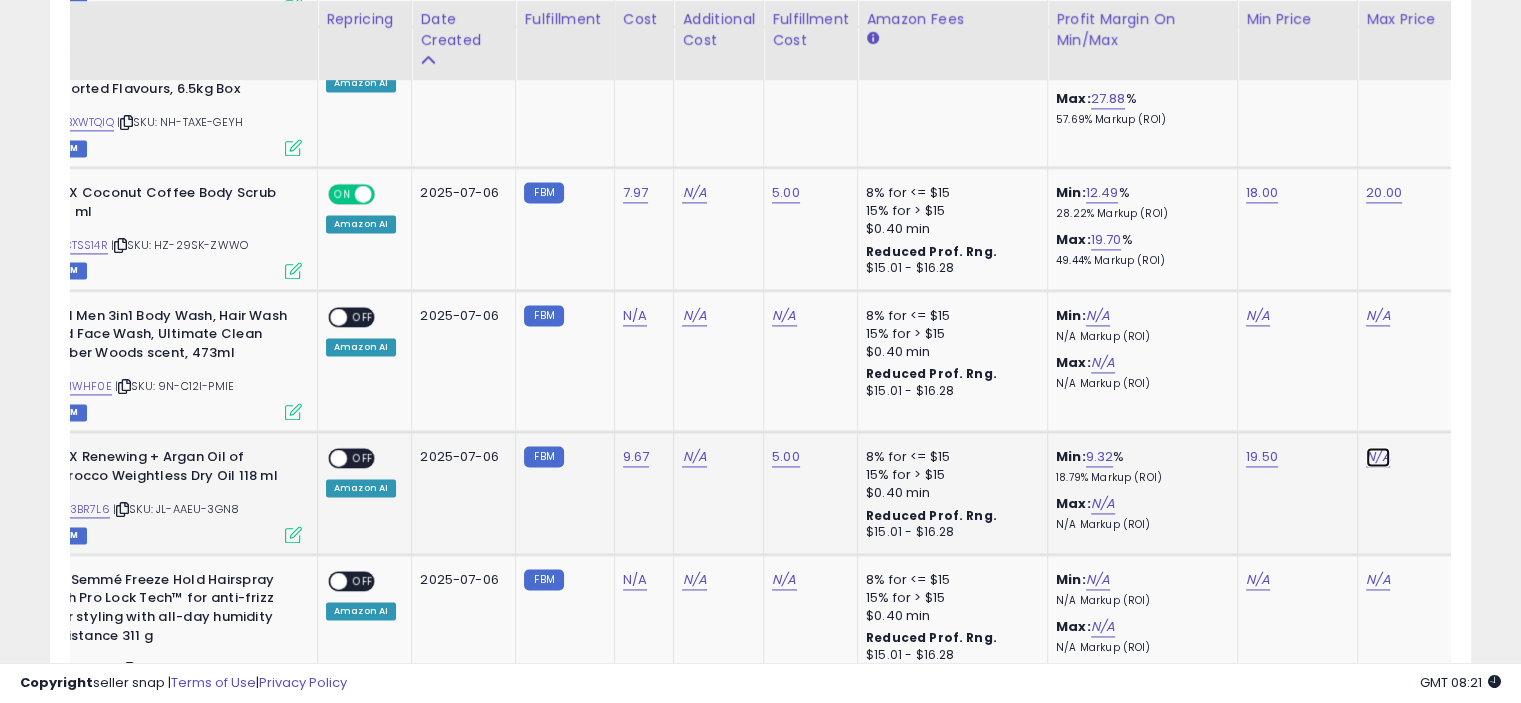 click on "N/A" at bounding box center [1378, -1726] 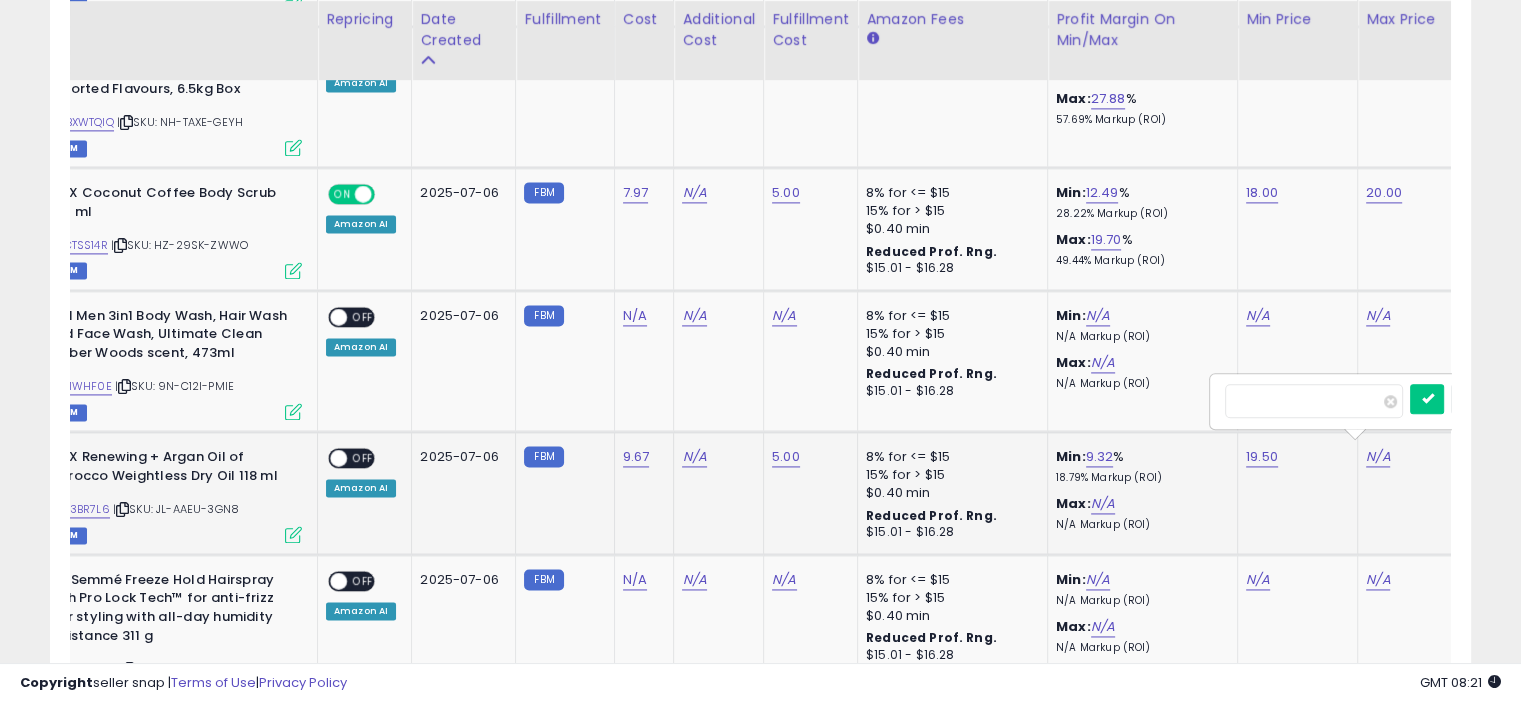 scroll, scrollTop: 0, scrollLeft: 246, axis: horizontal 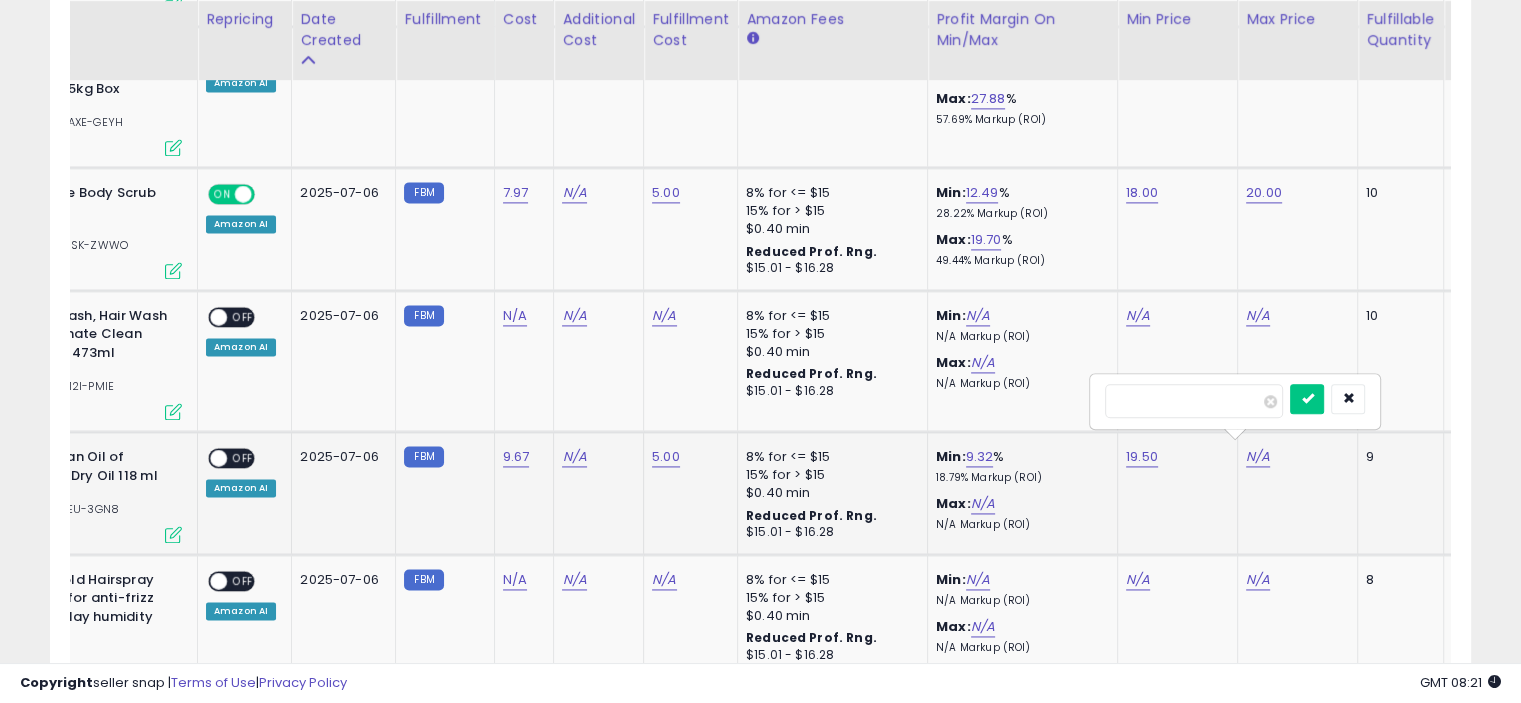 type on "**" 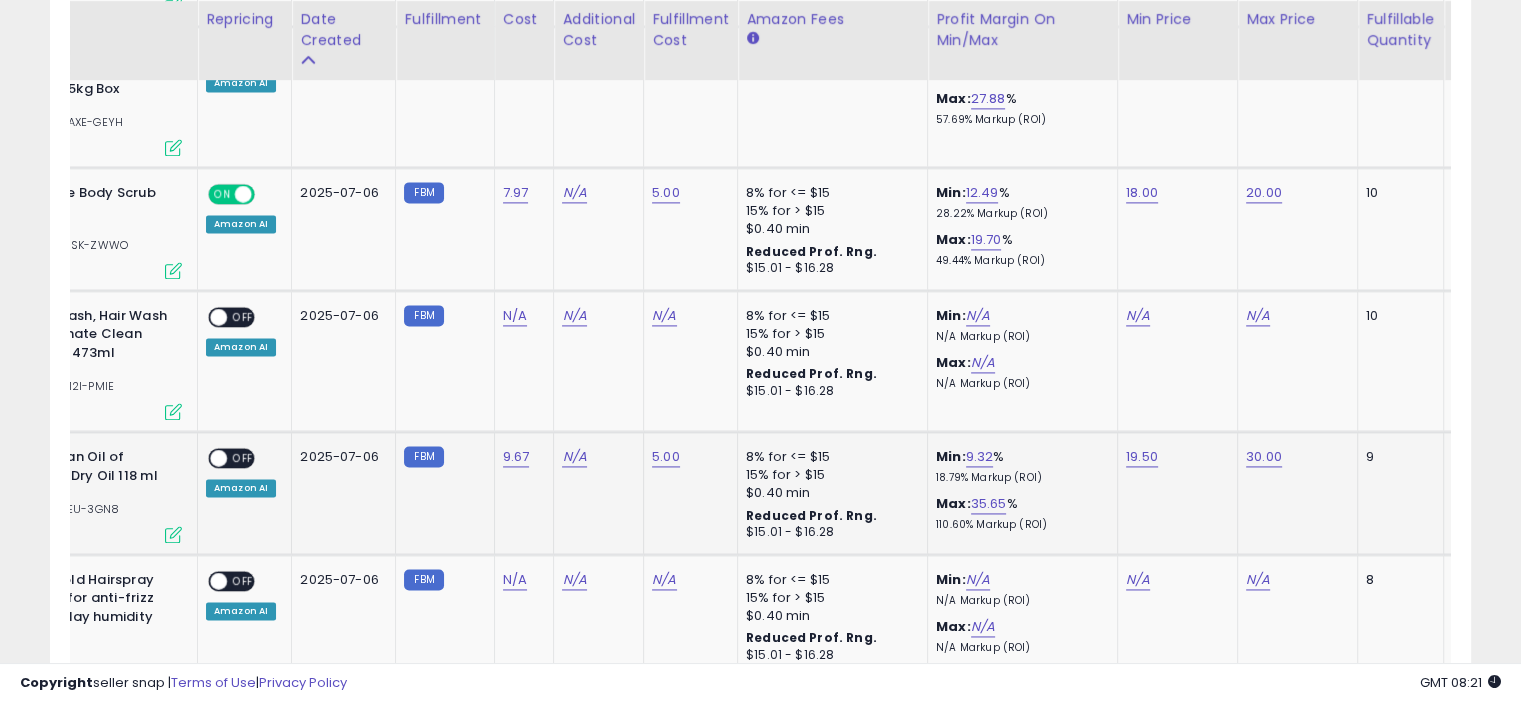 scroll, scrollTop: 0, scrollLeft: 0, axis: both 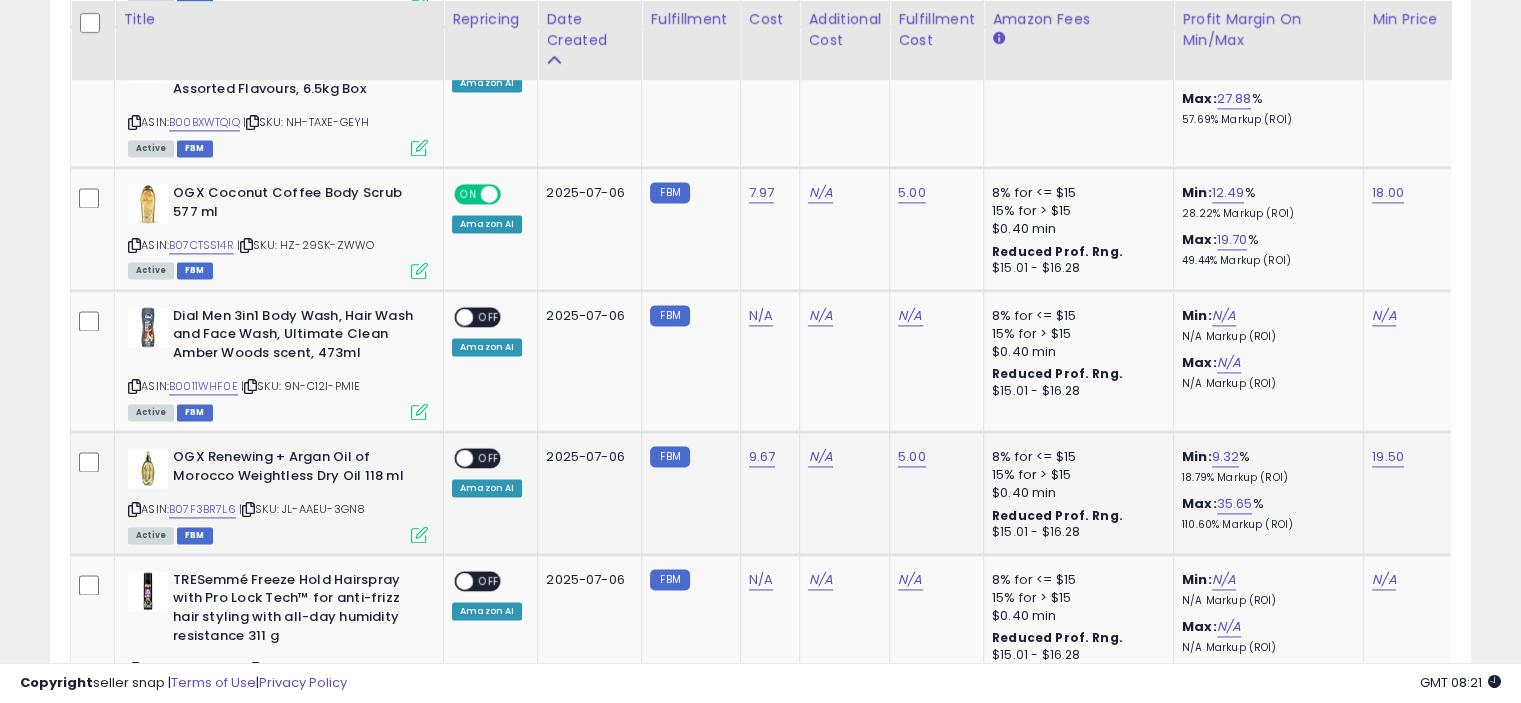 click at bounding box center [419, 534] 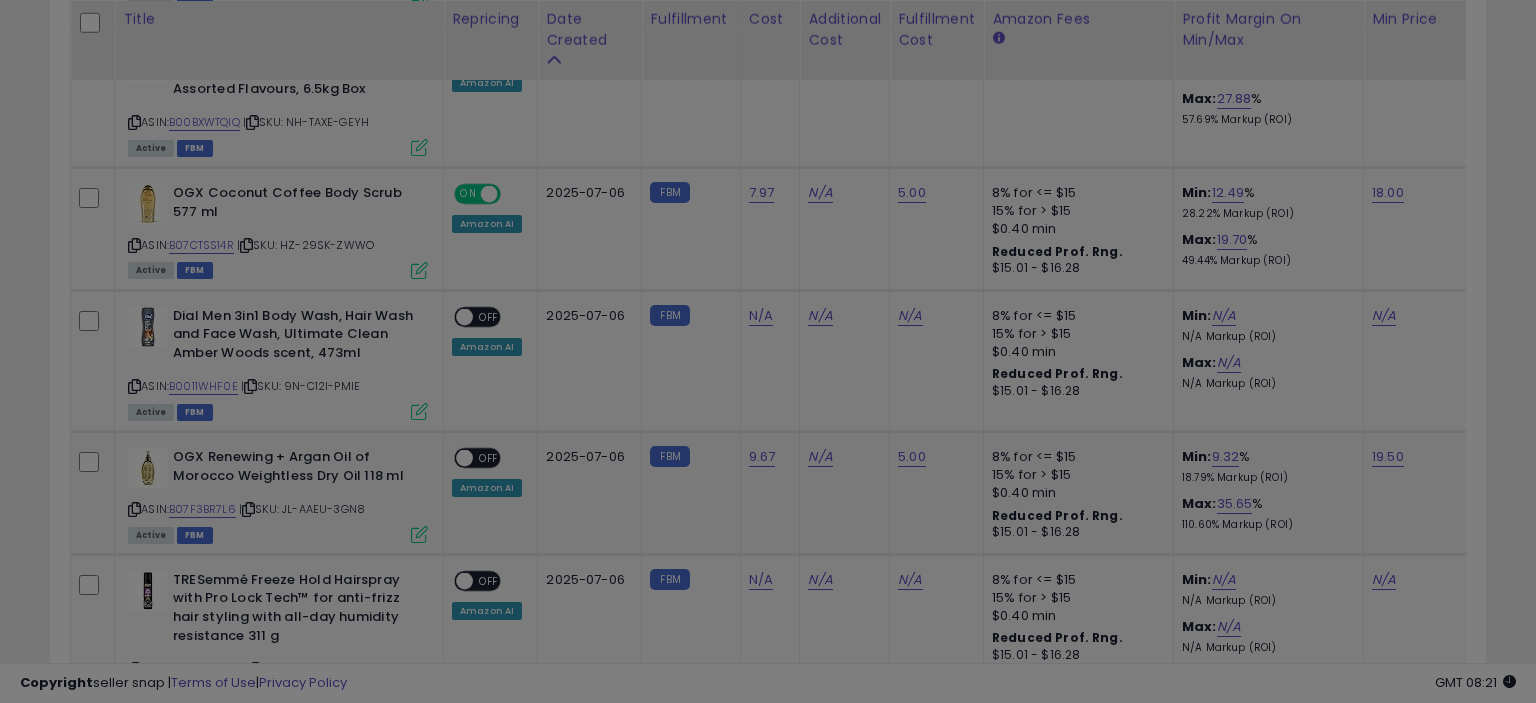 scroll, scrollTop: 999589, scrollLeft: 999168, axis: both 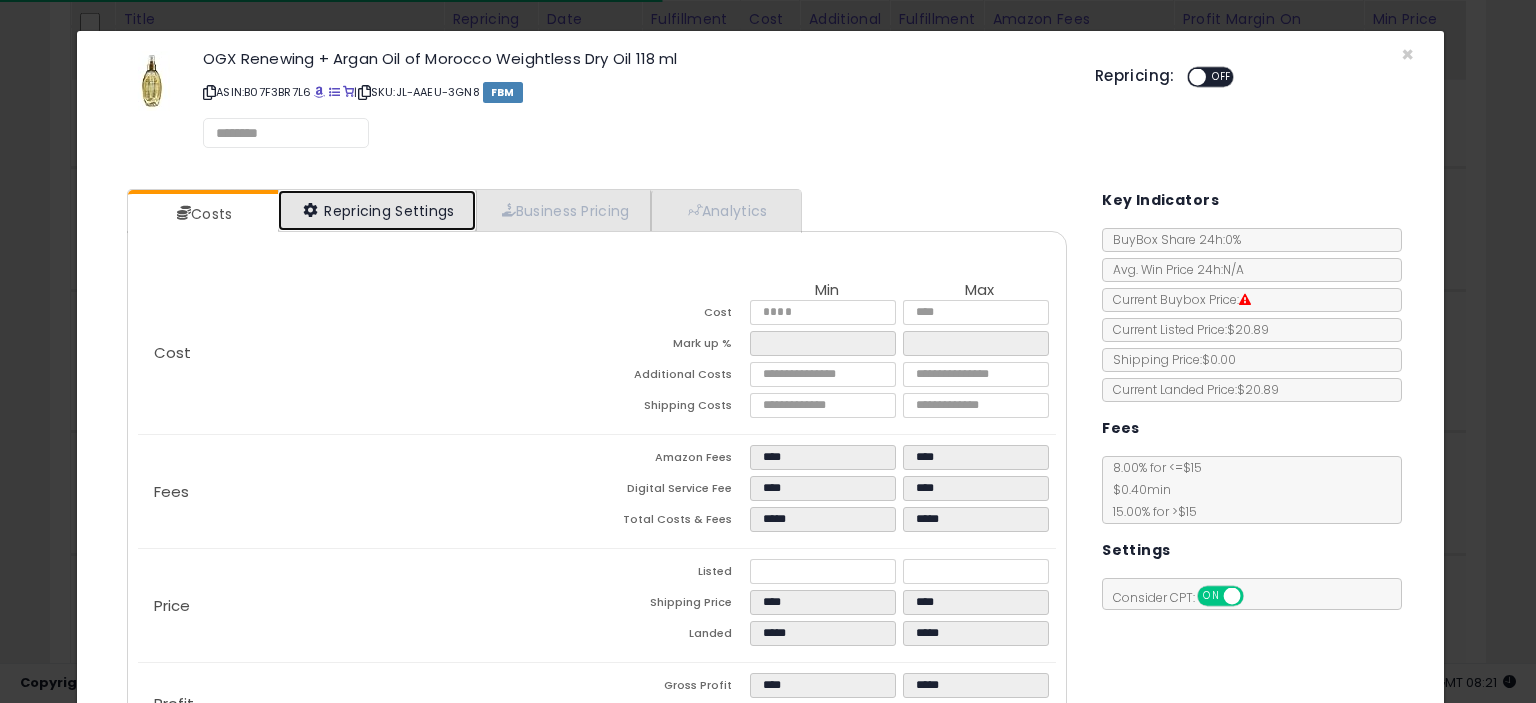 click on "Repricing Settings" at bounding box center (377, 210) 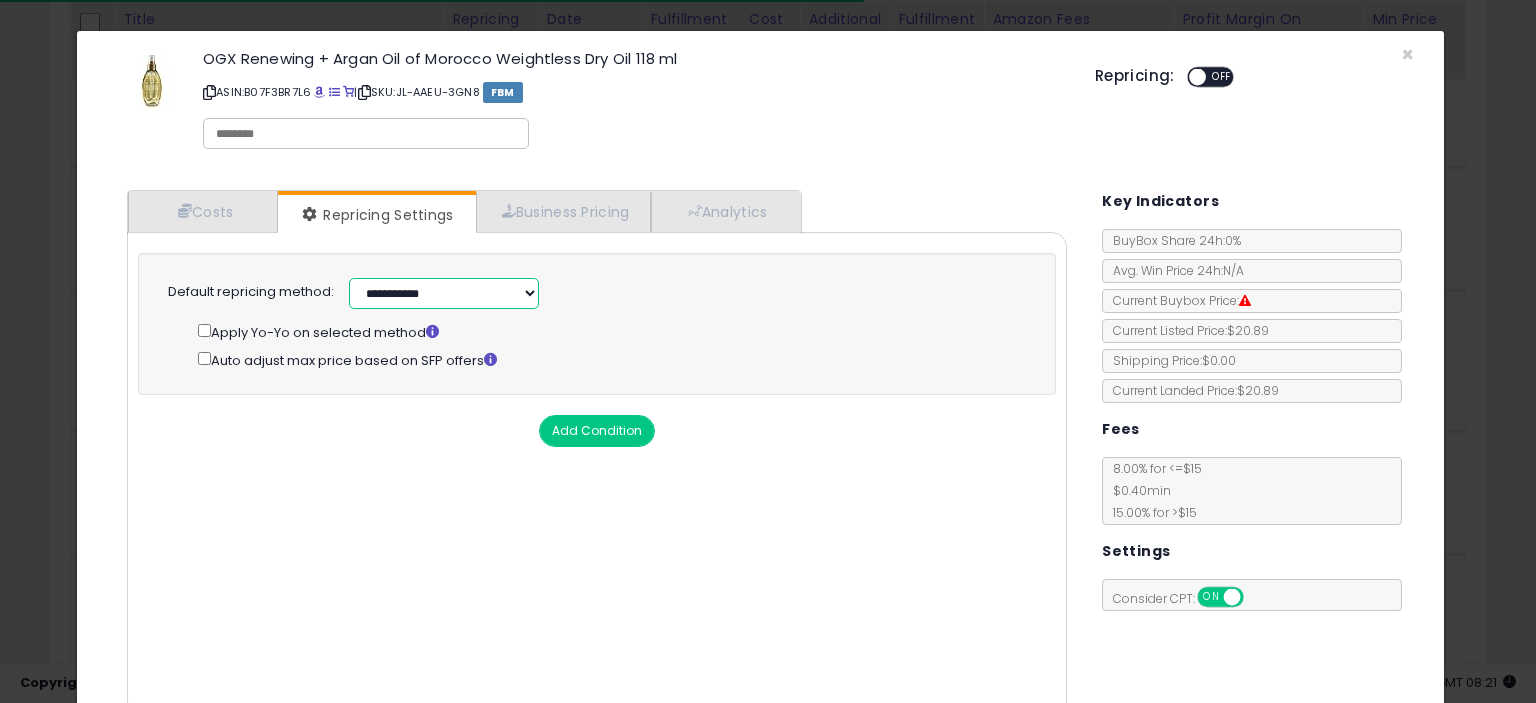 click on "**********" at bounding box center (444, 293) 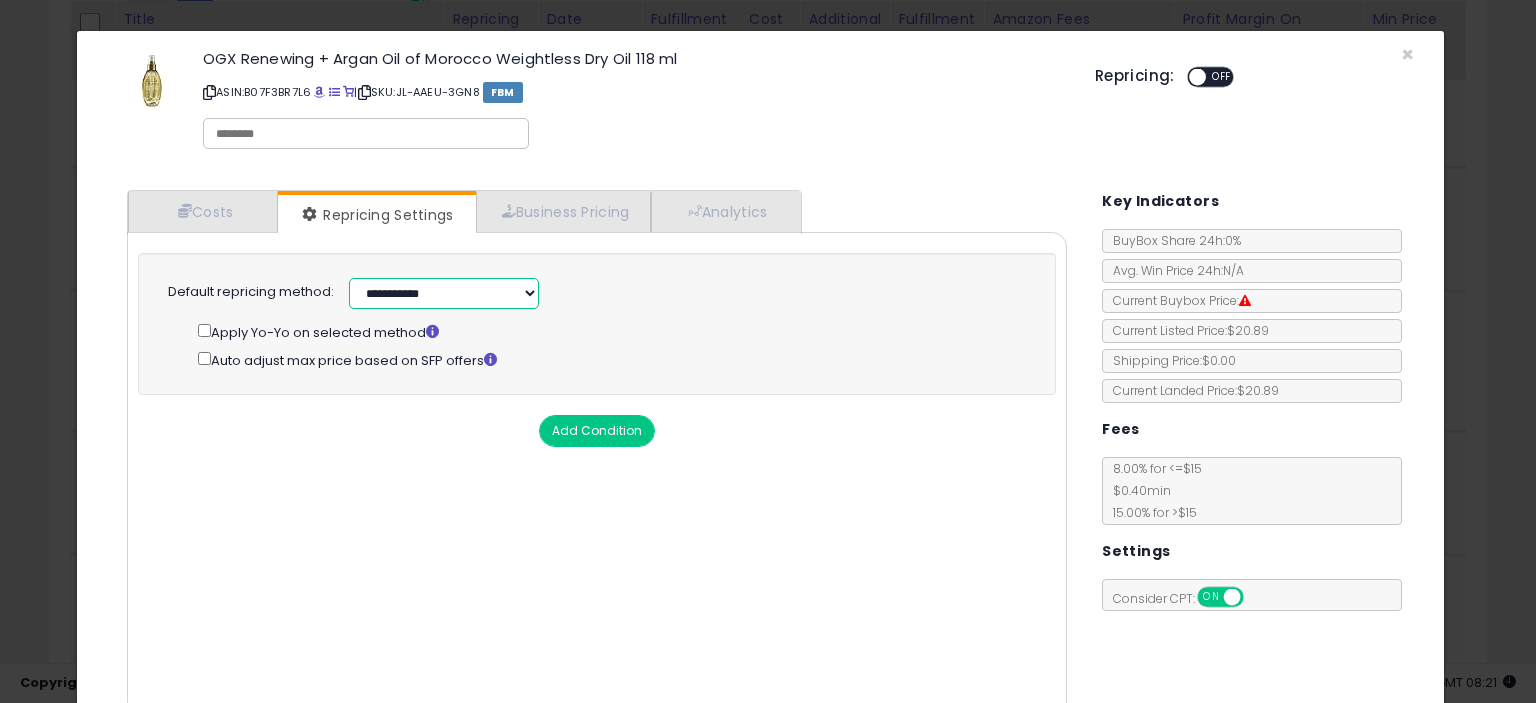 select on "**********" 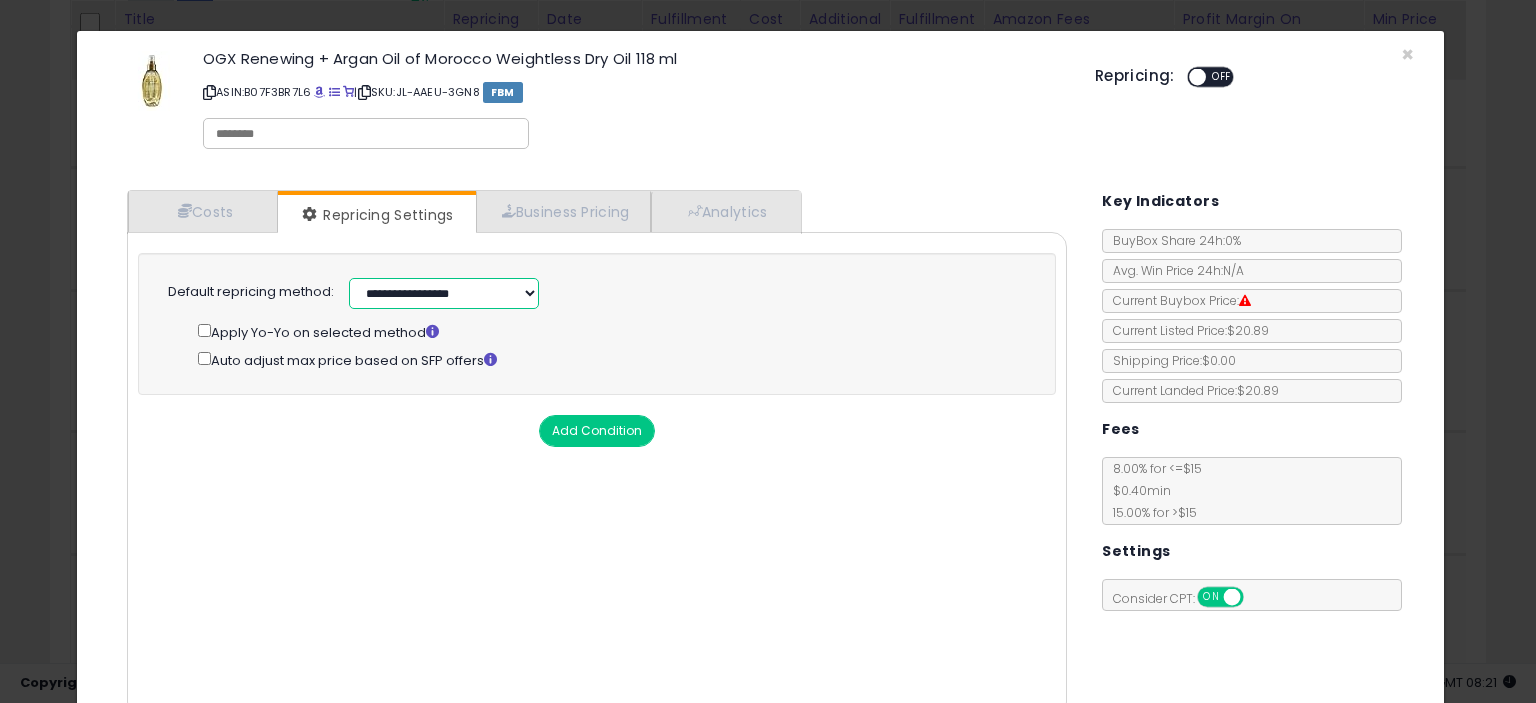 click on "**********" at bounding box center (444, 293) 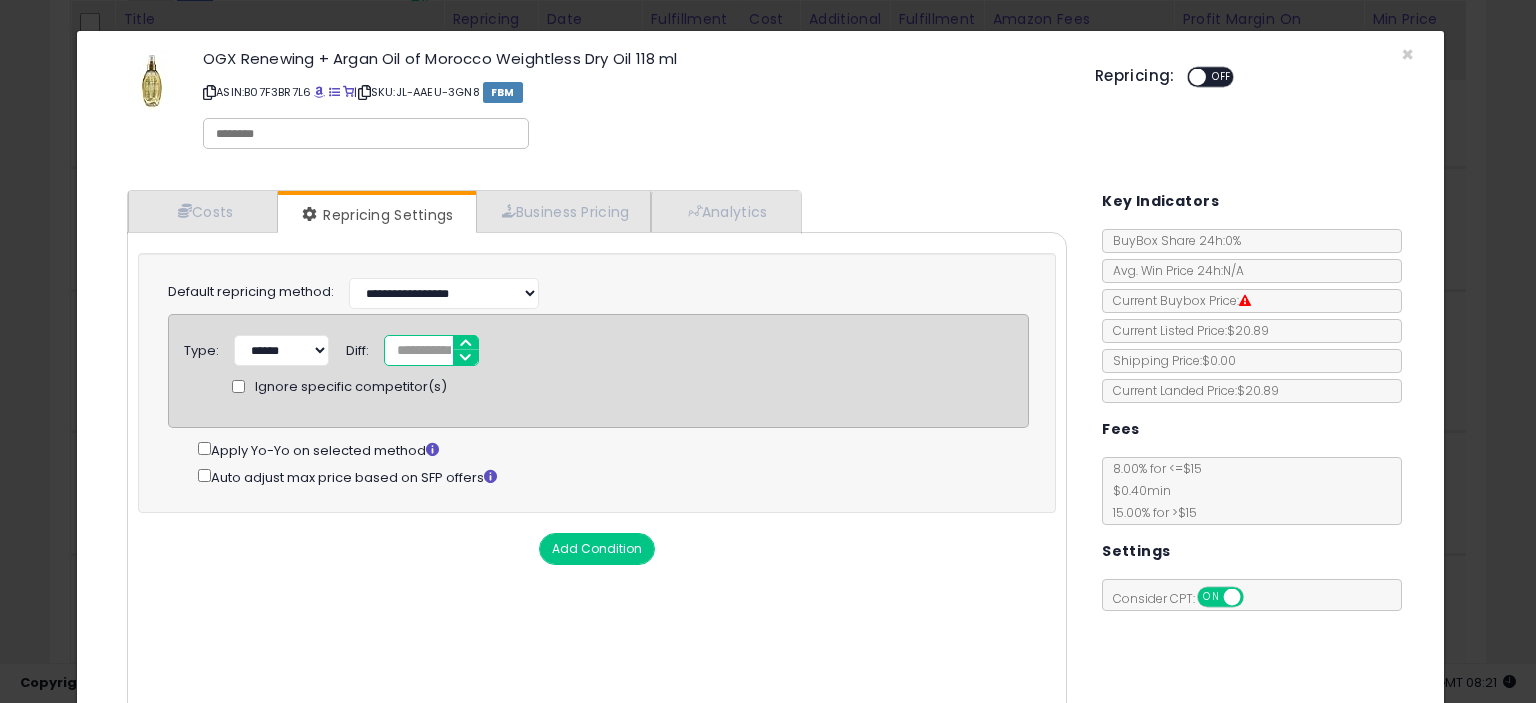 click on "*" at bounding box center [431, 350] 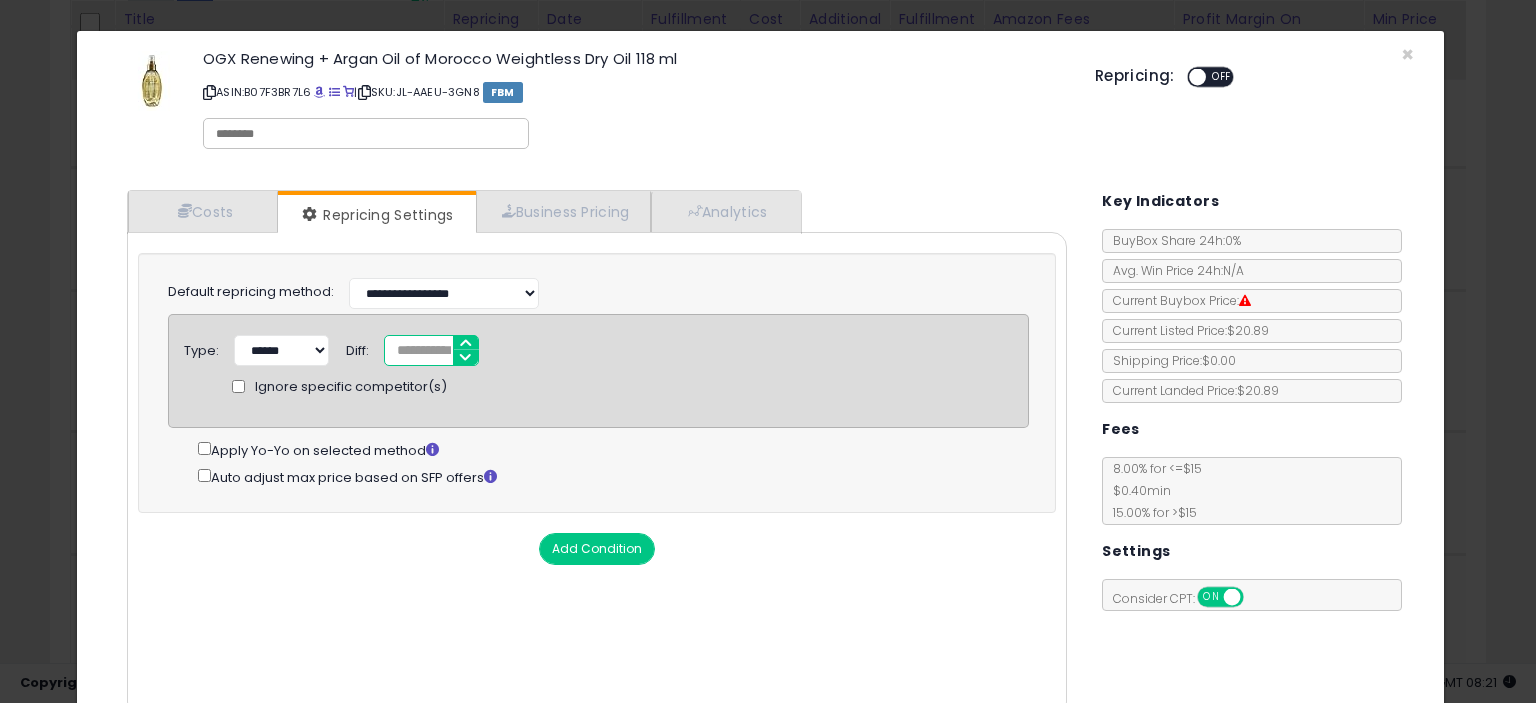click at bounding box center (1197, 77) 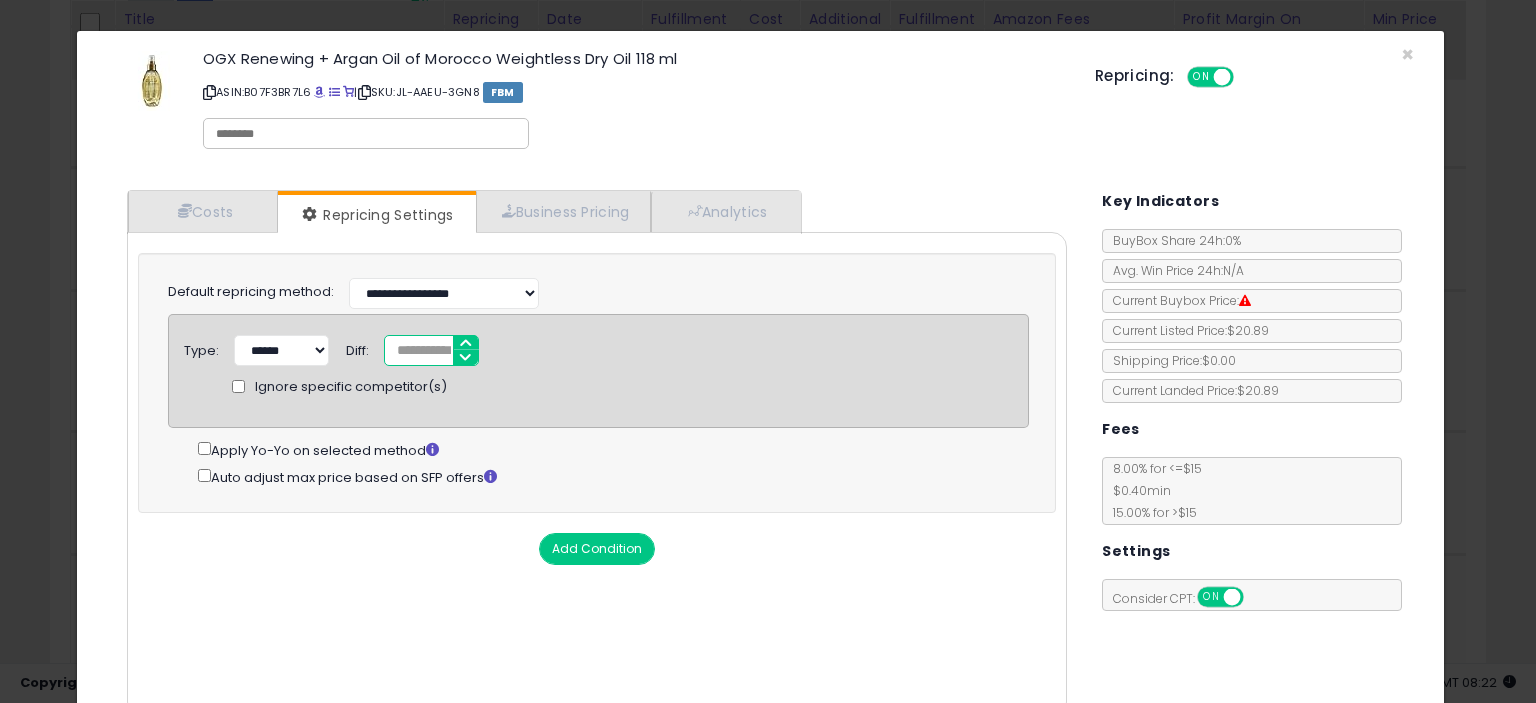 scroll, scrollTop: 97, scrollLeft: 0, axis: vertical 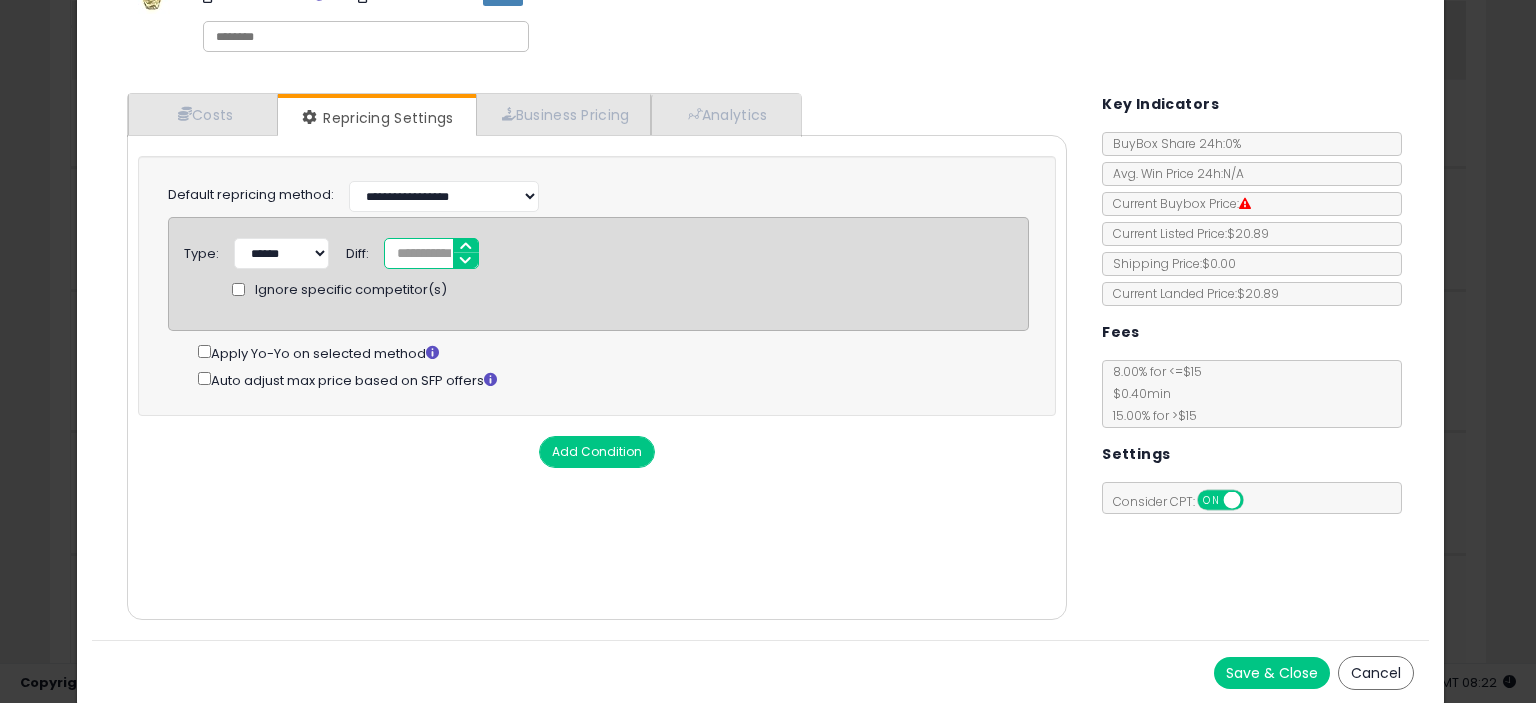 type on "*****" 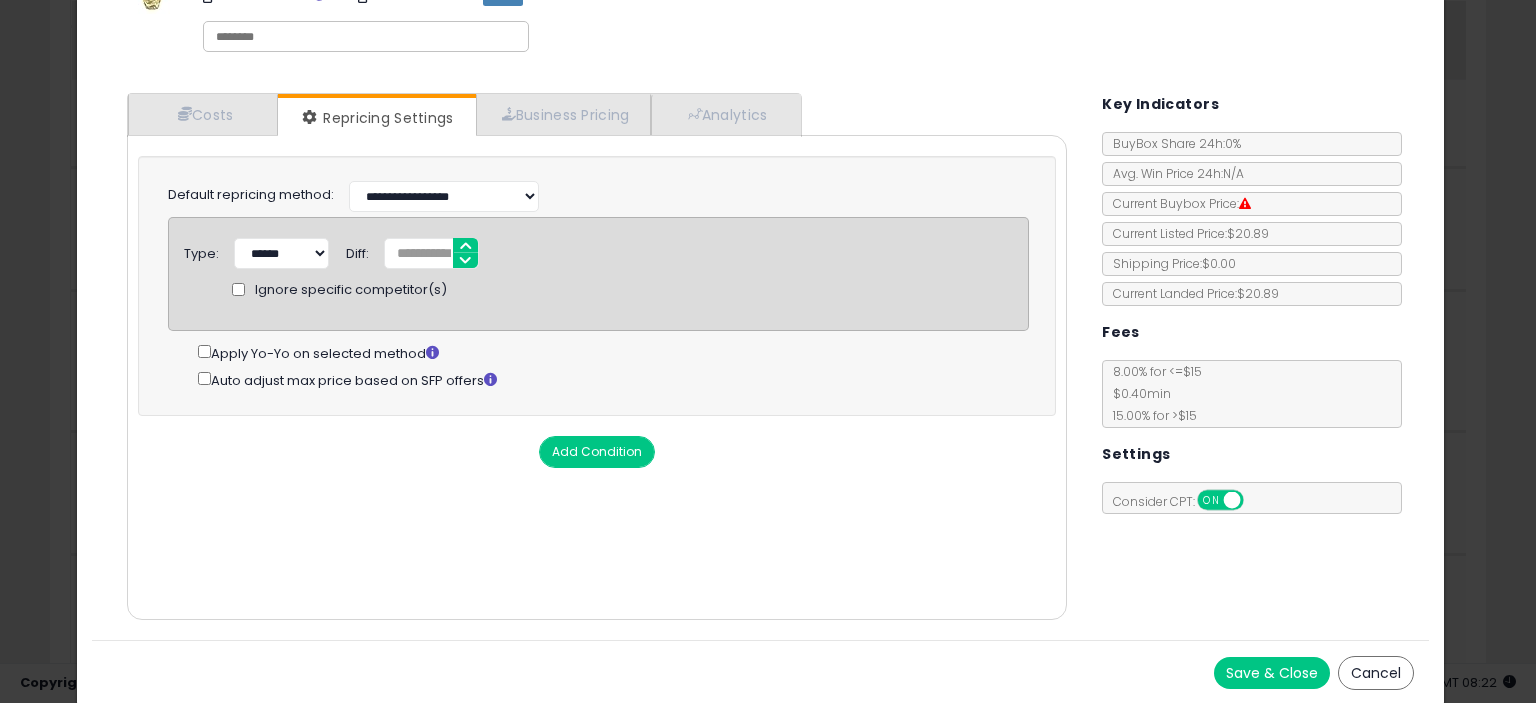 click on "Save & Close" at bounding box center (1272, 673) 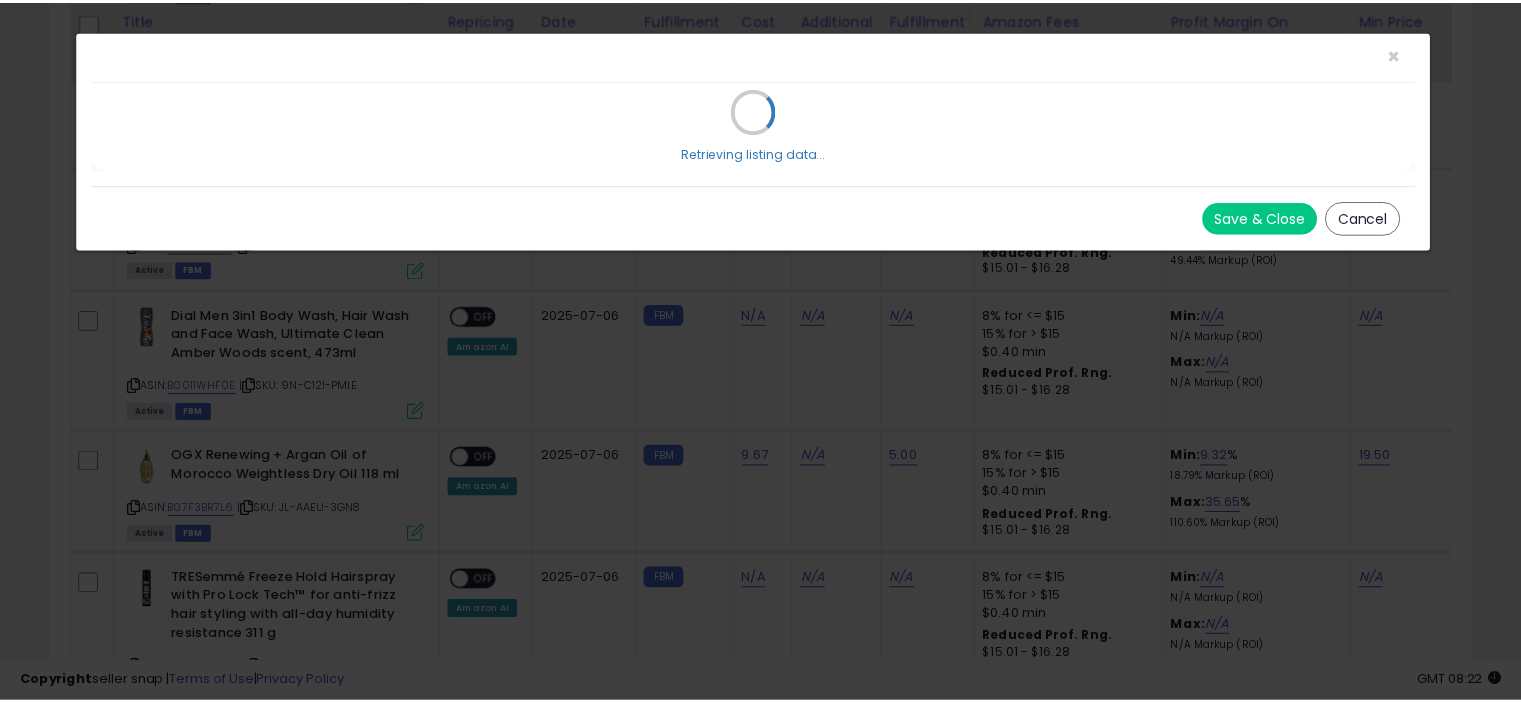 scroll, scrollTop: 0, scrollLeft: 0, axis: both 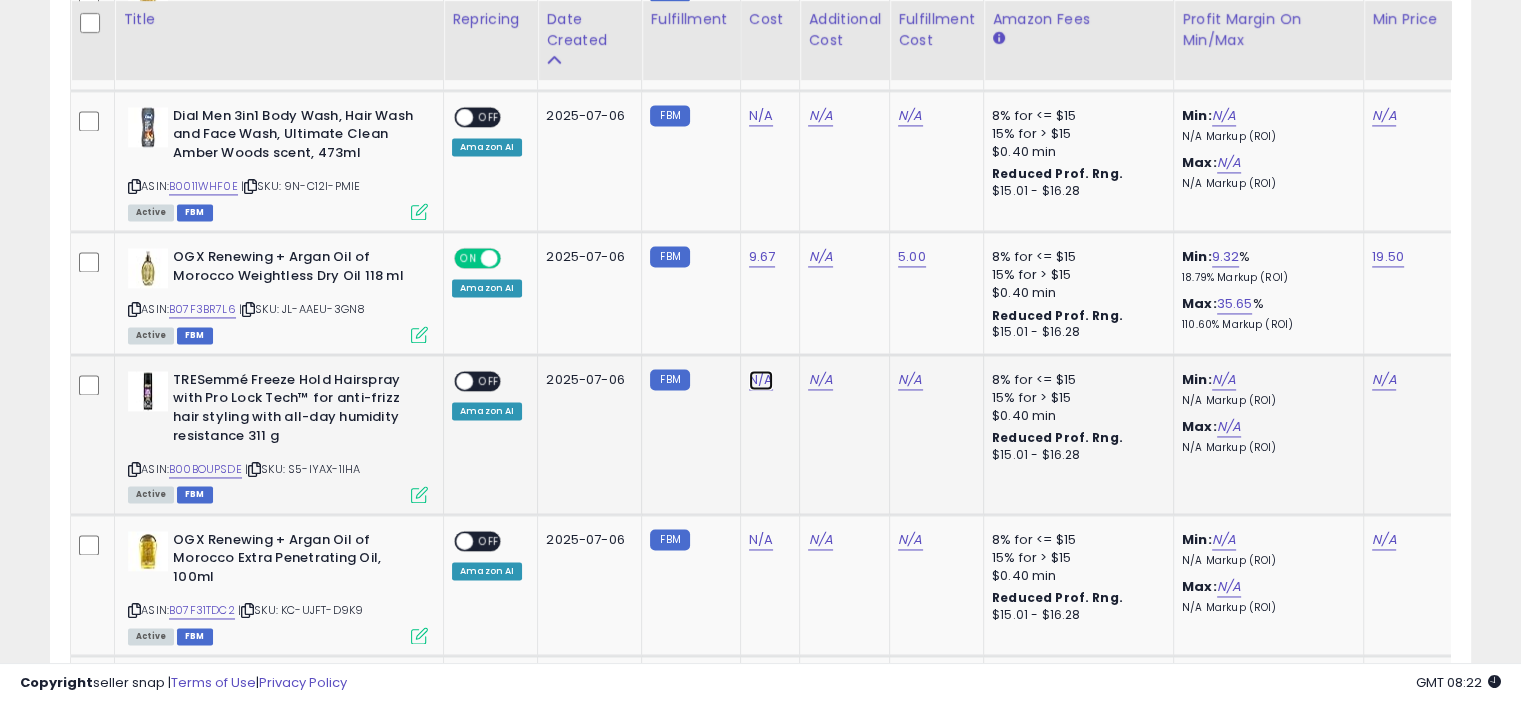 click on "N/A" at bounding box center [761, -1926] 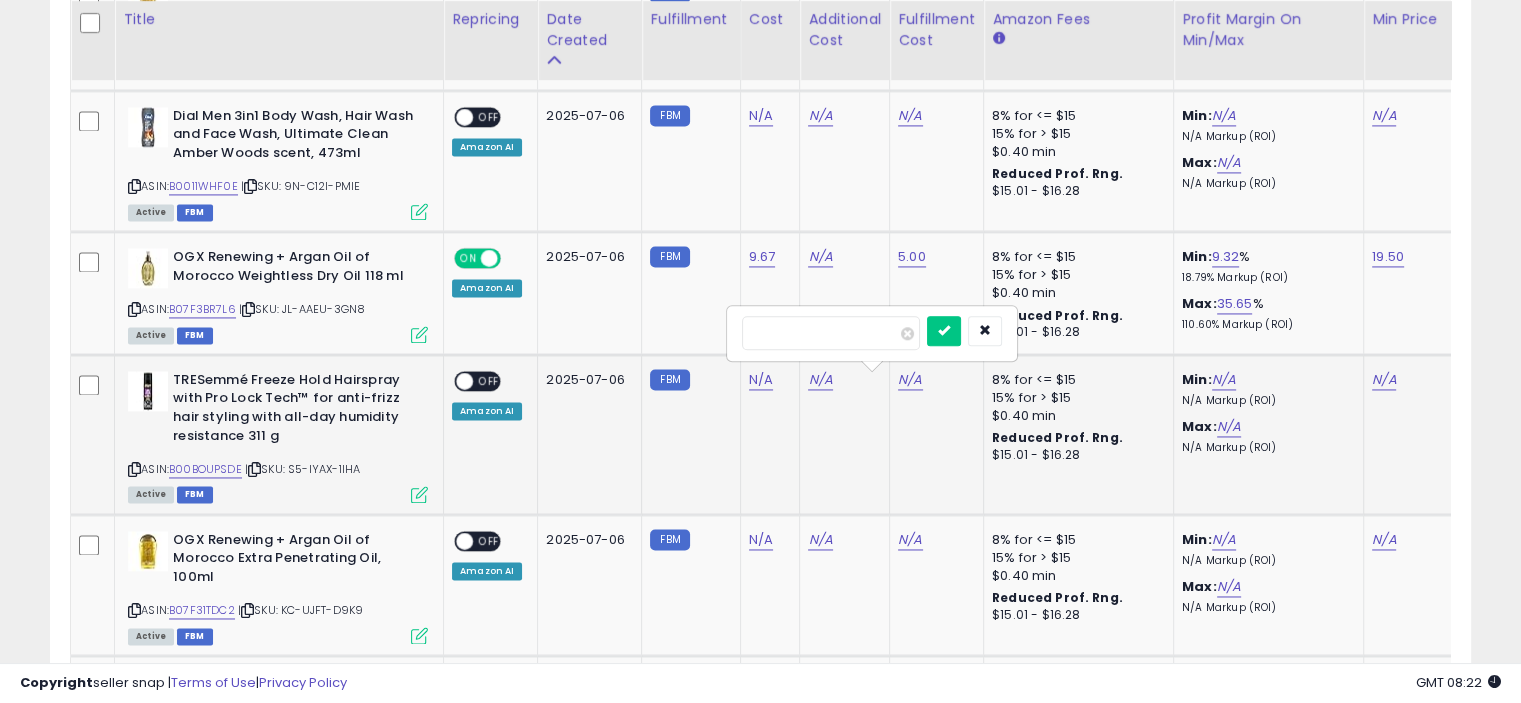 type on "****" 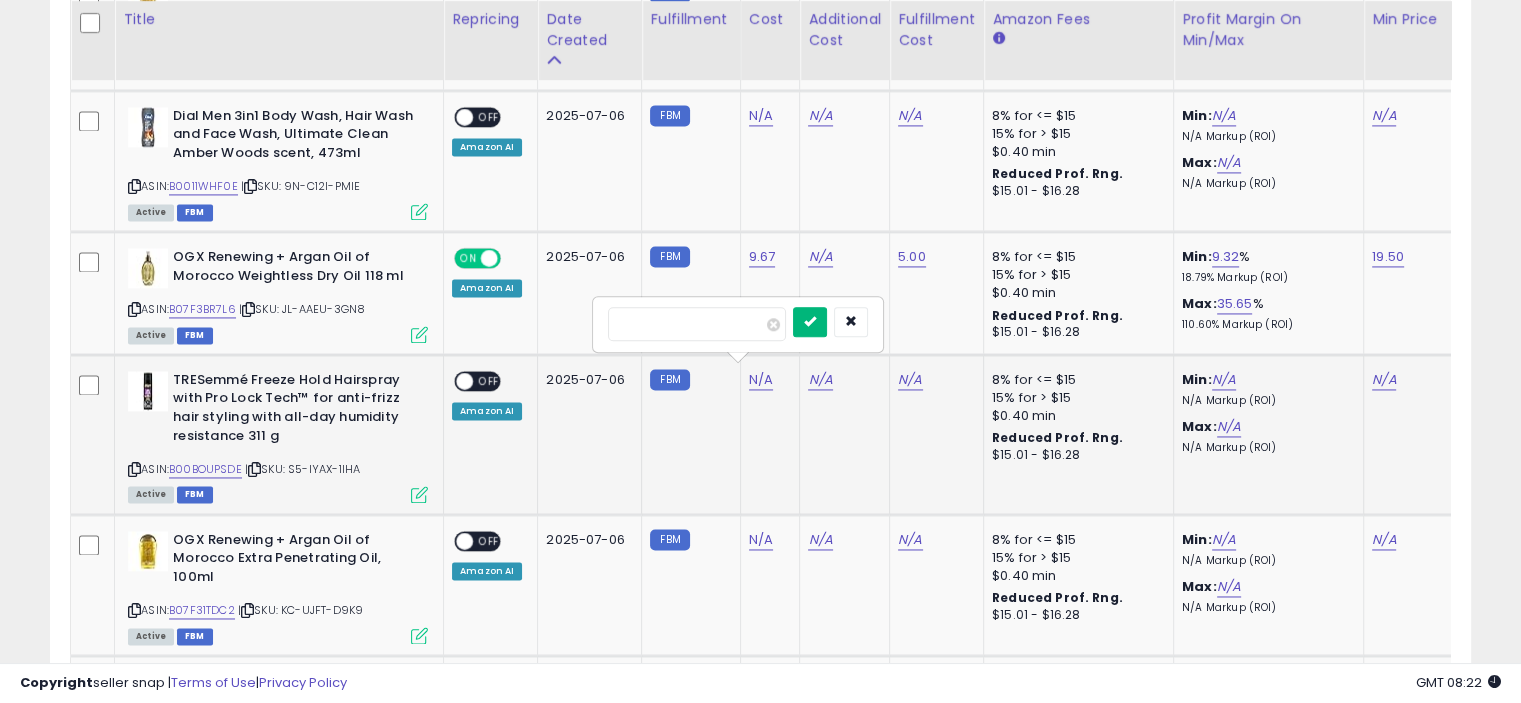 click at bounding box center [810, 321] 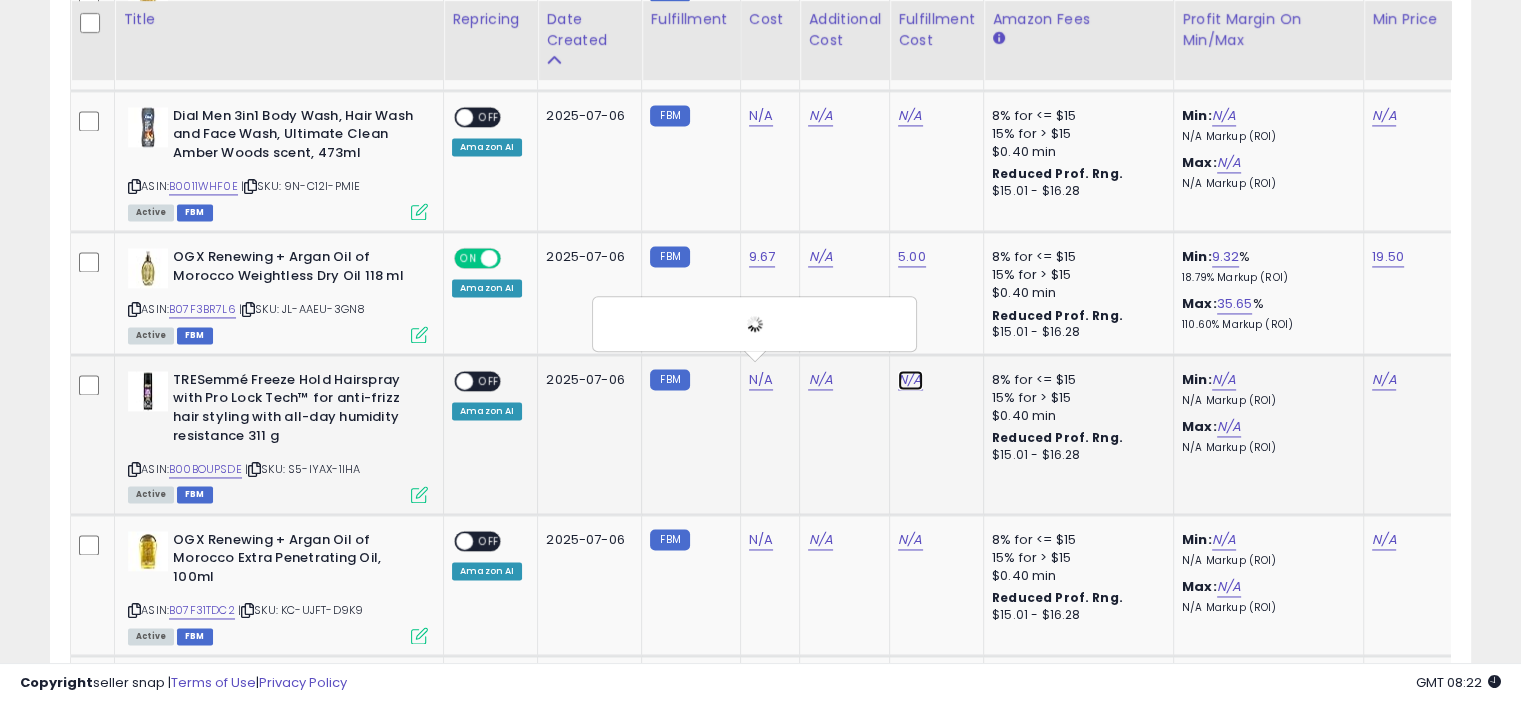 click on "N/A" at bounding box center (910, -1926) 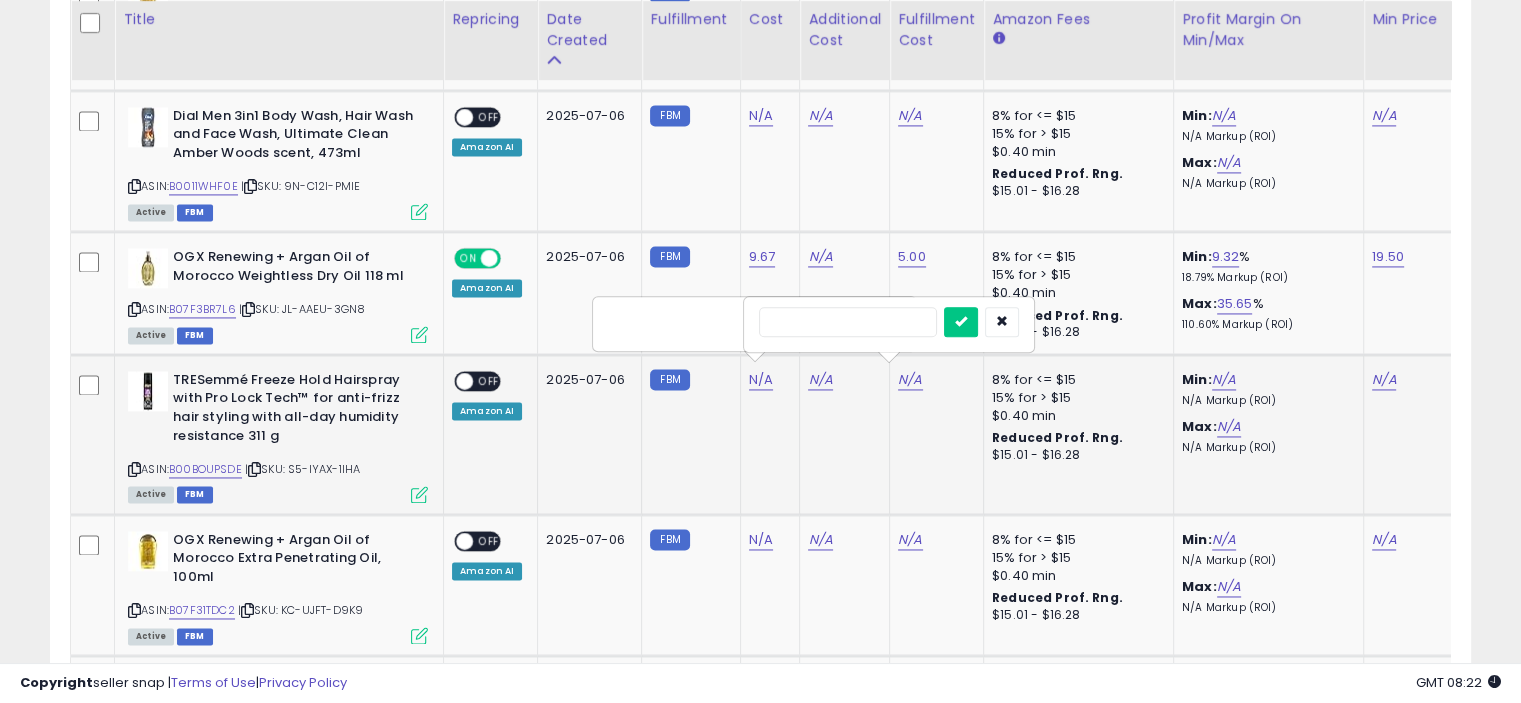 type on "*" 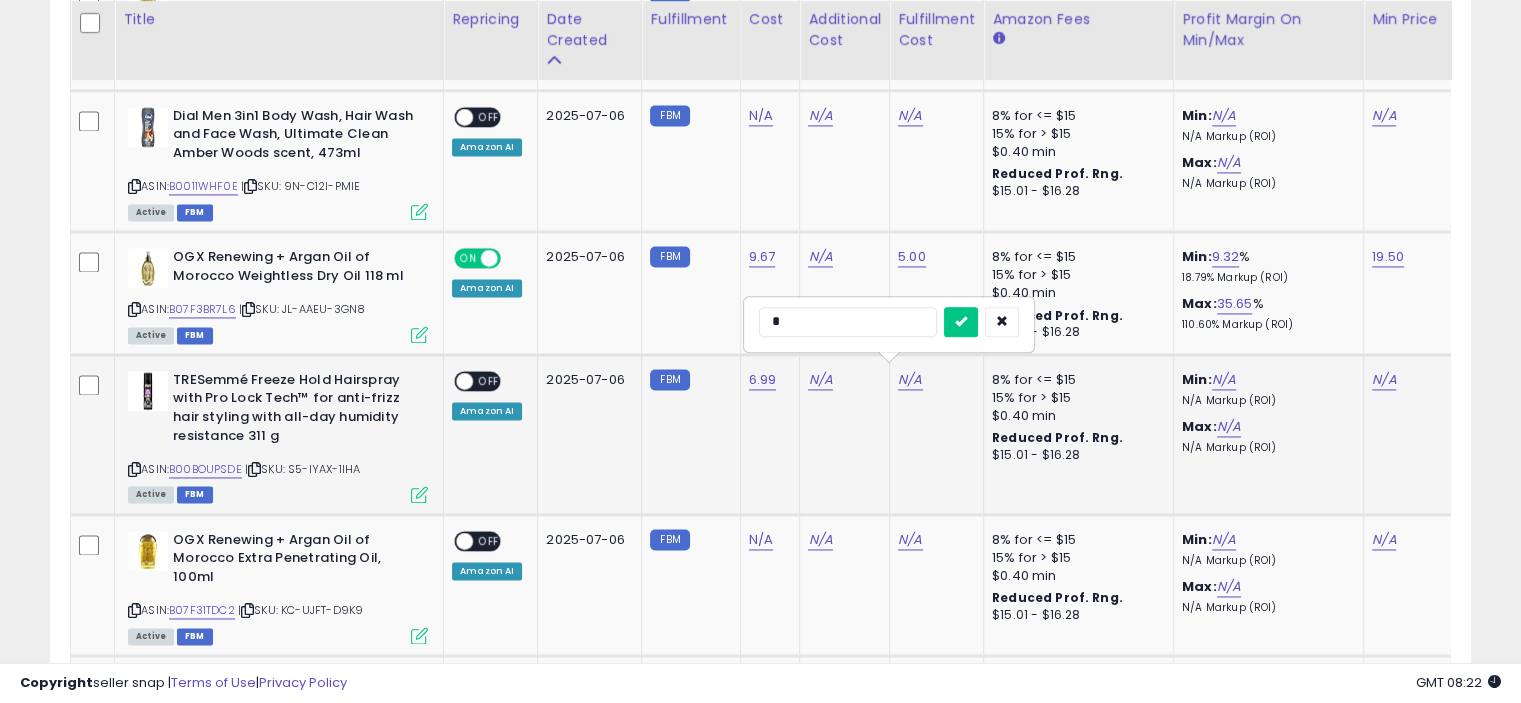 click at bounding box center (961, 322) 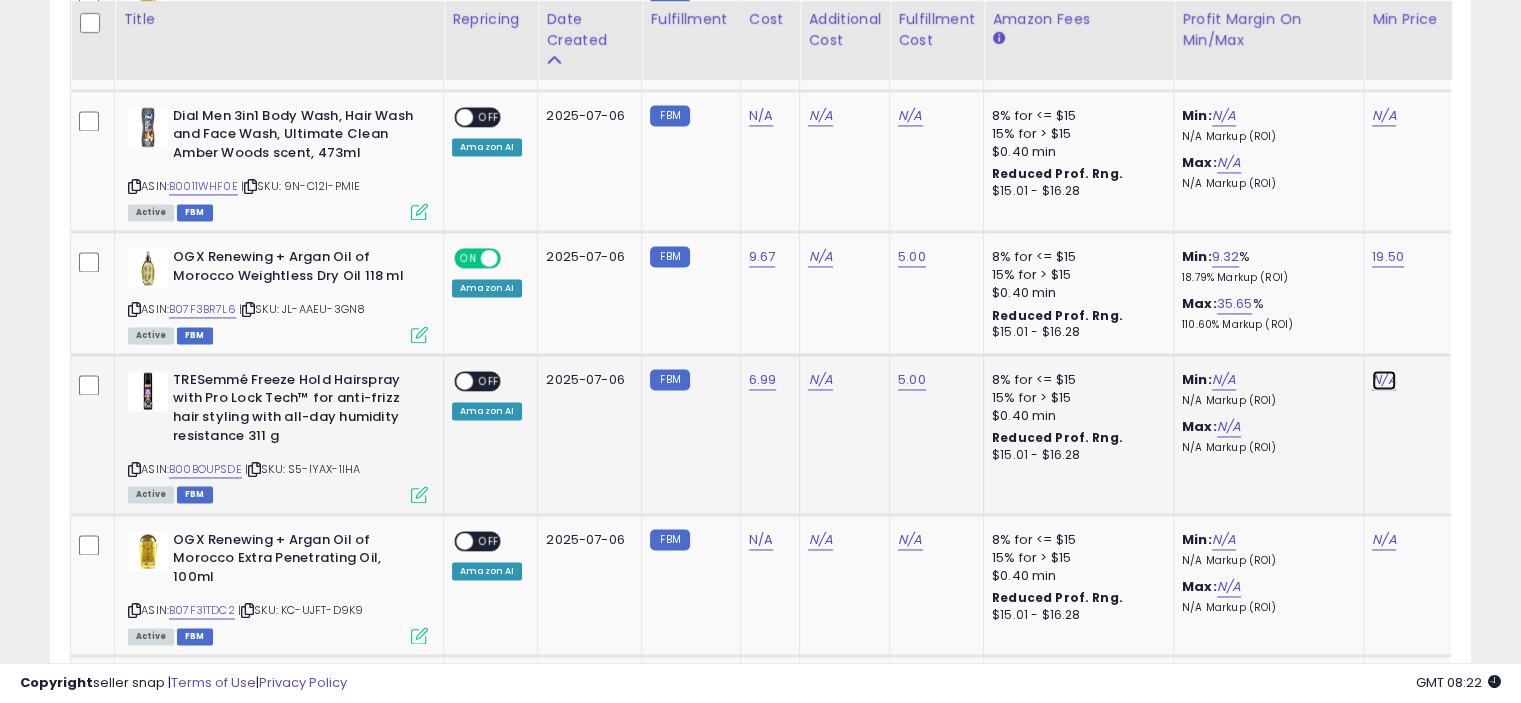click on "N/A" at bounding box center (1384, -1926) 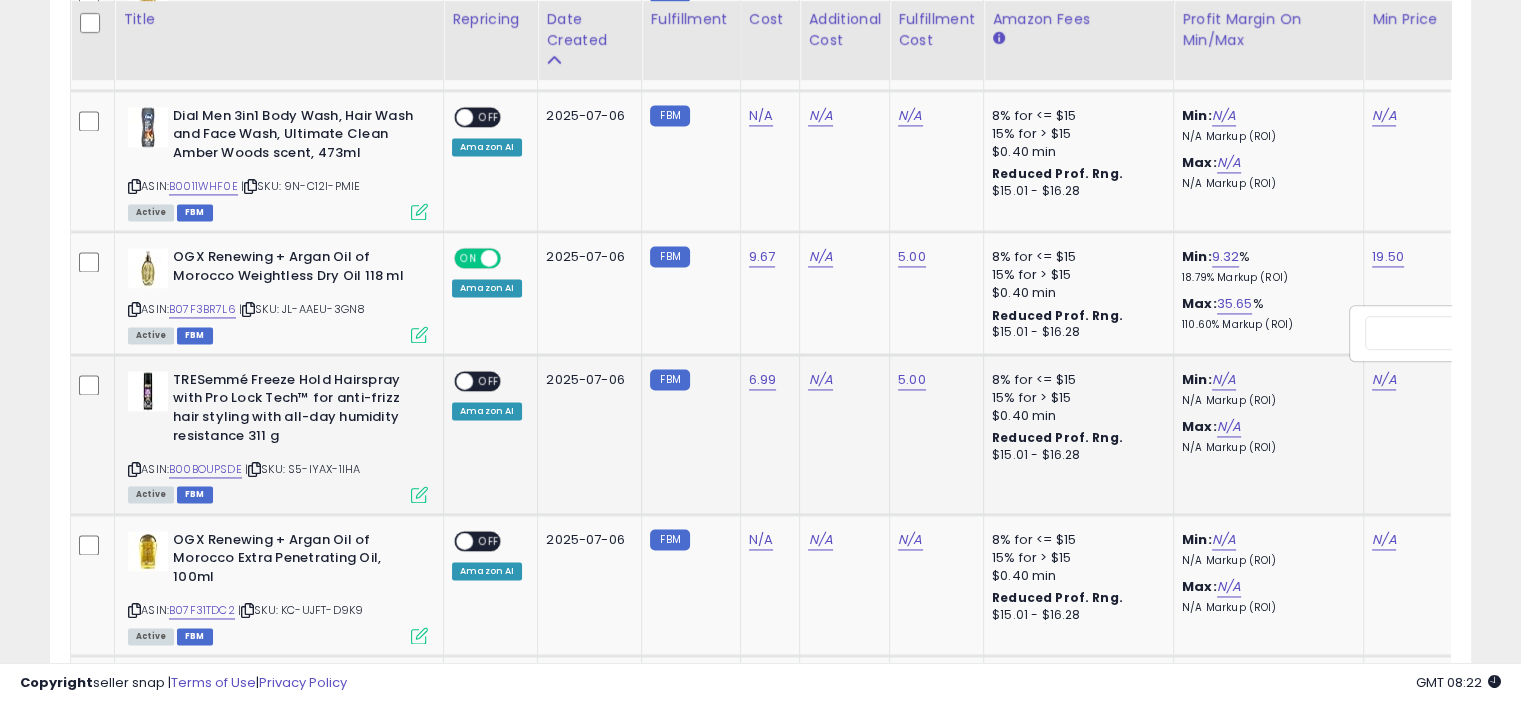 scroll, scrollTop: 0, scrollLeft: 126, axis: horizontal 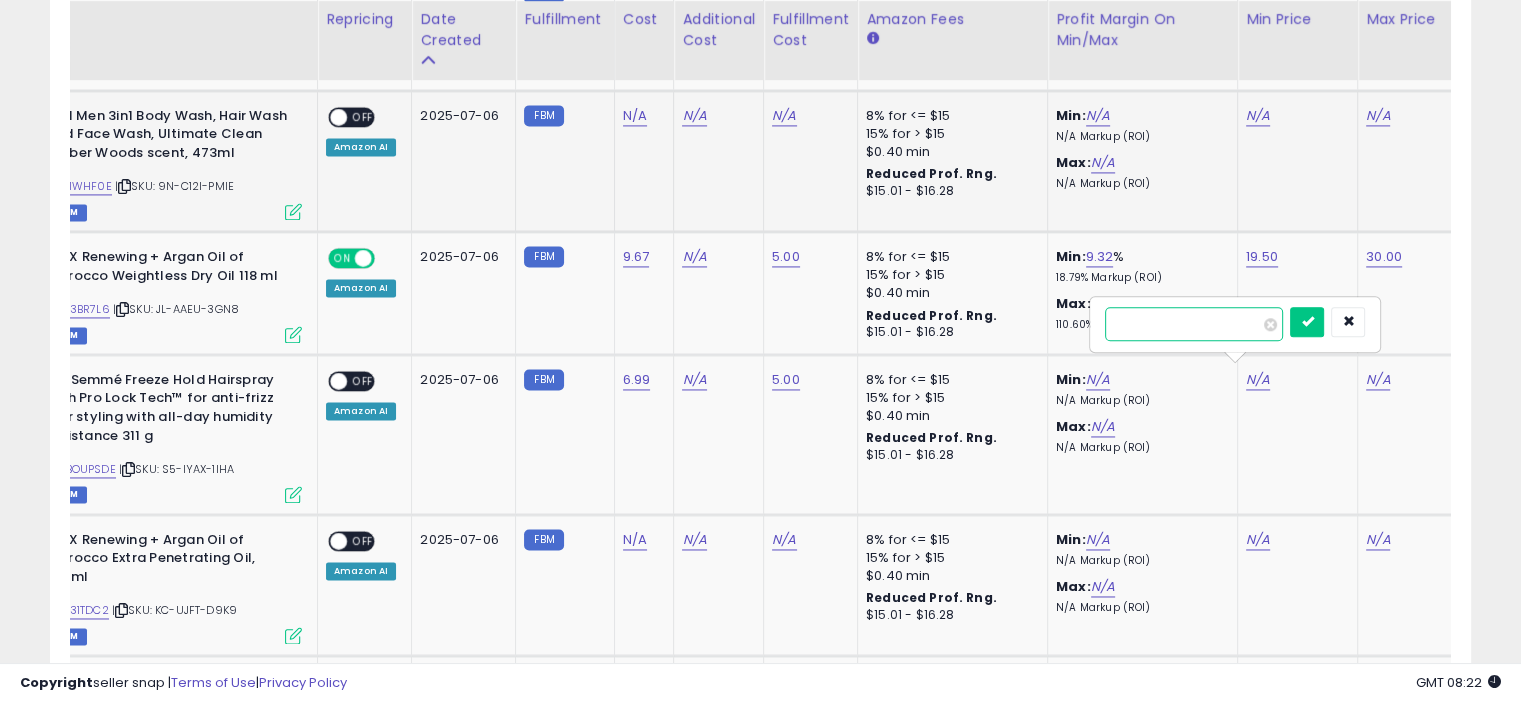 type on "**" 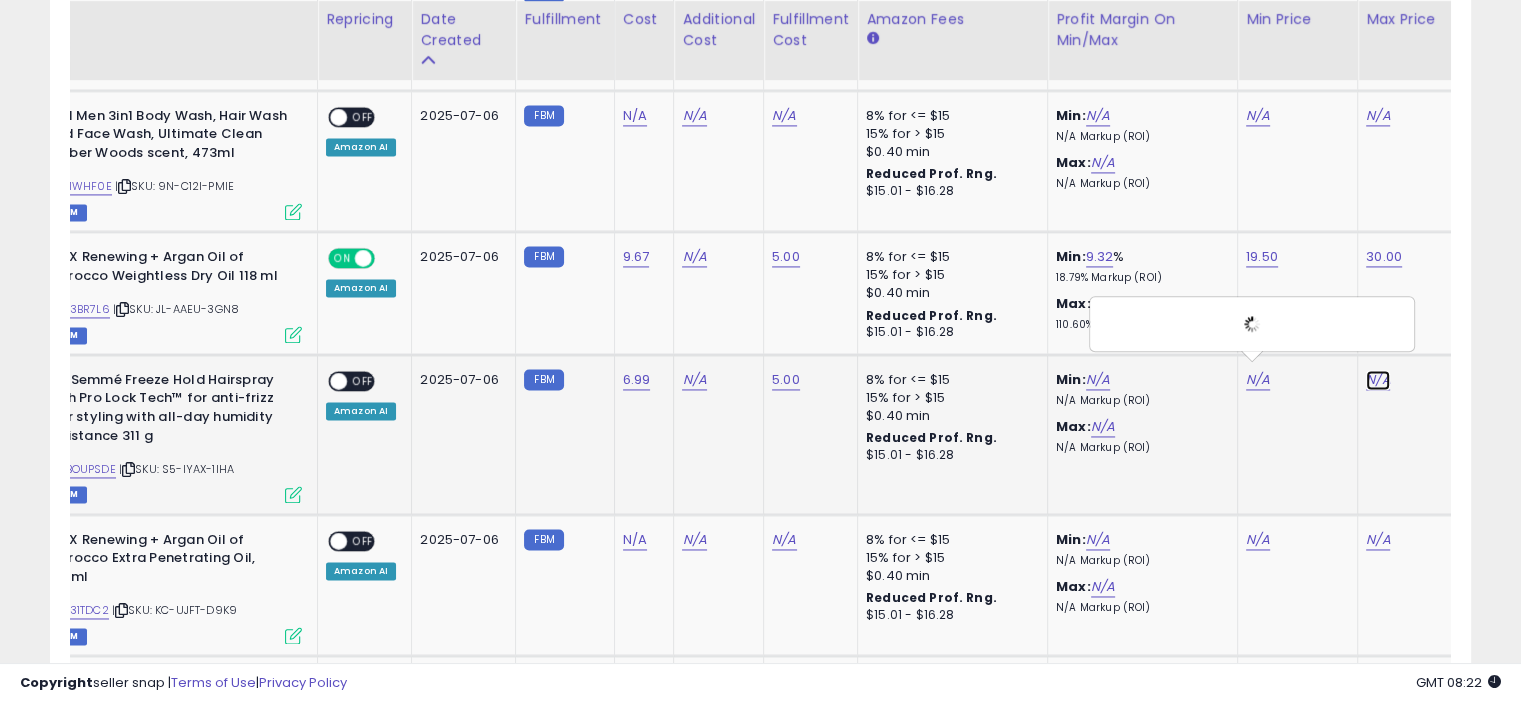click on "N/A" at bounding box center (1378, -1926) 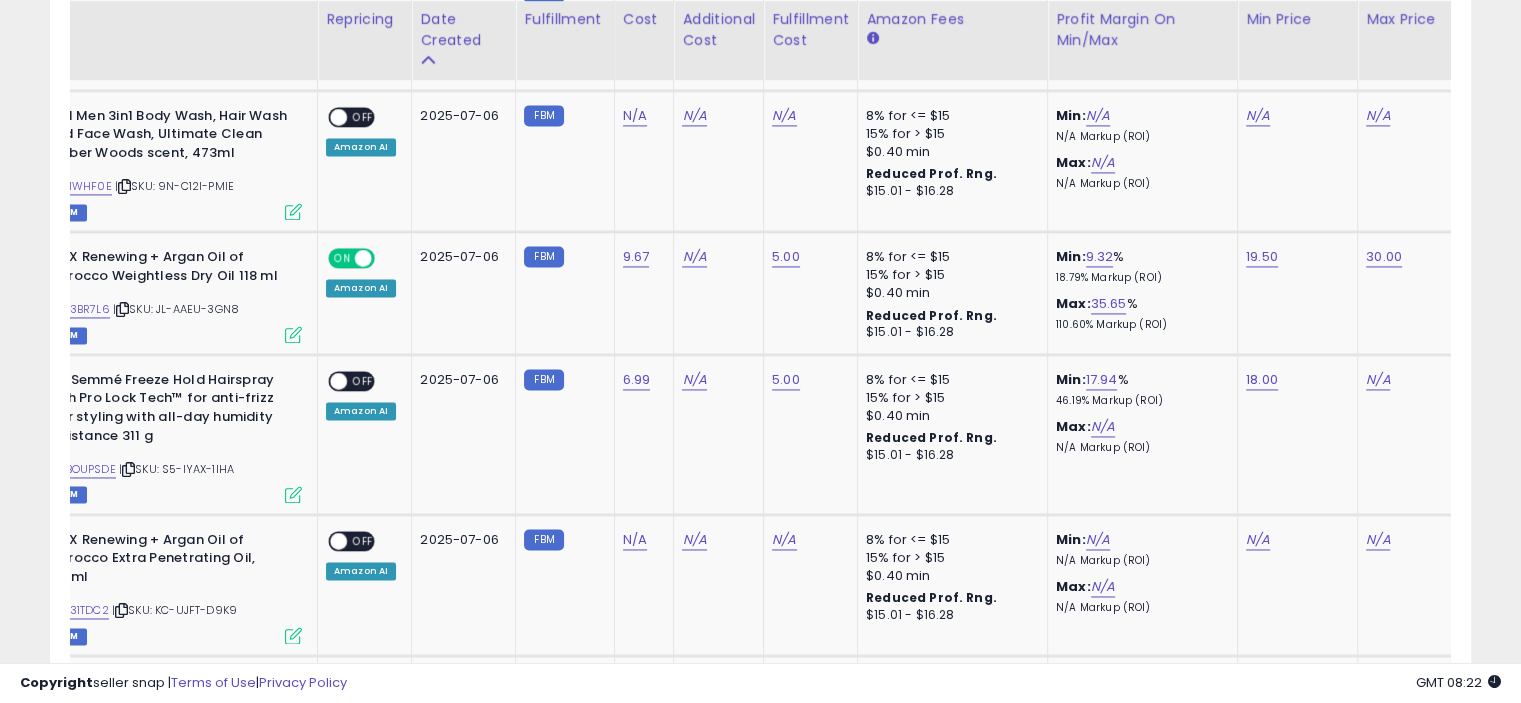 scroll, scrollTop: 0, scrollLeft: 246, axis: horizontal 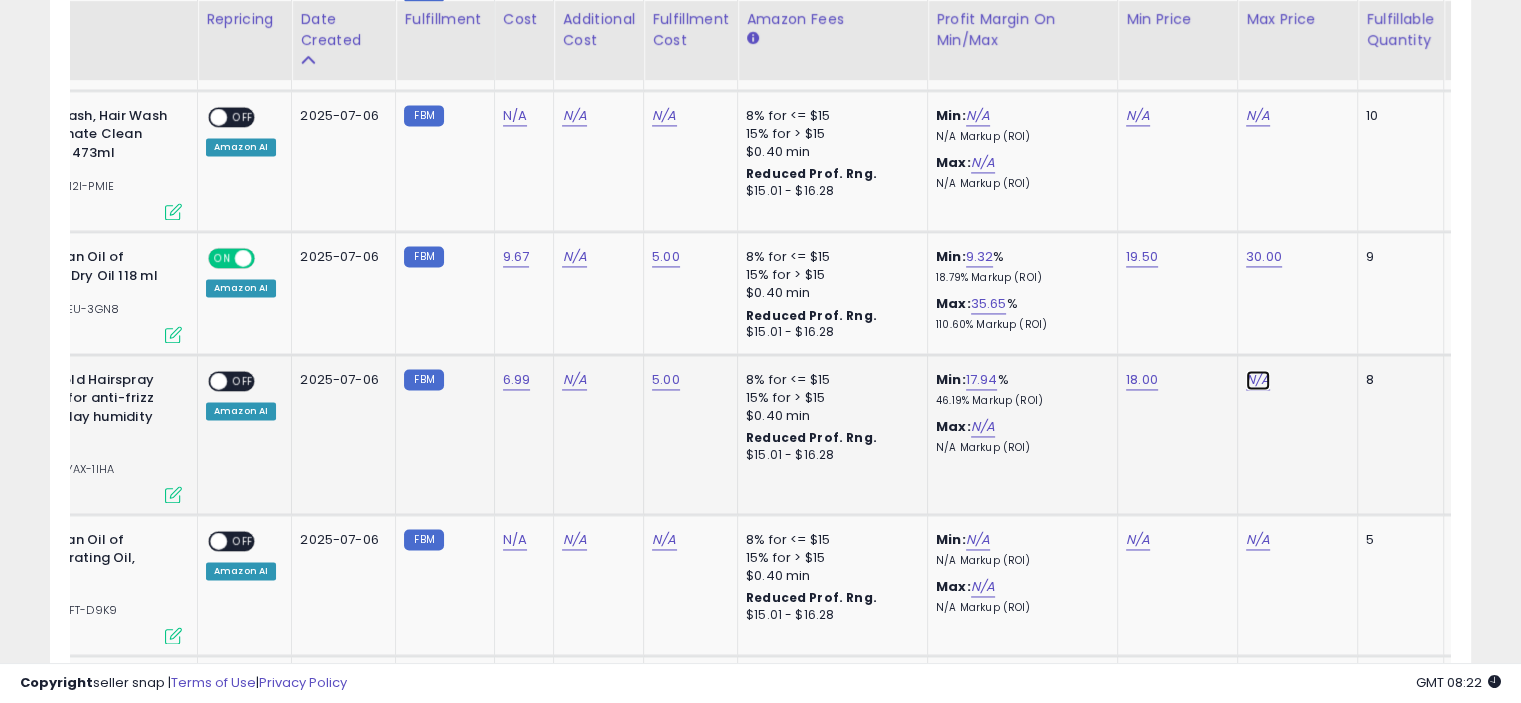 click on "N/A" at bounding box center (1258, -1926) 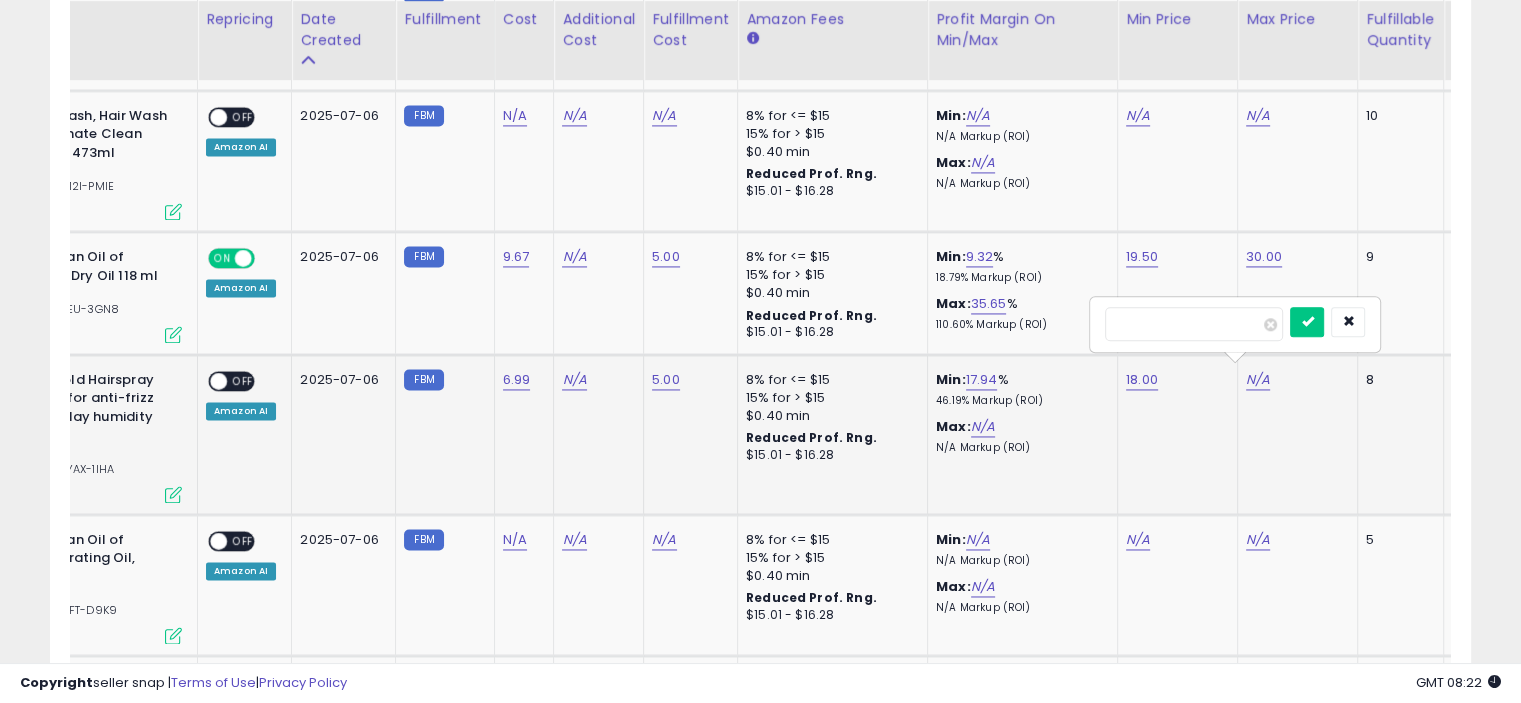 type on "**" 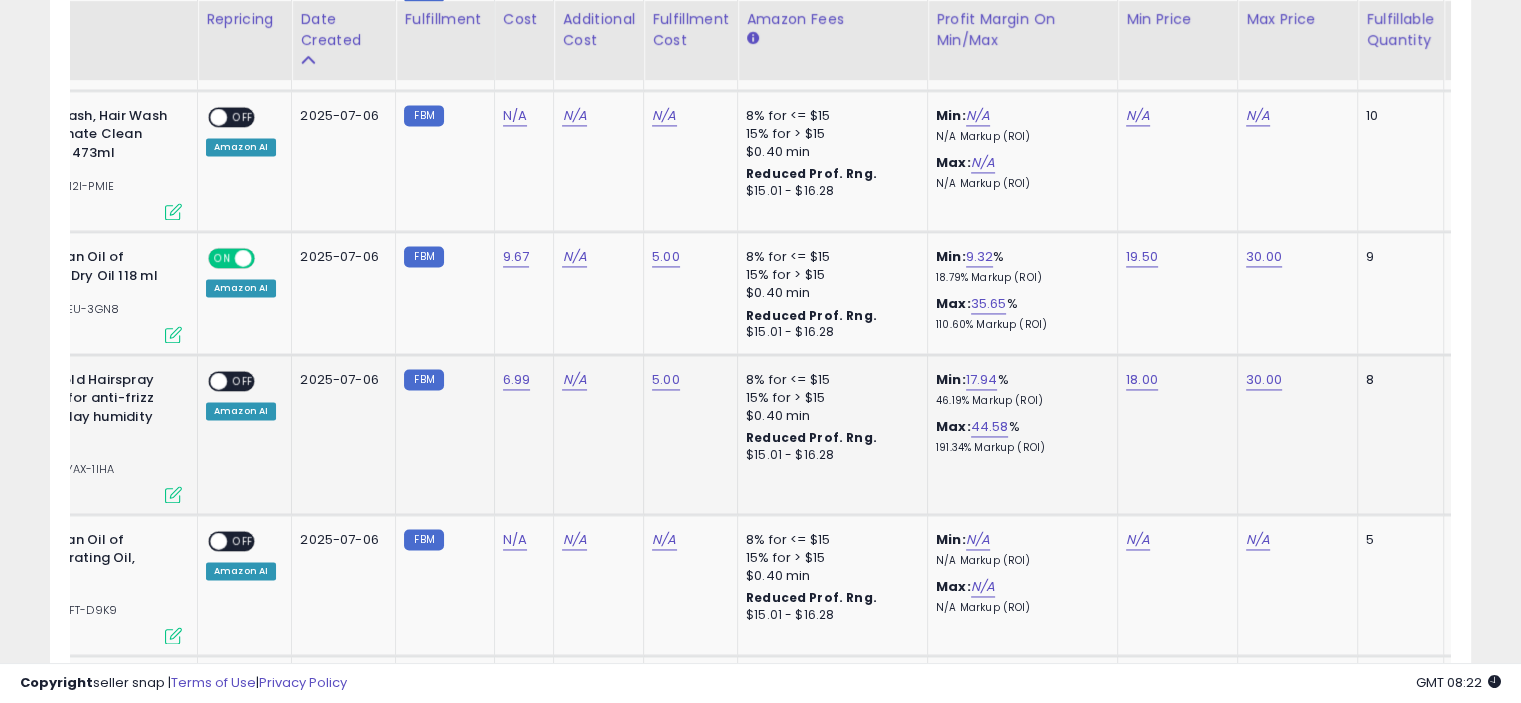 scroll, scrollTop: 0, scrollLeft: 0, axis: both 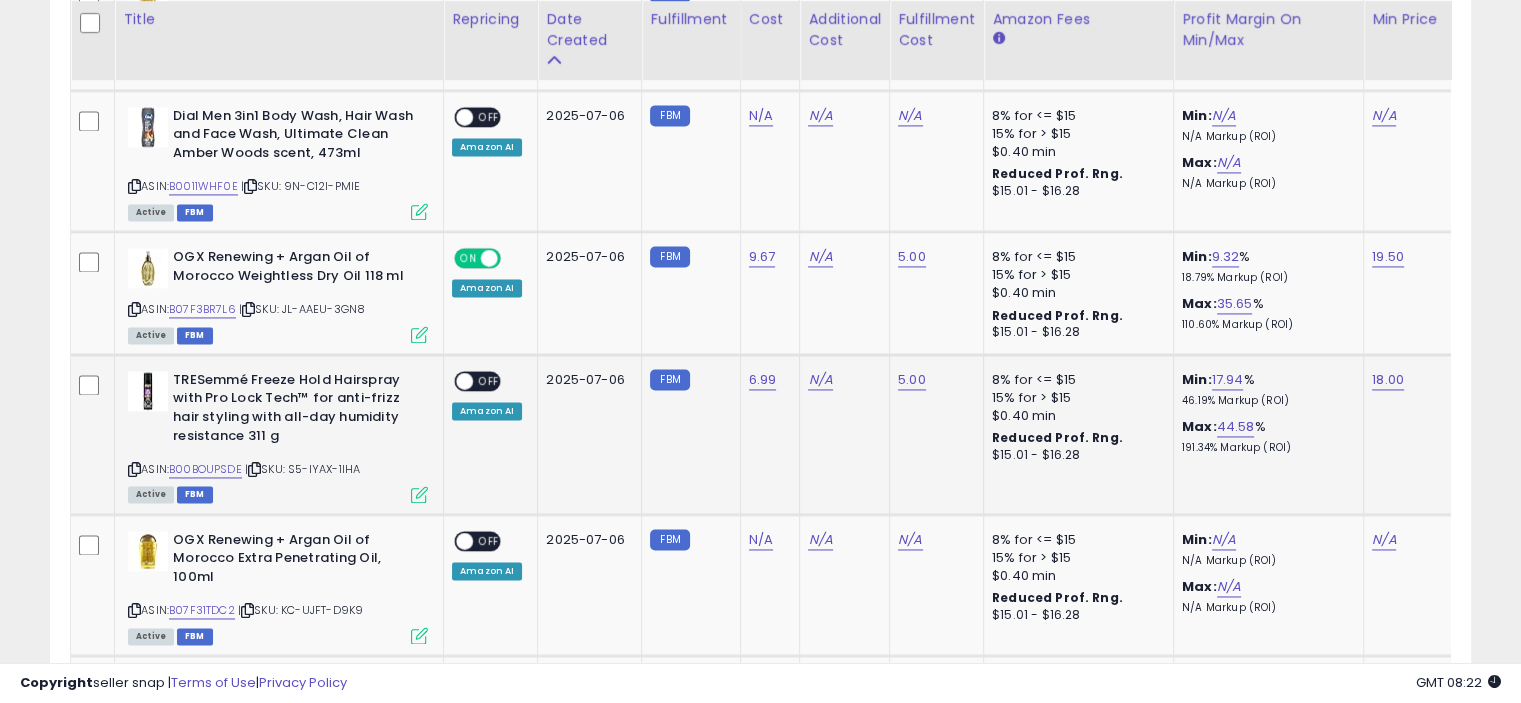 click at bounding box center (419, 494) 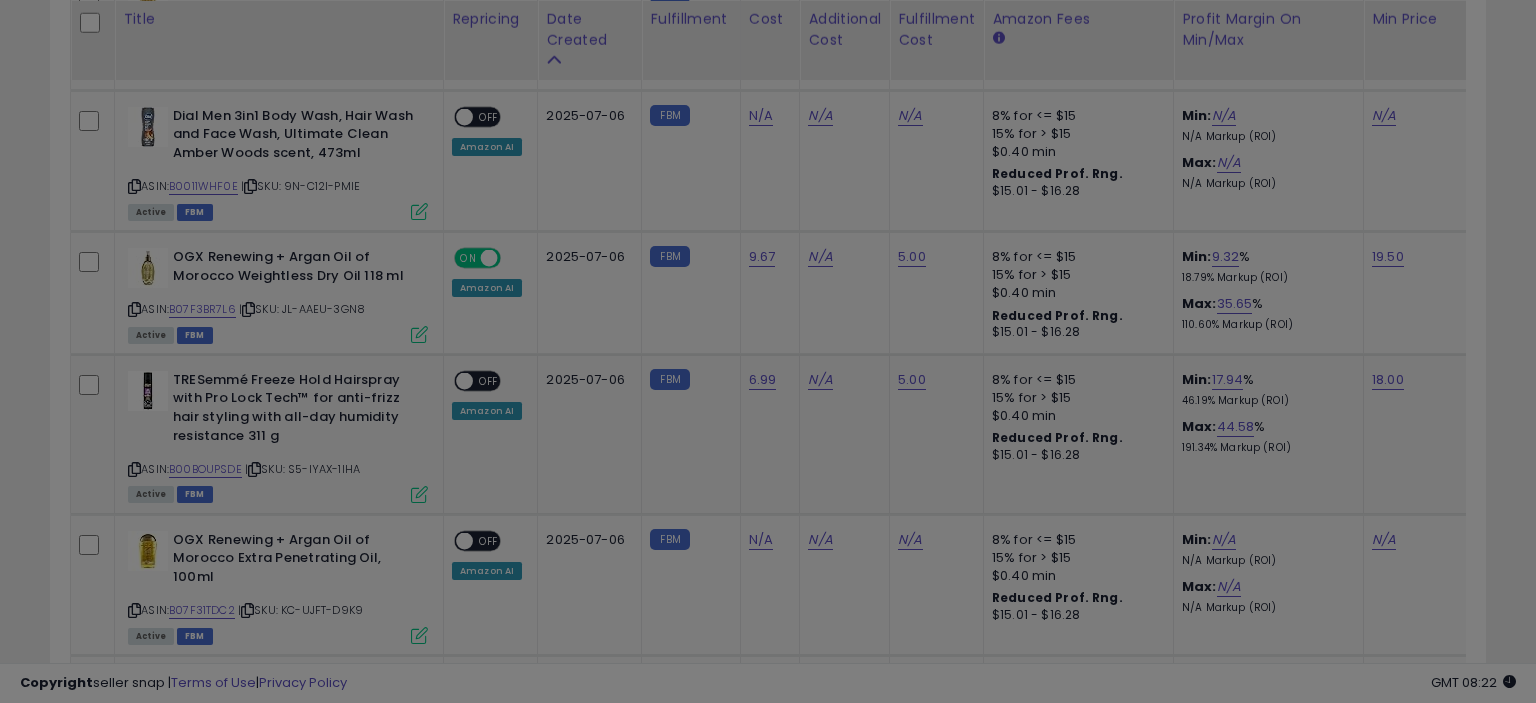 scroll, scrollTop: 999589, scrollLeft: 999168, axis: both 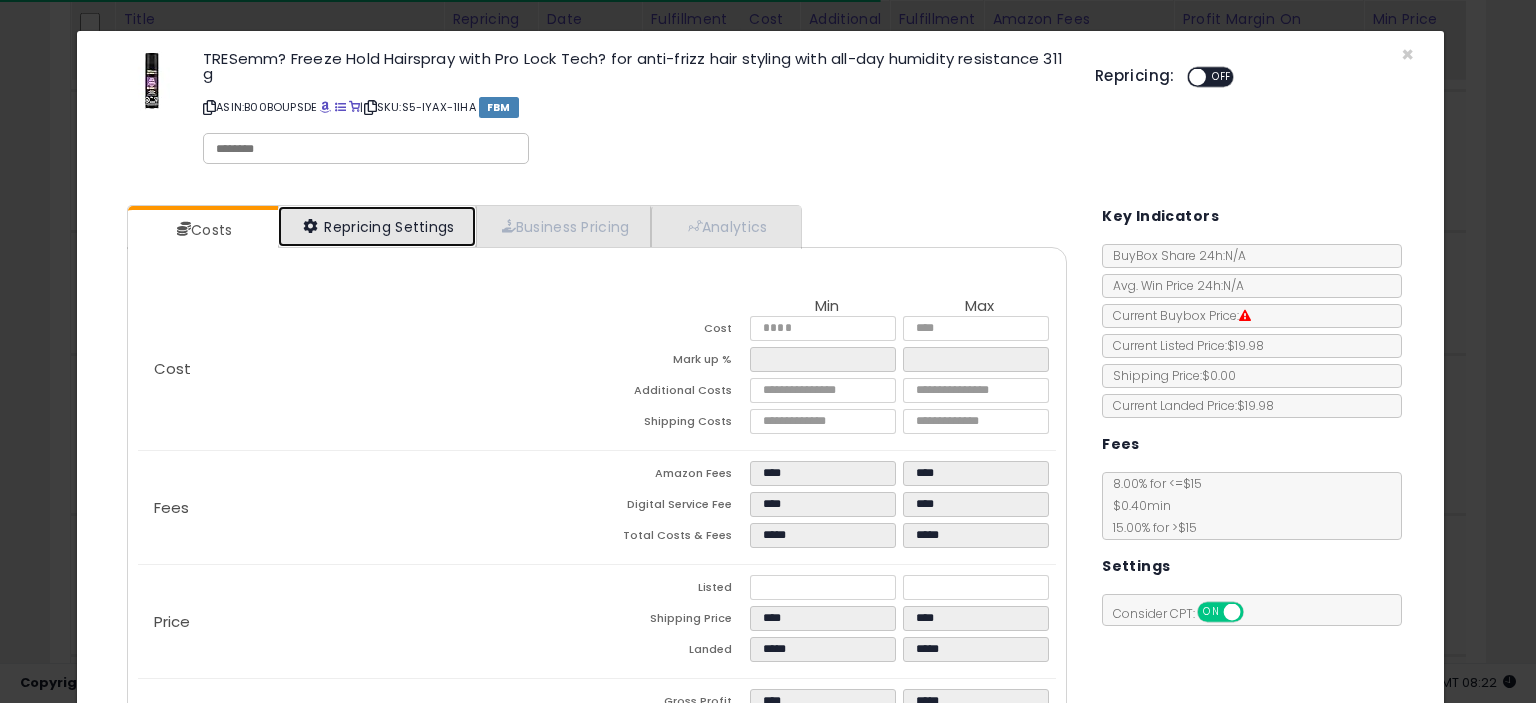 click on "Repricing Settings" at bounding box center (377, 226) 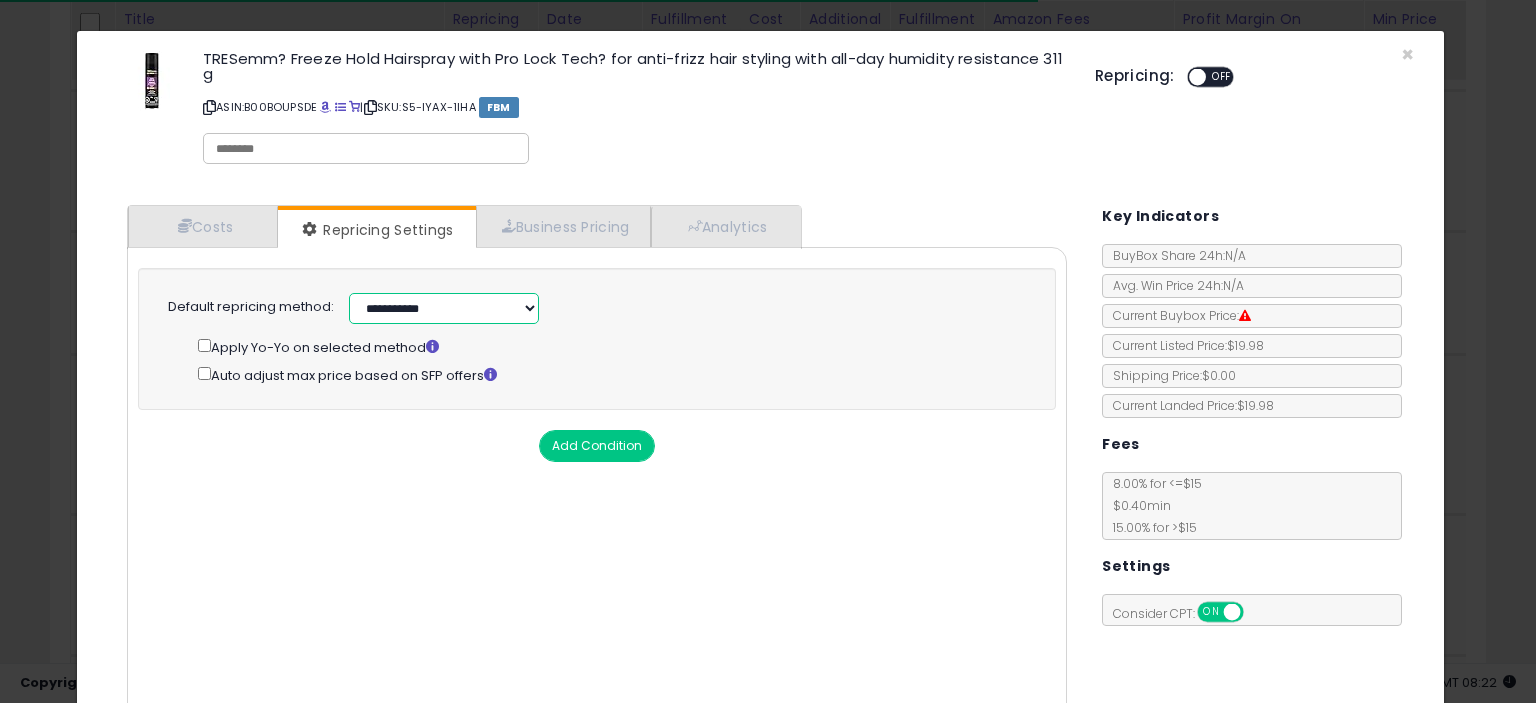 click on "**********" at bounding box center (444, 308) 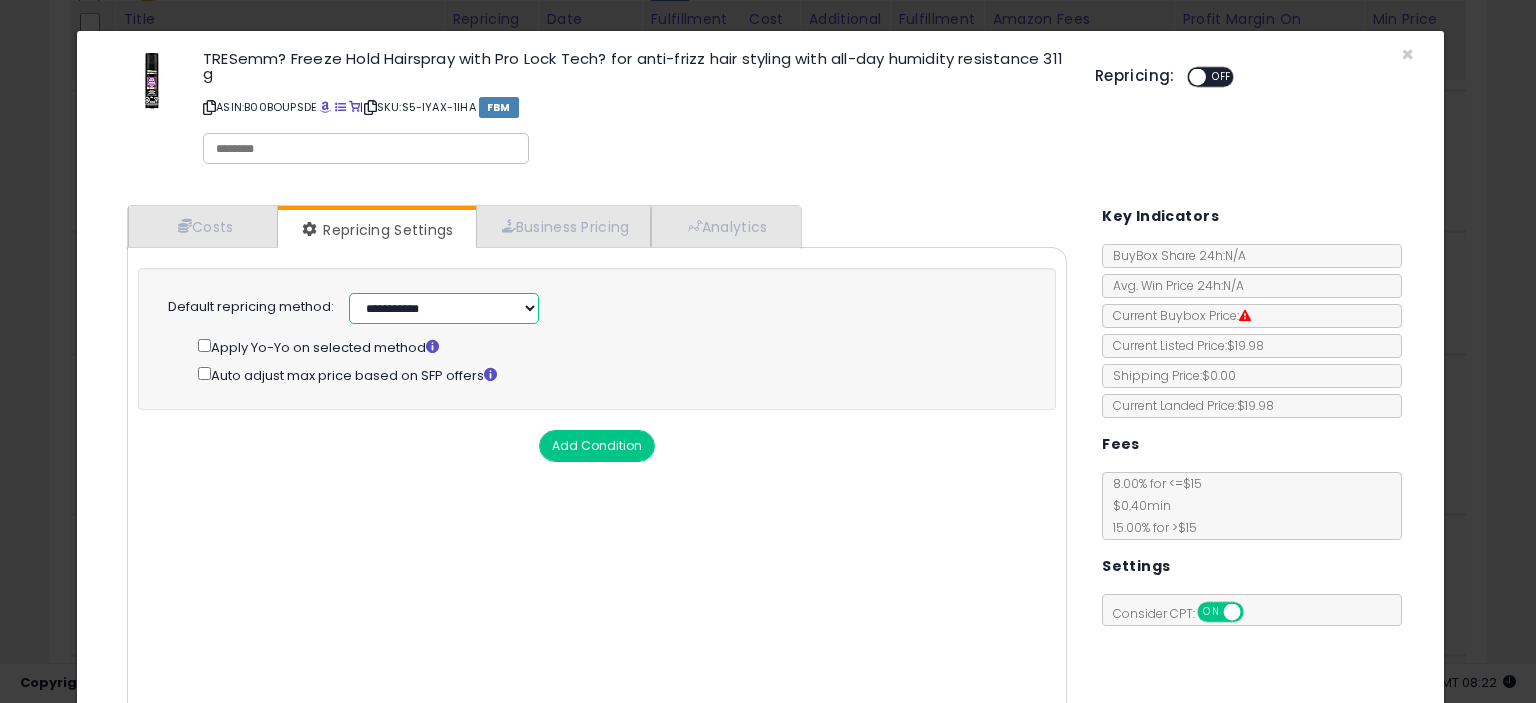 select on "**********" 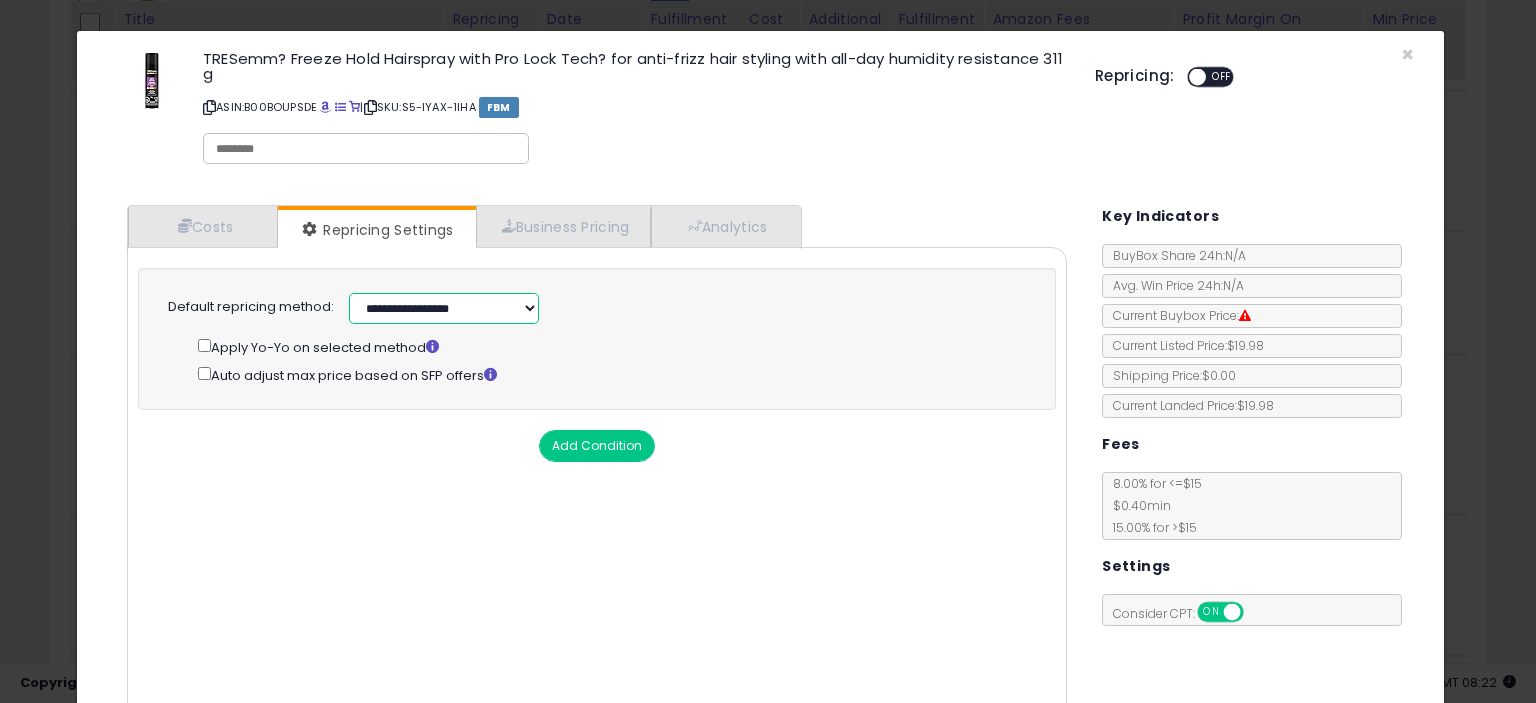 click on "**********" at bounding box center (444, 308) 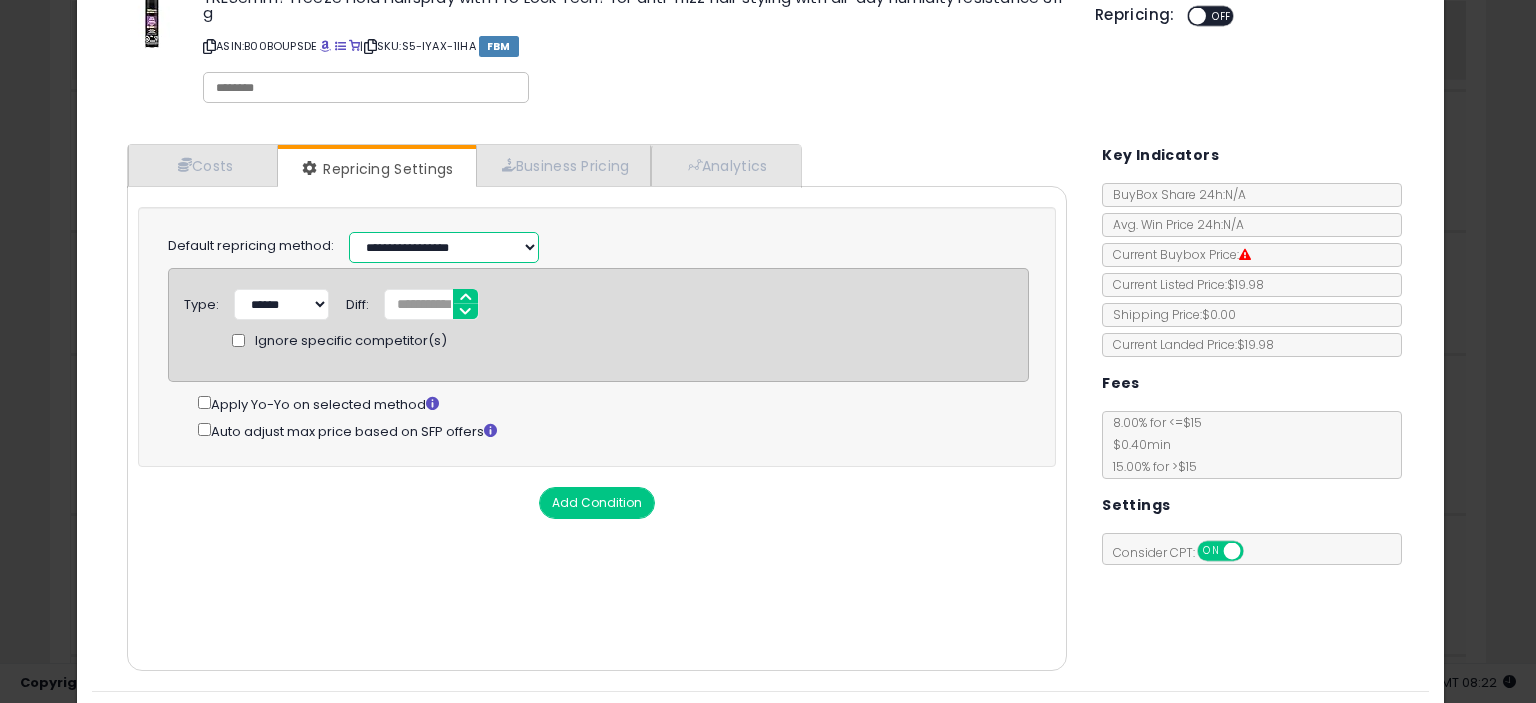 scroll, scrollTop: 112, scrollLeft: 0, axis: vertical 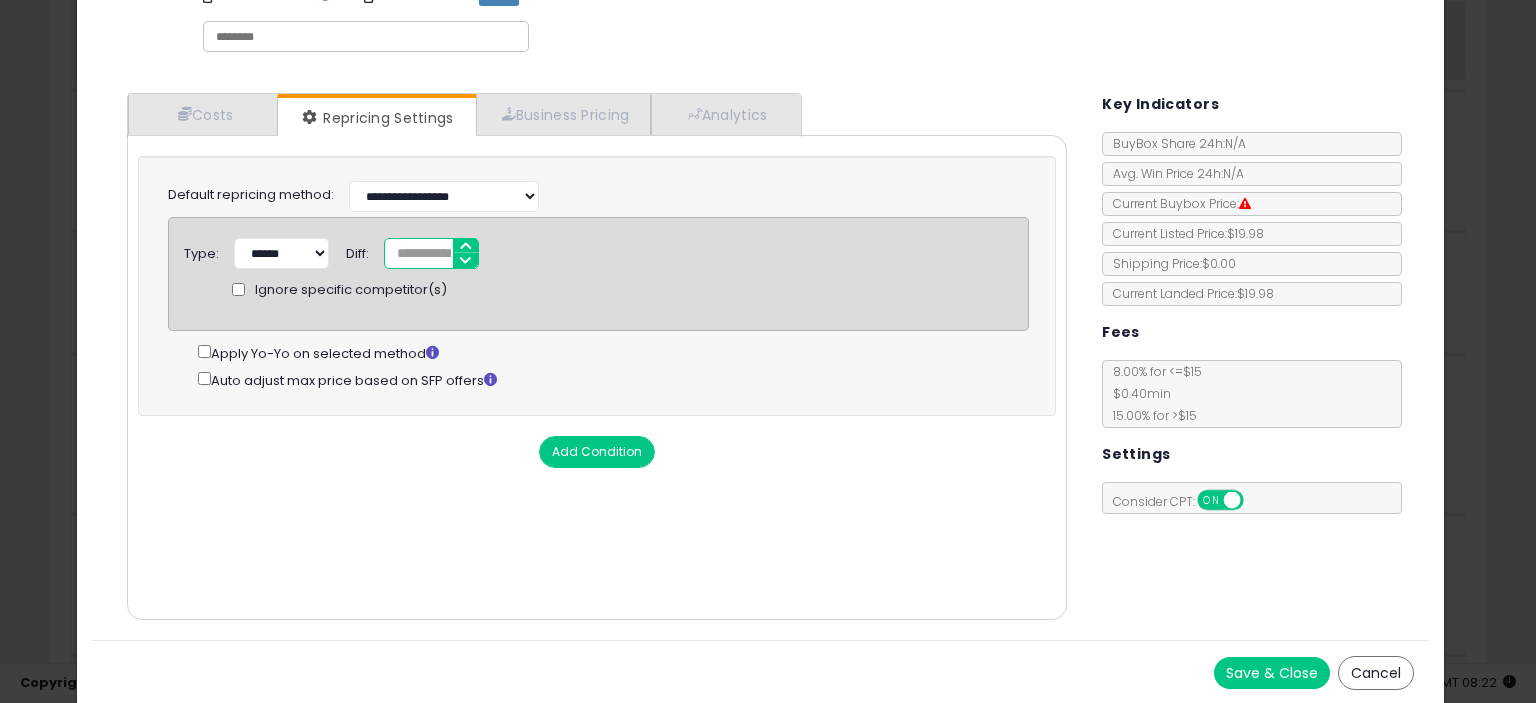 click on "*" at bounding box center [431, 253] 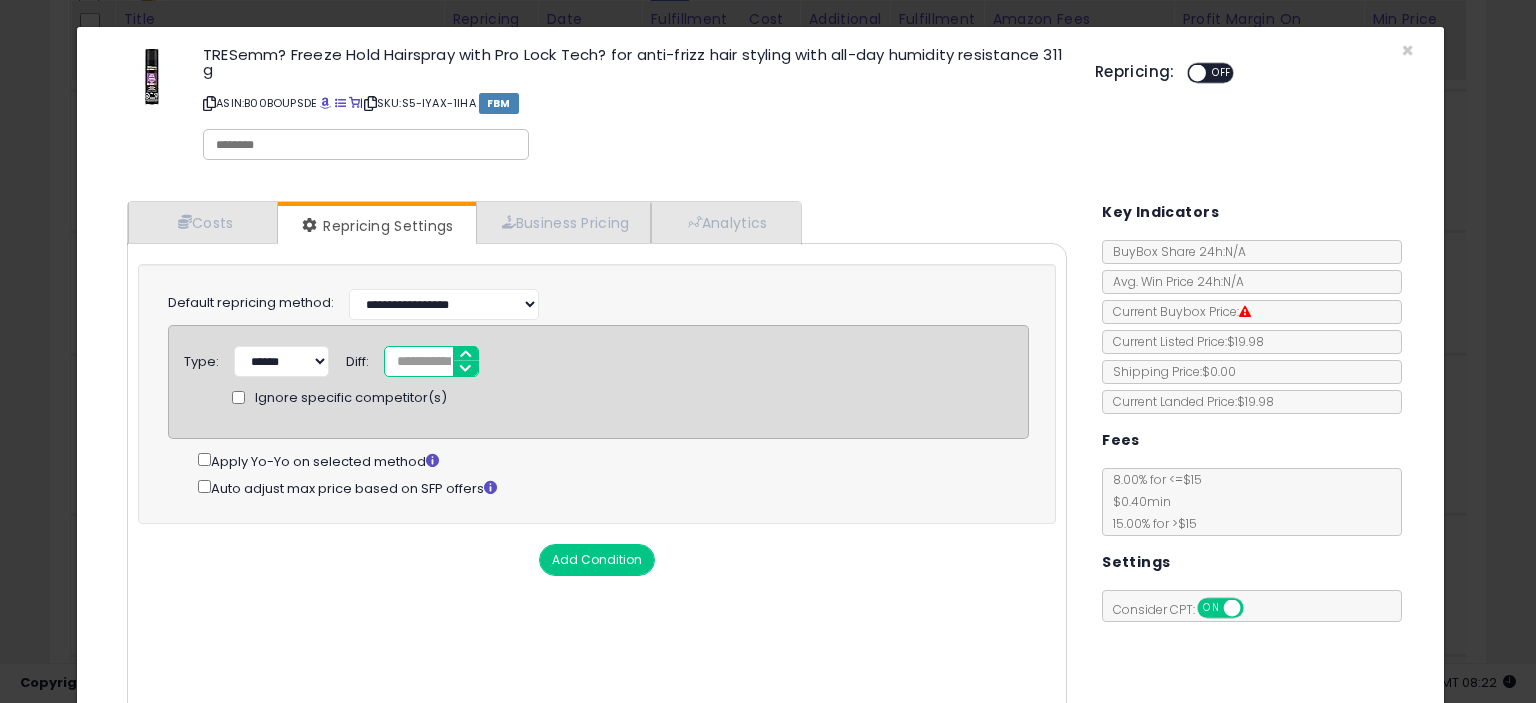 scroll, scrollTop: 0, scrollLeft: 0, axis: both 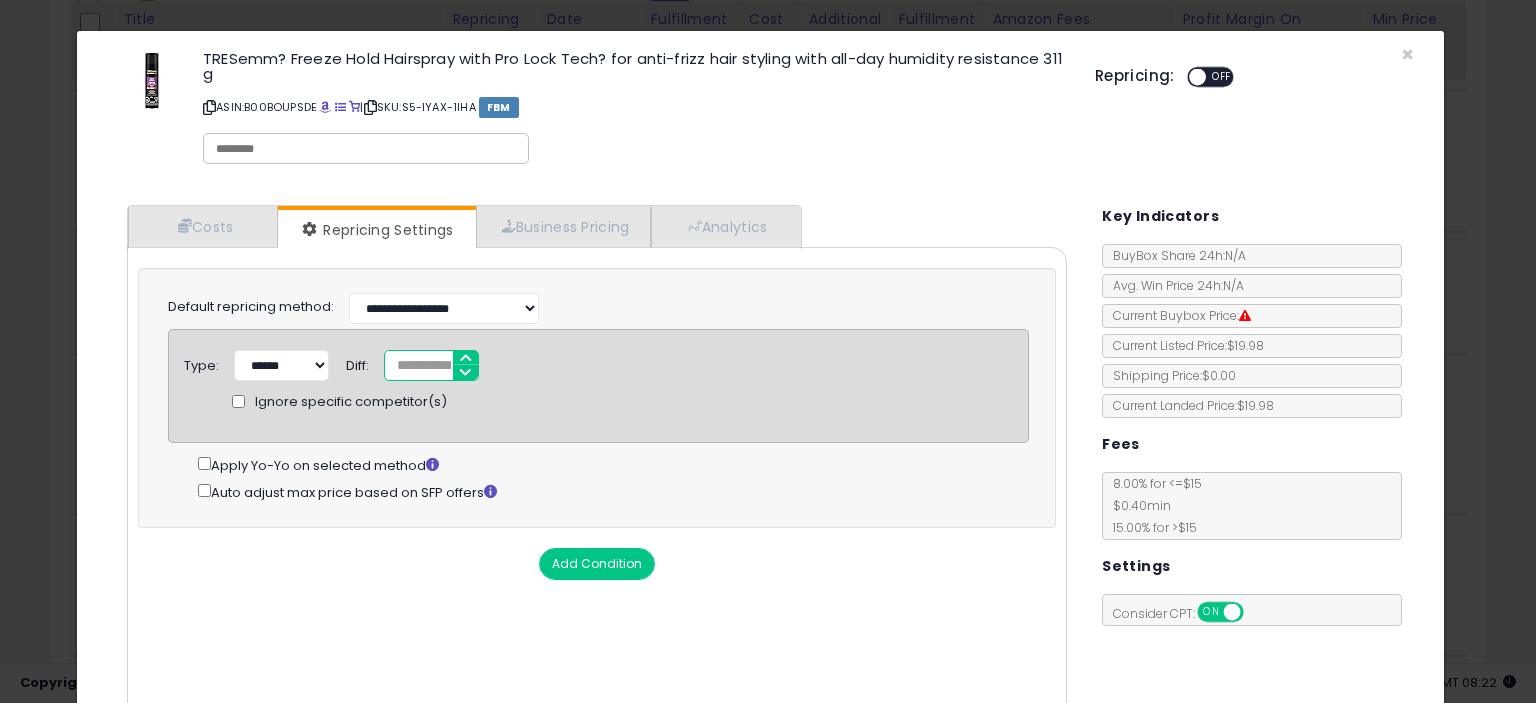 type on "*****" 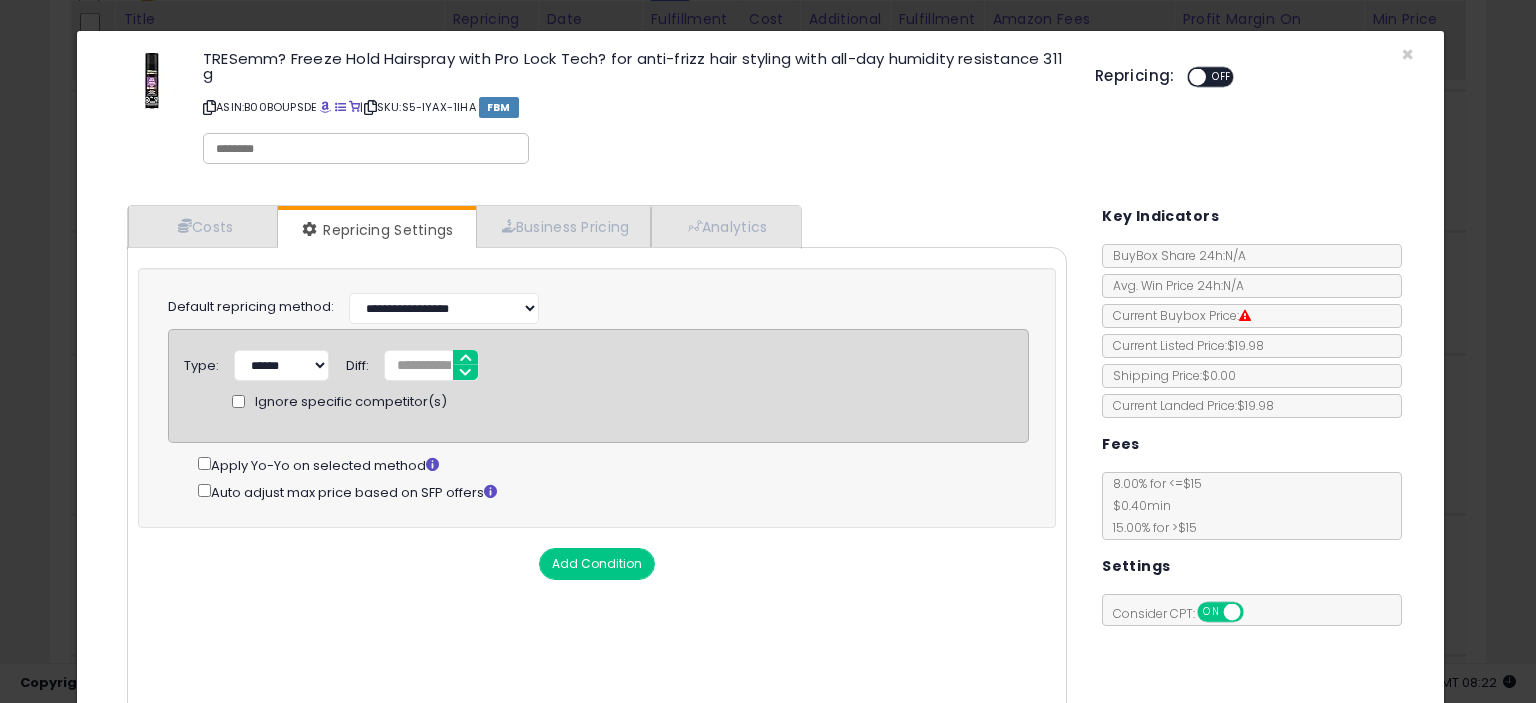 click on "OFF" at bounding box center [1222, 77] 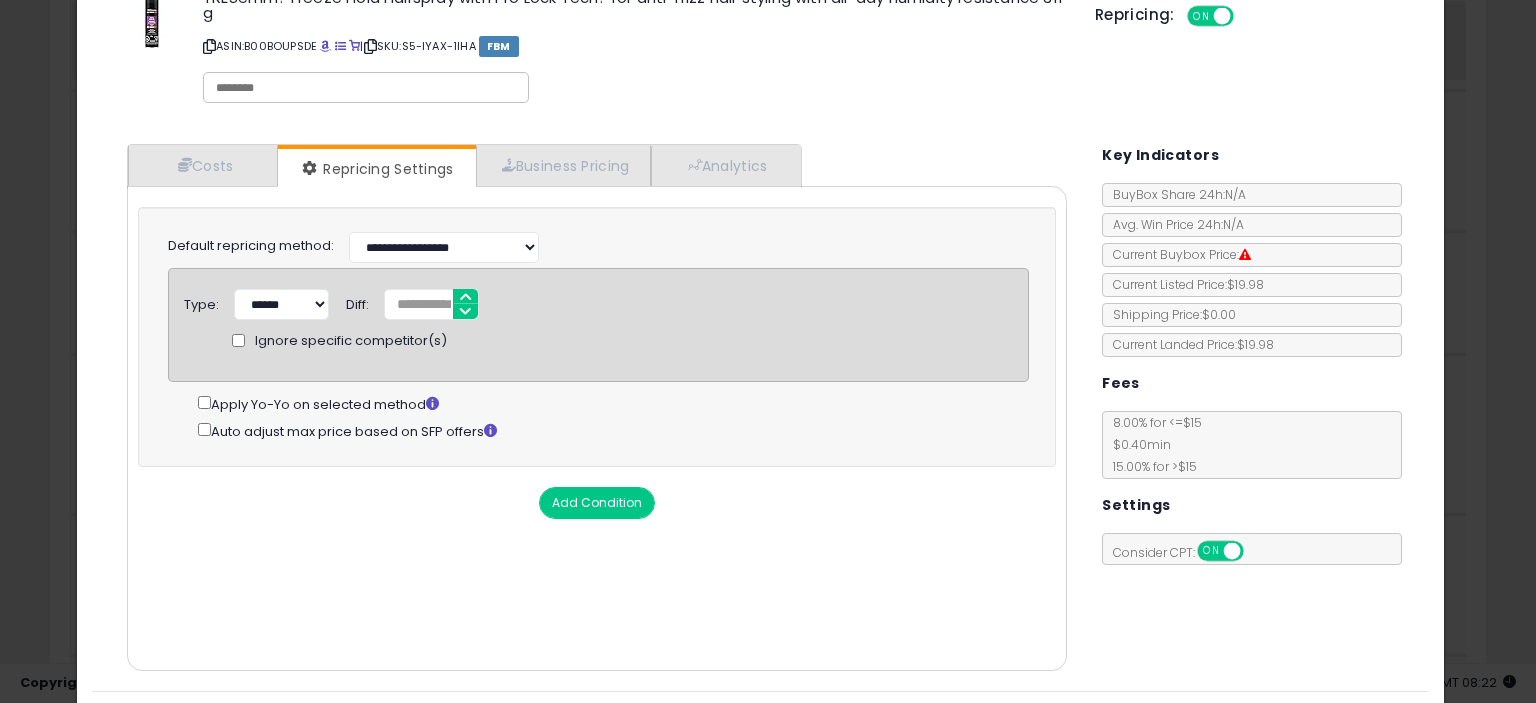 scroll, scrollTop: 112, scrollLeft: 0, axis: vertical 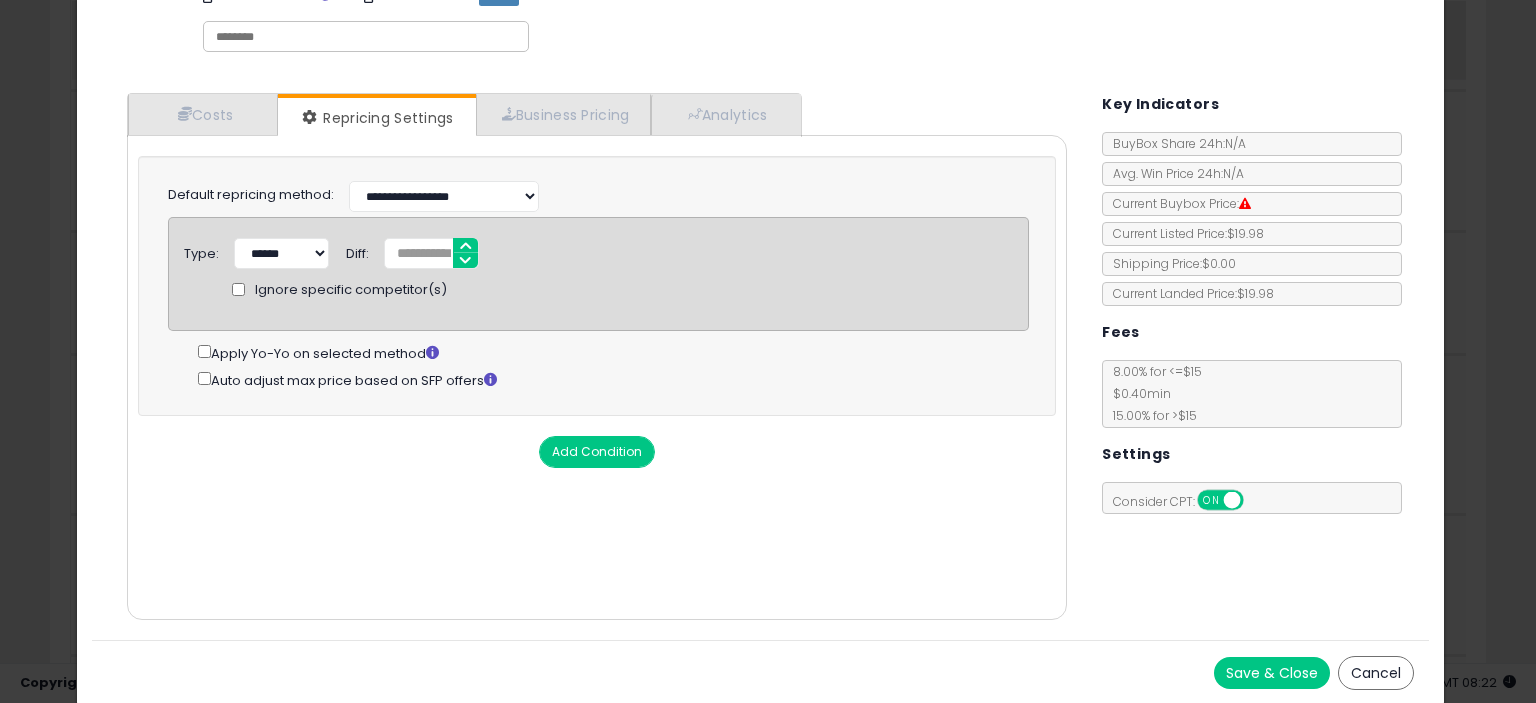 click on "Save & Close" at bounding box center (1272, 673) 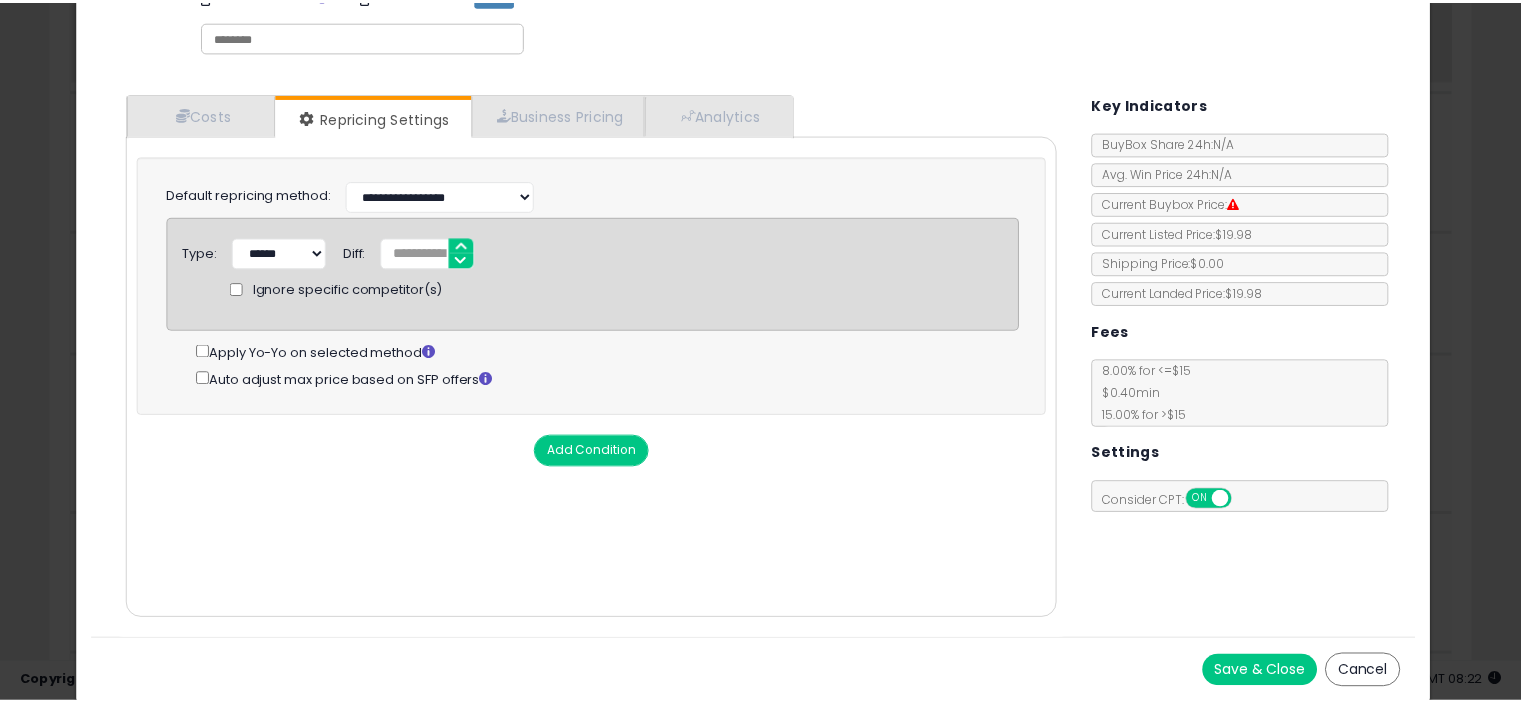 scroll, scrollTop: 0, scrollLeft: 0, axis: both 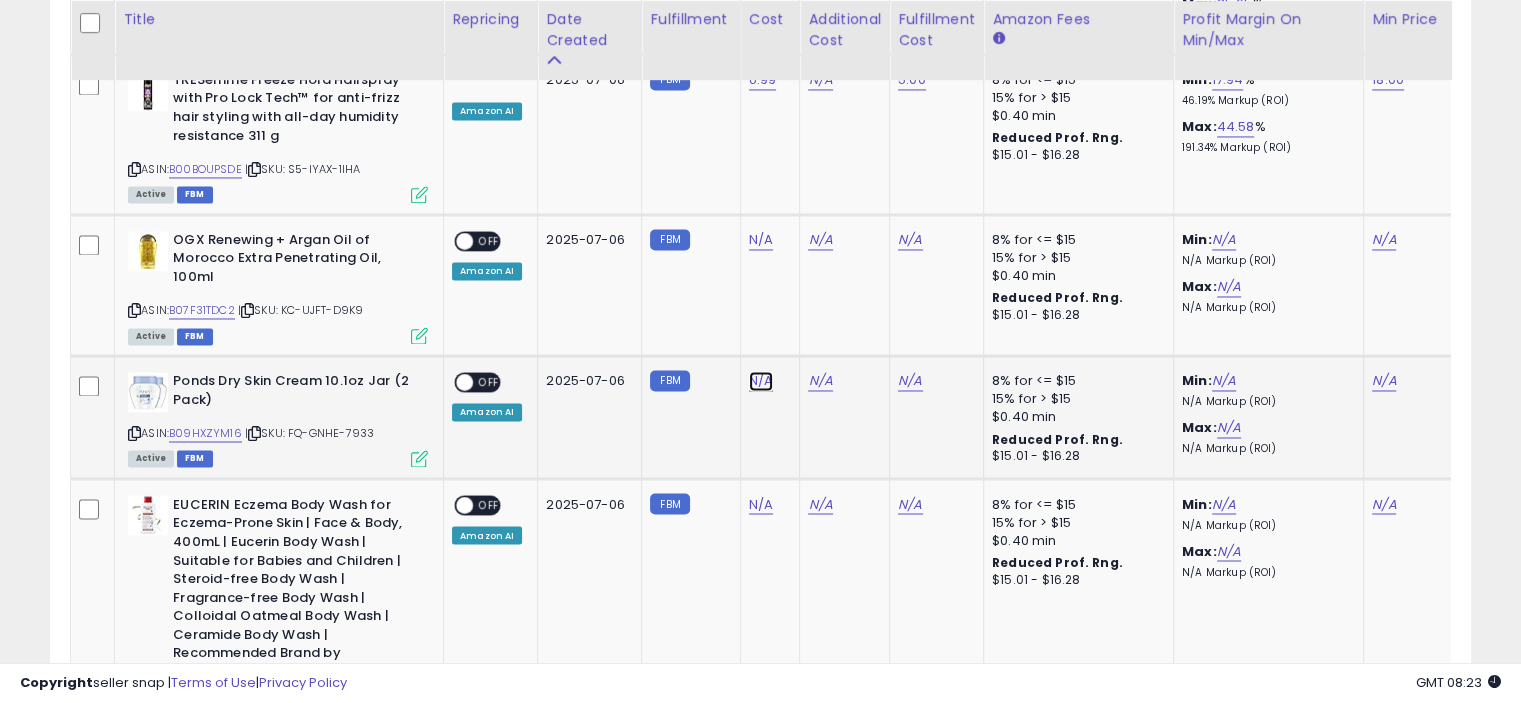 click on "N/A" at bounding box center (761, -2226) 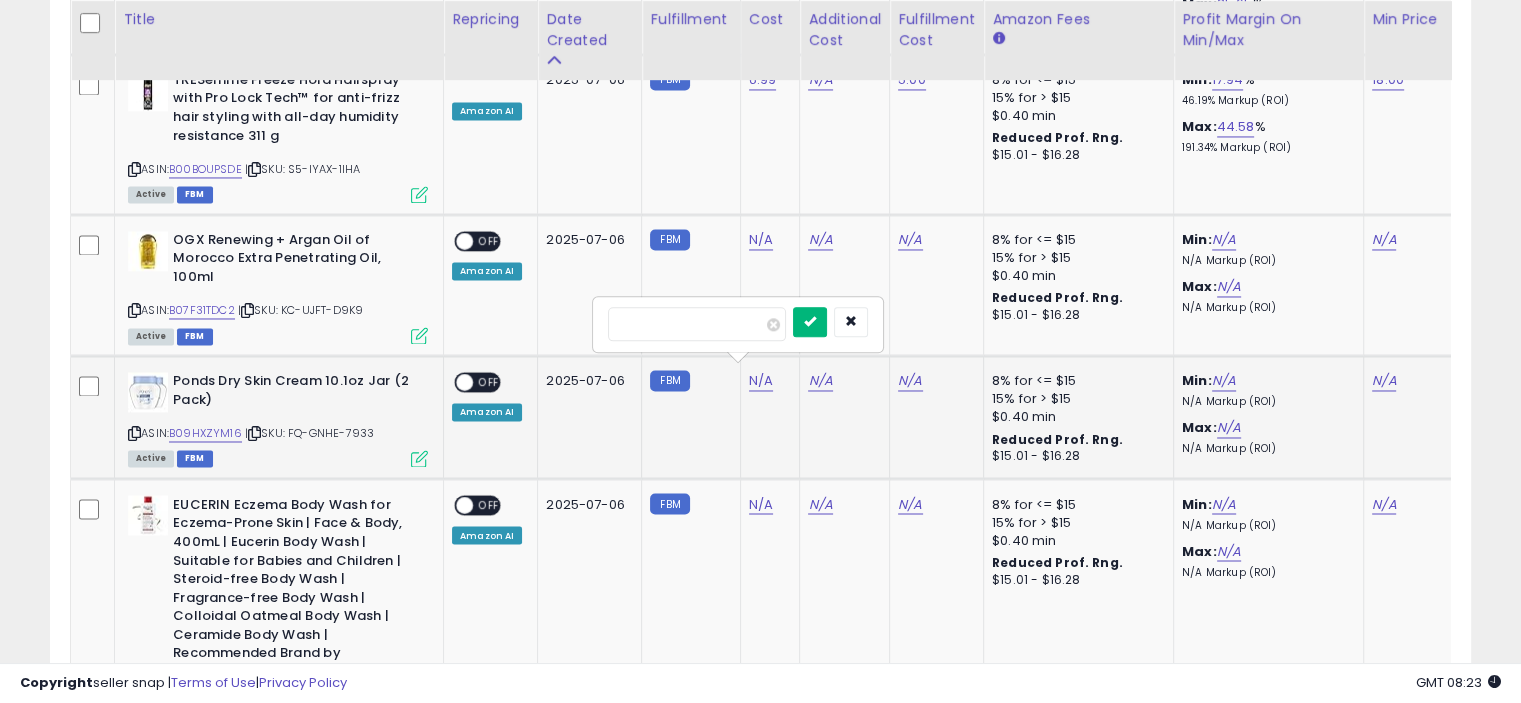 type on "****" 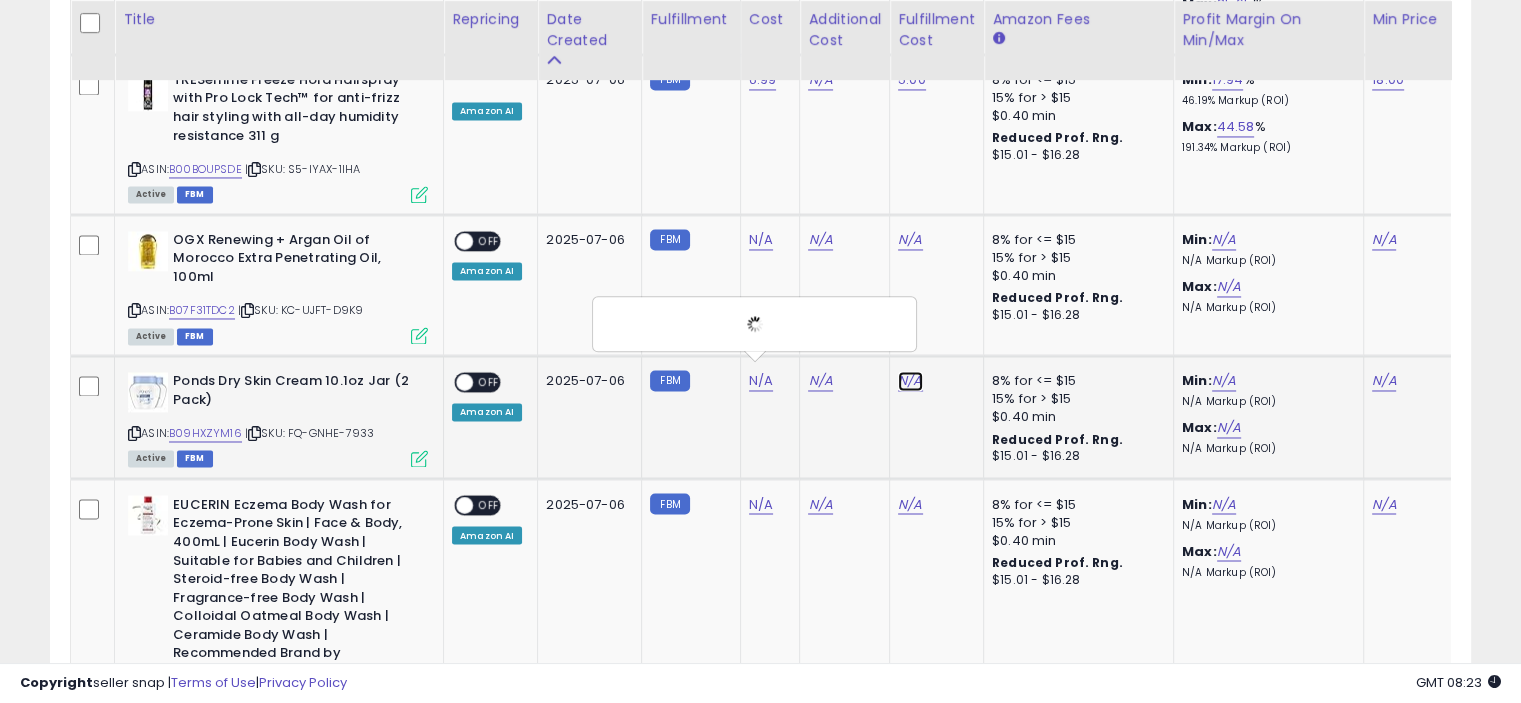 click on "N/A" at bounding box center [910, -2226] 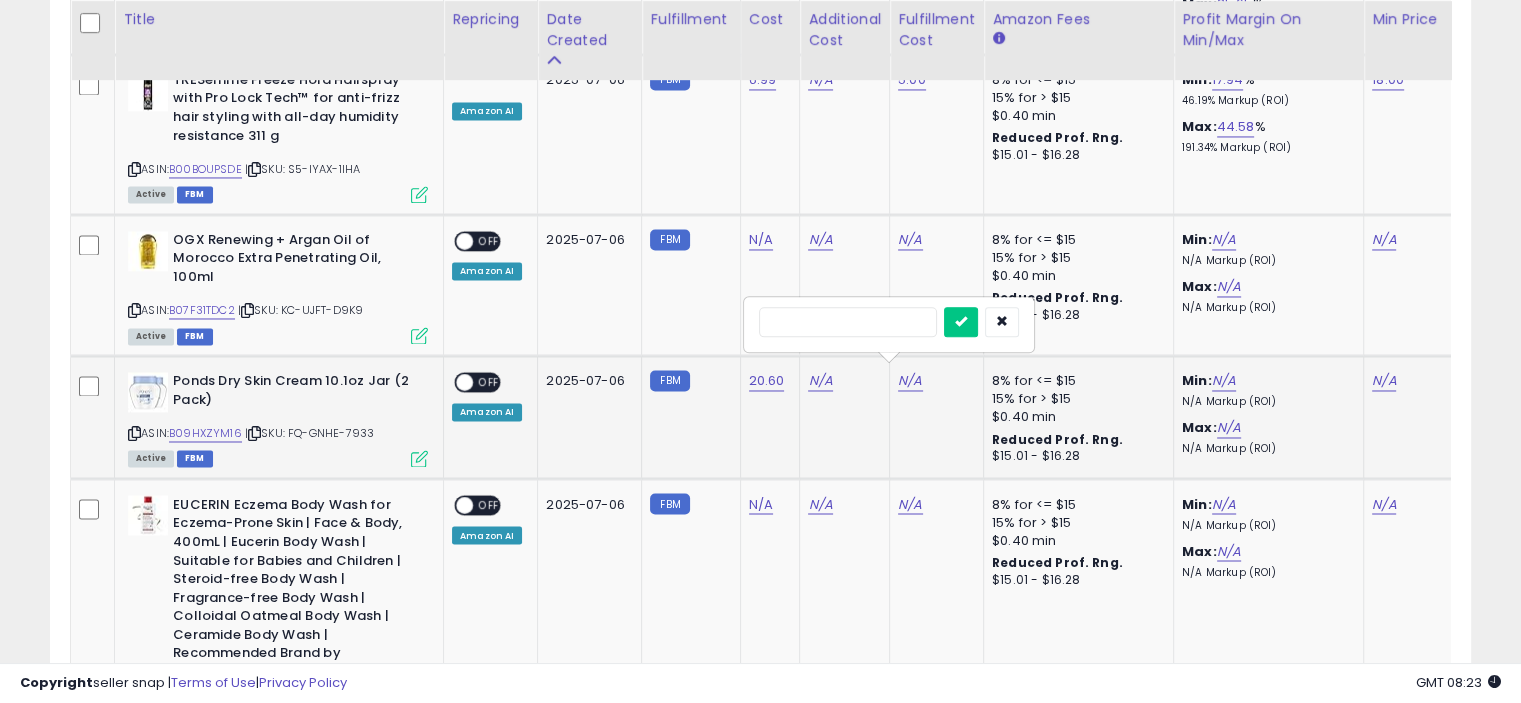 type on "*" 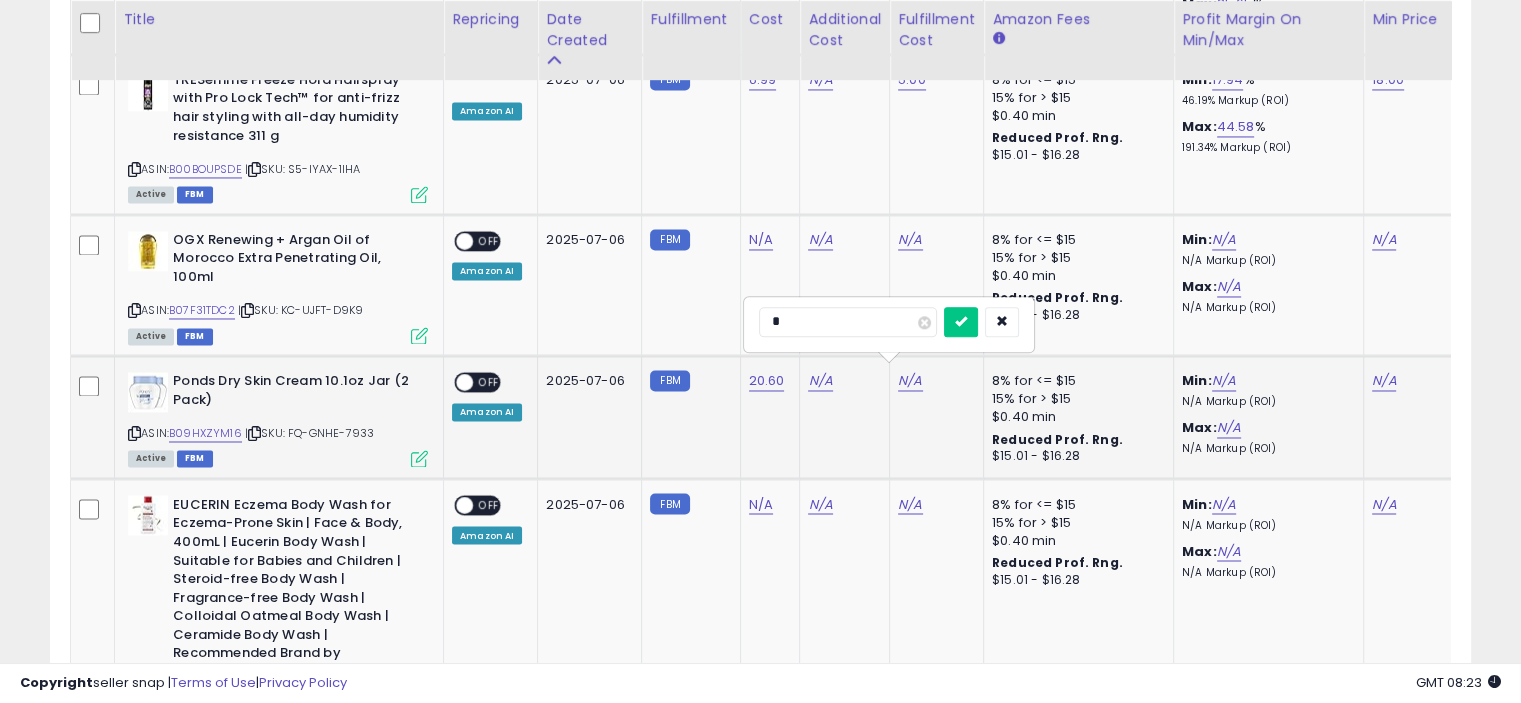 click at bounding box center [961, 322] 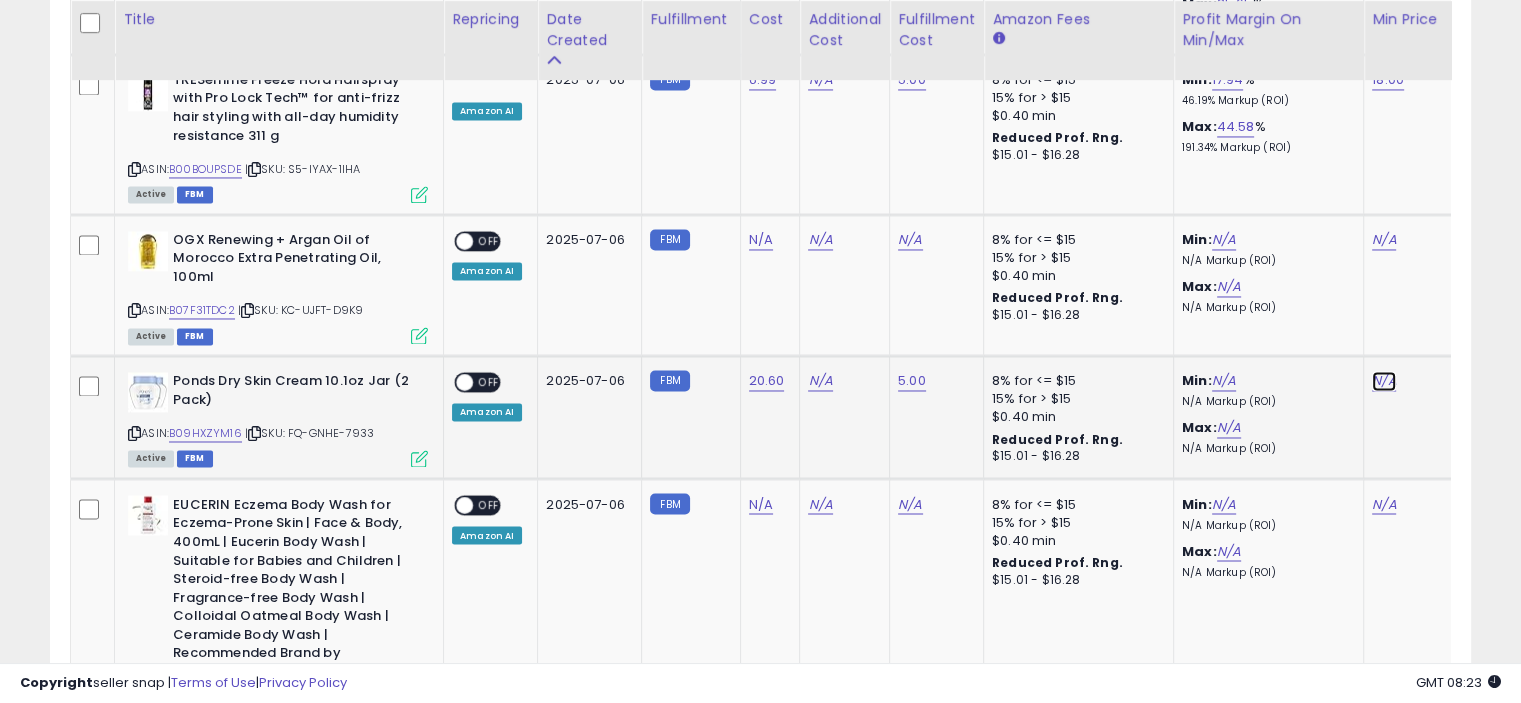 click on "N/A" at bounding box center (1384, -2226) 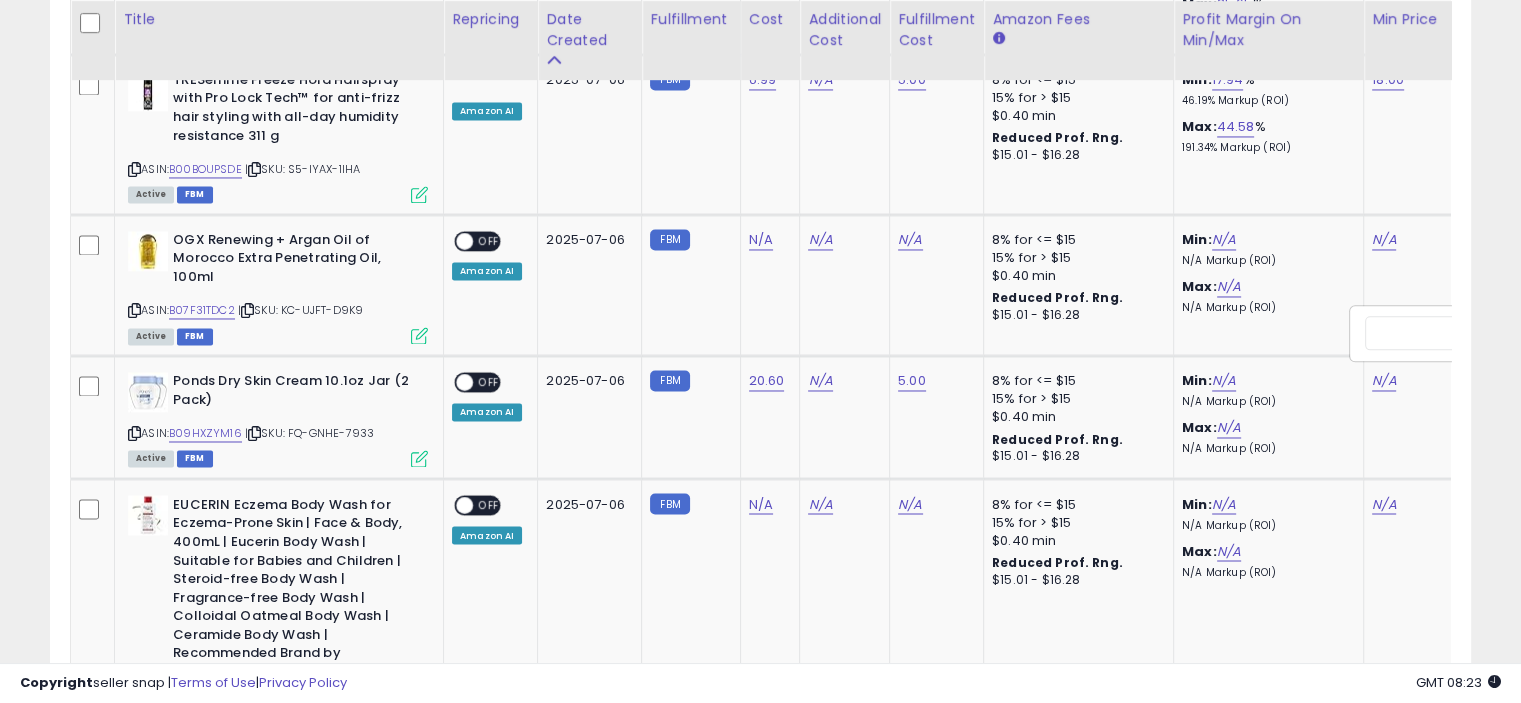scroll, scrollTop: 0, scrollLeft: 126, axis: horizontal 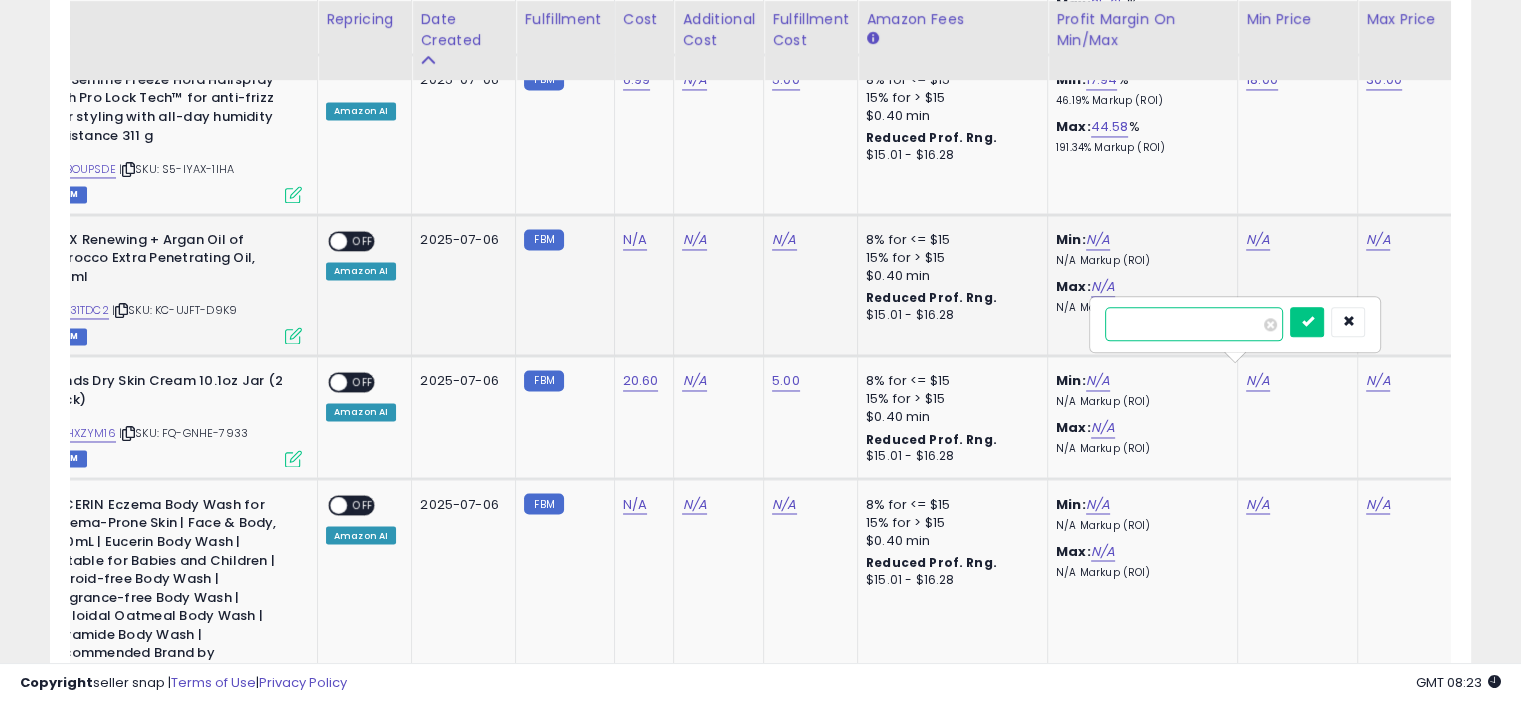 paste on "**" 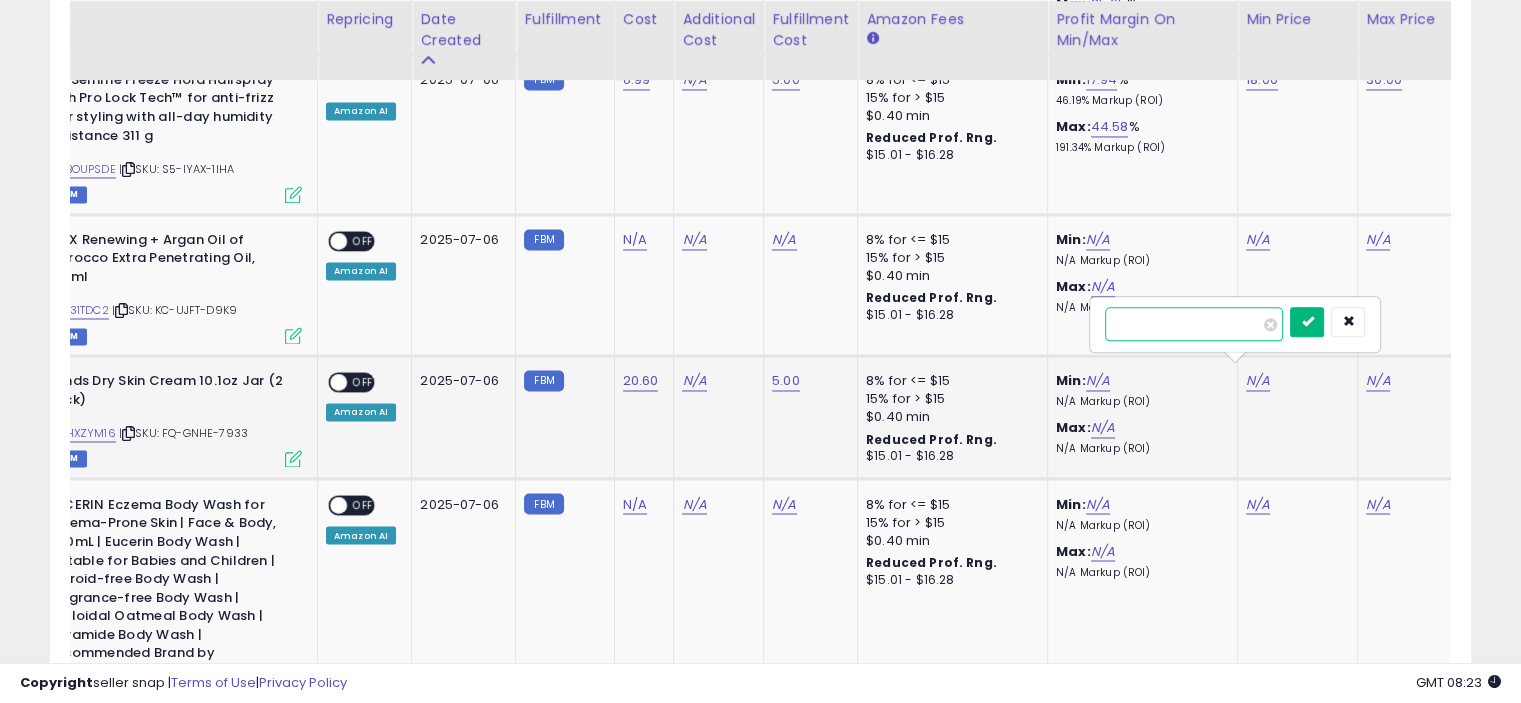 type on "**" 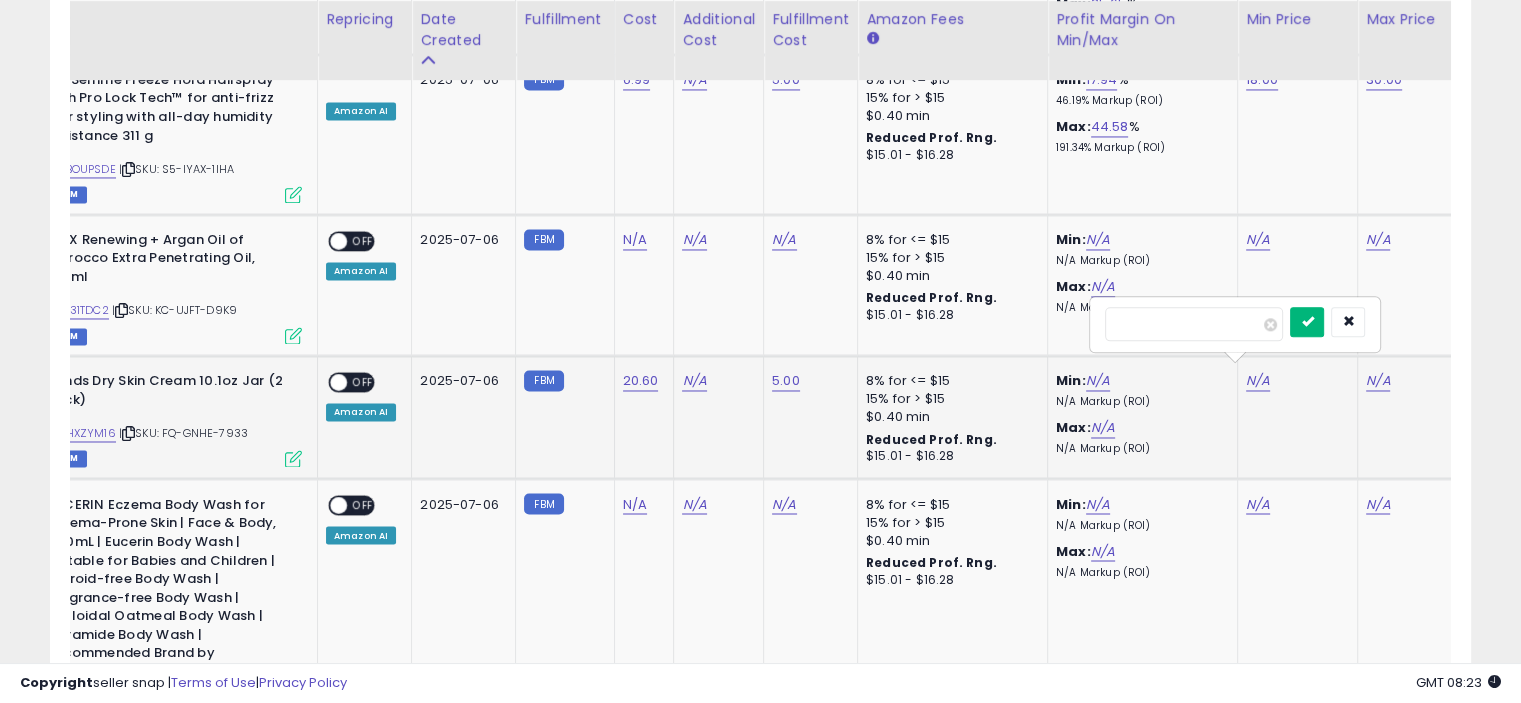 click at bounding box center [1307, 321] 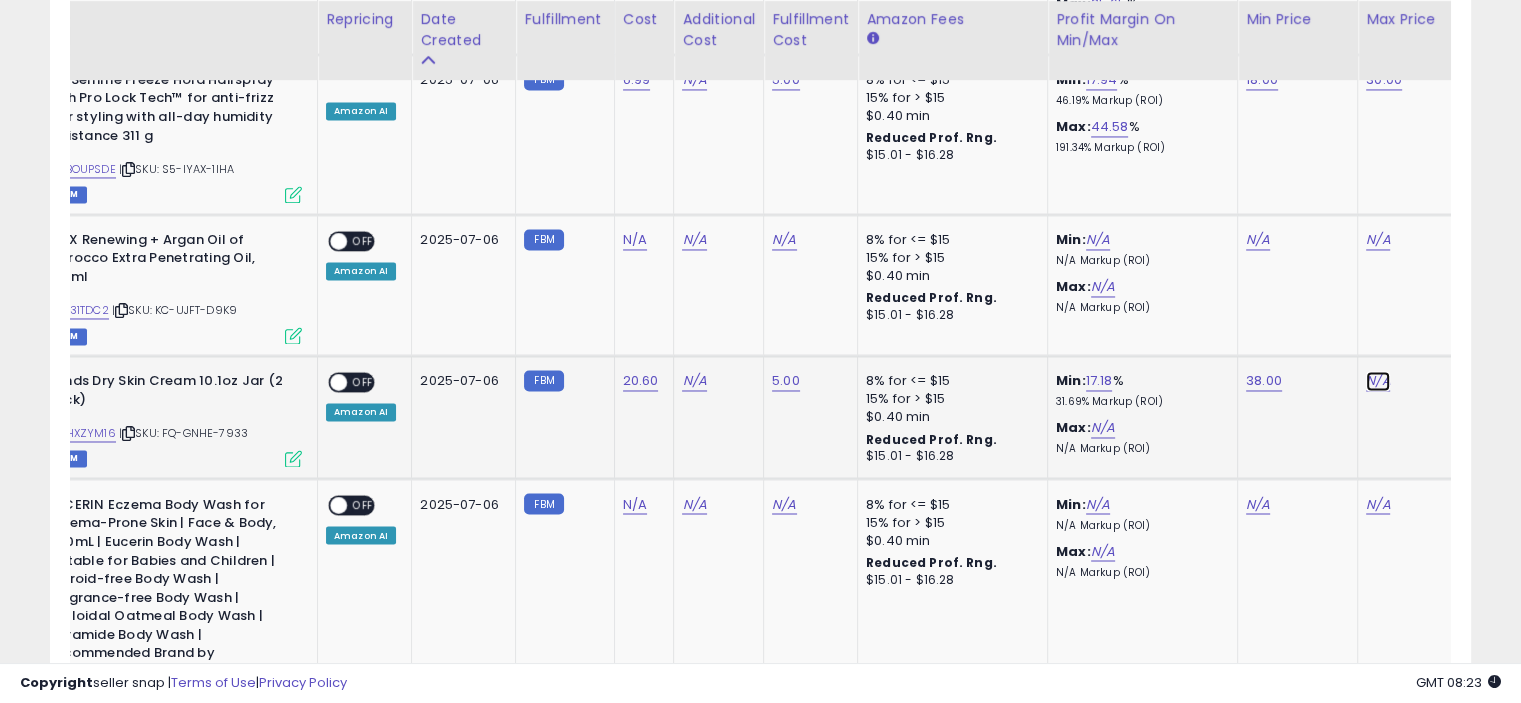 click on "N/A" at bounding box center (1378, -2226) 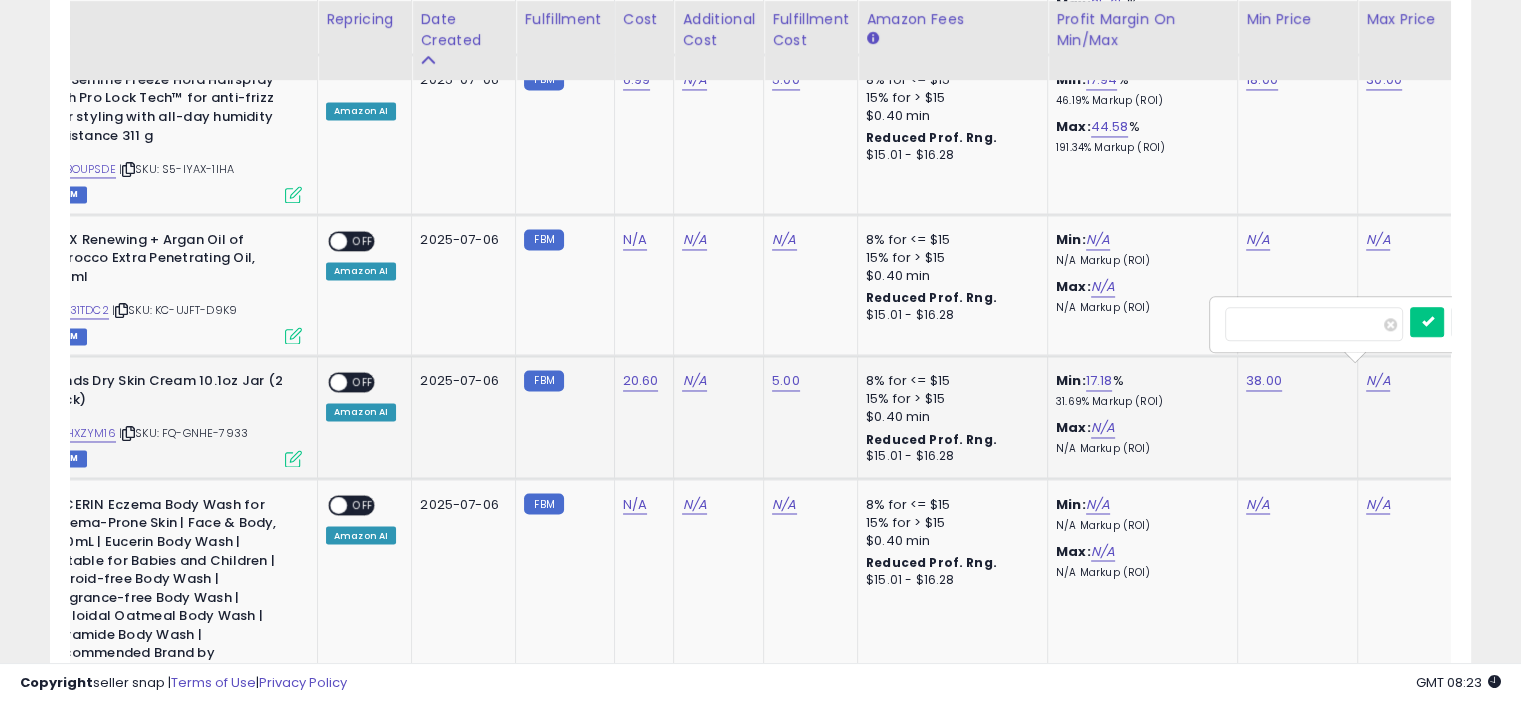 scroll, scrollTop: 0, scrollLeft: 246, axis: horizontal 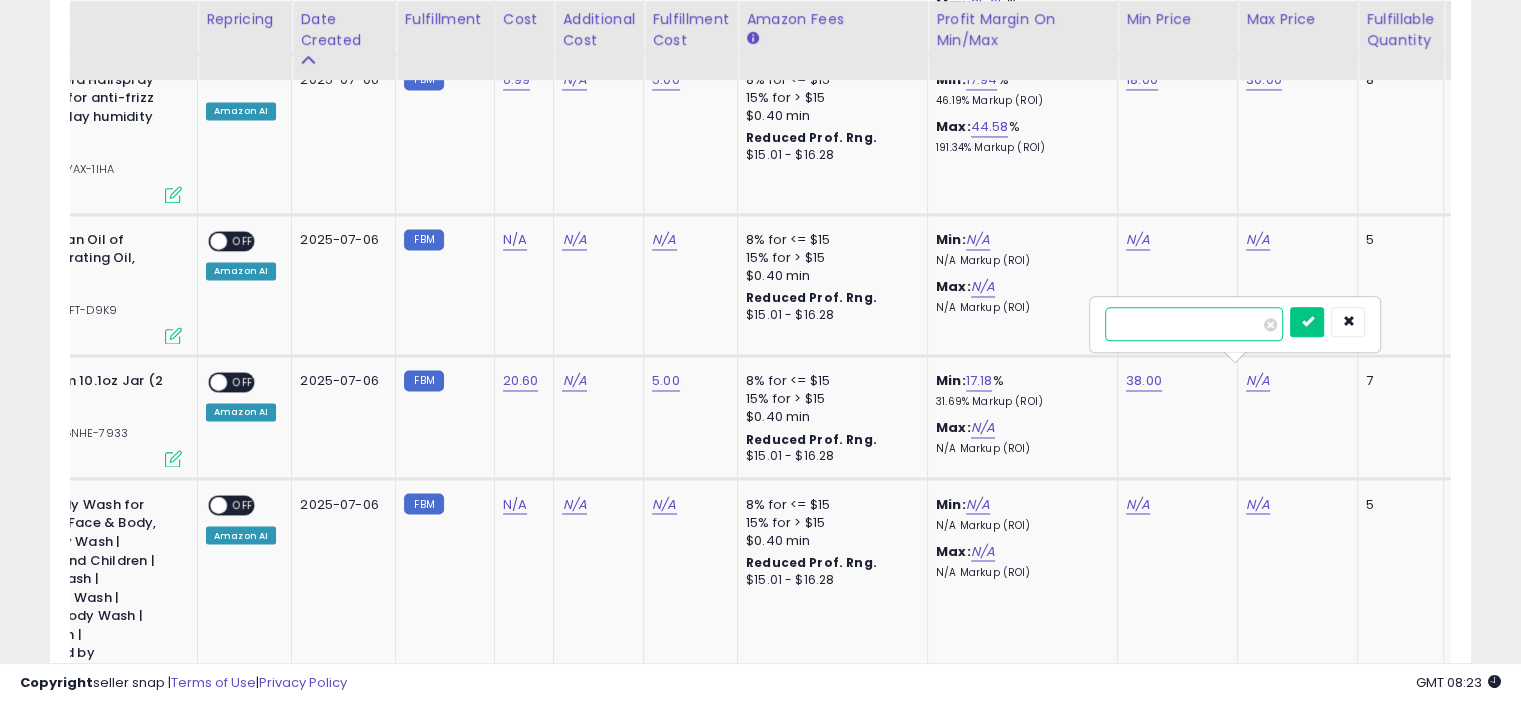 type on "**" 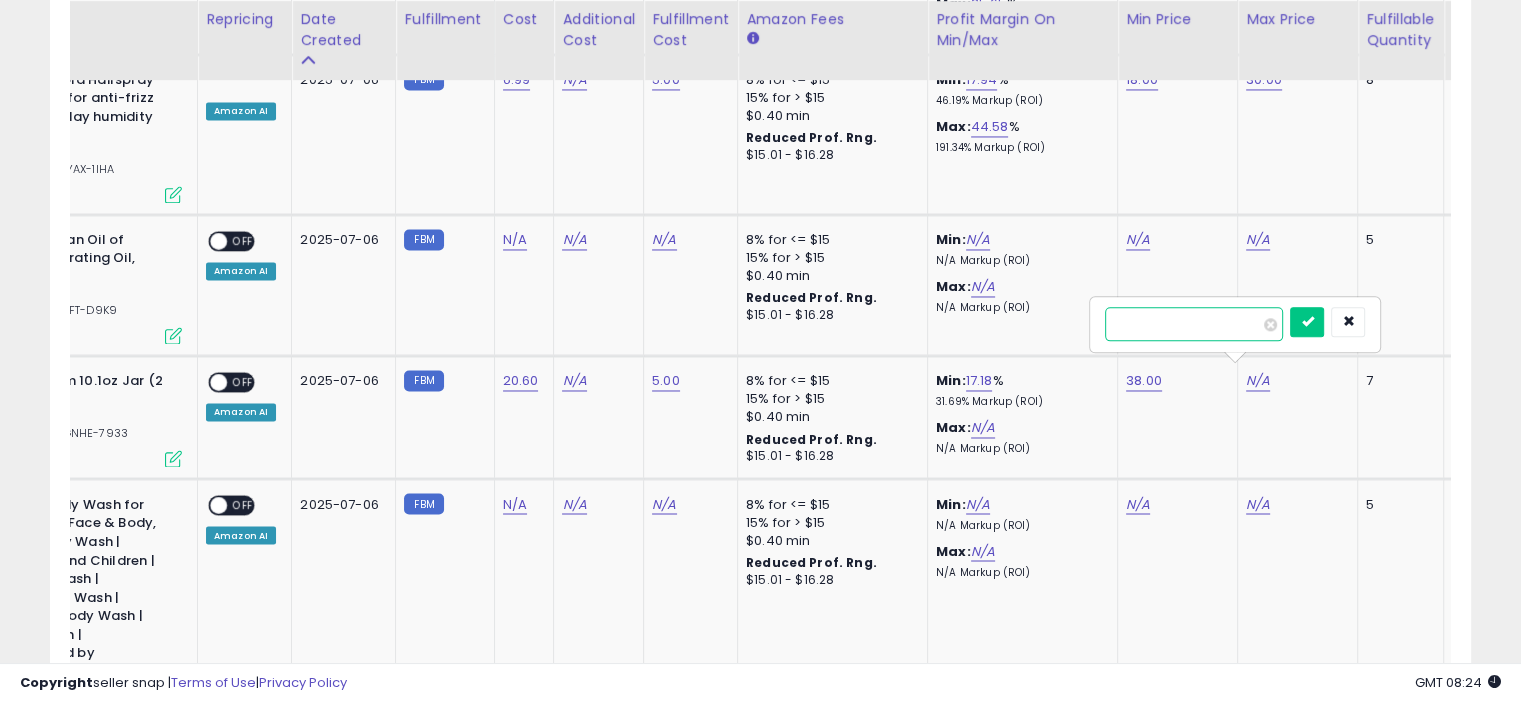 click at bounding box center [1307, 322] 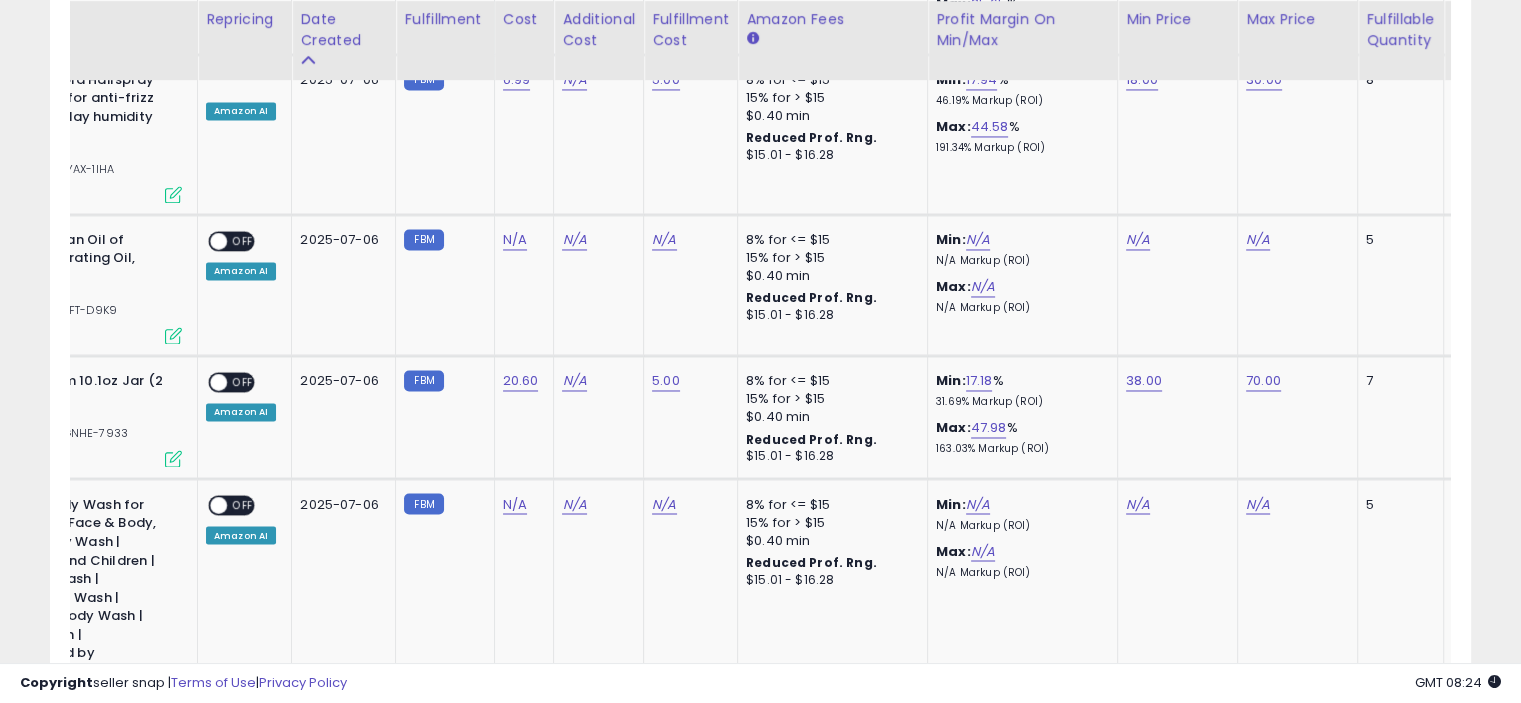 scroll, scrollTop: 0, scrollLeft: 0, axis: both 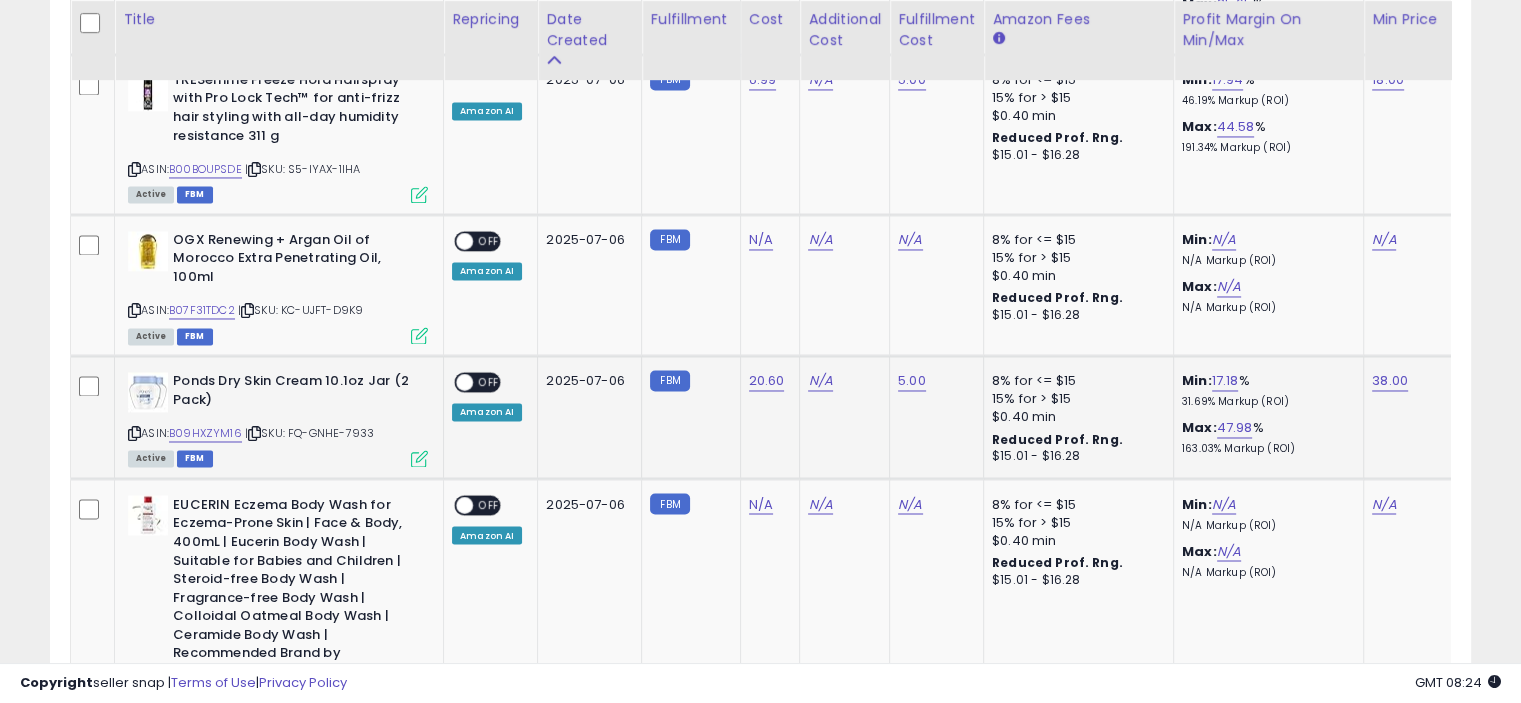click at bounding box center (419, 458) 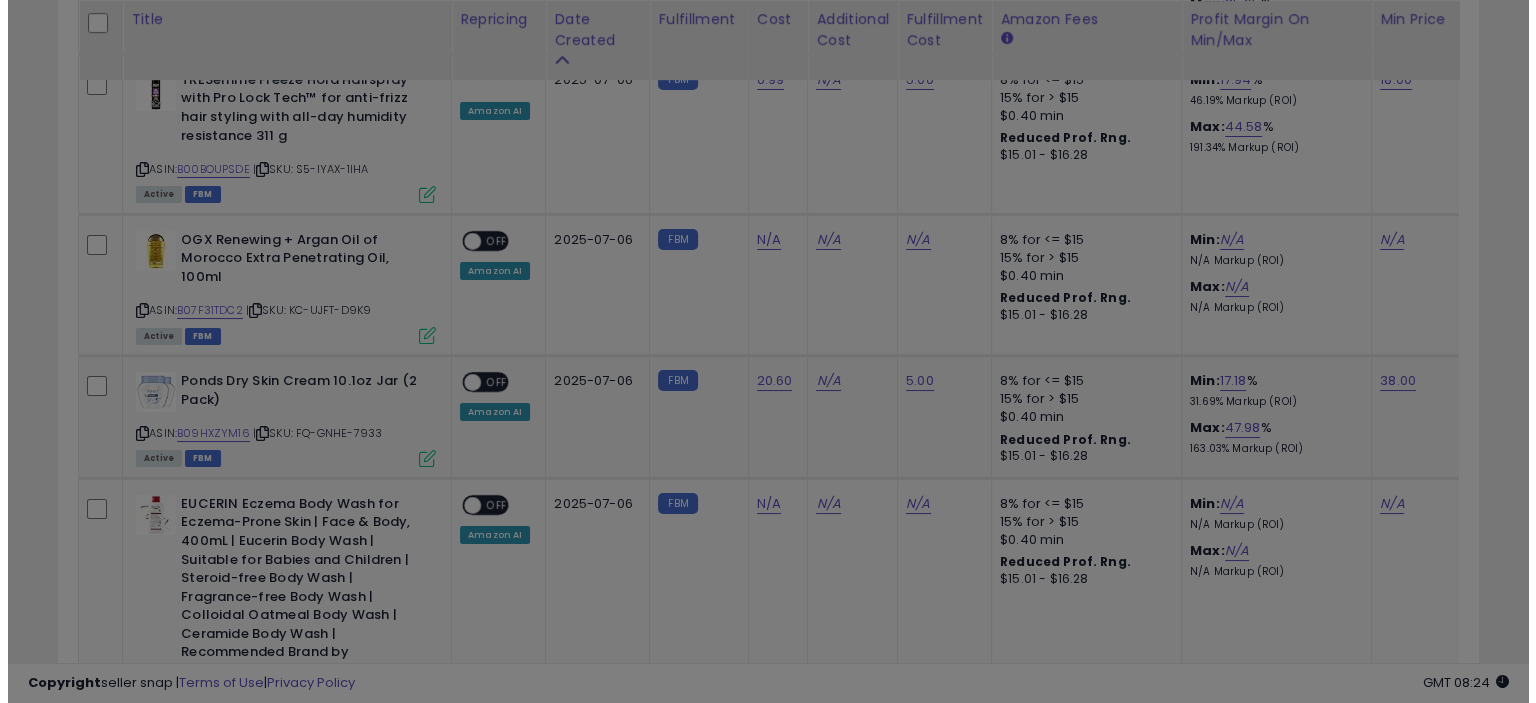 scroll, scrollTop: 999589, scrollLeft: 999168, axis: both 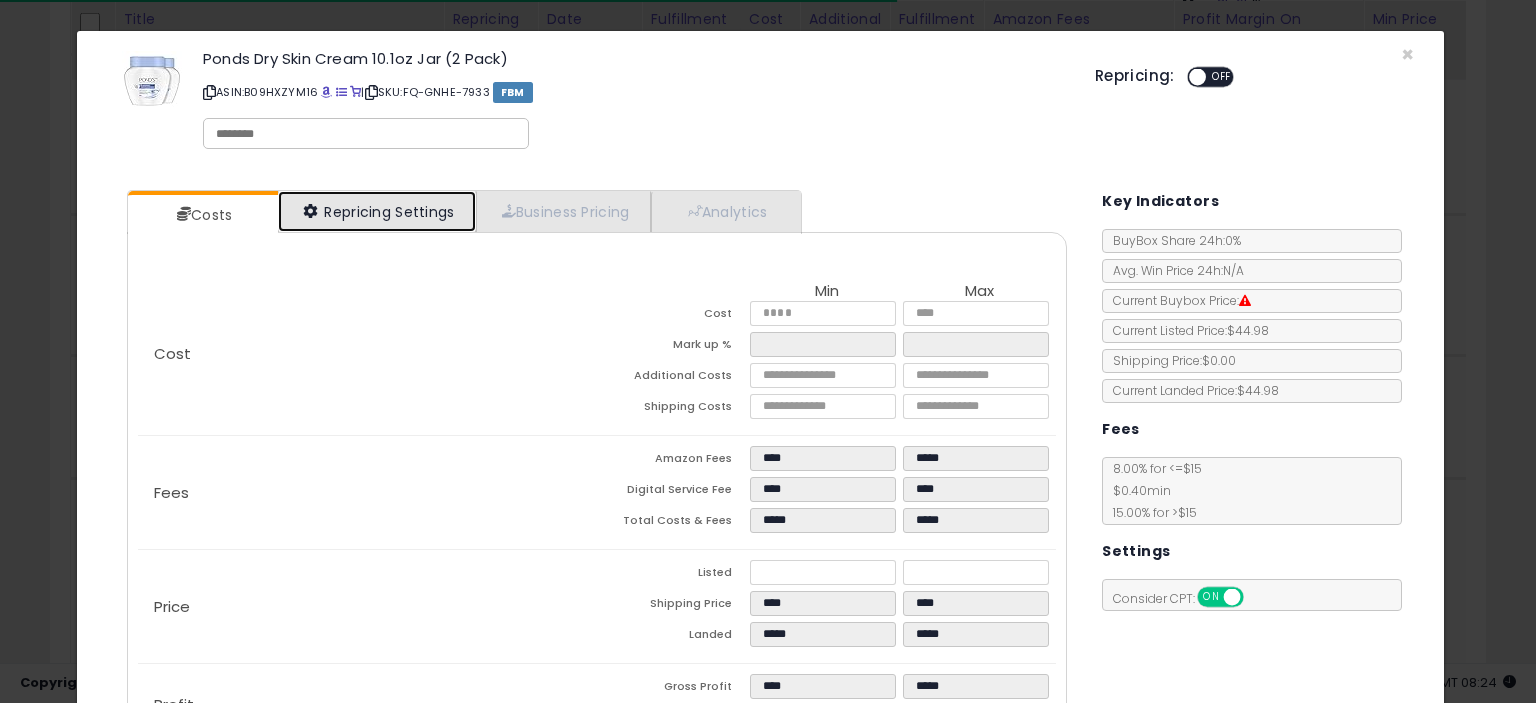 click on "Repricing Settings" at bounding box center (377, 211) 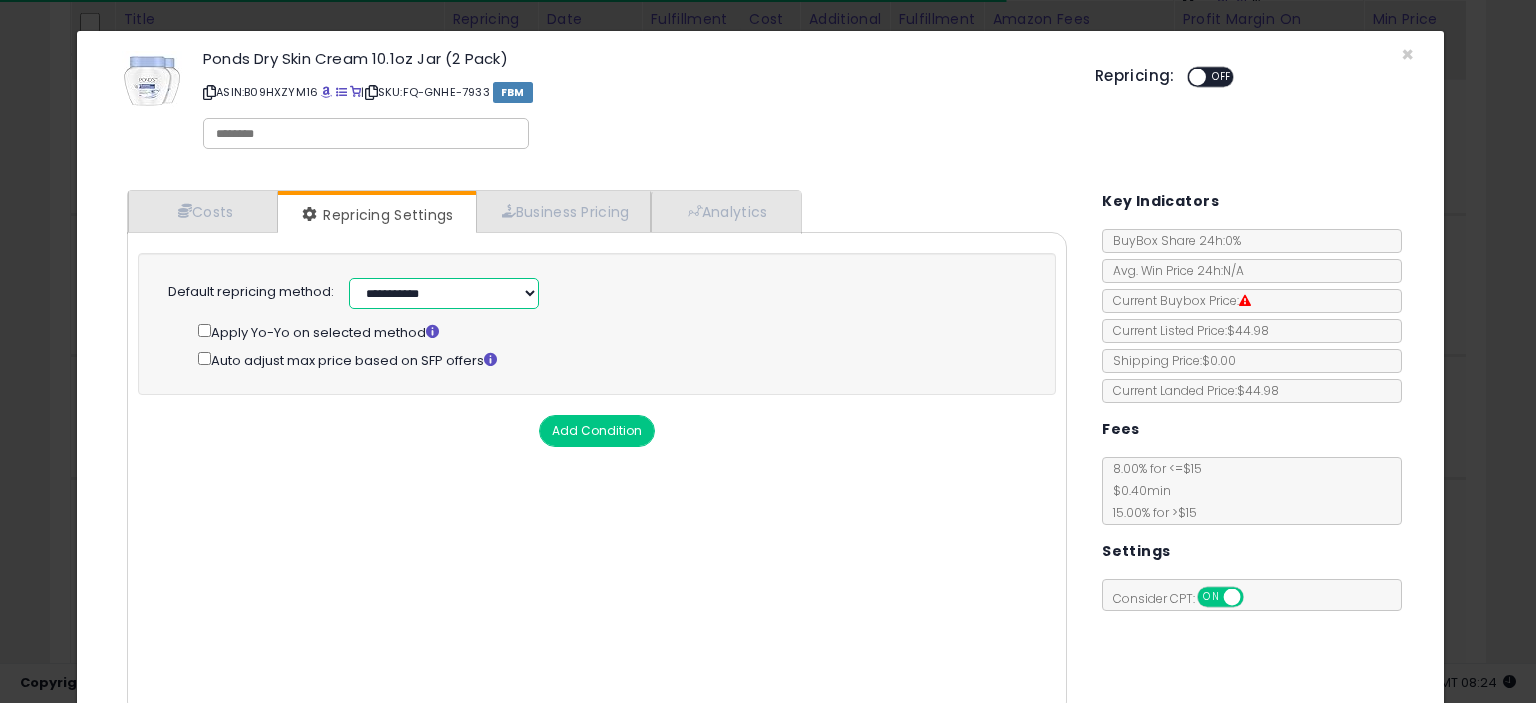 click on "**********" at bounding box center [444, 293] 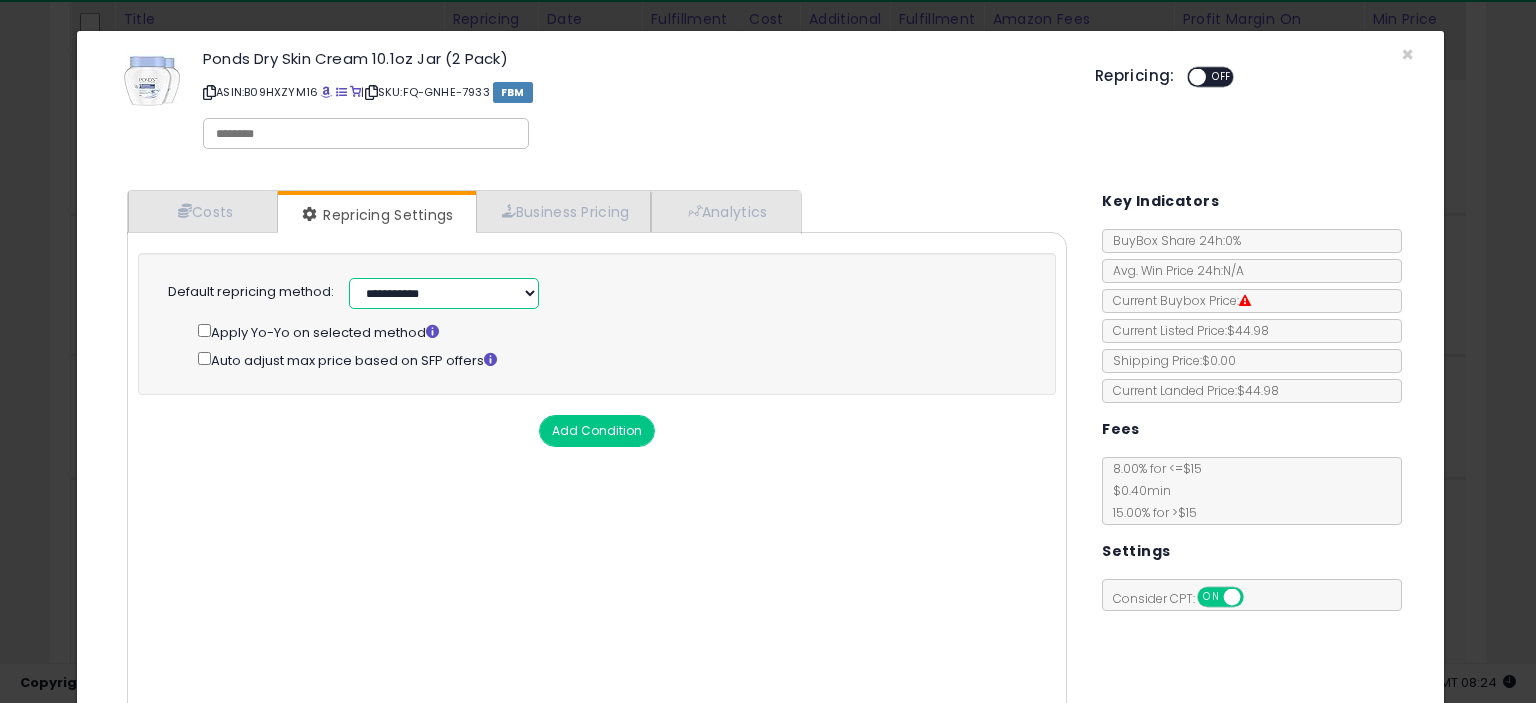 select on "**********" 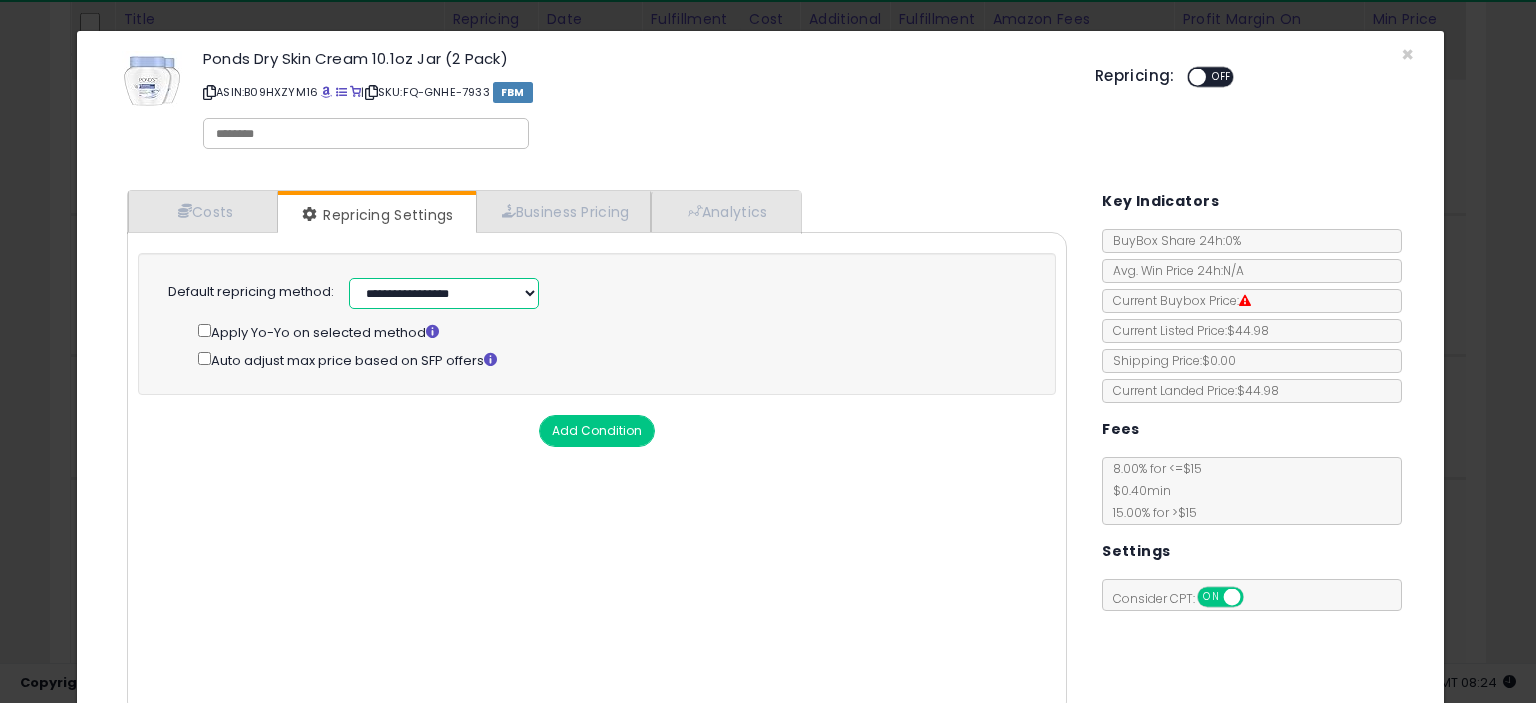 click on "**********" at bounding box center (444, 293) 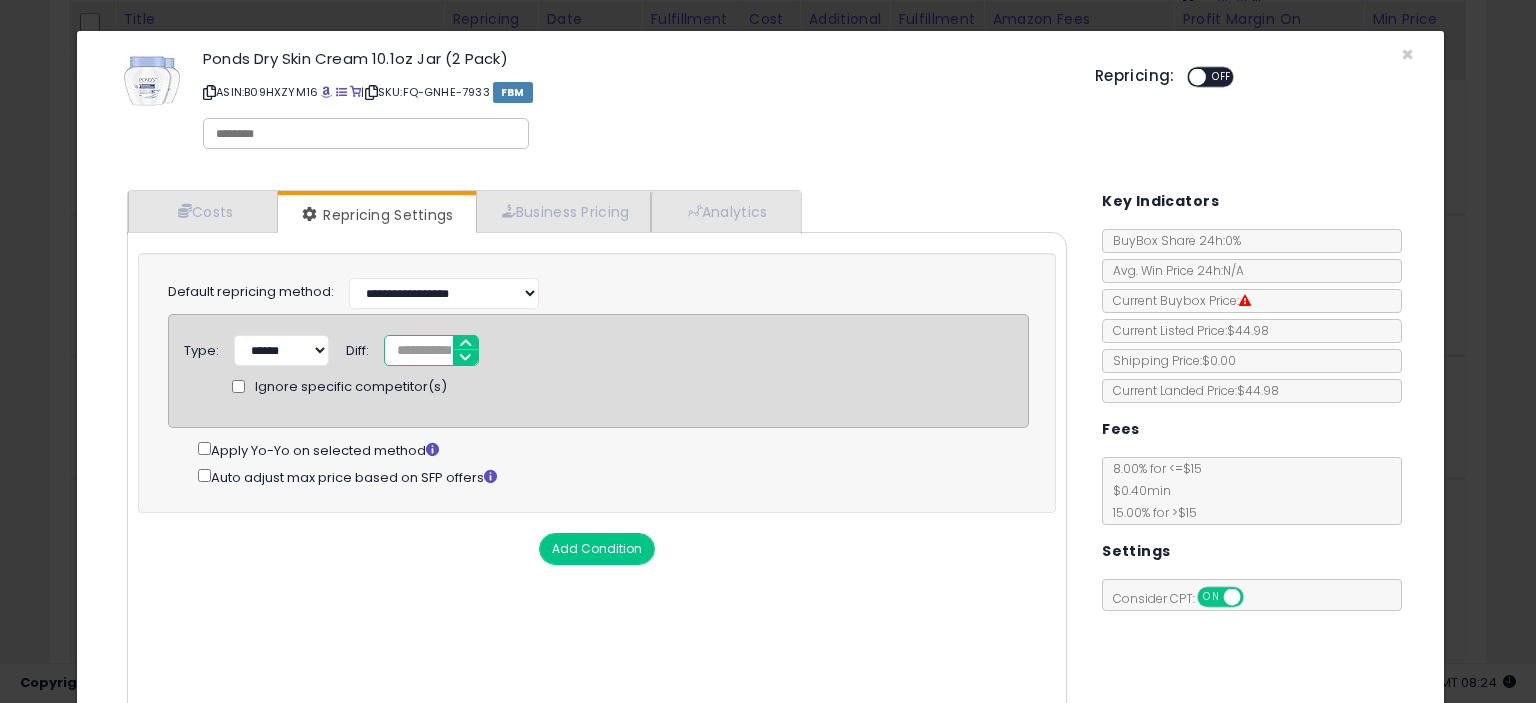 click on "*" at bounding box center [431, 350] 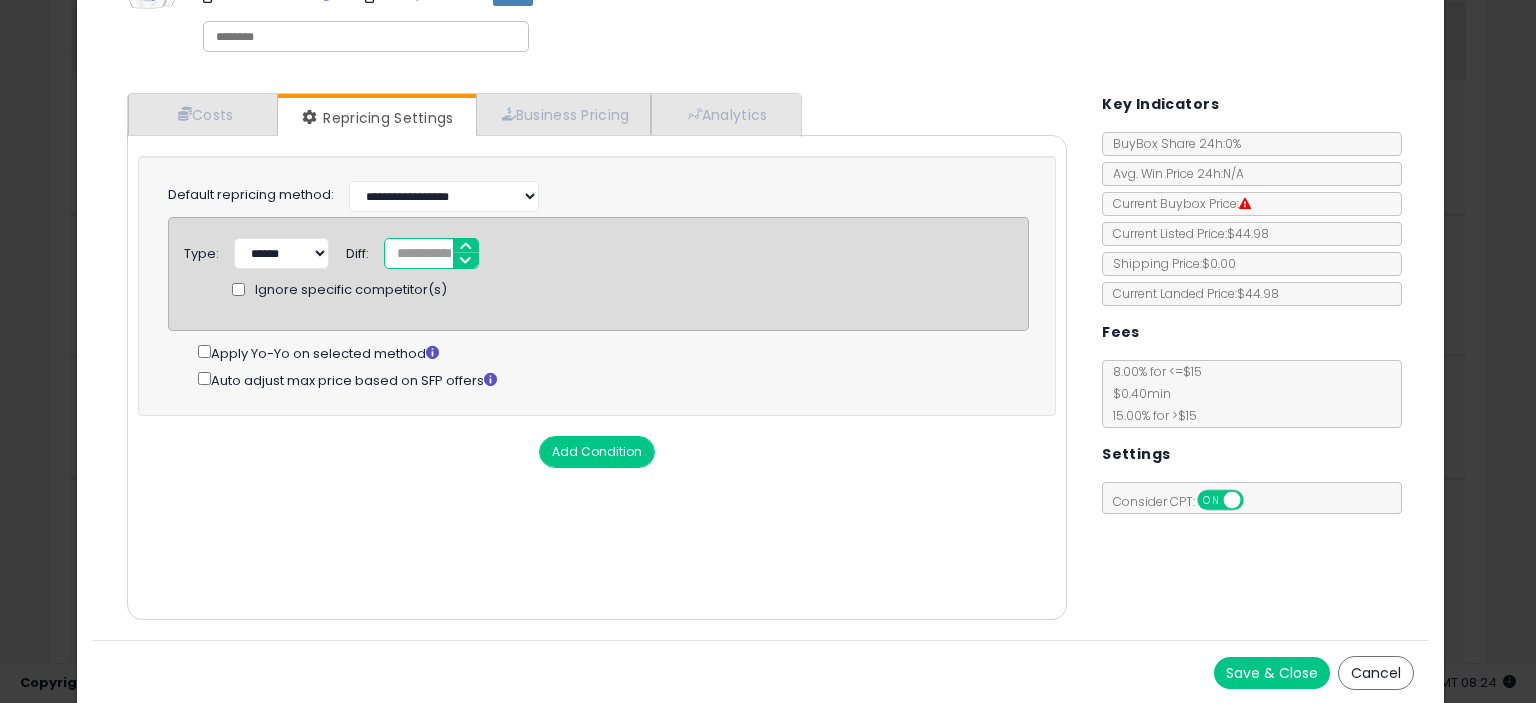 scroll, scrollTop: 0, scrollLeft: 0, axis: both 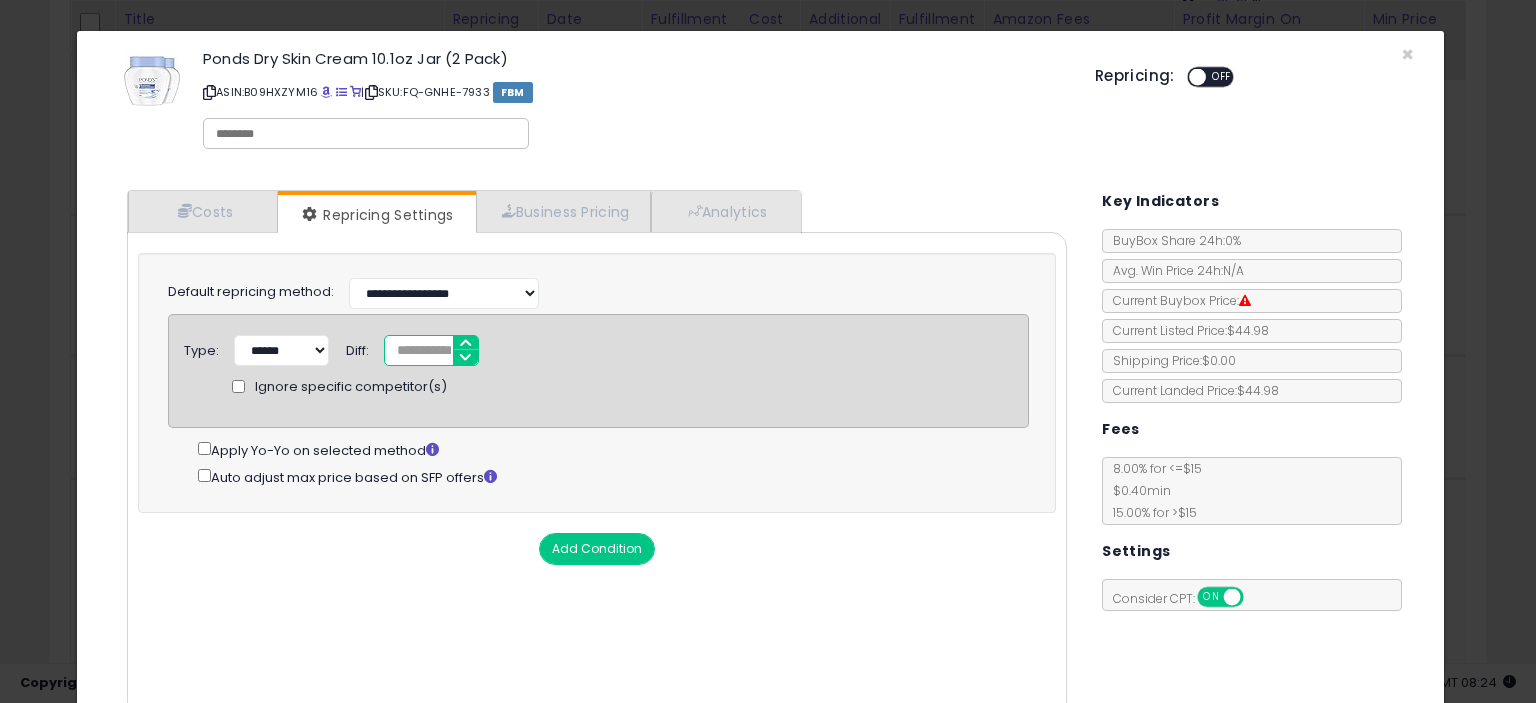 type on "*****" 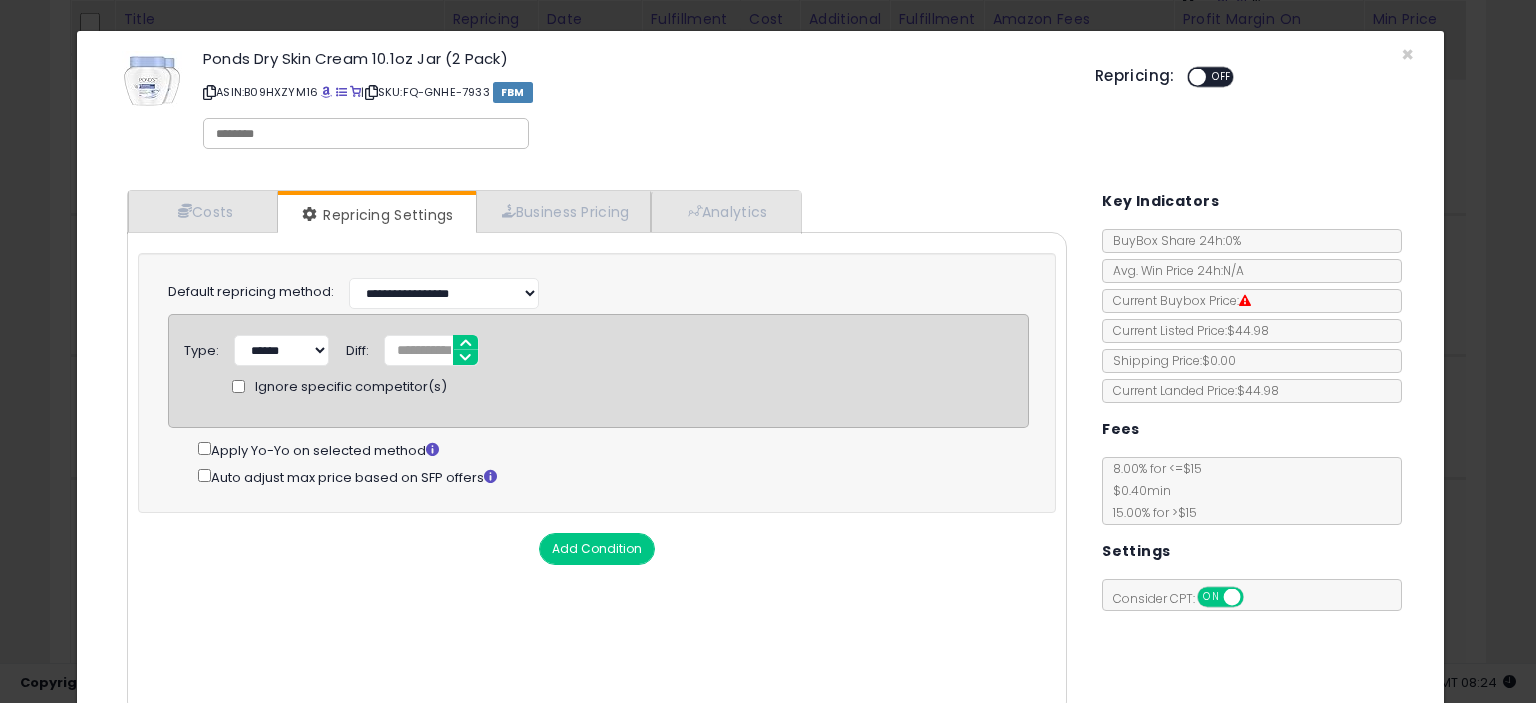 click on "ON   OFF" at bounding box center (1210, 77) 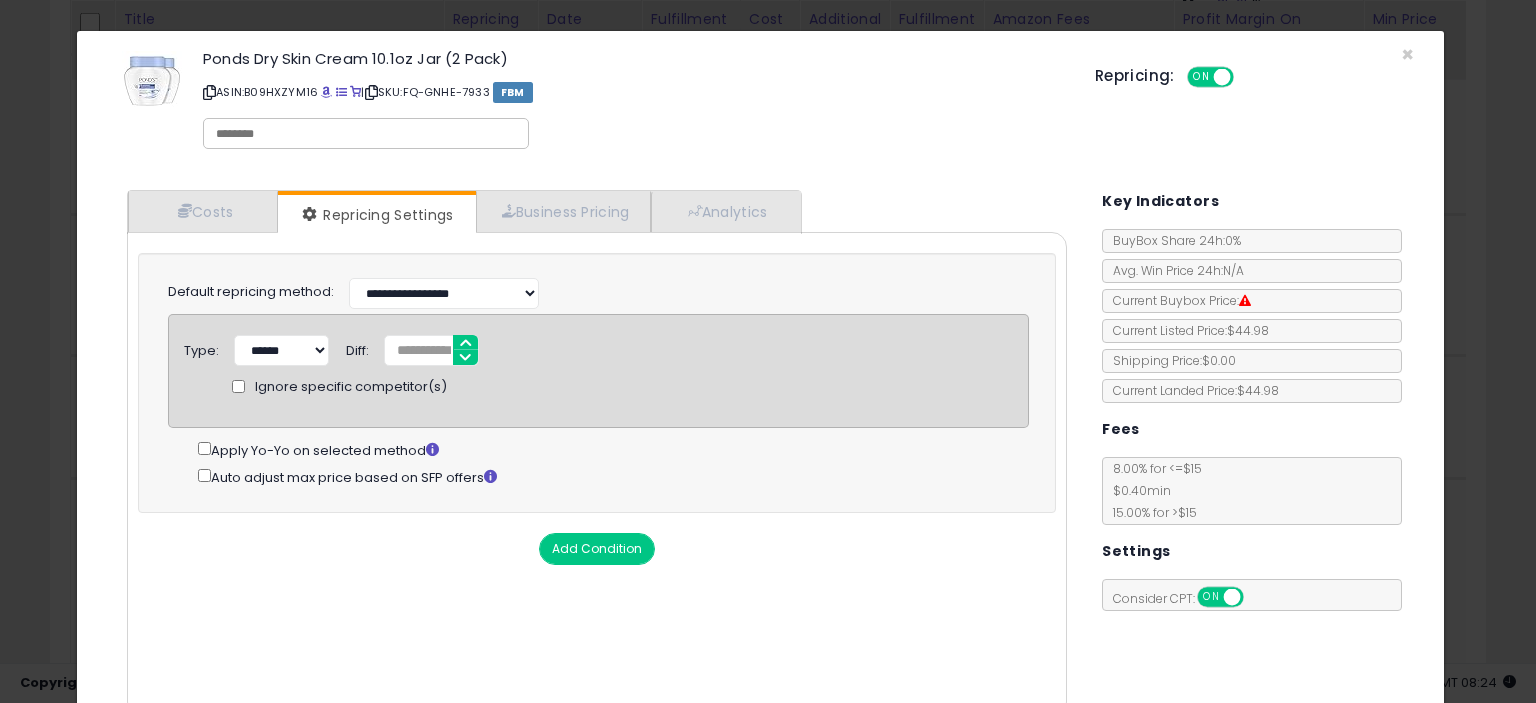 scroll, scrollTop: 97, scrollLeft: 0, axis: vertical 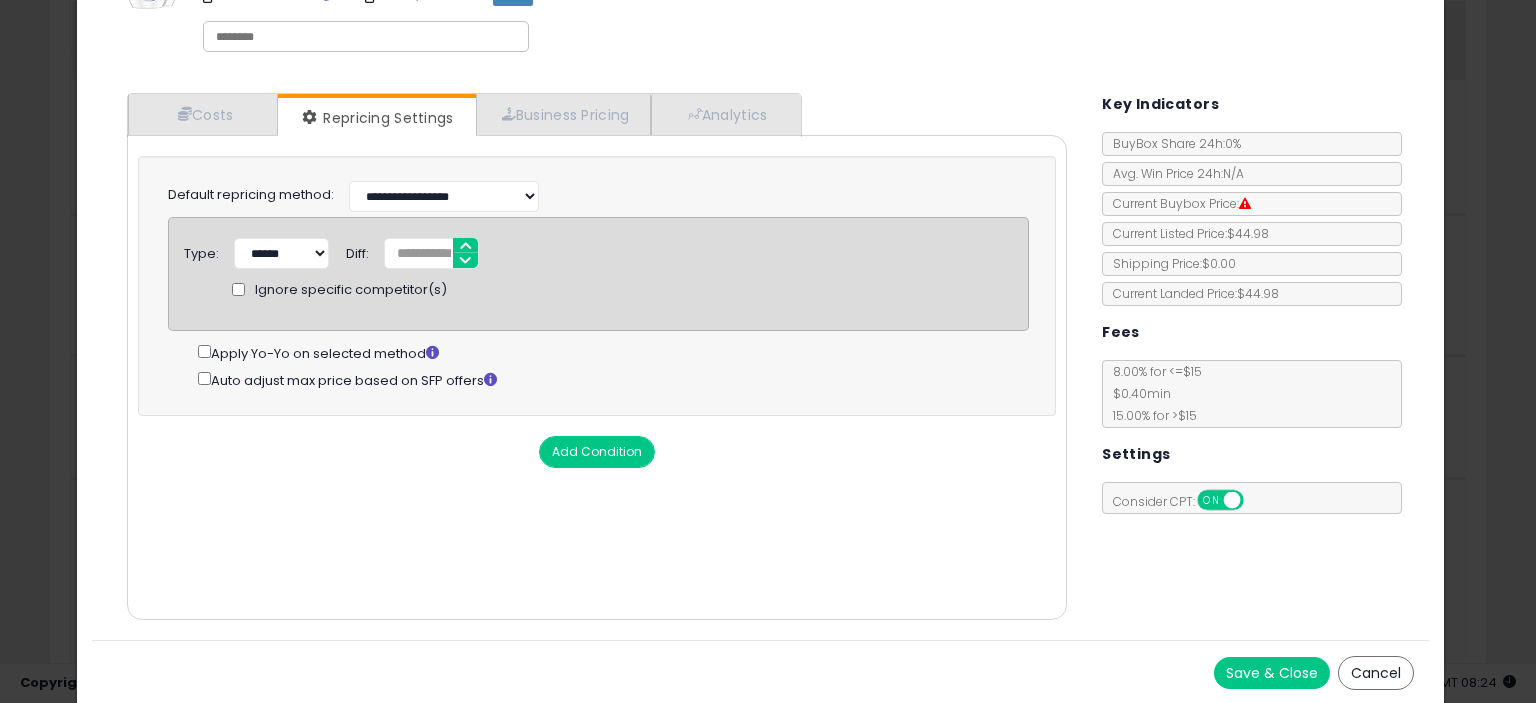 click on "Save & Close" at bounding box center [1272, 673] 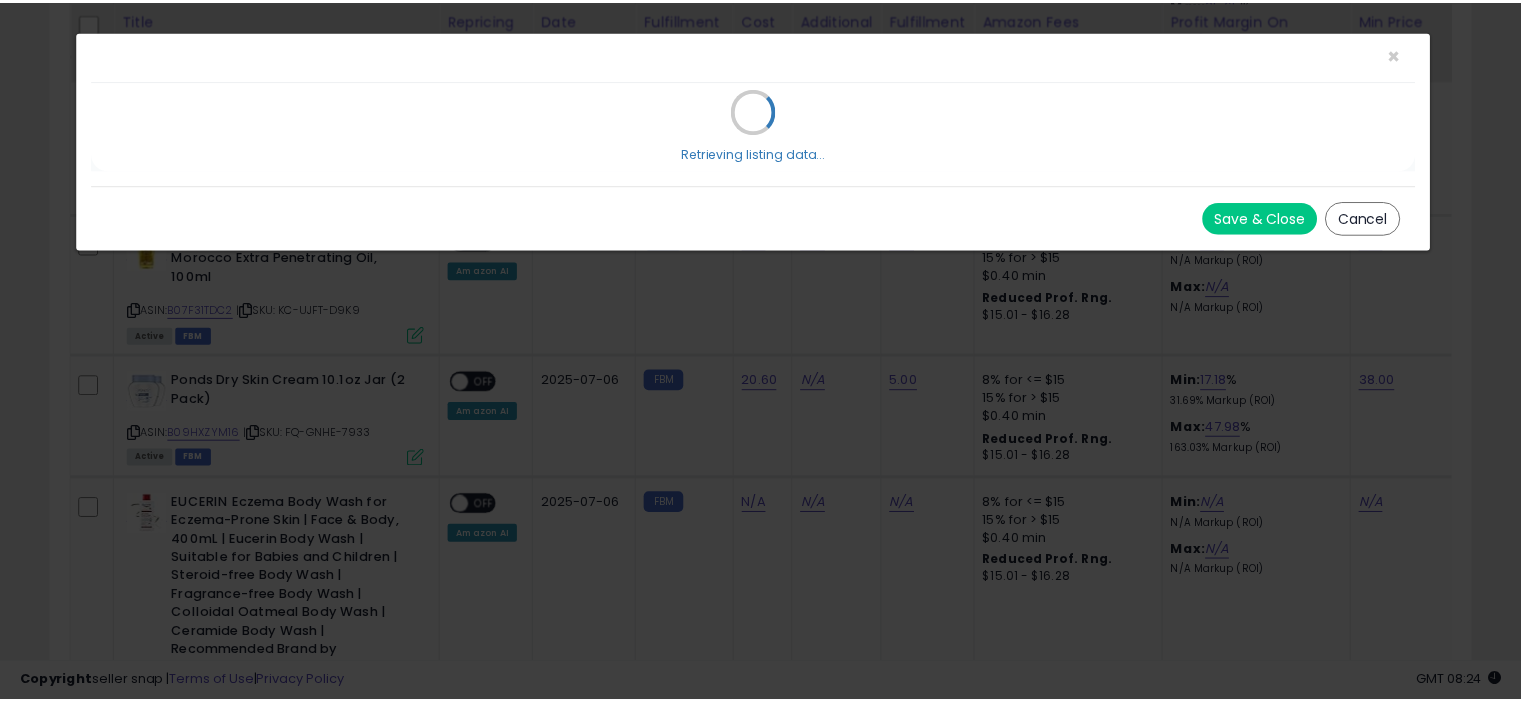 scroll, scrollTop: 0, scrollLeft: 0, axis: both 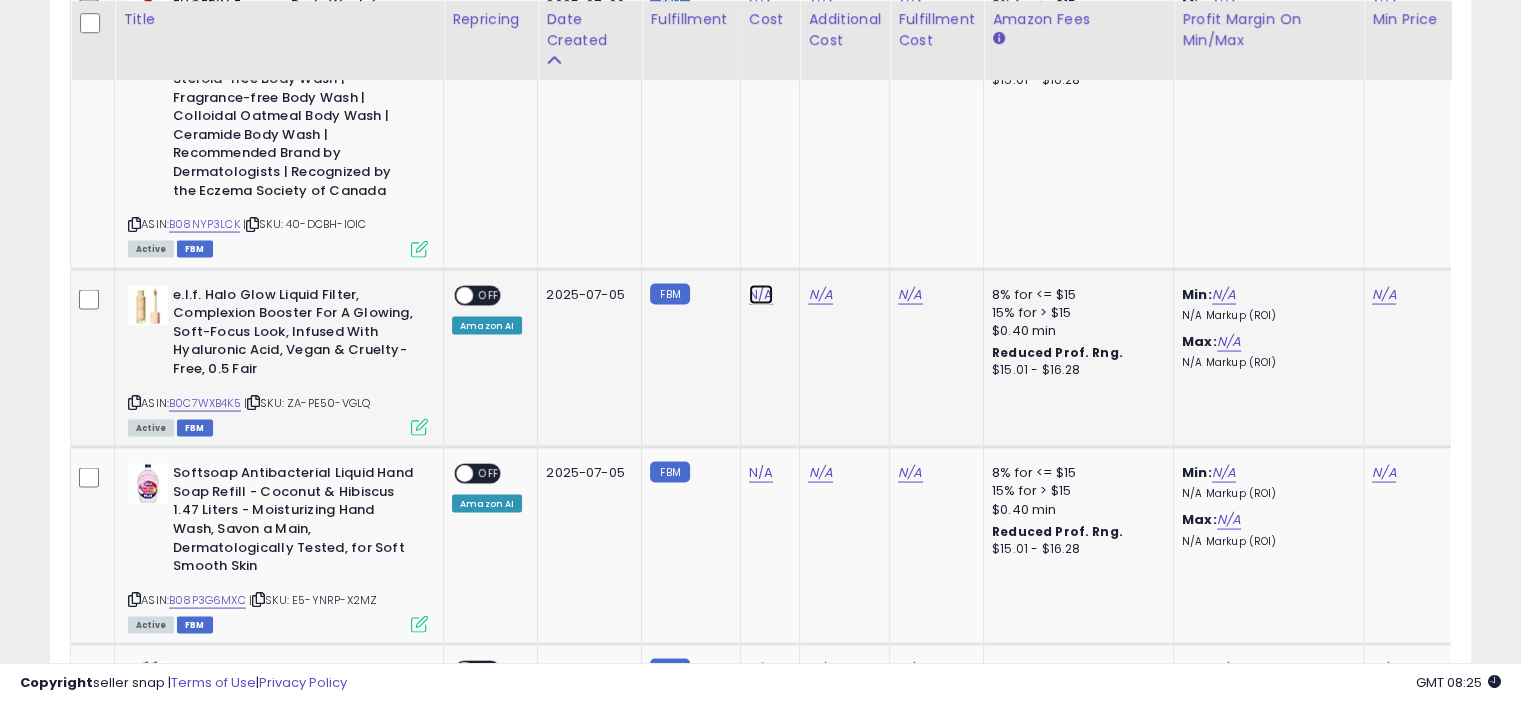 click on "N/A" at bounding box center (761, -2726) 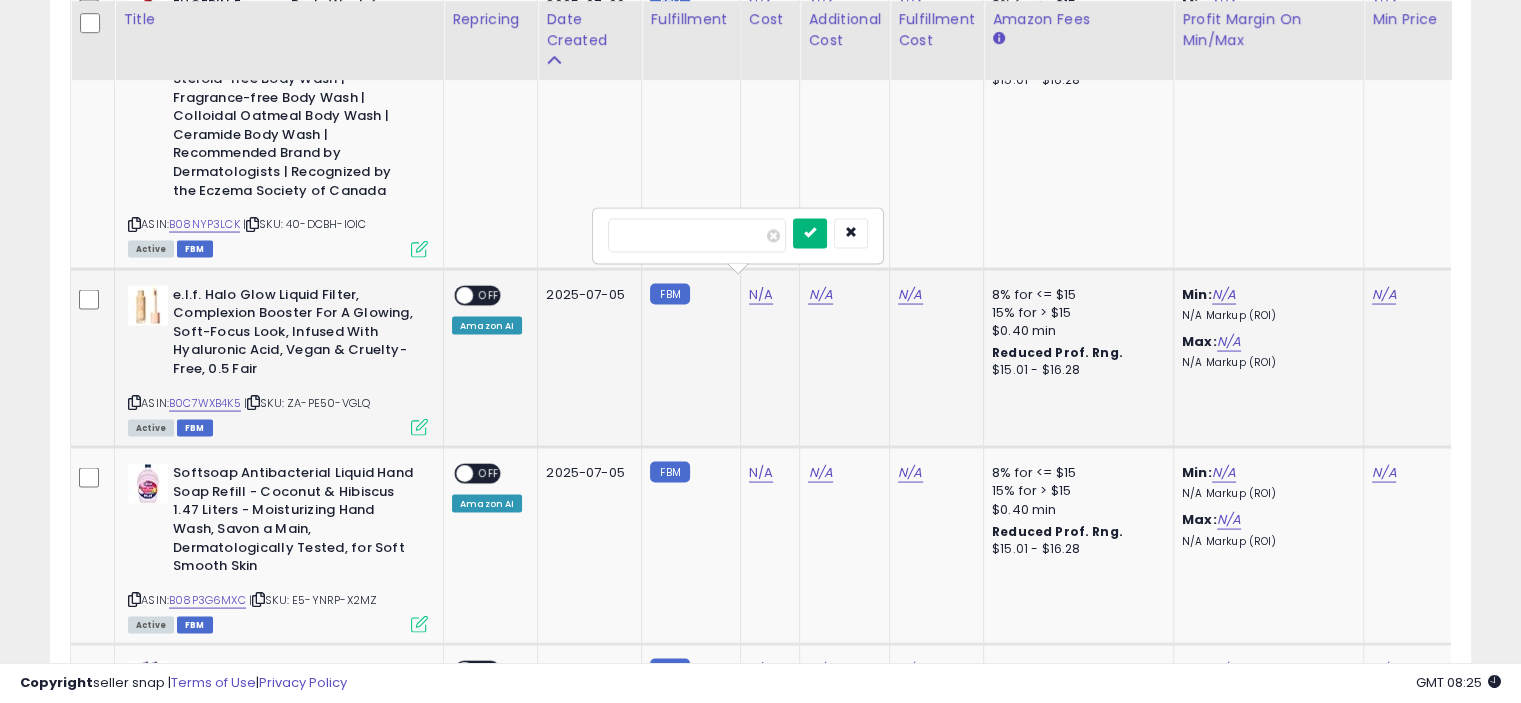 type on "*****" 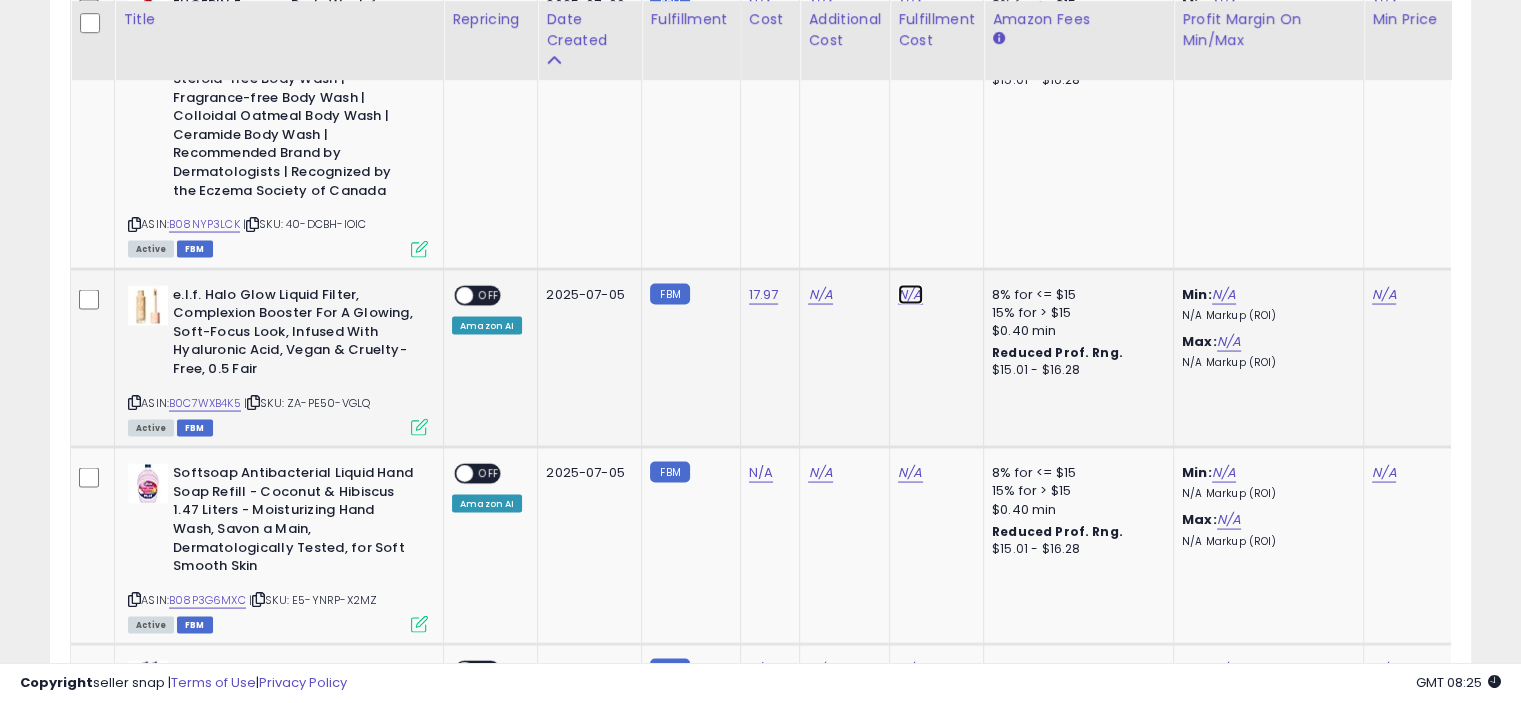 click on "N/A" at bounding box center [910, -2726] 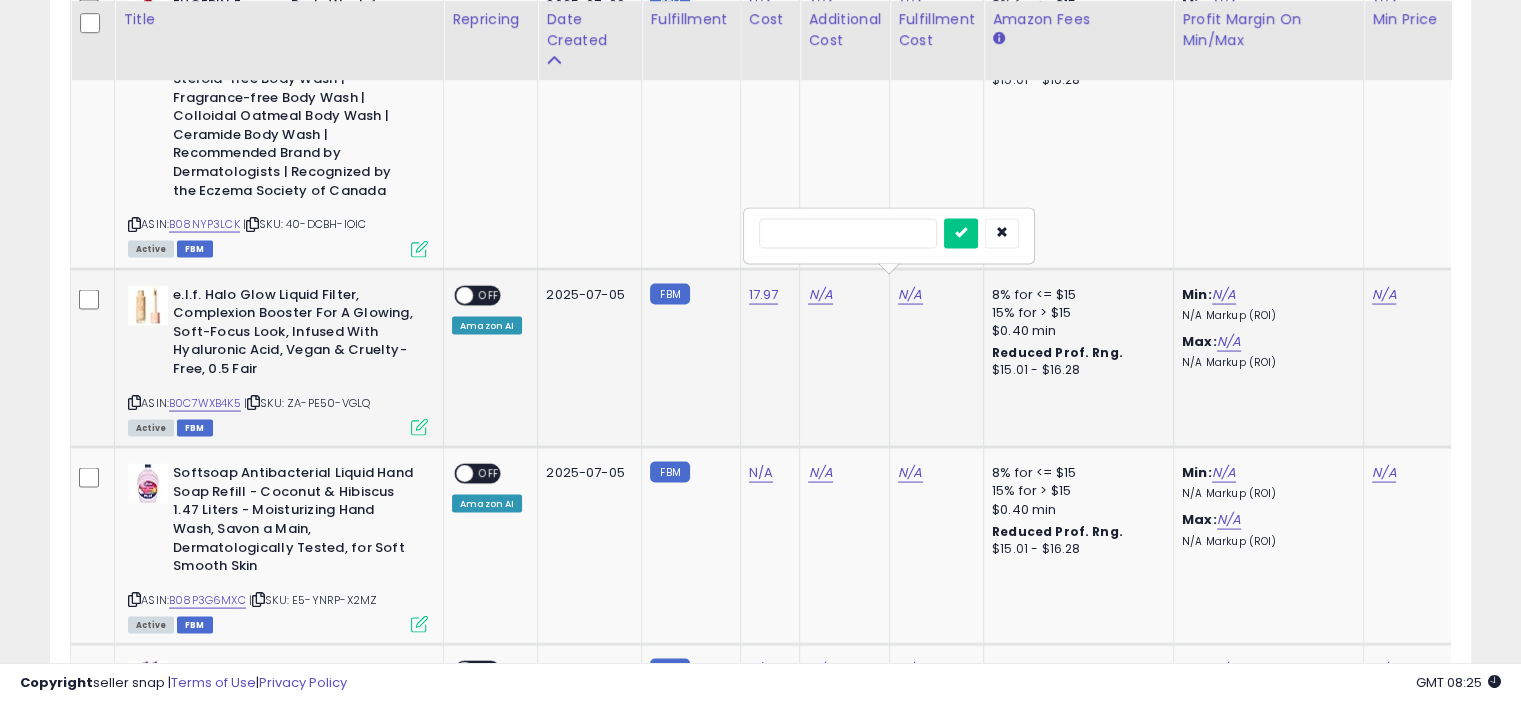 click at bounding box center (848, 233) 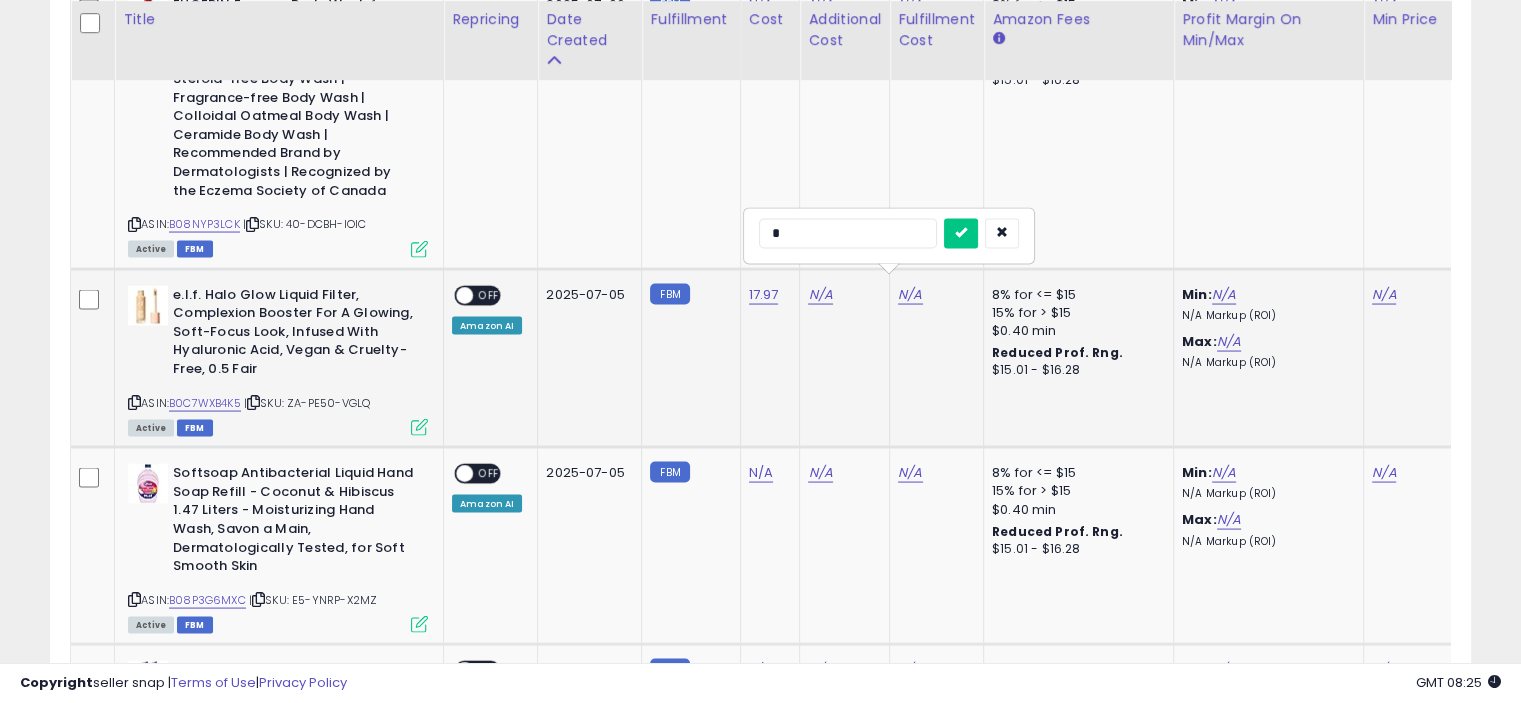 click at bounding box center (961, 233) 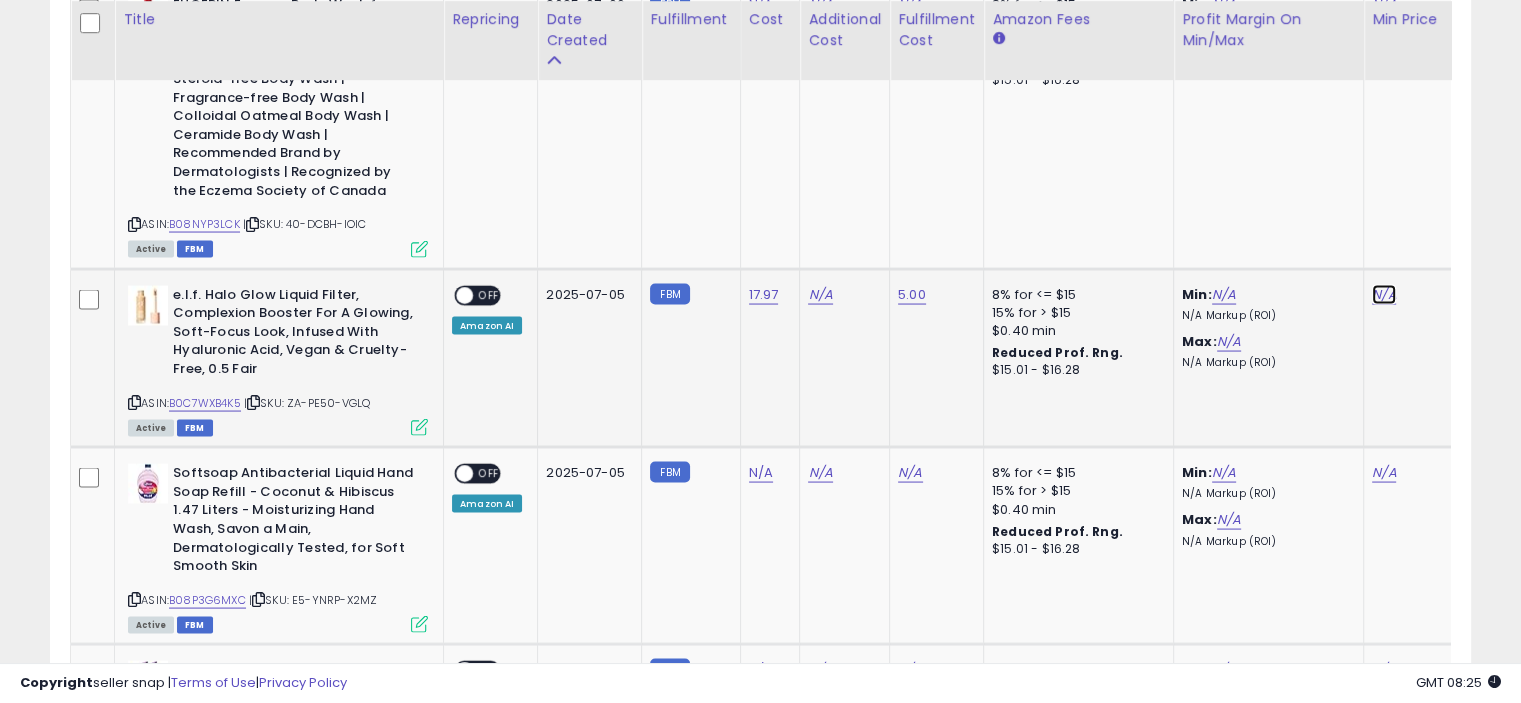 click on "N/A" at bounding box center [1384, -2726] 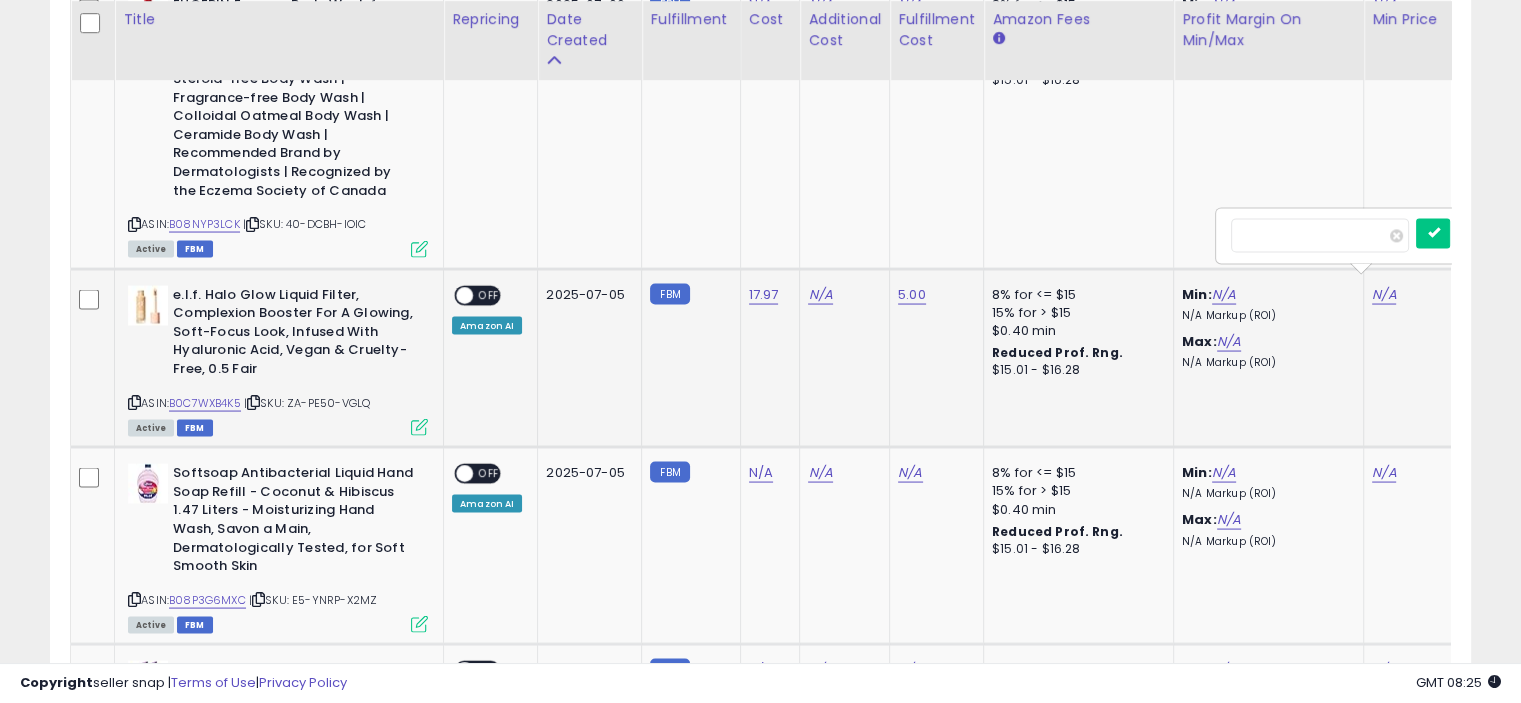 scroll, scrollTop: 0, scrollLeft: 126, axis: horizontal 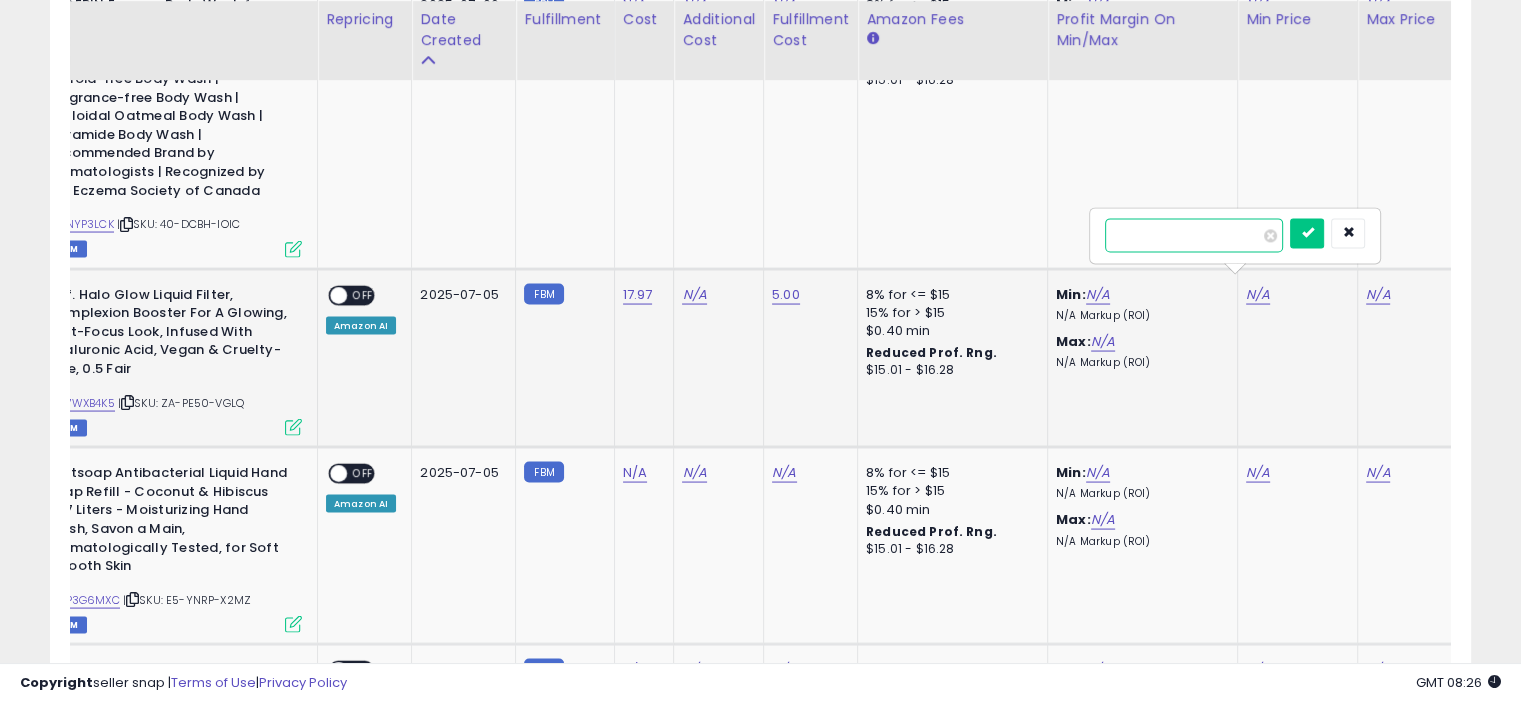 paste on "**" 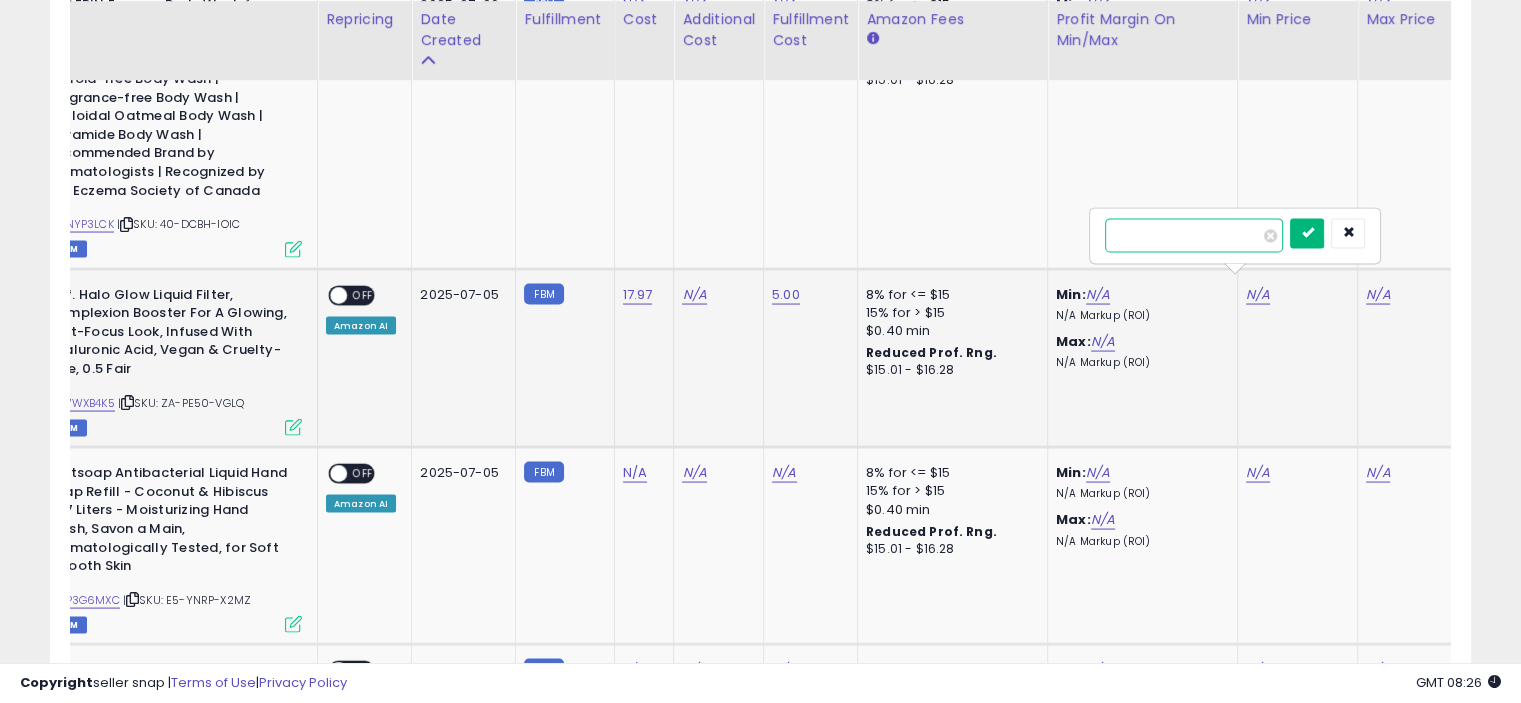 type on "**" 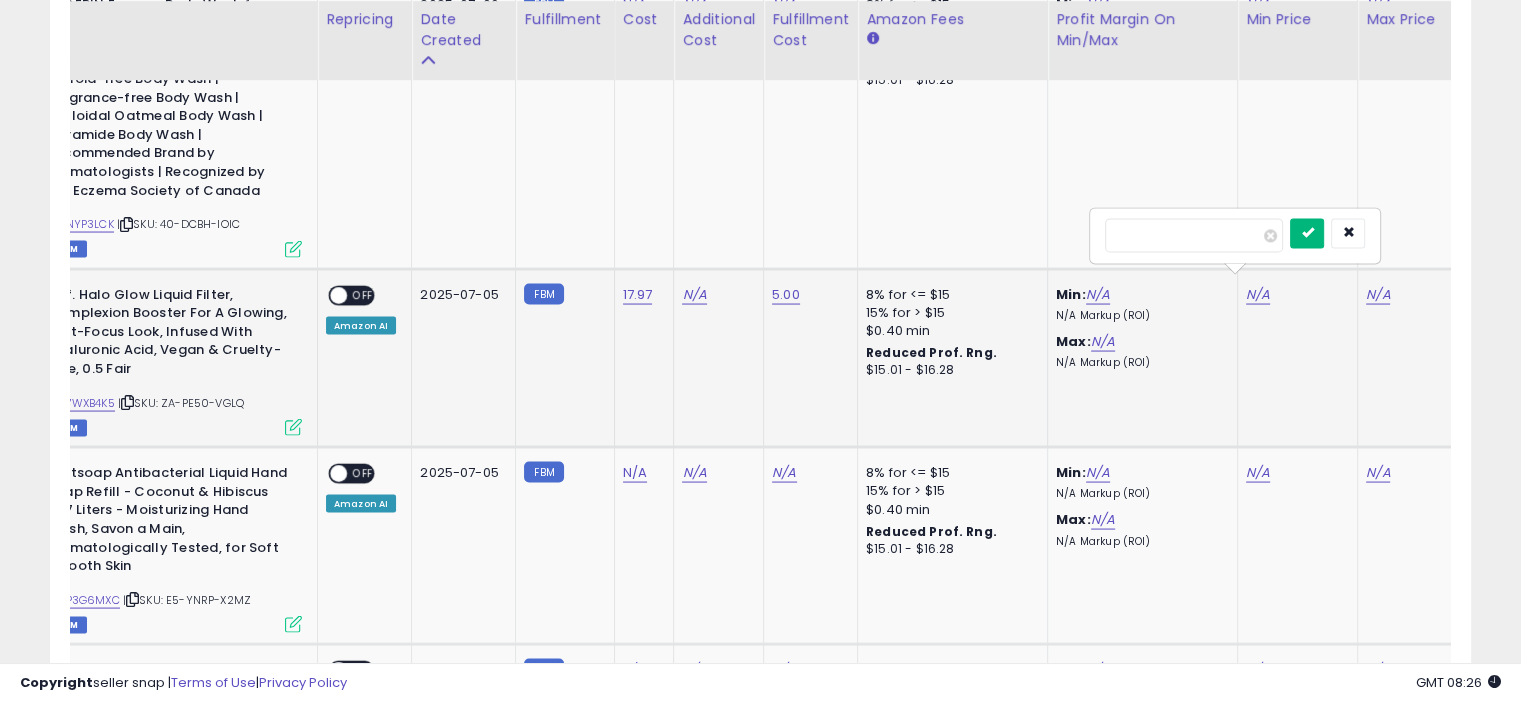 click at bounding box center (1307, 233) 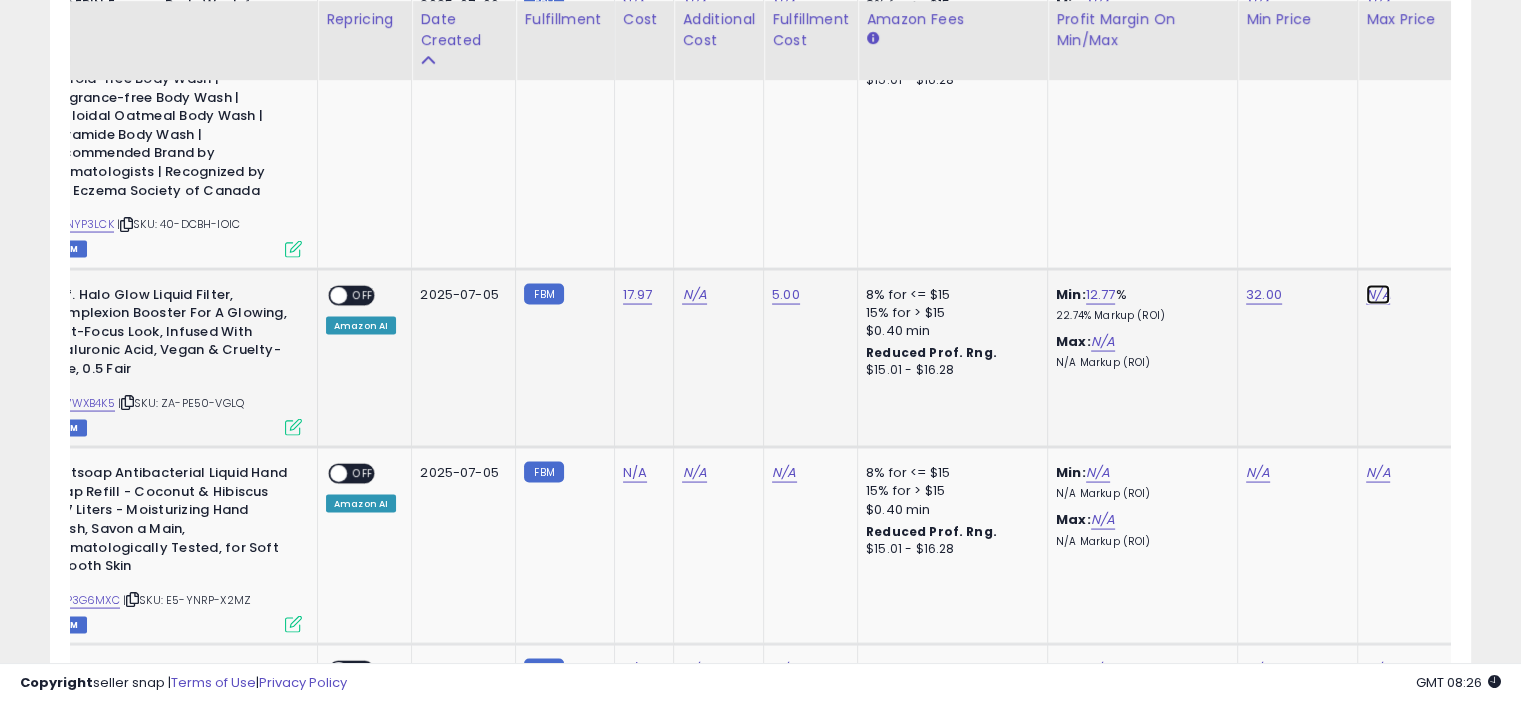click on "N/A" at bounding box center [1378, -2726] 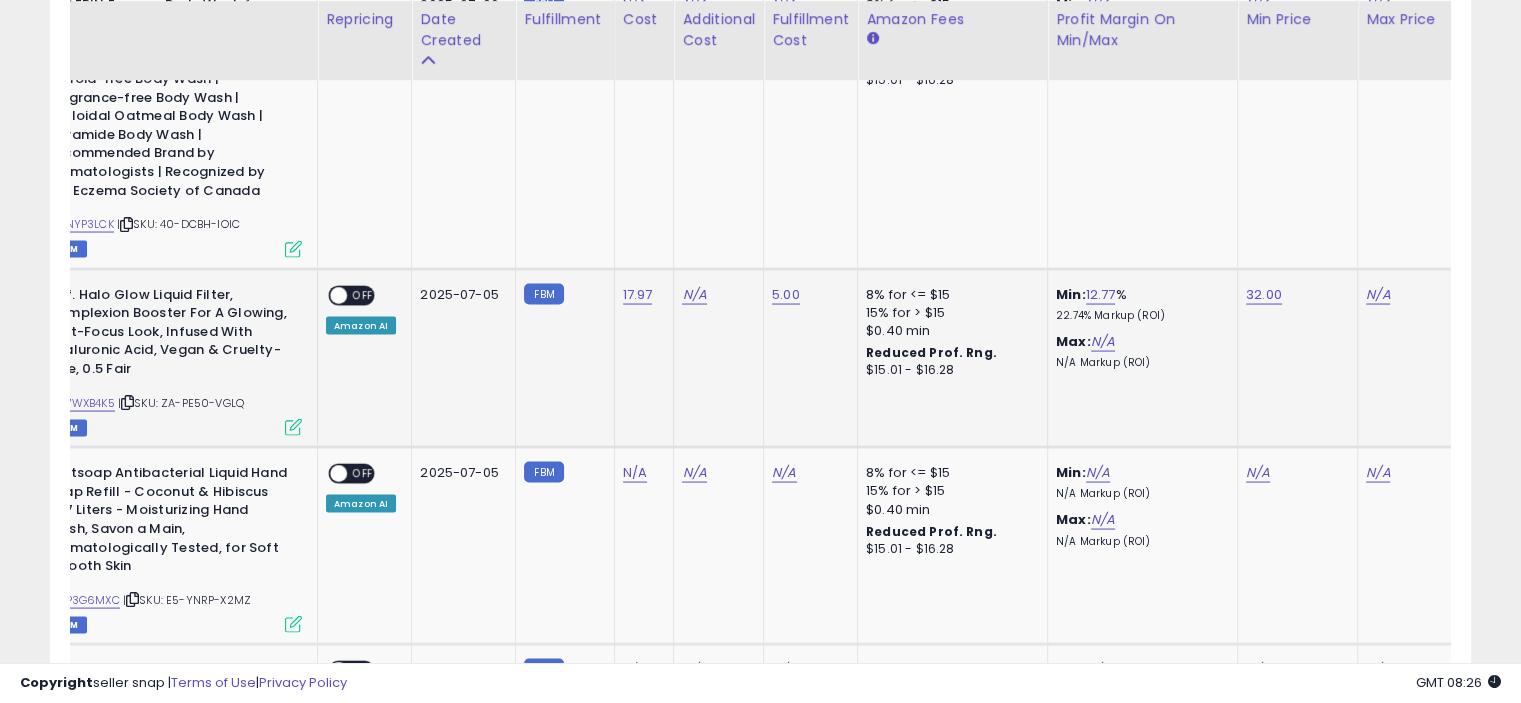 scroll, scrollTop: 0, scrollLeft: 246, axis: horizontal 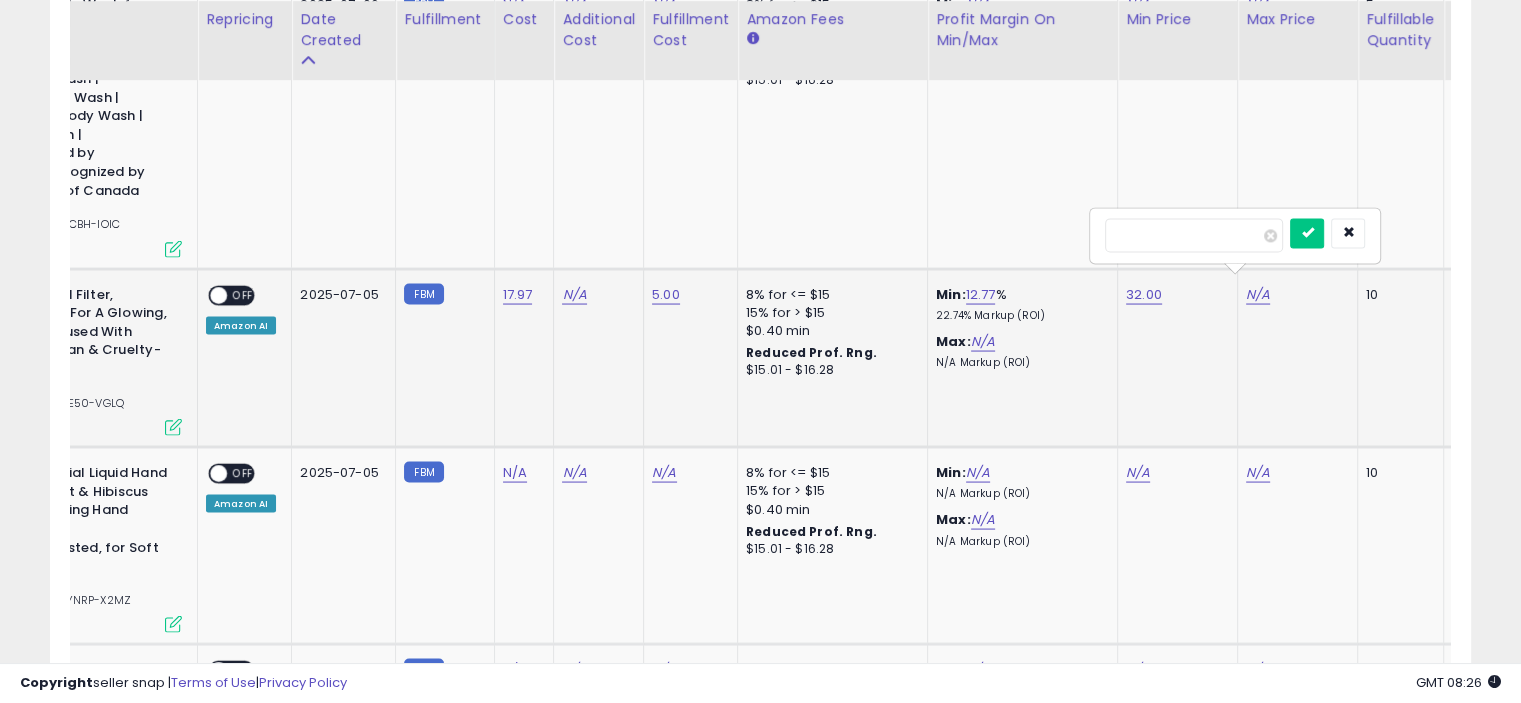 type on "**" 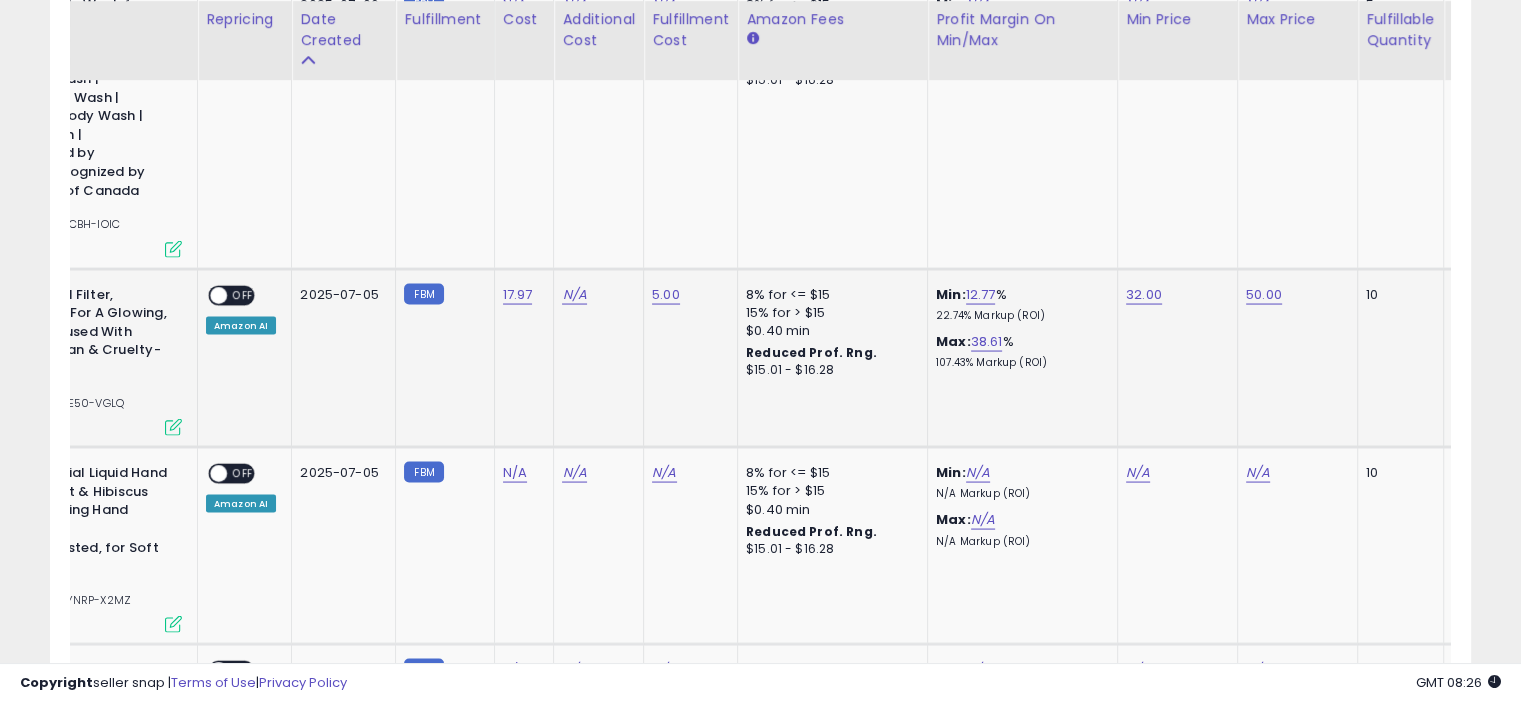 scroll, scrollTop: 0, scrollLeft: 0, axis: both 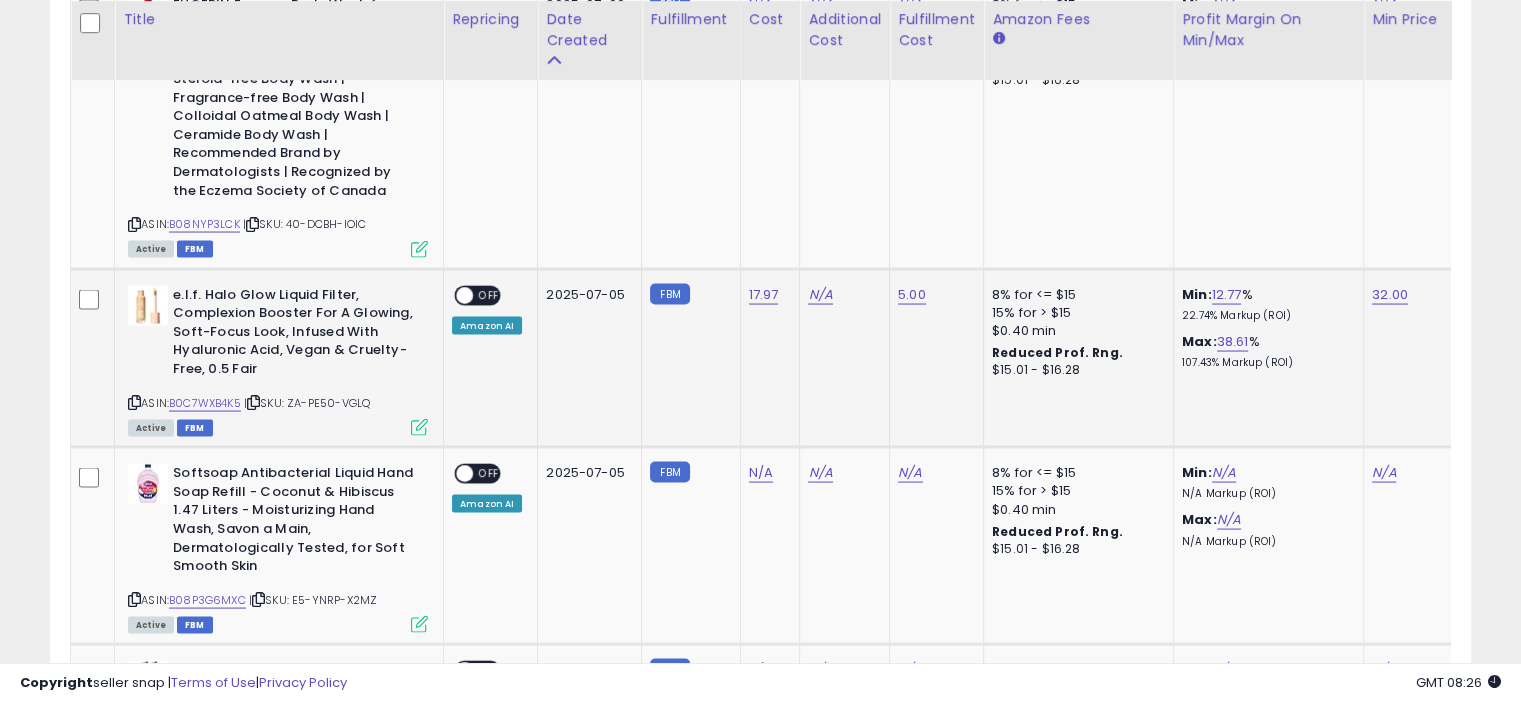 click at bounding box center (419, 426) 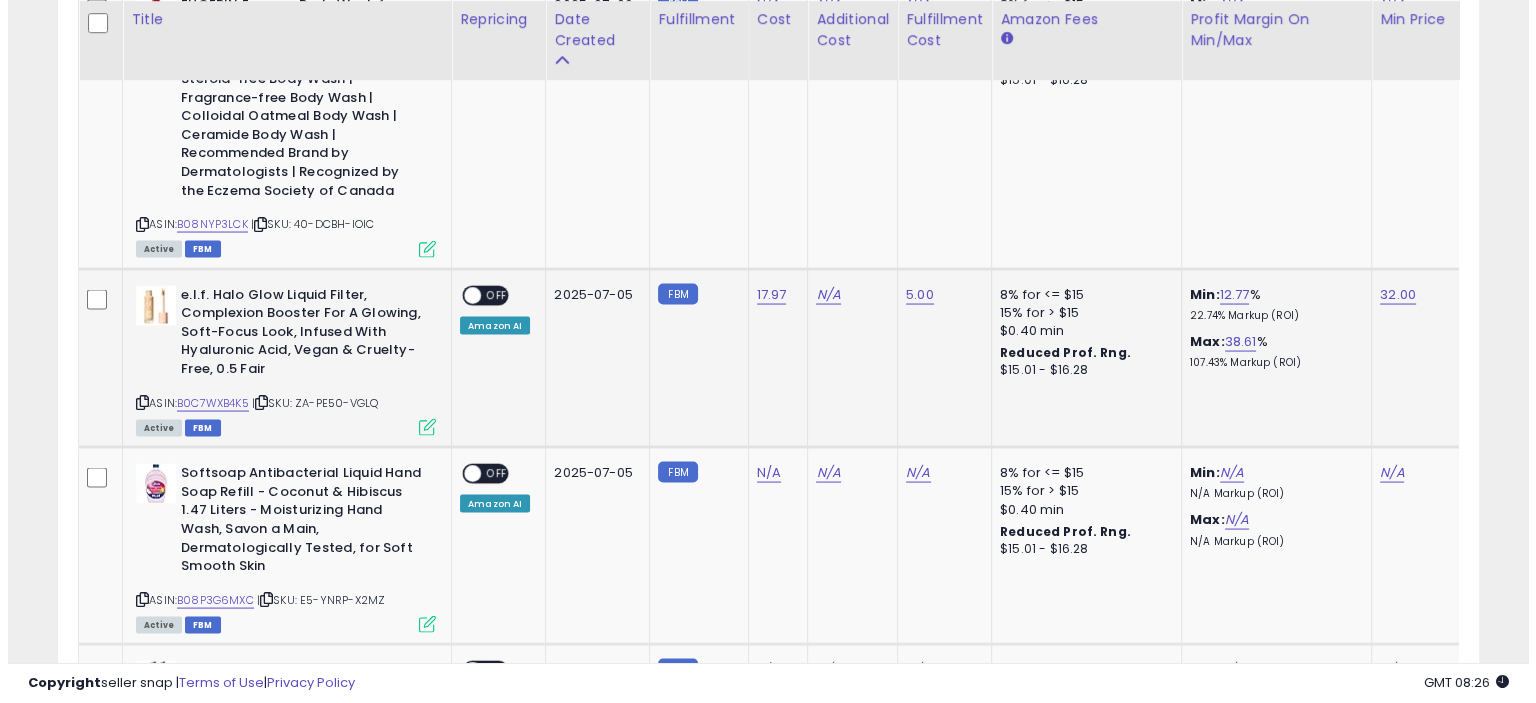 scroll, scrollTop: 999589, scrollLeft: 999168, axis: both 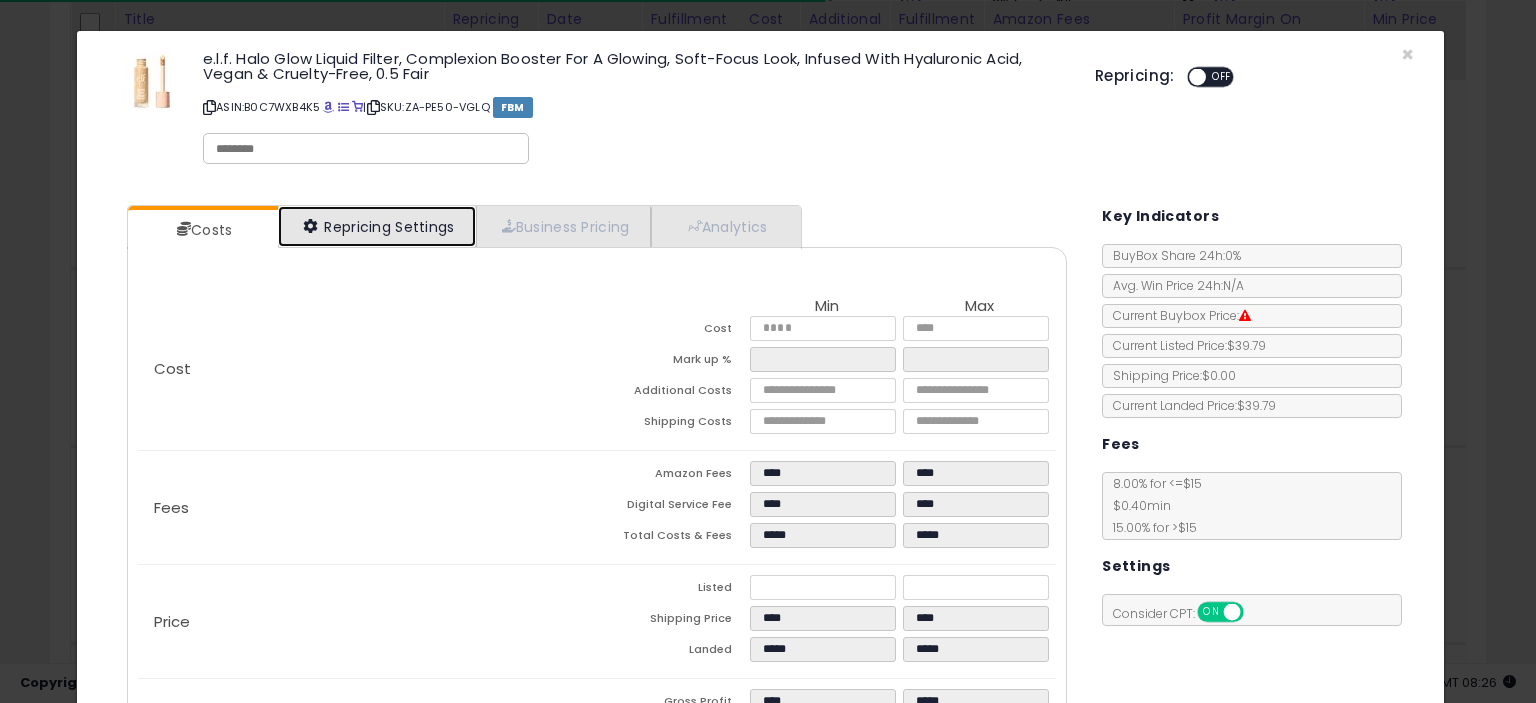 click on "Repricing Settings" at bounding box center (377, 226) 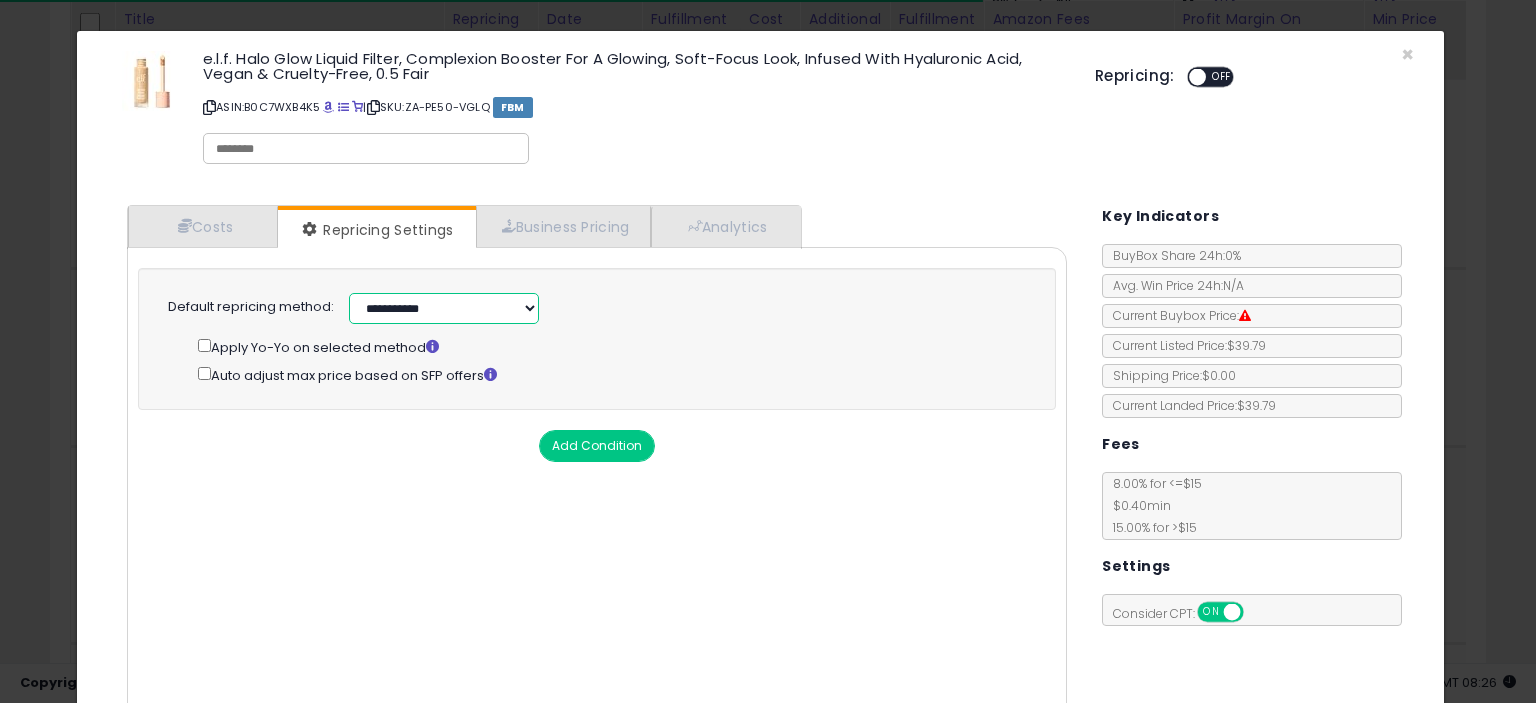 click on "**********" at bounding box center [444, 308] 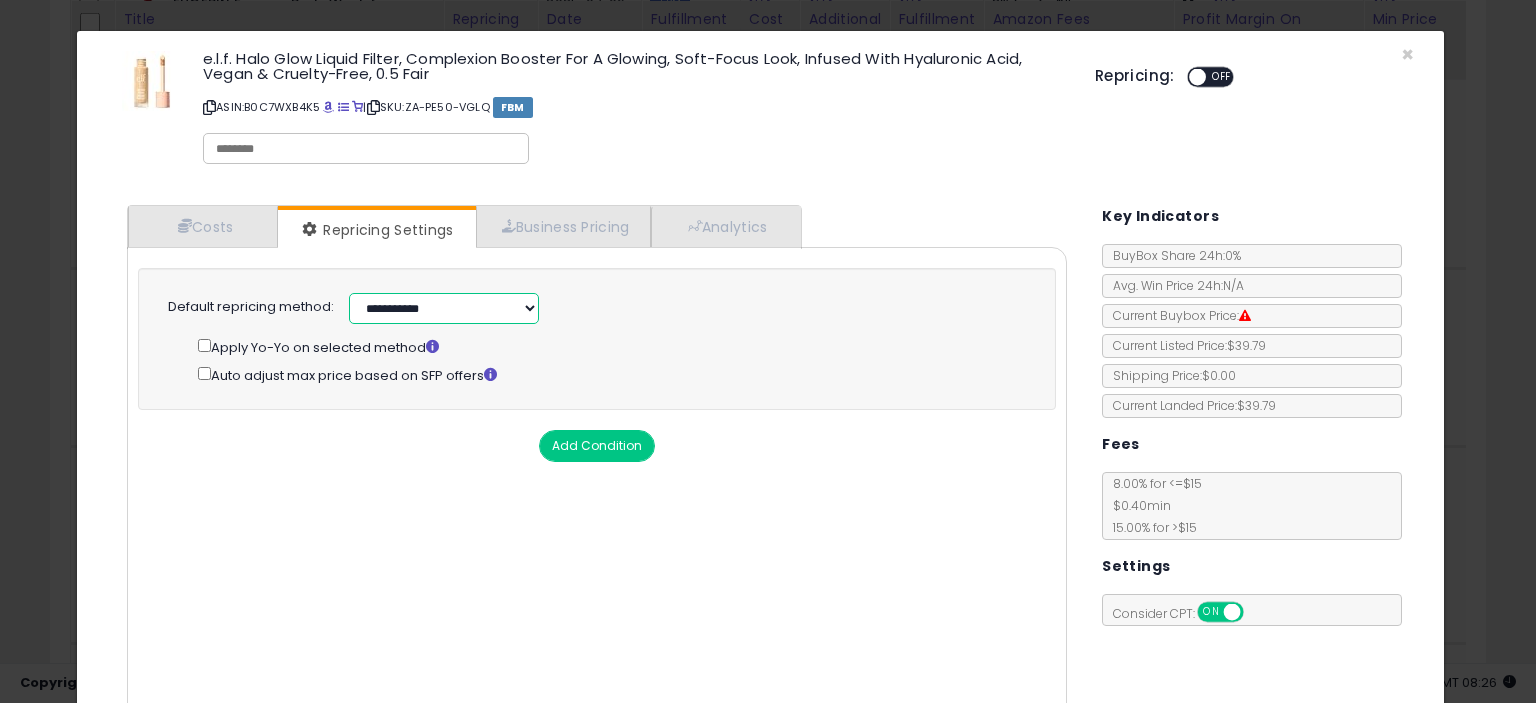 select on "**********" 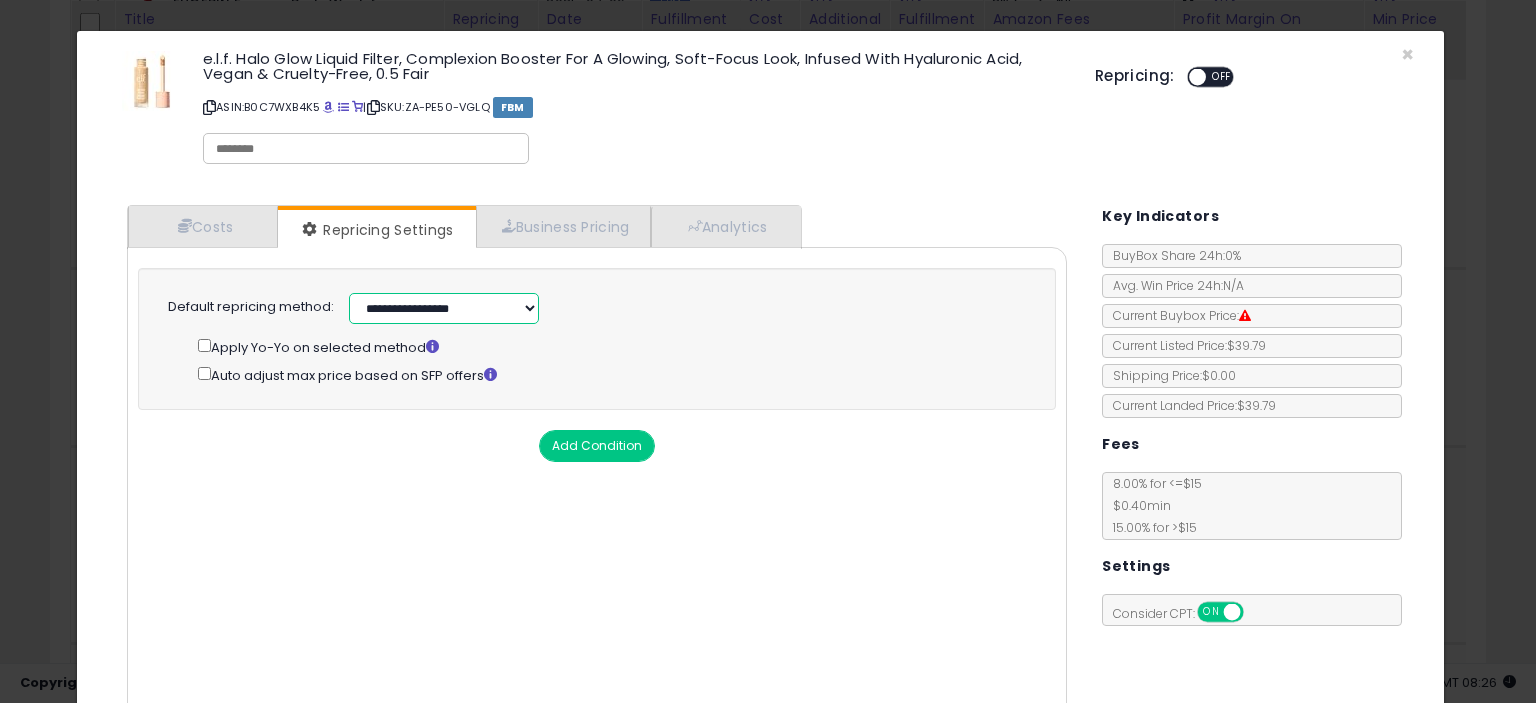 click on "**********" at bounding box center [444, 308] 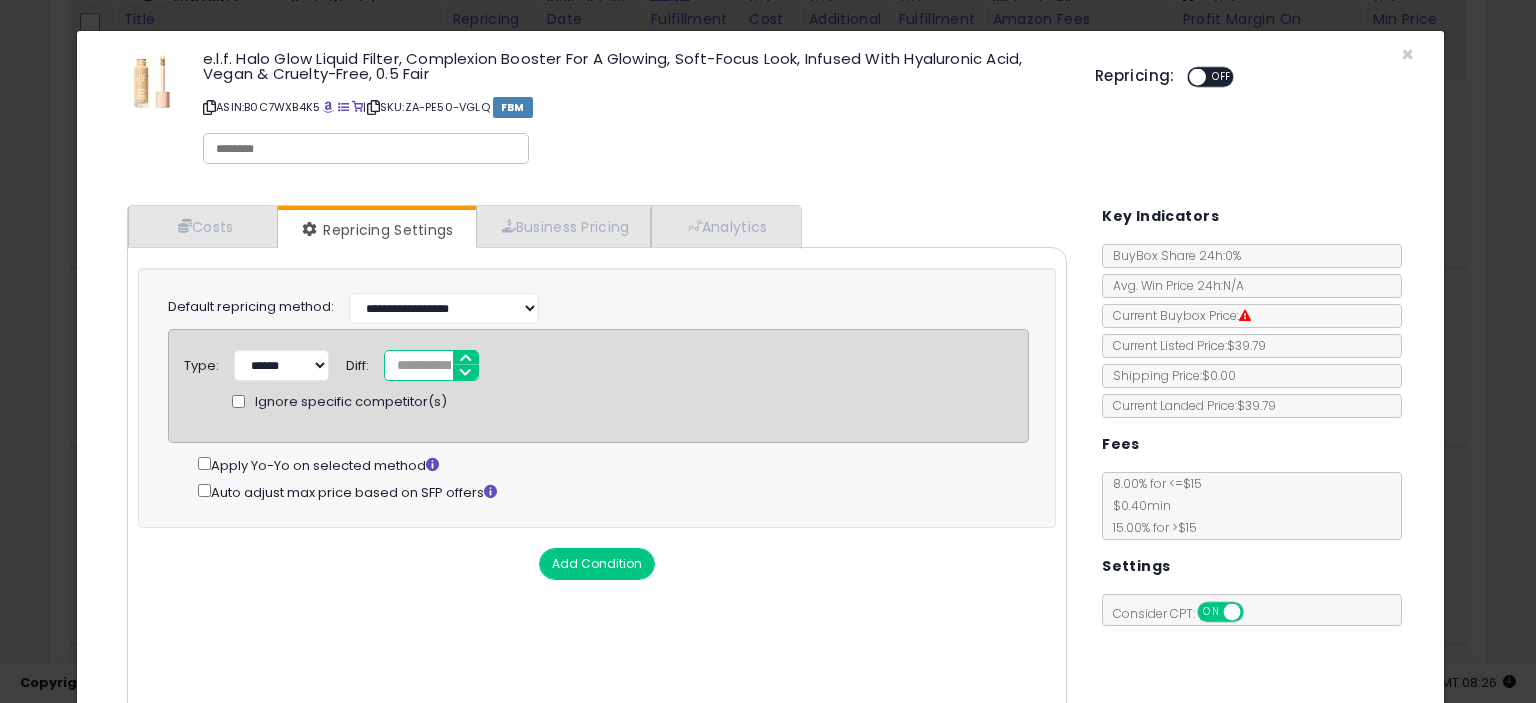 click on "*" at bounding box center [431, 365] 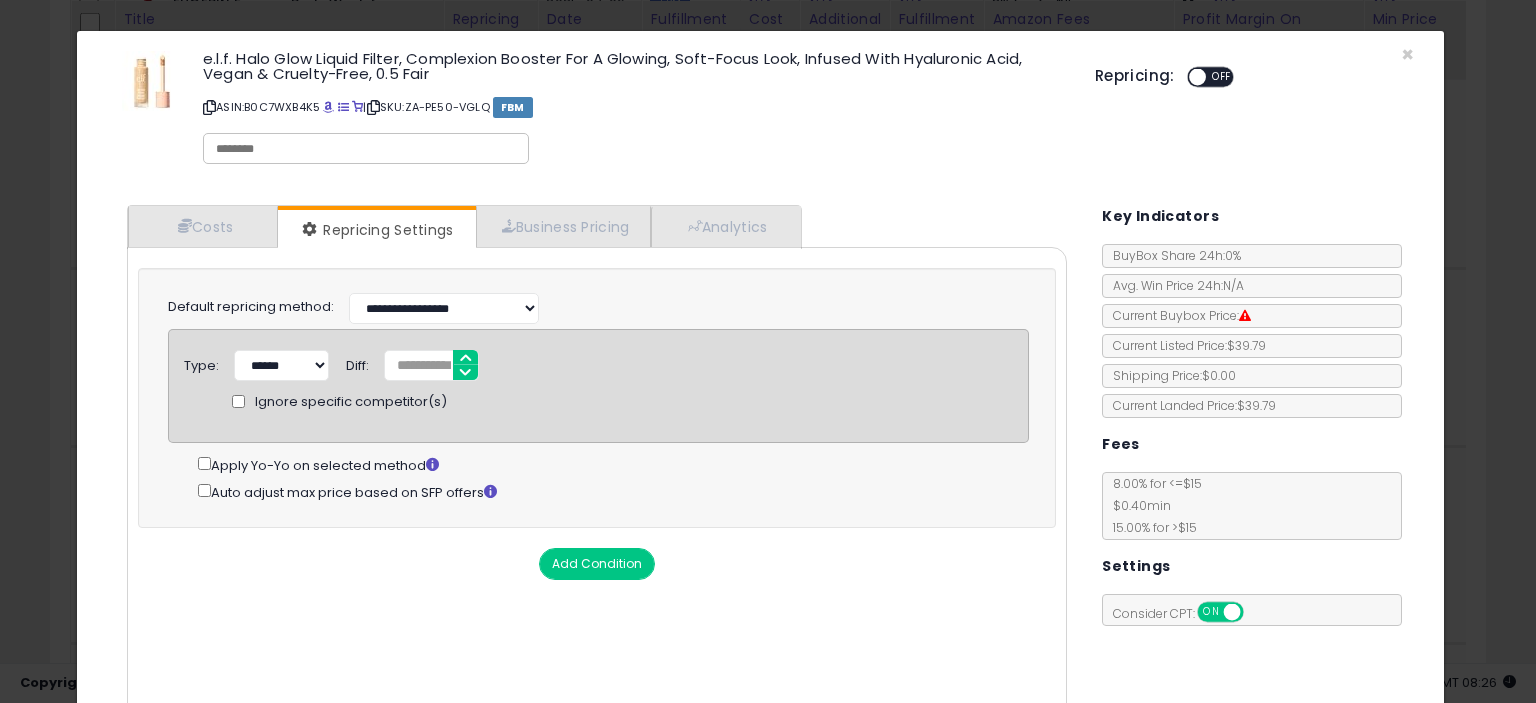 click on "Cost
Min
Max
Cost
*****
*****
Mark up %
*****
******
Additional Costs
Shipping Costs ****" at bounding box center [597, 489] 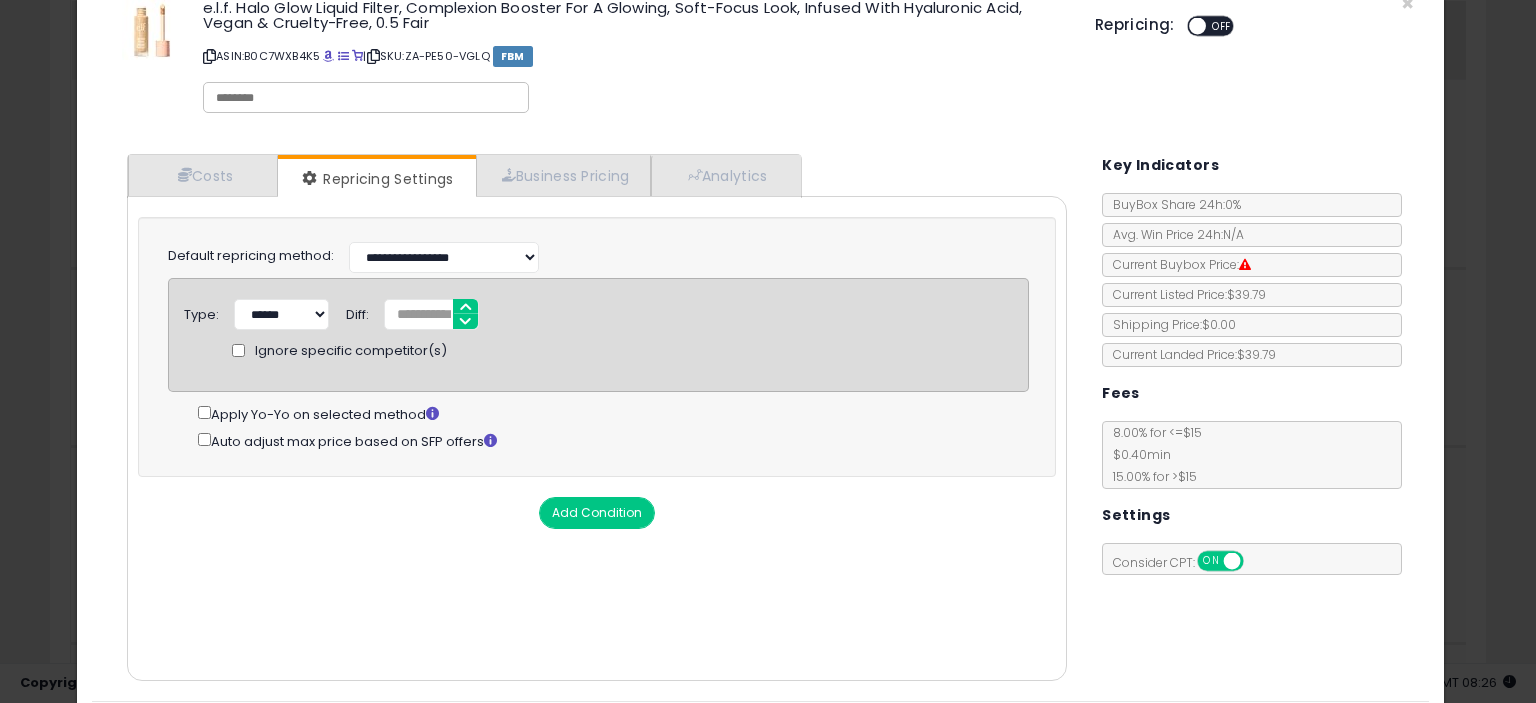 scroll, scrollTop: 0, scrollLeft: 0, axis: both 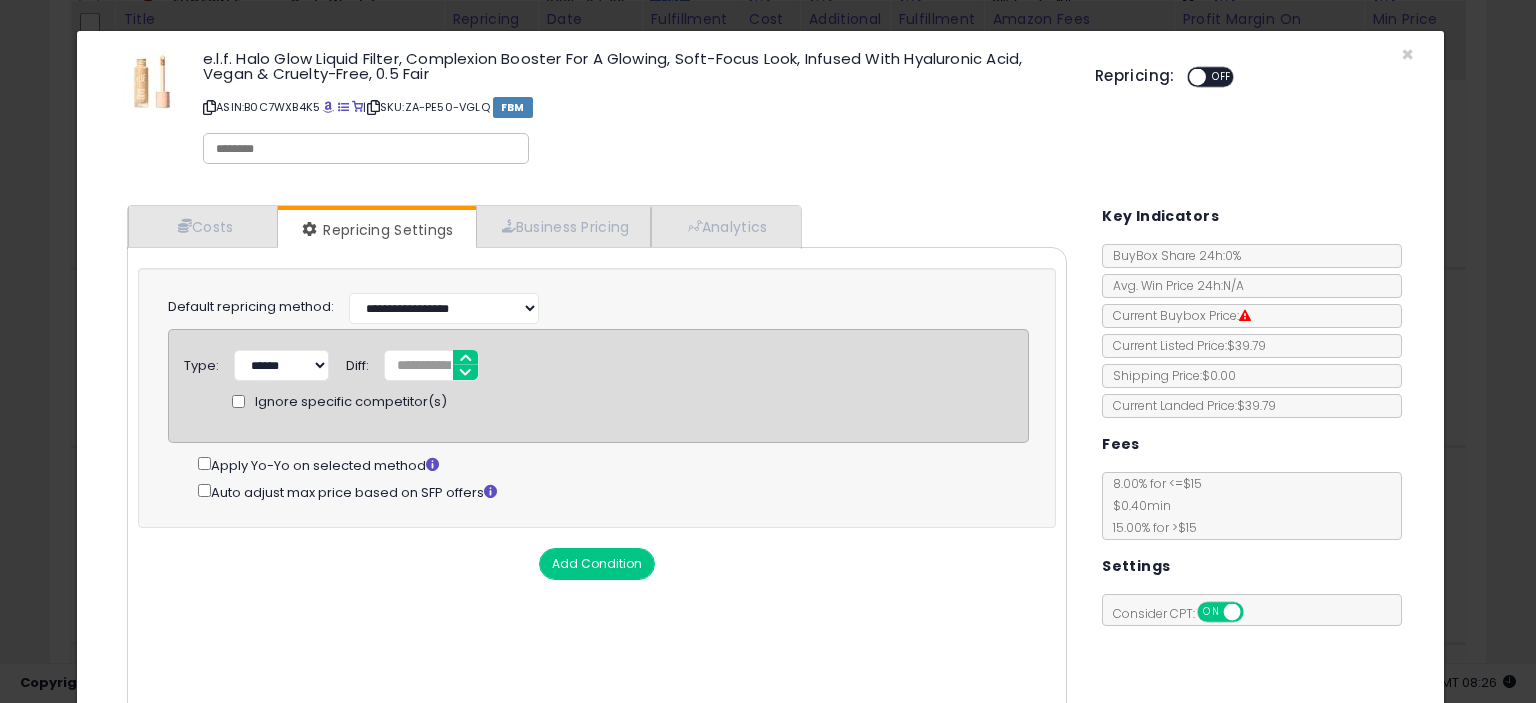 click on "ON   OFF" at bounding box center (1210, 77) 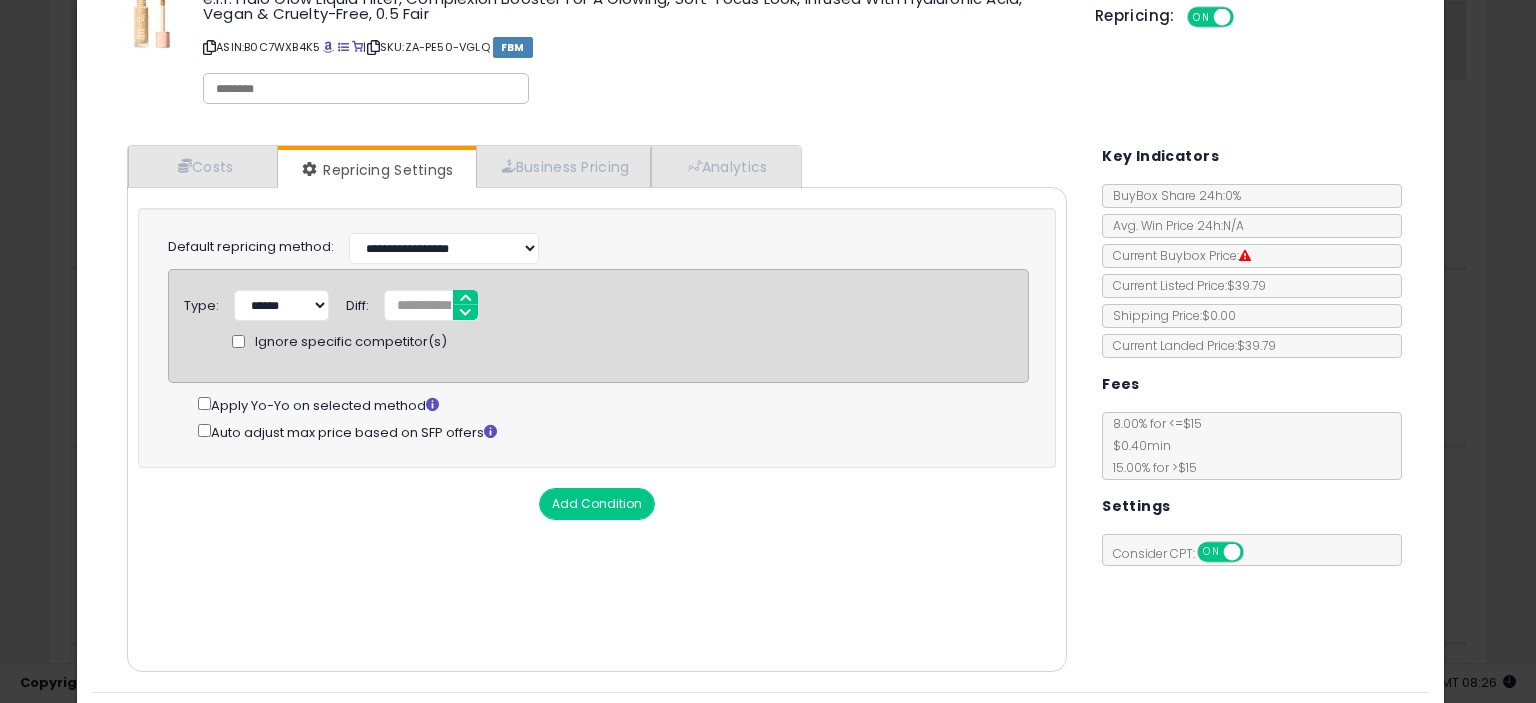 scroll, scrollTop: 112, scrollLeft: 0, axis: vertical 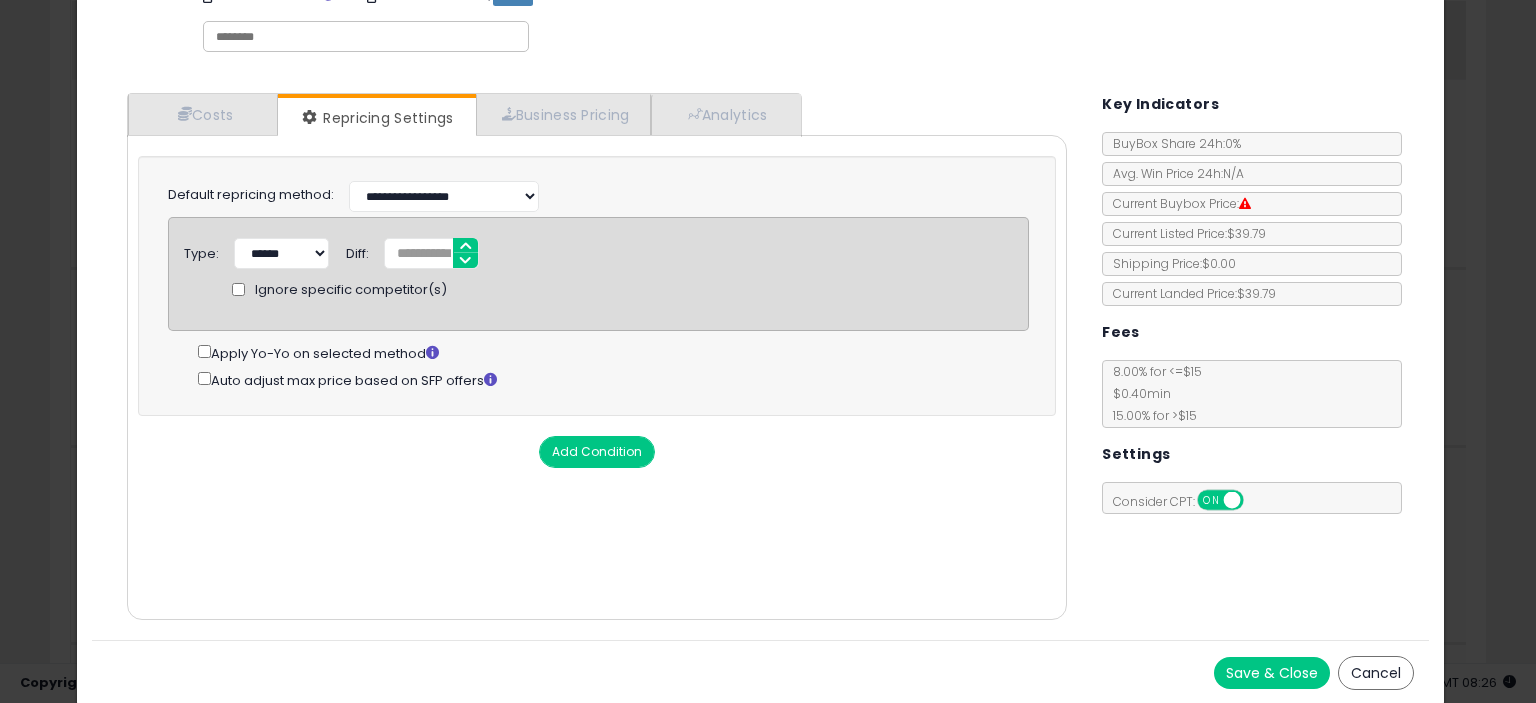 click on "Save & Close" at bounding box center [1272, 673] 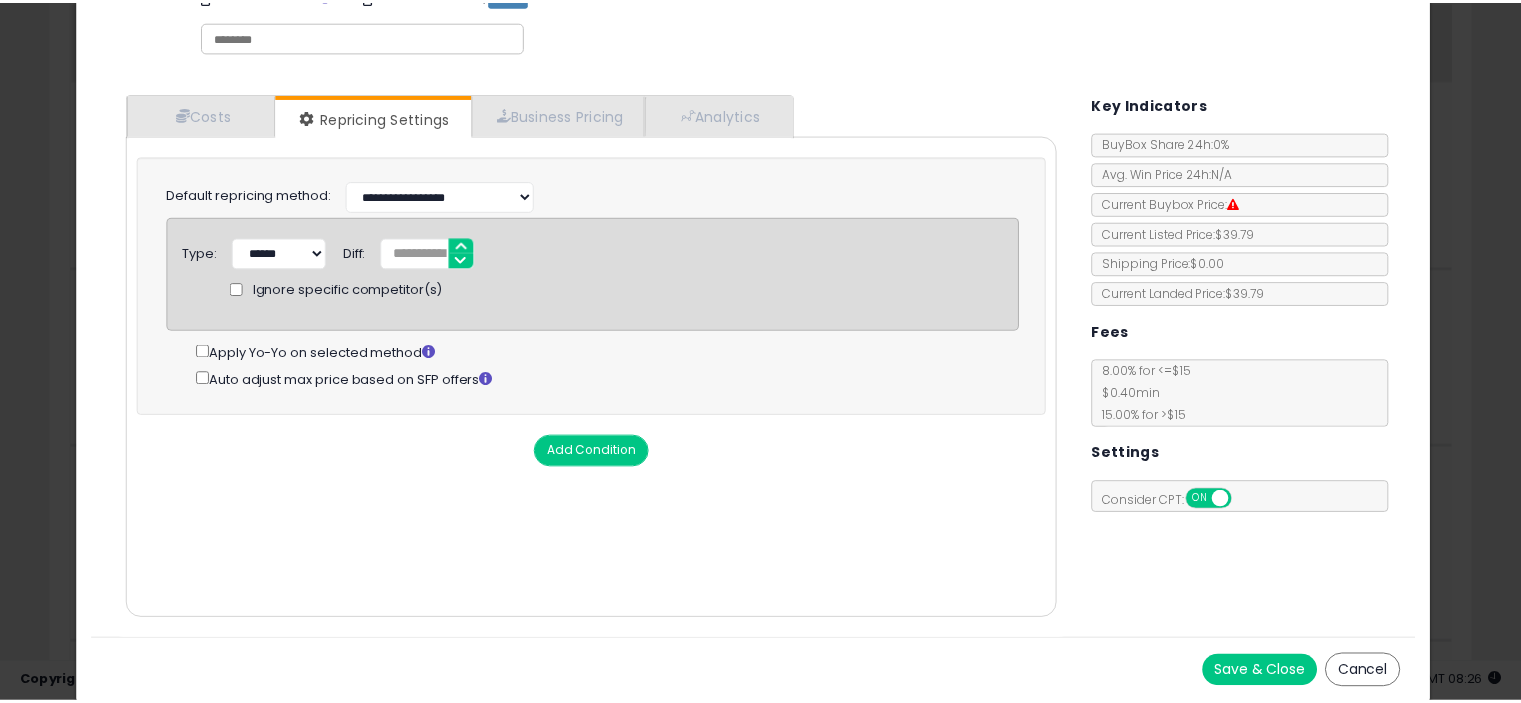 scroll, scrollTop: 0, scrollLeft: 0, axis: both 